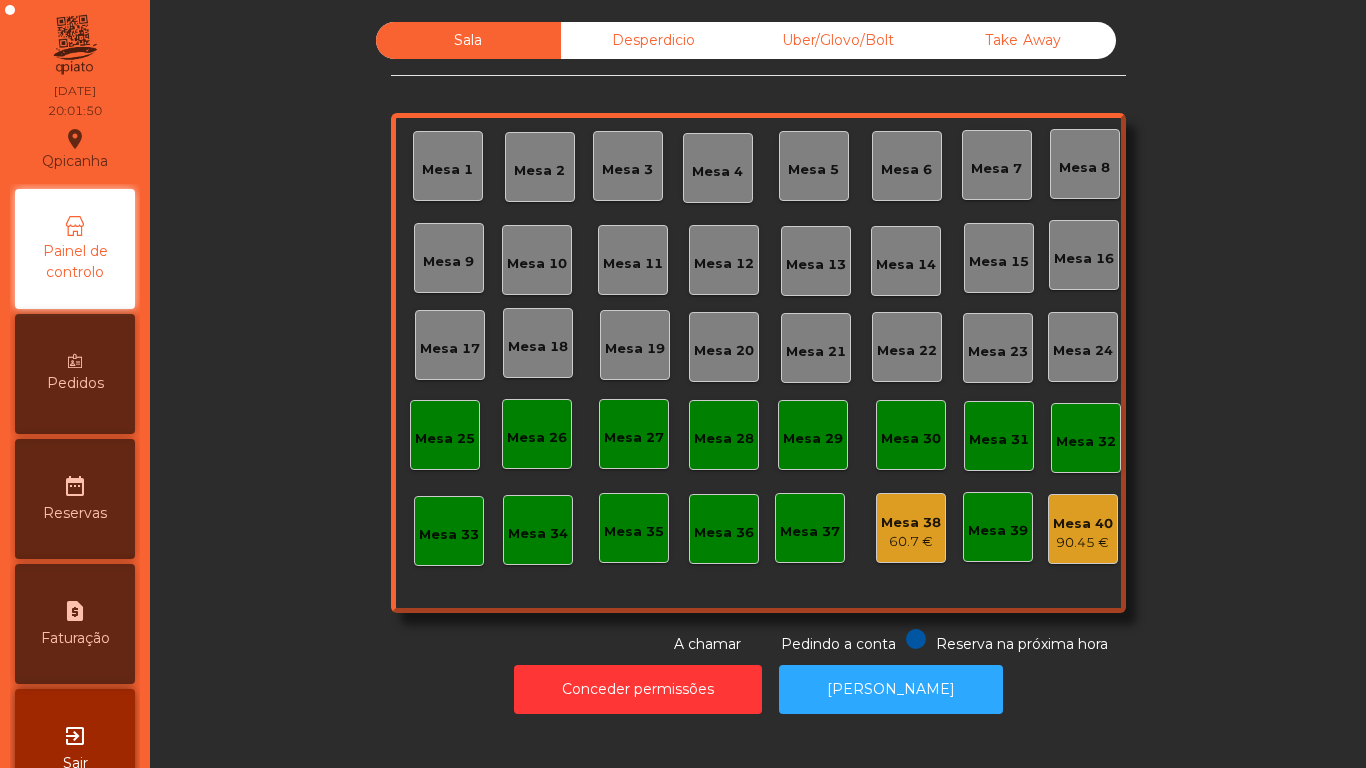 scroll, scrollTop: 0, scrollLeft: 0, axis: both 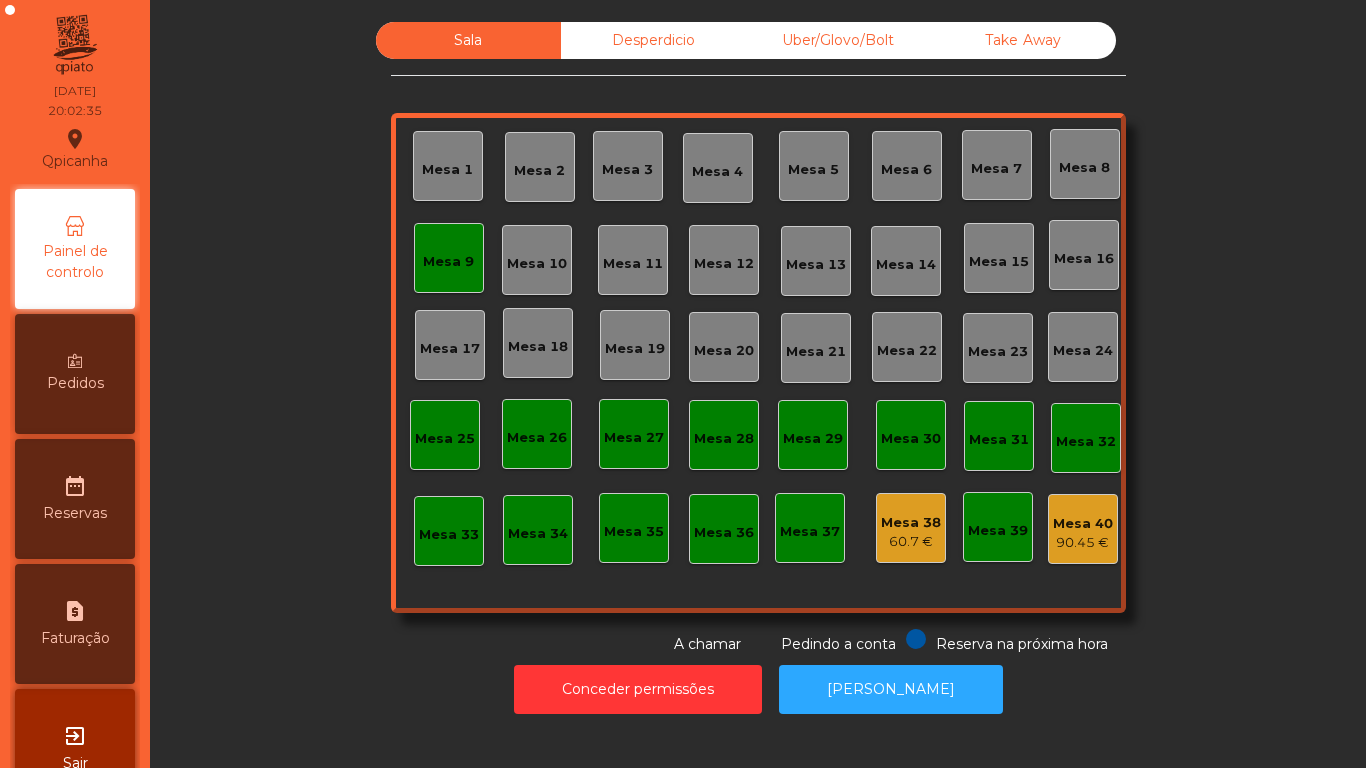 click on "Mesa 9" 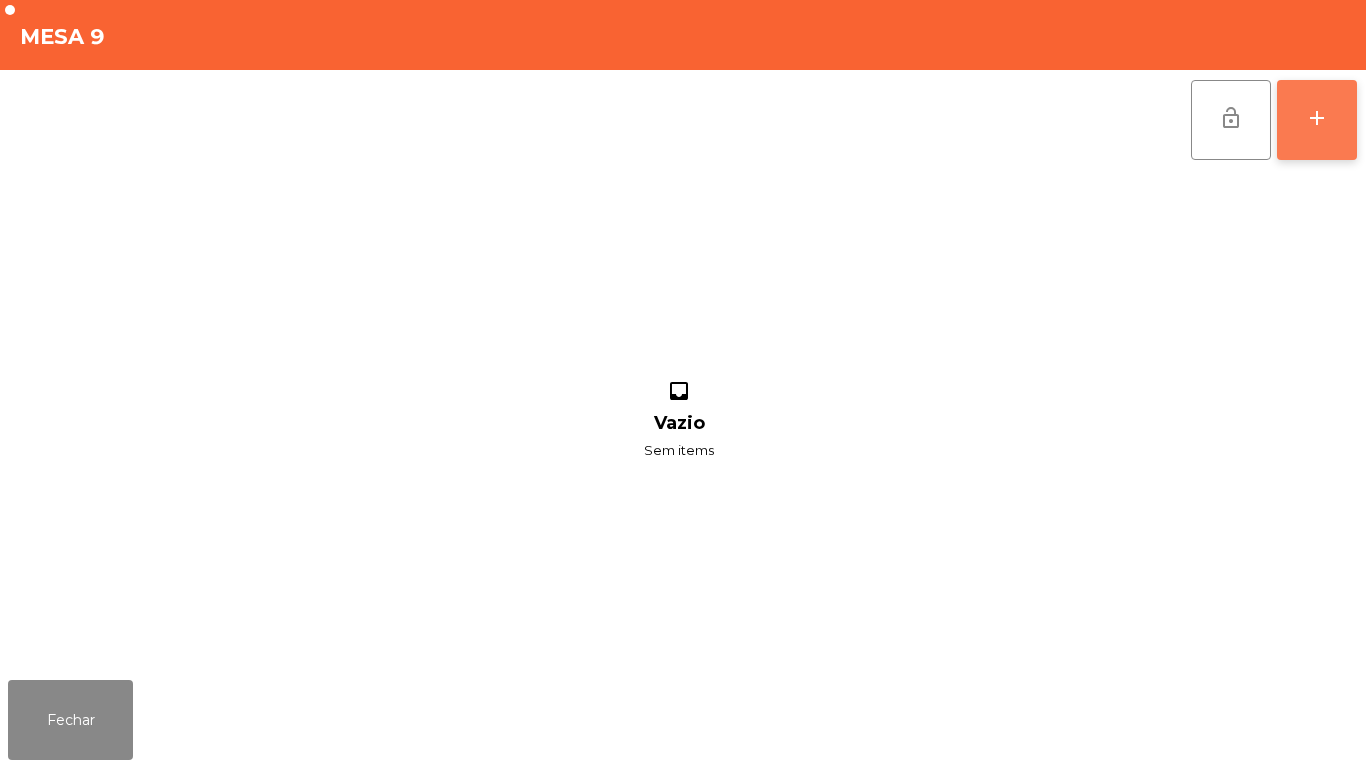 click on "add" 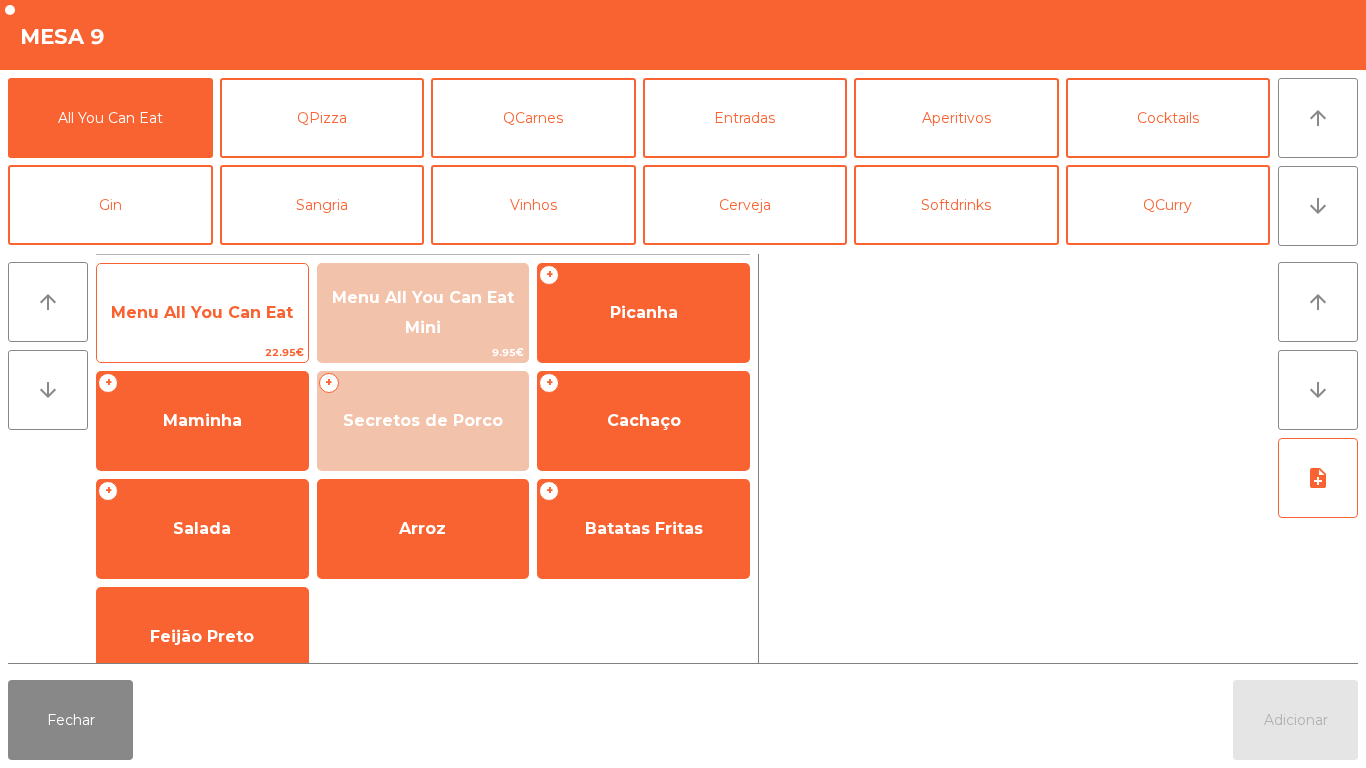 click on "Menu All You Can Eat" 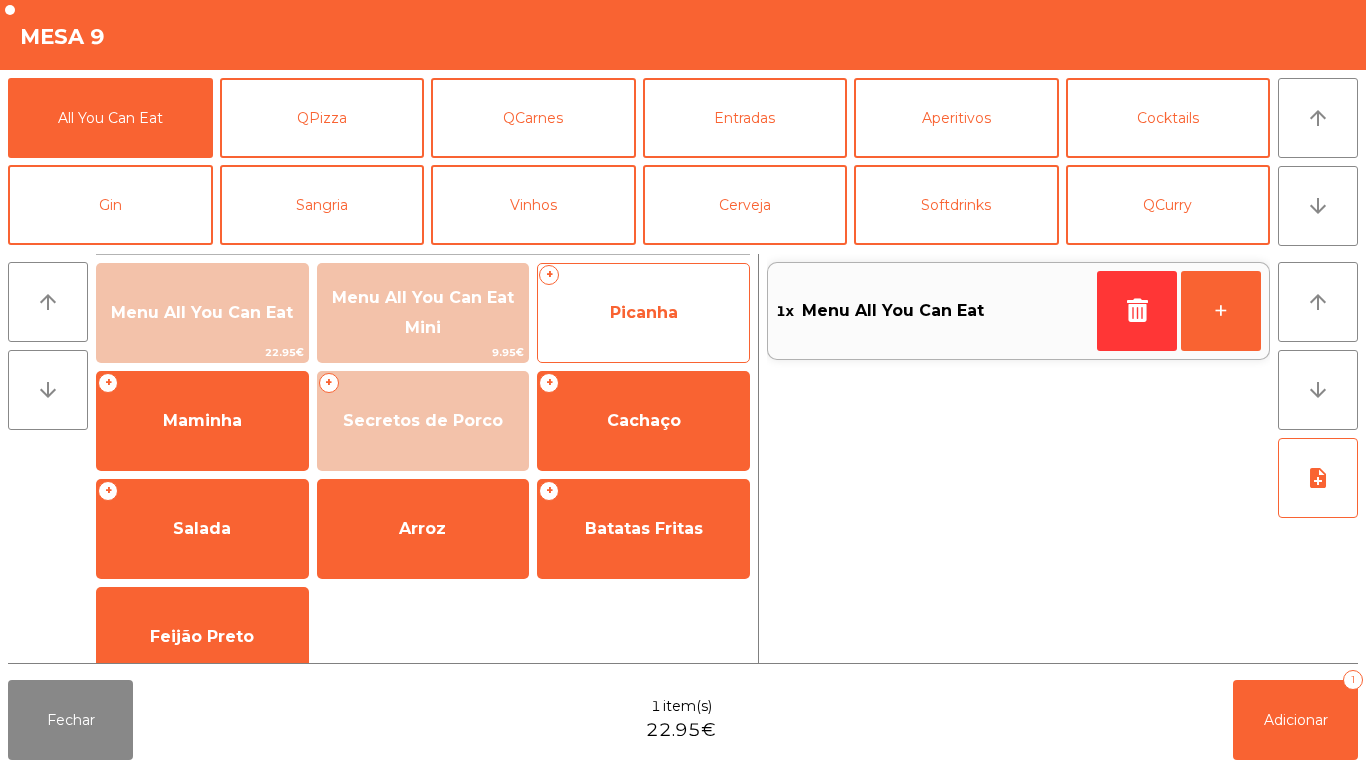 click on "Picanha" 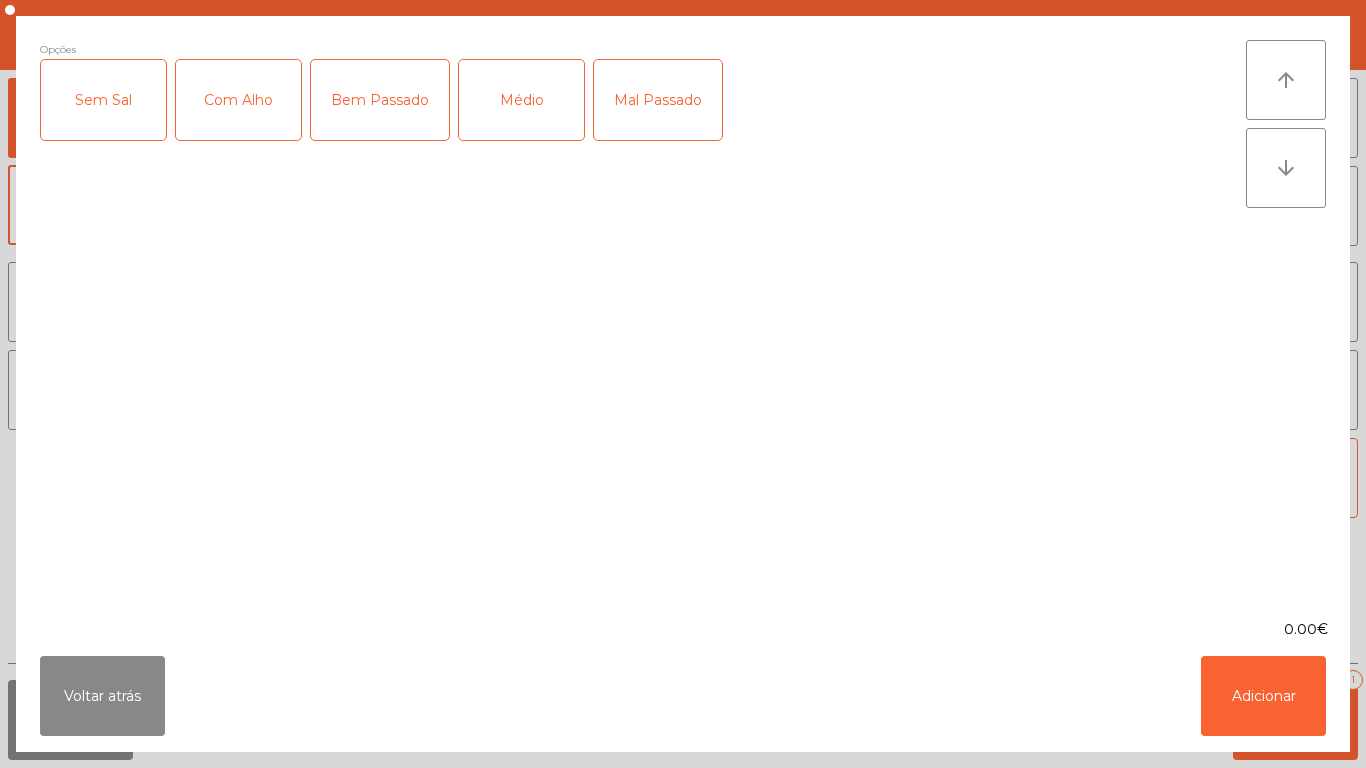 click on "Com Alho" 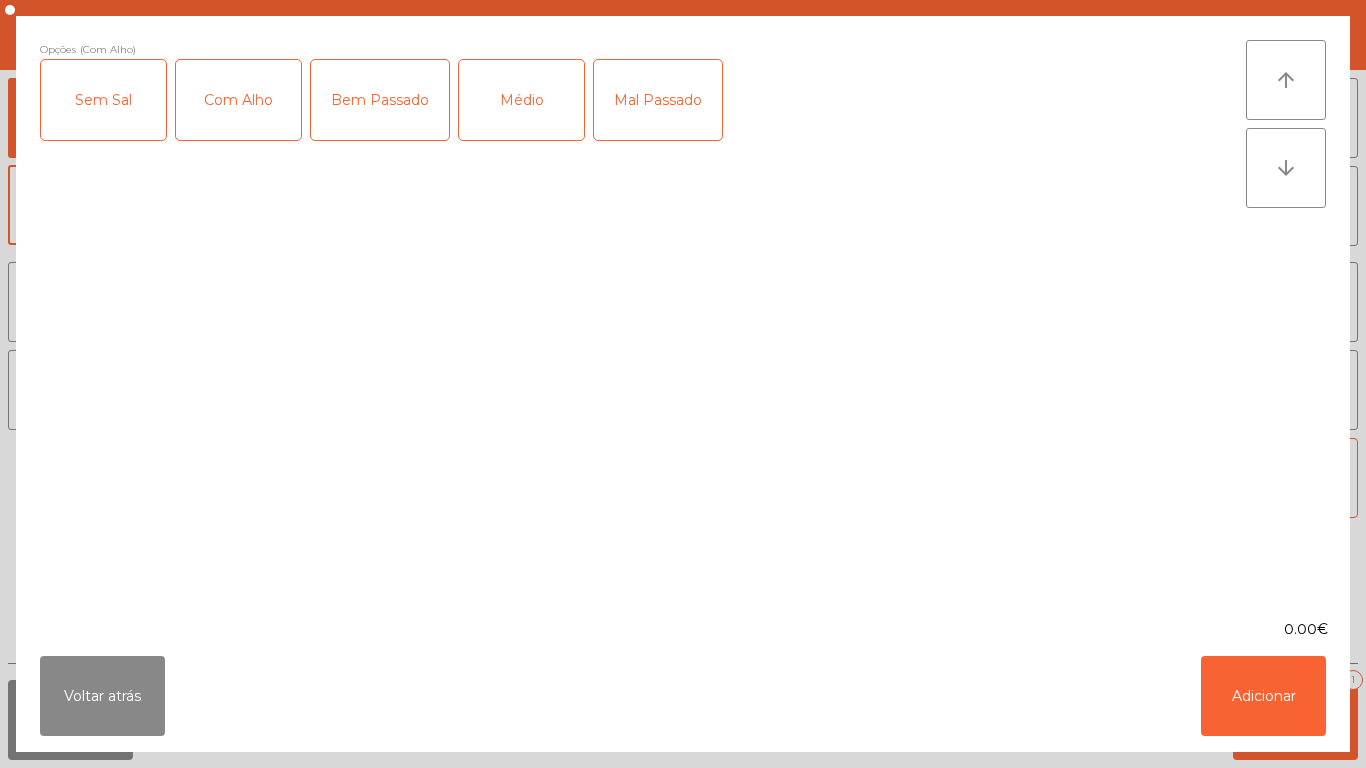 click on "Mal Passado" 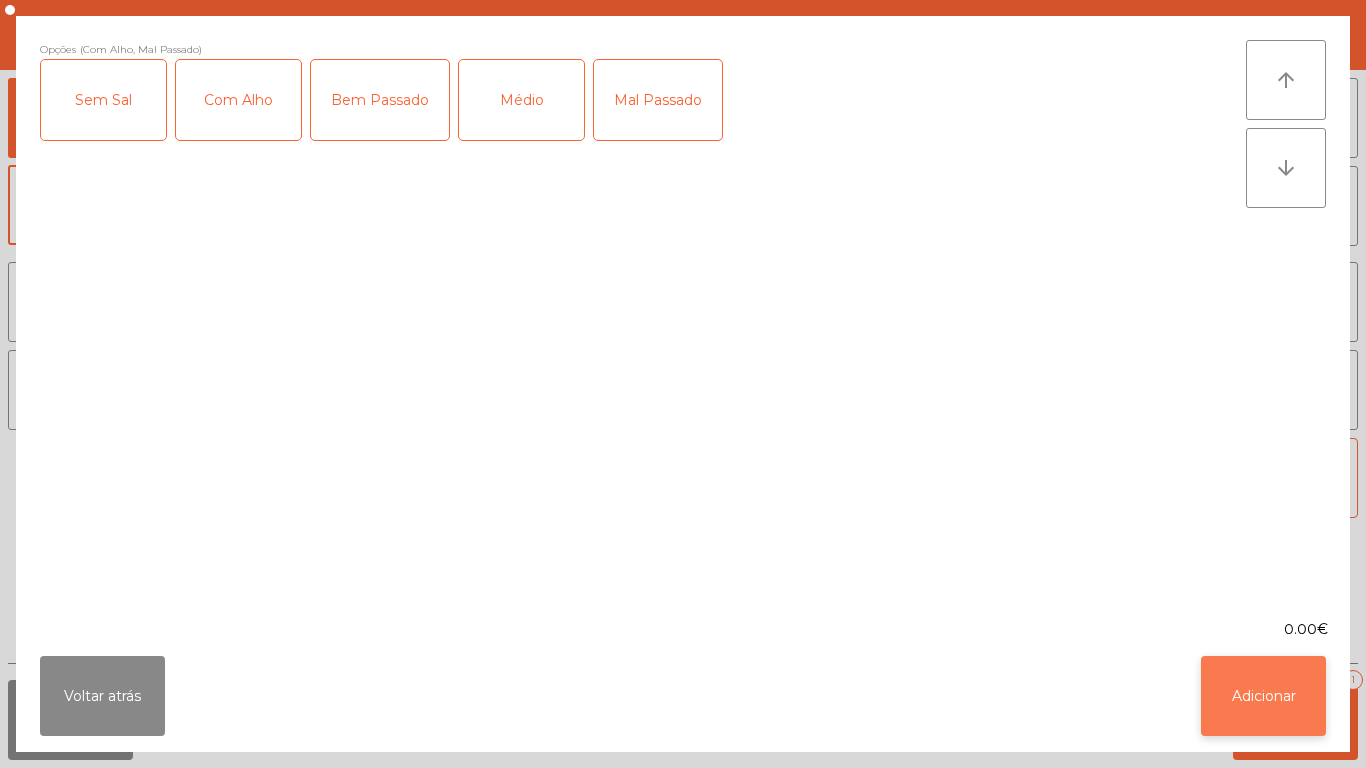 click on "Adicionar" 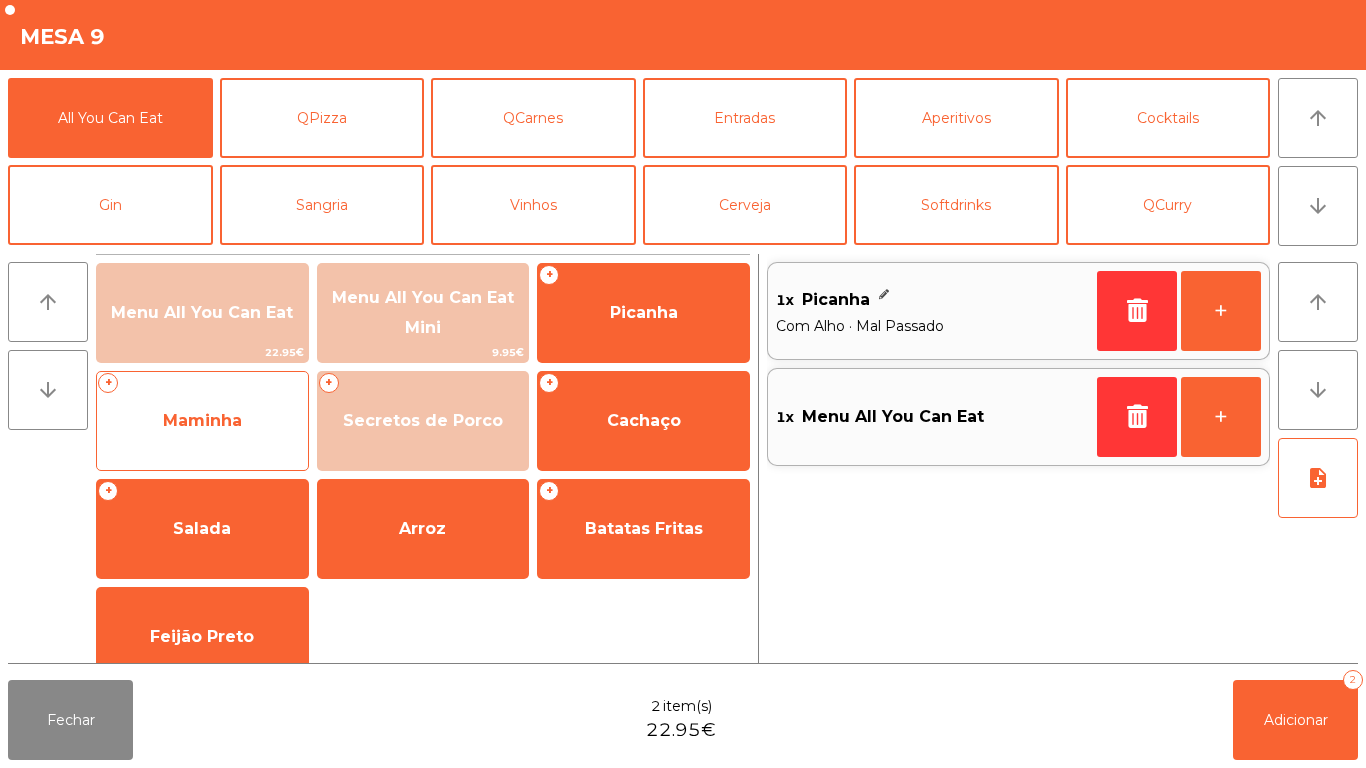 click on "Maminha" 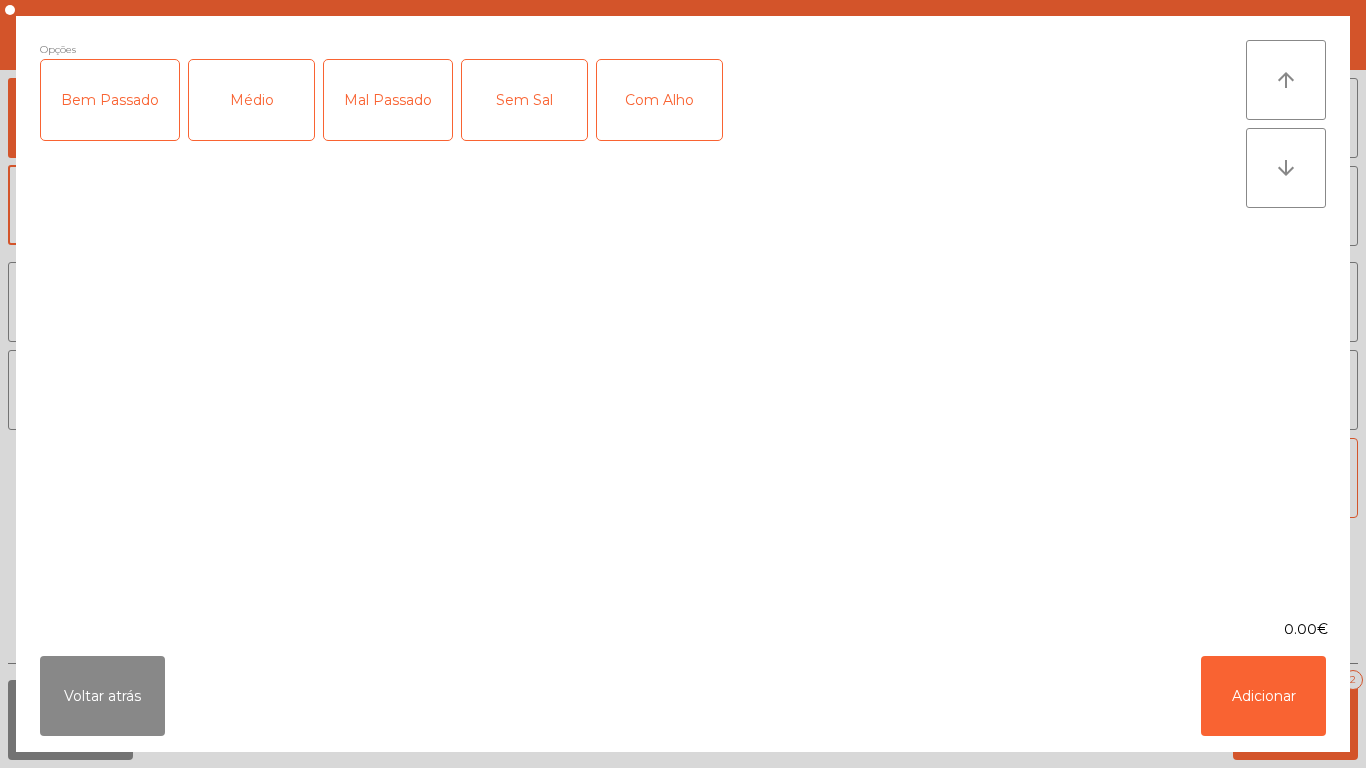 click on "Médio" 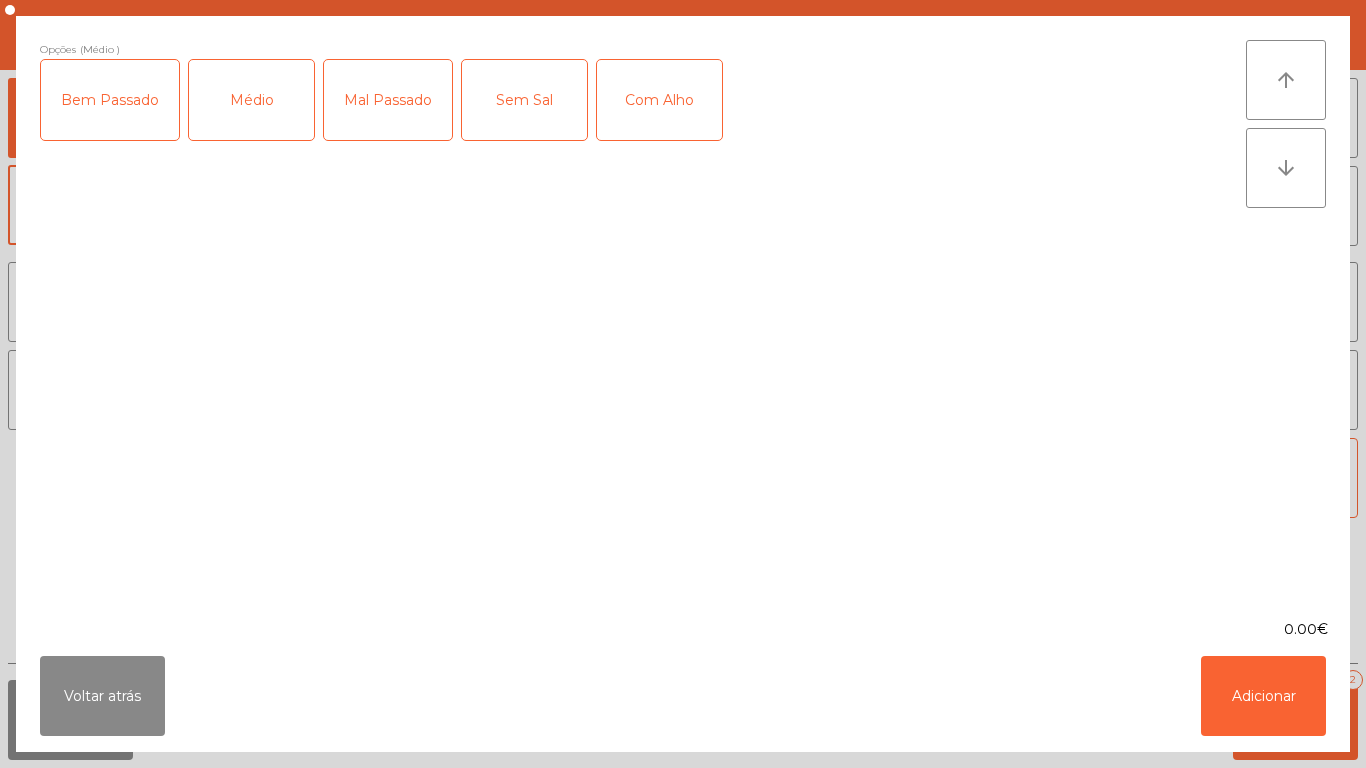 click on "Médio" 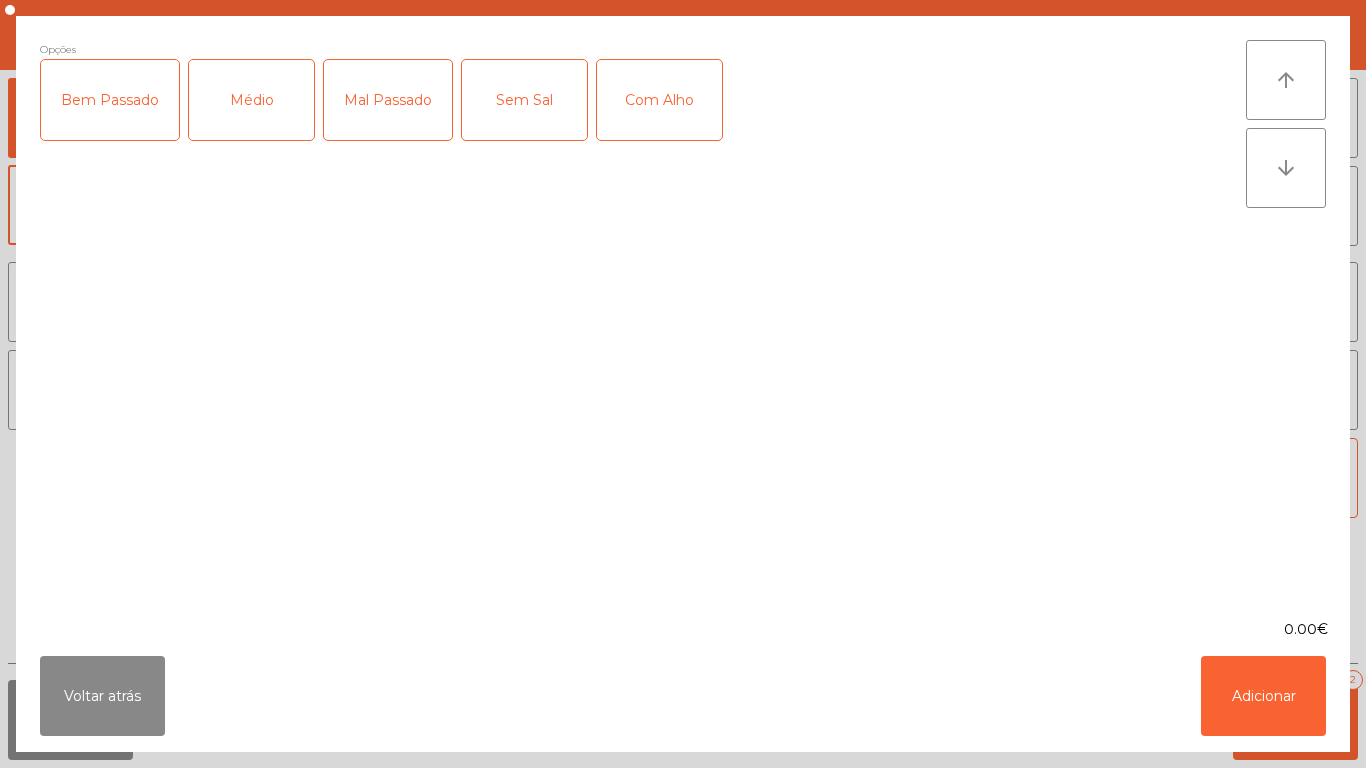 click on "Mal Passado" 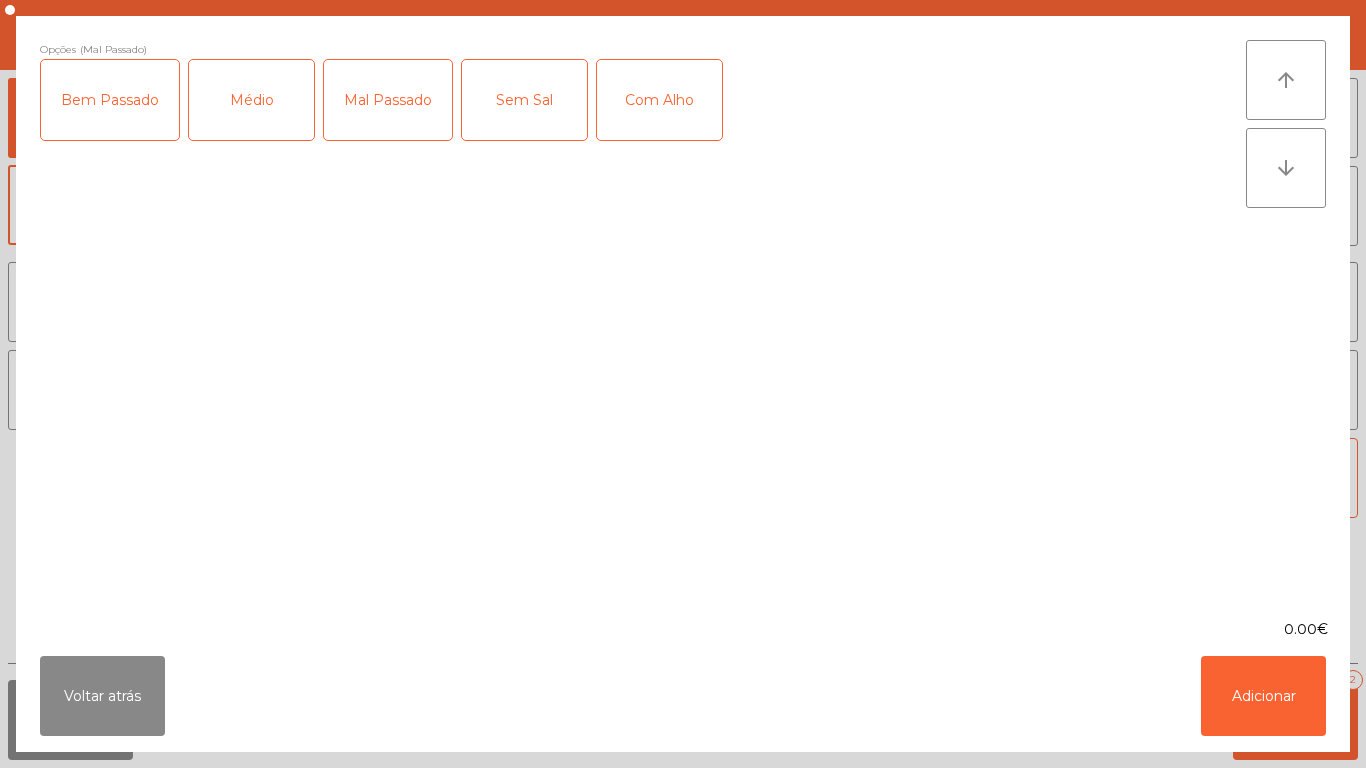 click on "Com Alho" 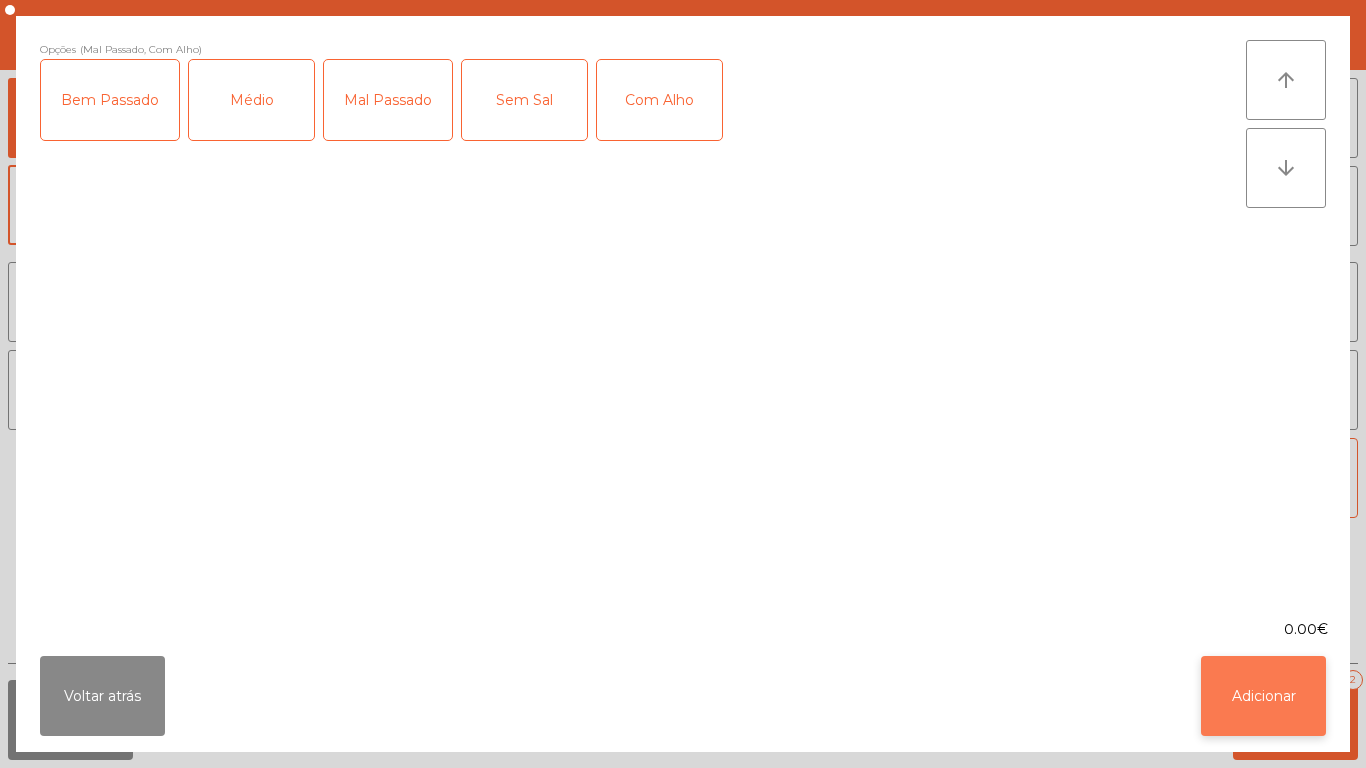 click on "Adicionar" 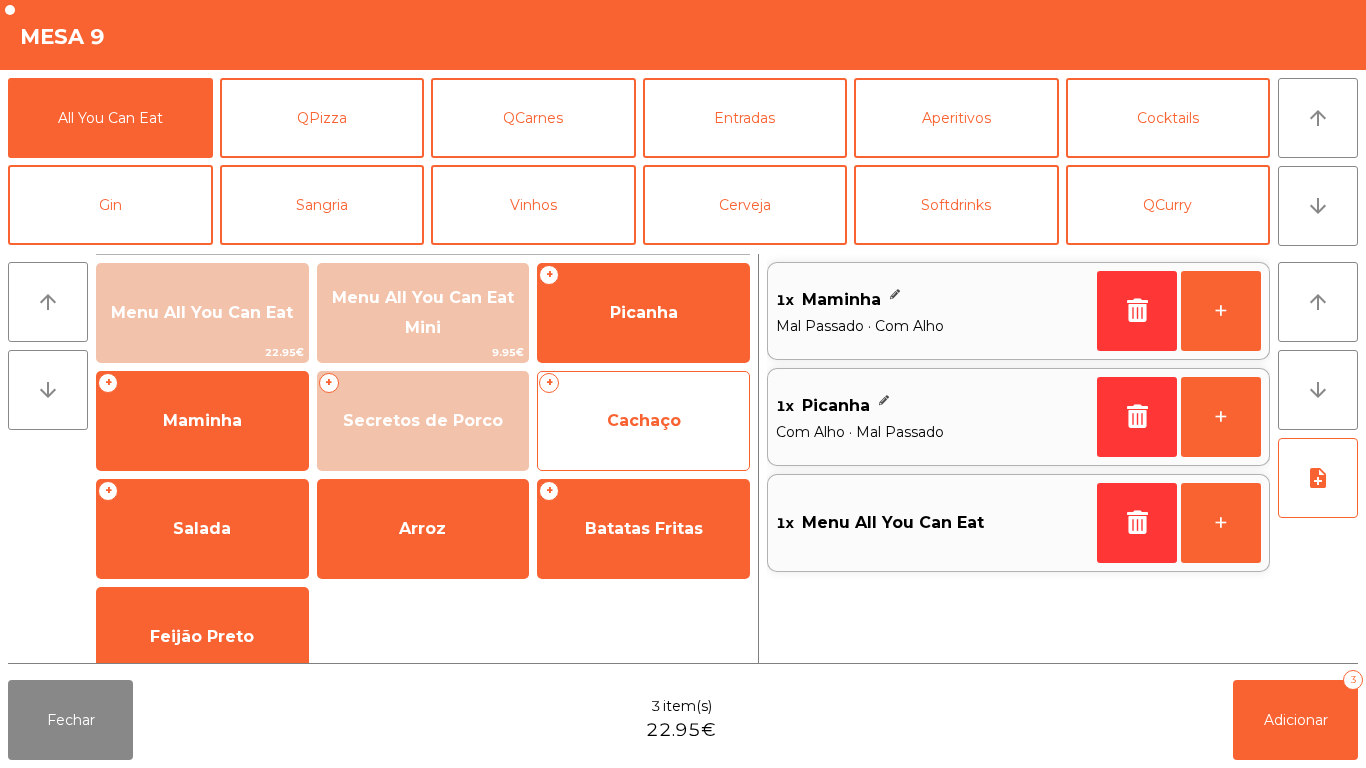 click on "Cachaço" 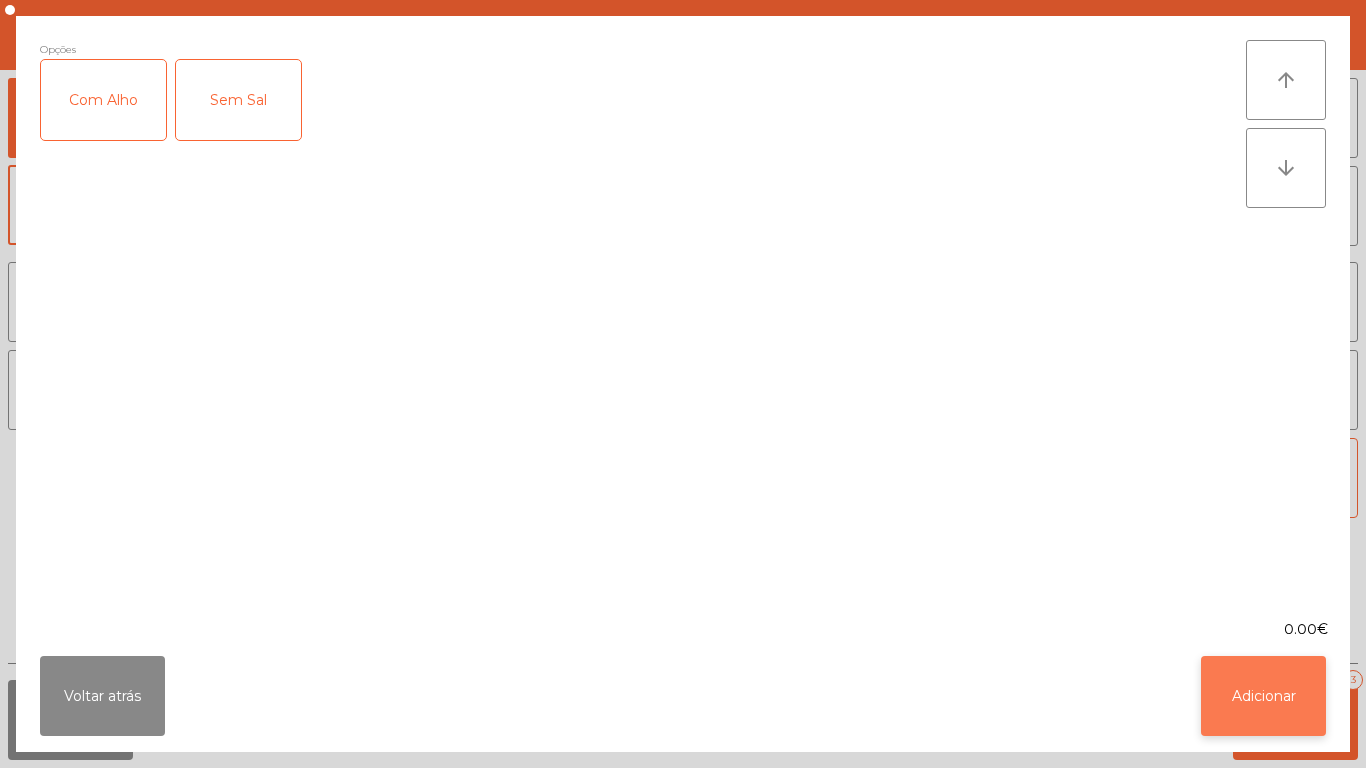 click on "Adicionar" 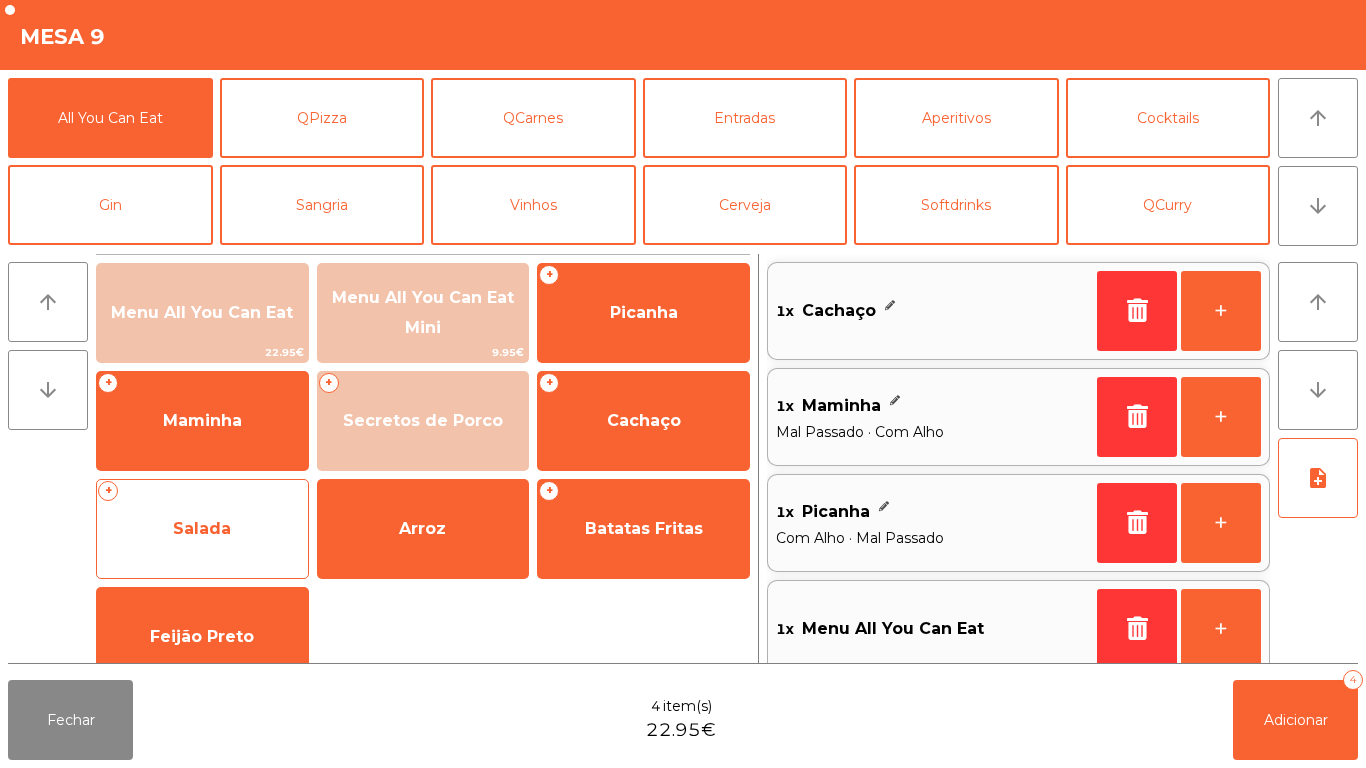 click on "Salada" 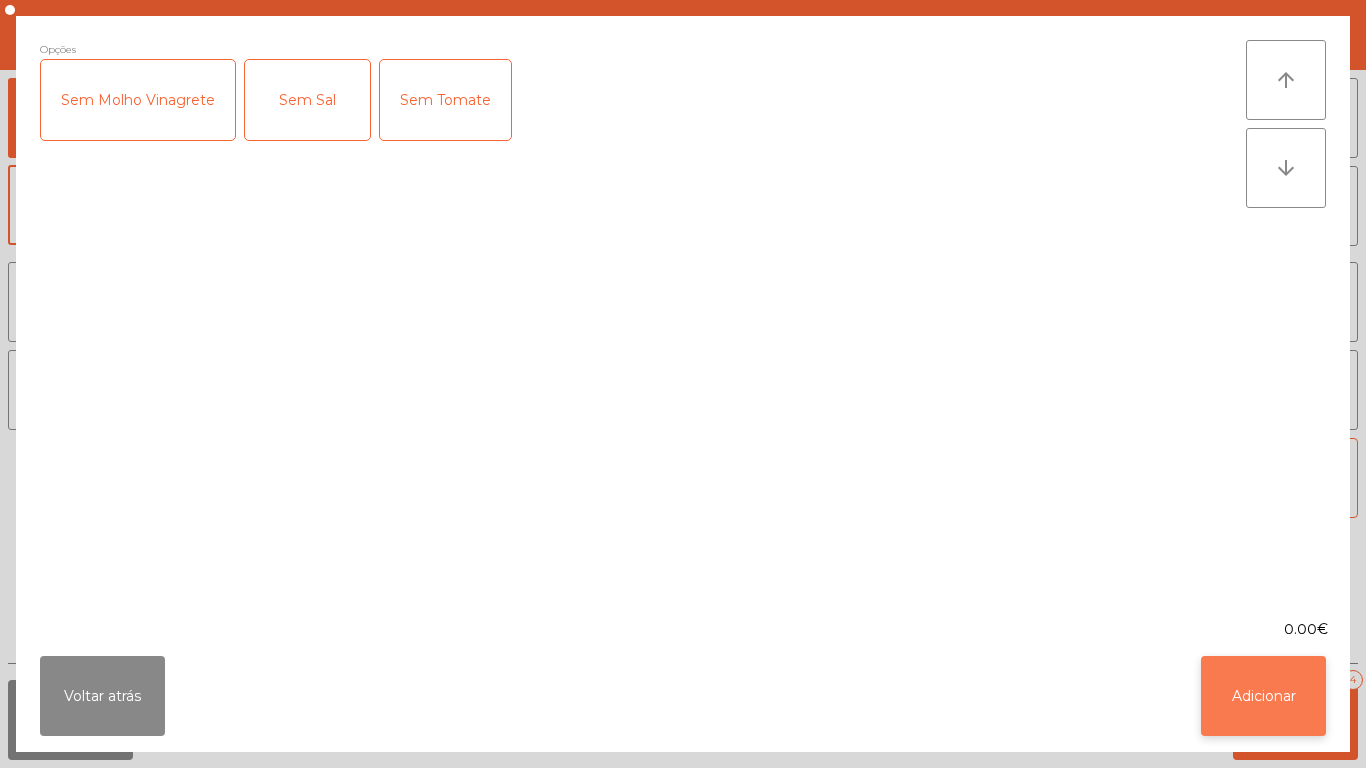 click on "Adicionar" 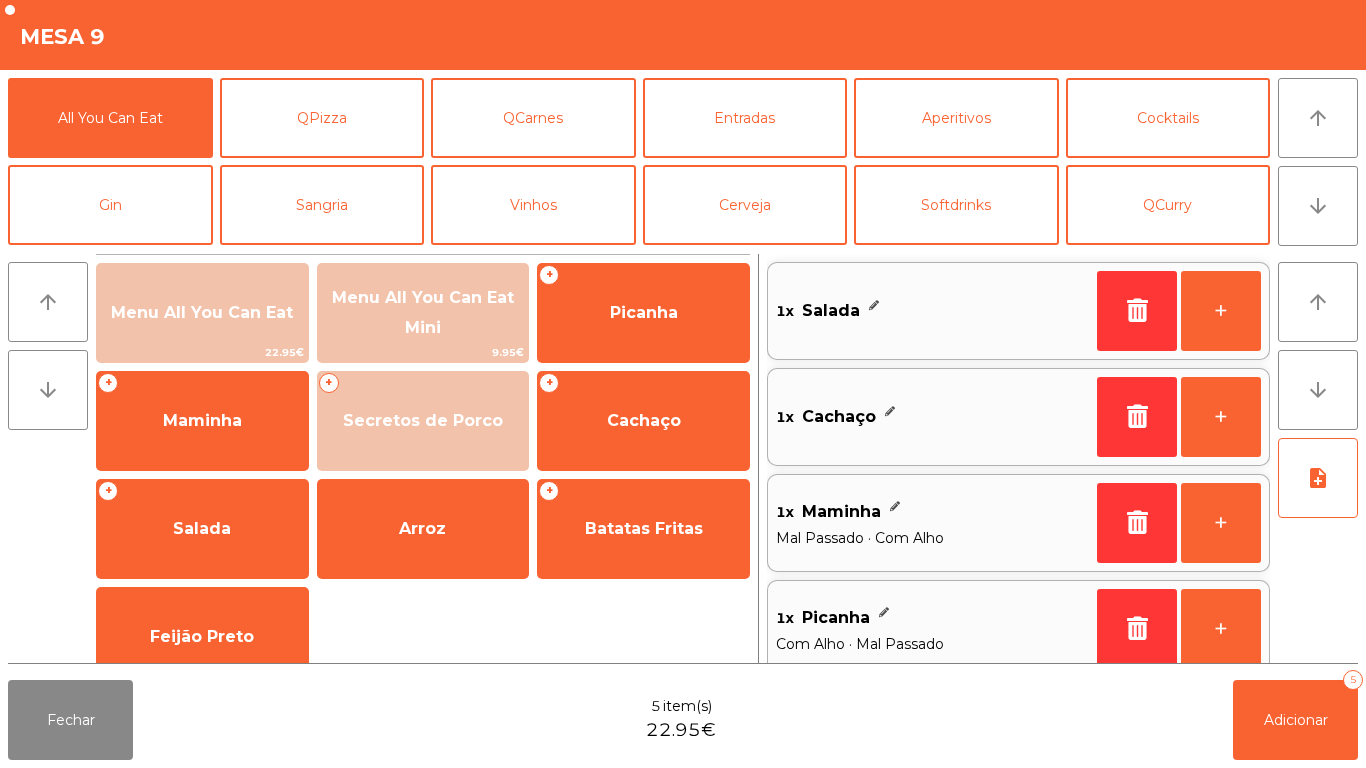 scroll, scrollTop: 8, scrollLeft: 0, axis: vertical 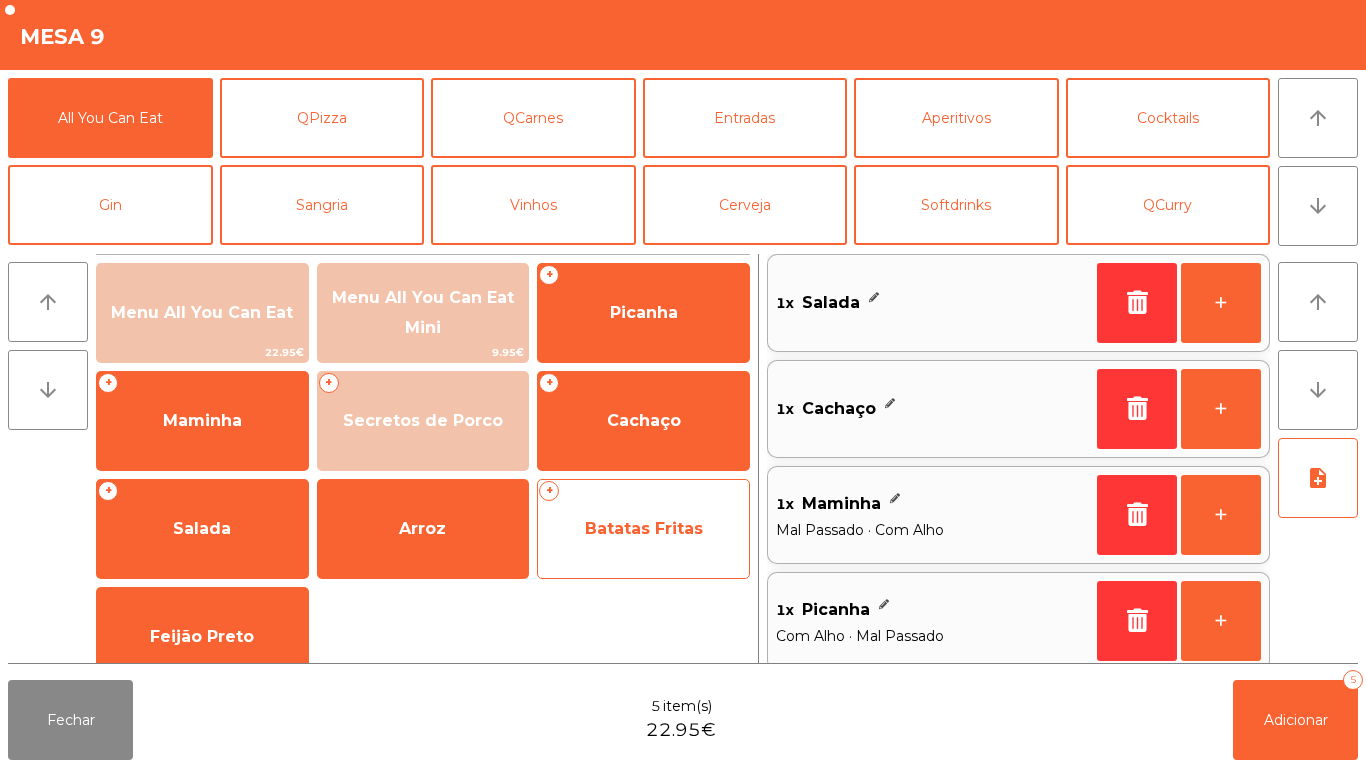 click on "Batatas Fritas" 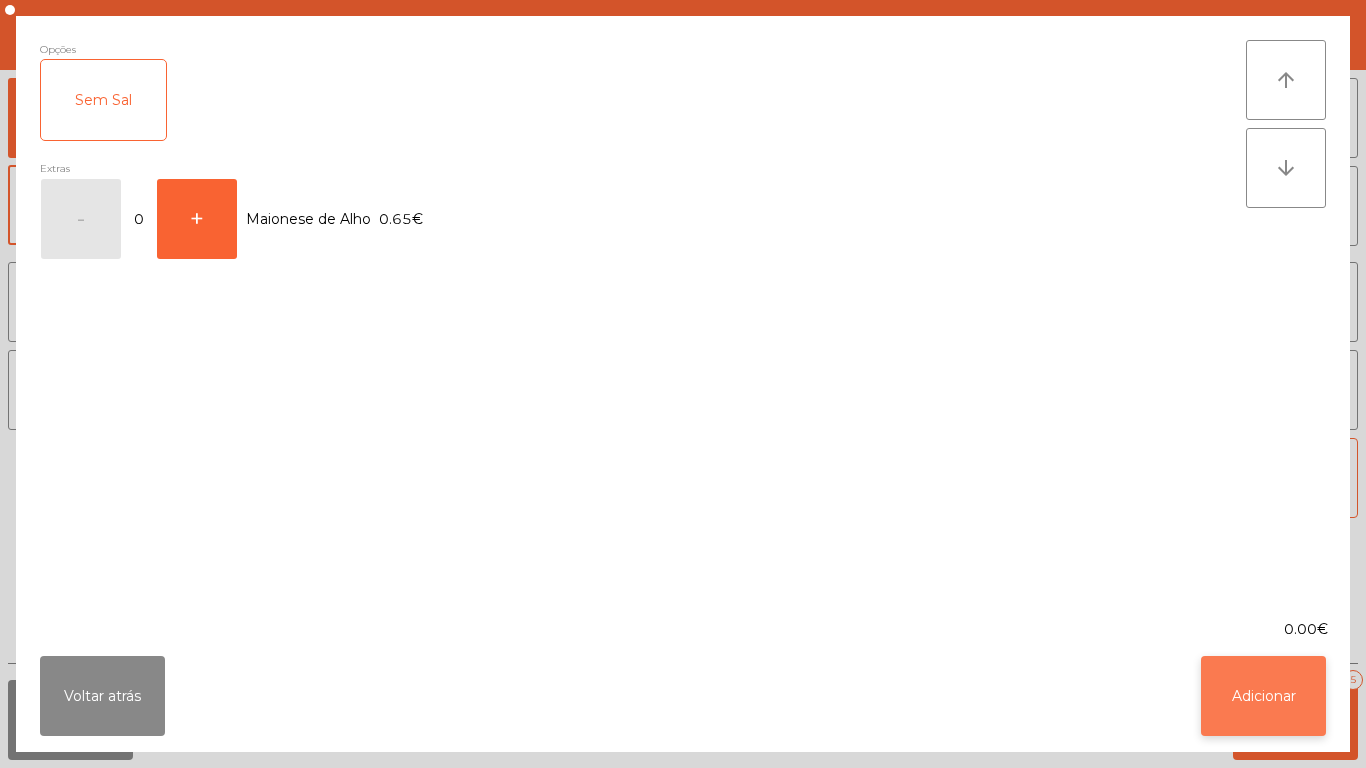 click on "Adicionar" 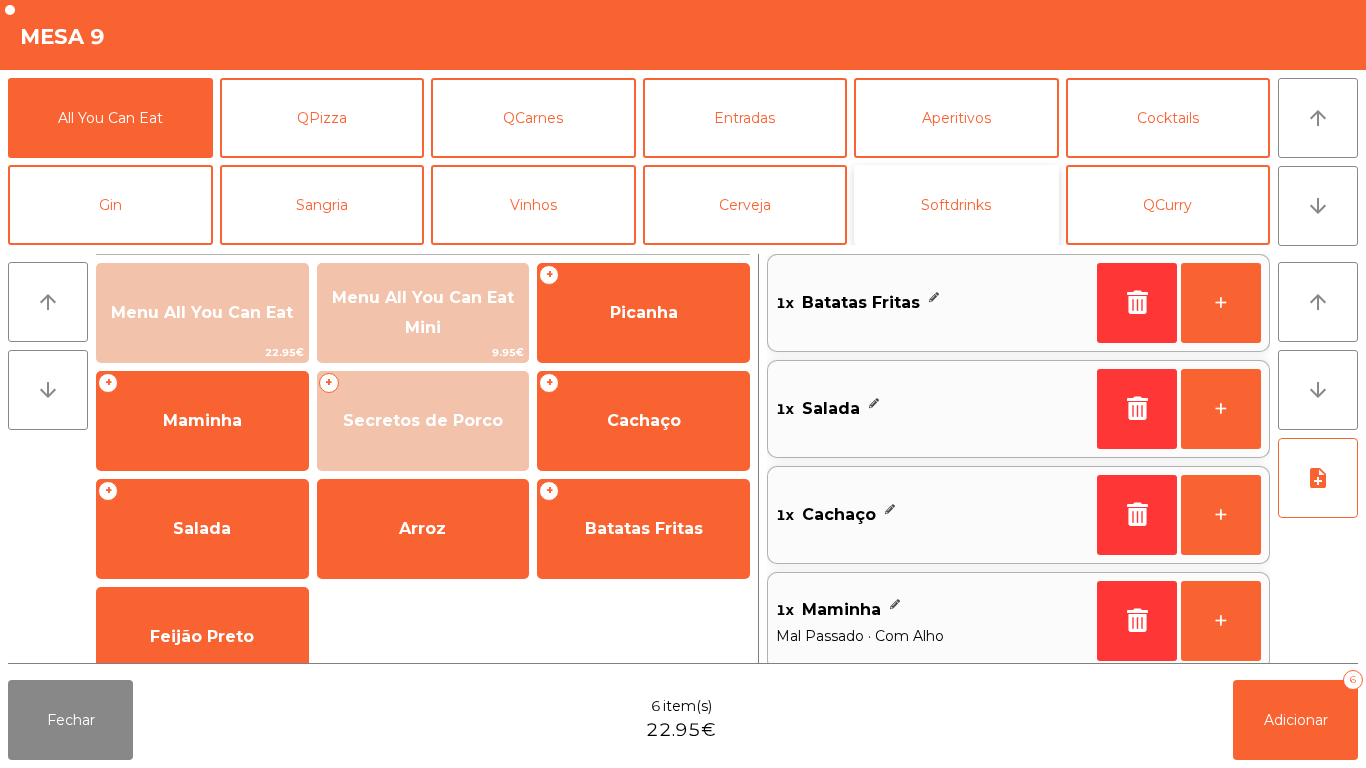 click on "Softdrinks" 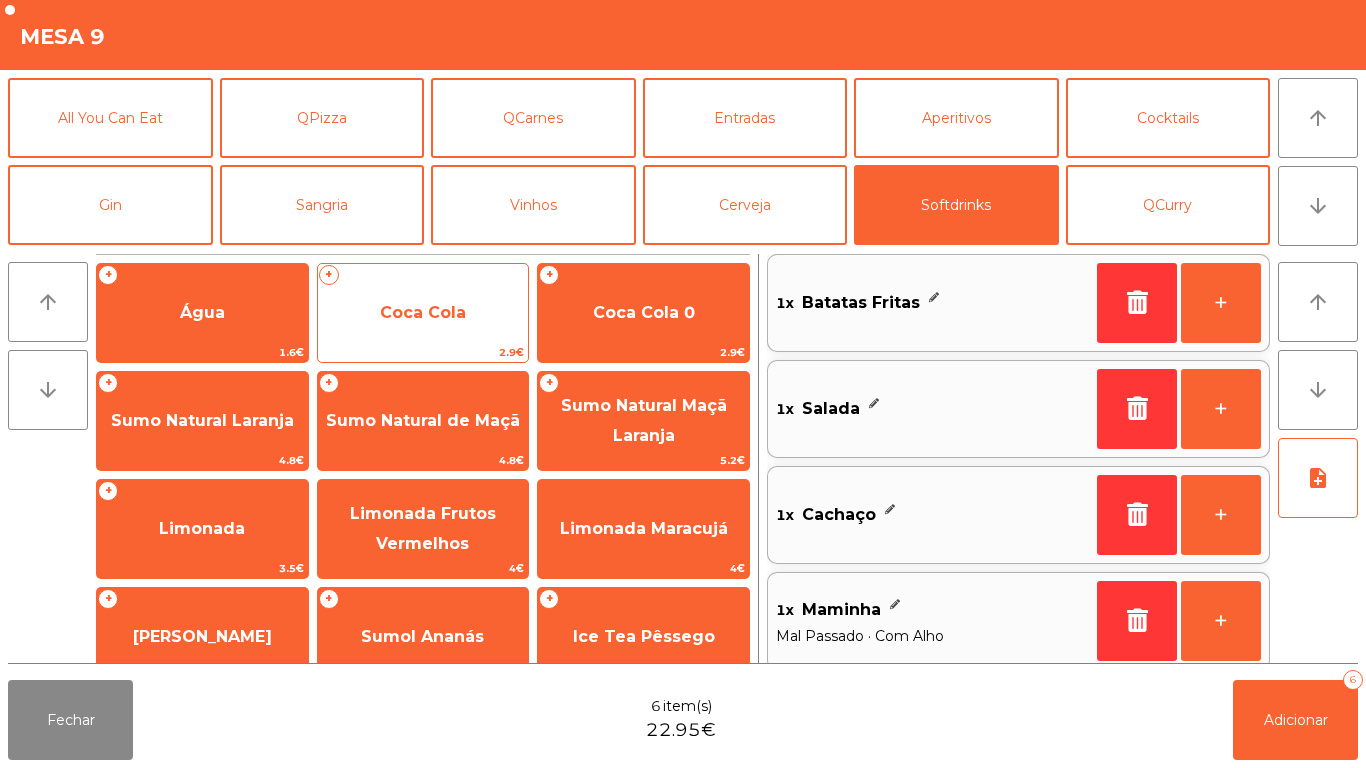 click on "Coca Cola" 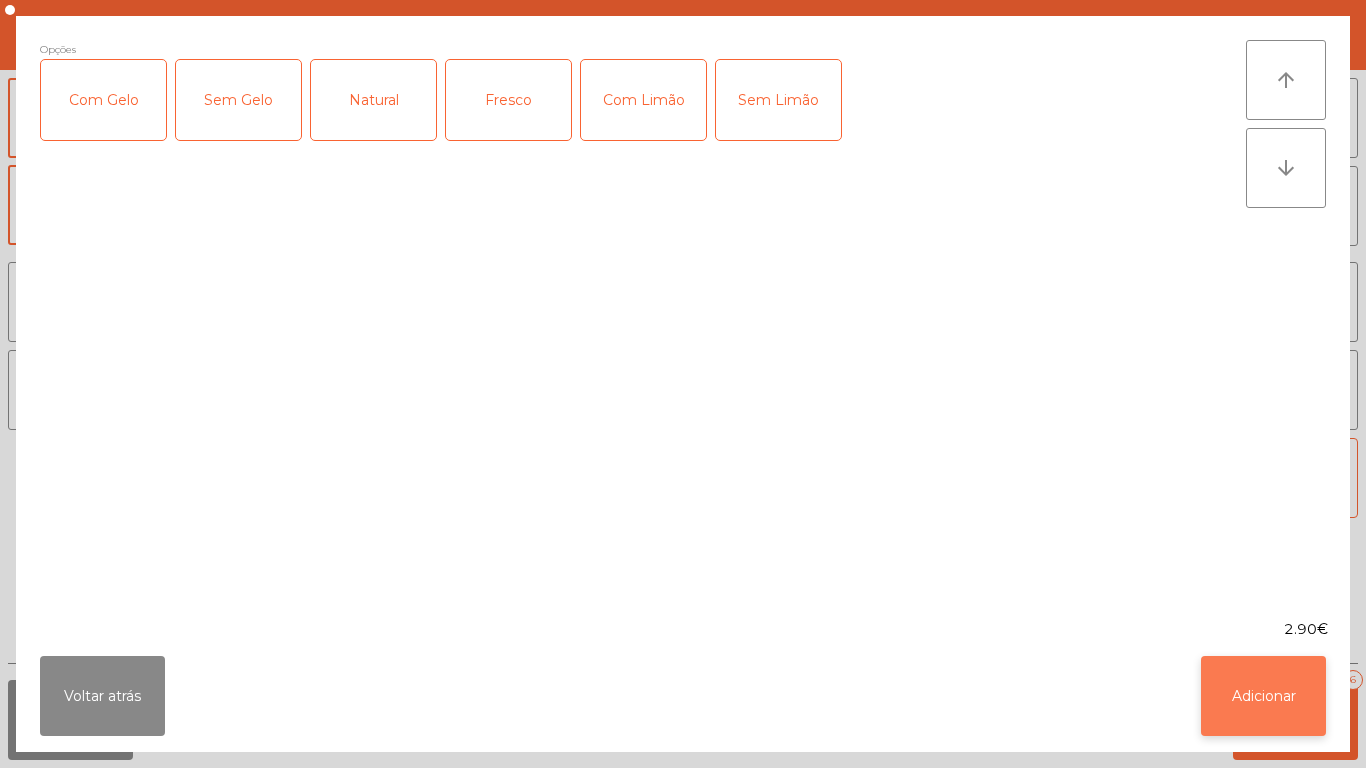 click on "Adicionar" 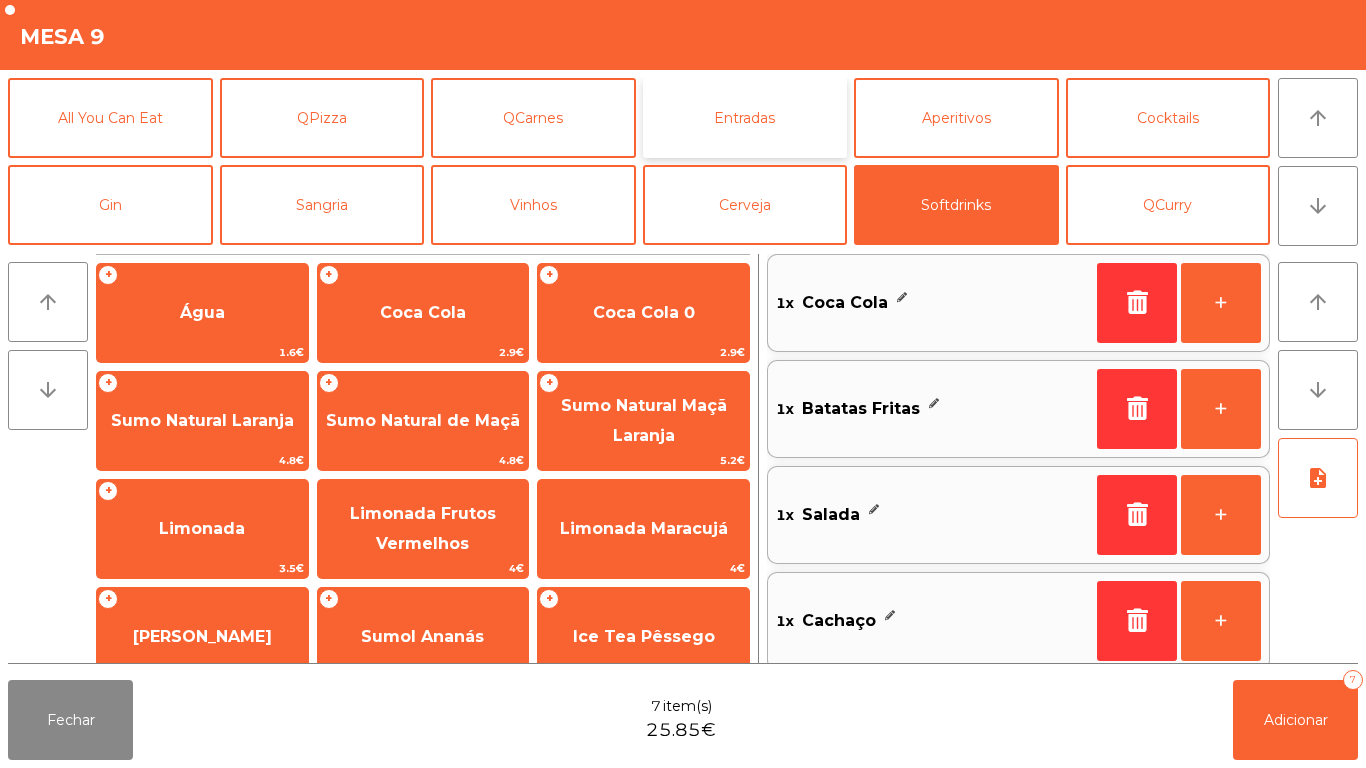 click on "Entradas" 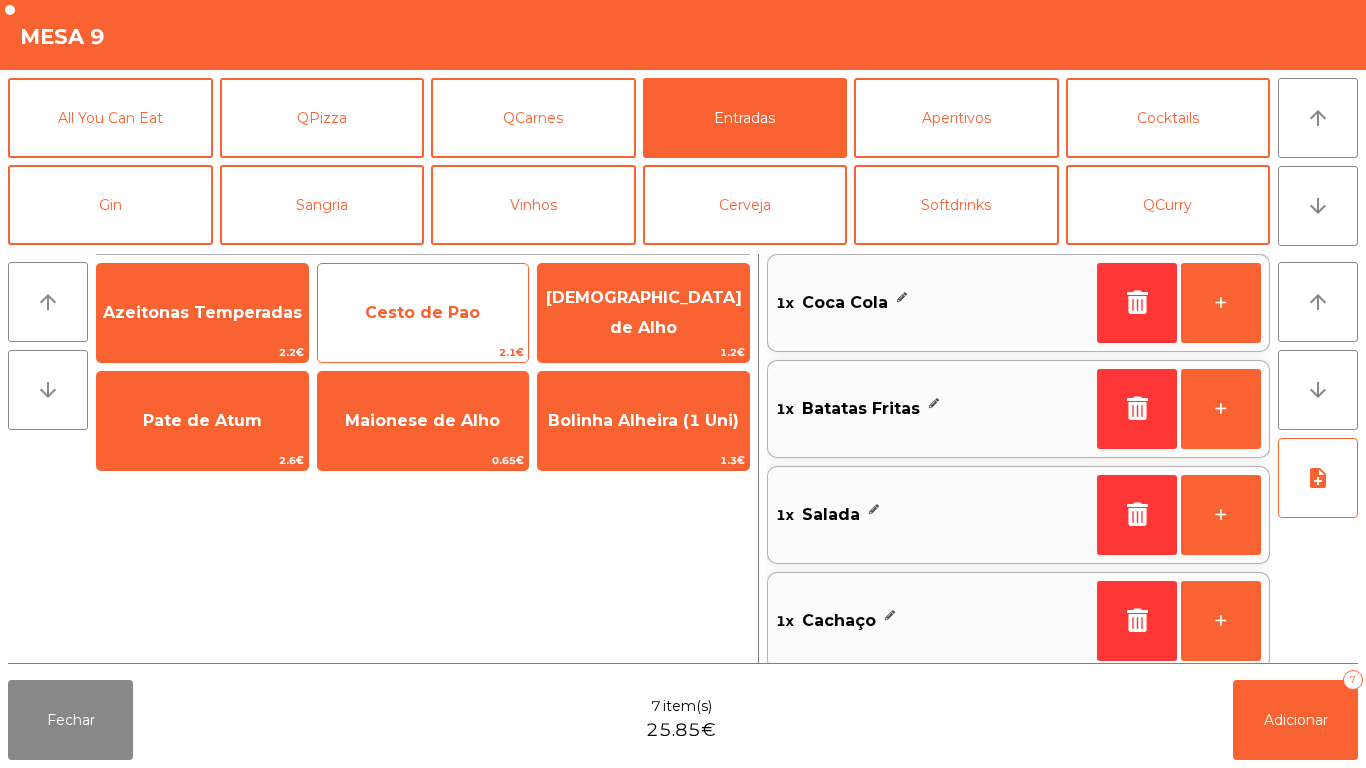 click on "Cesto de Pao" 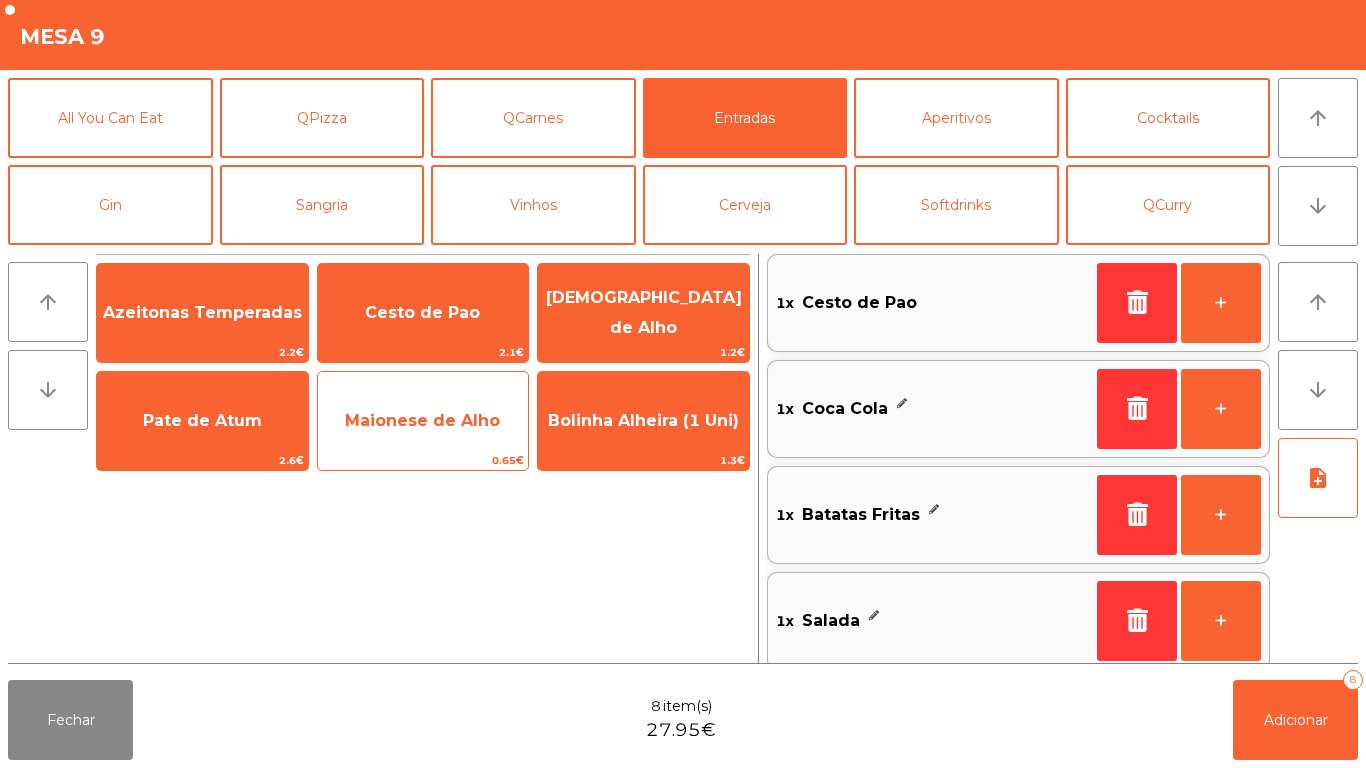 click on "Maionese de Alho" 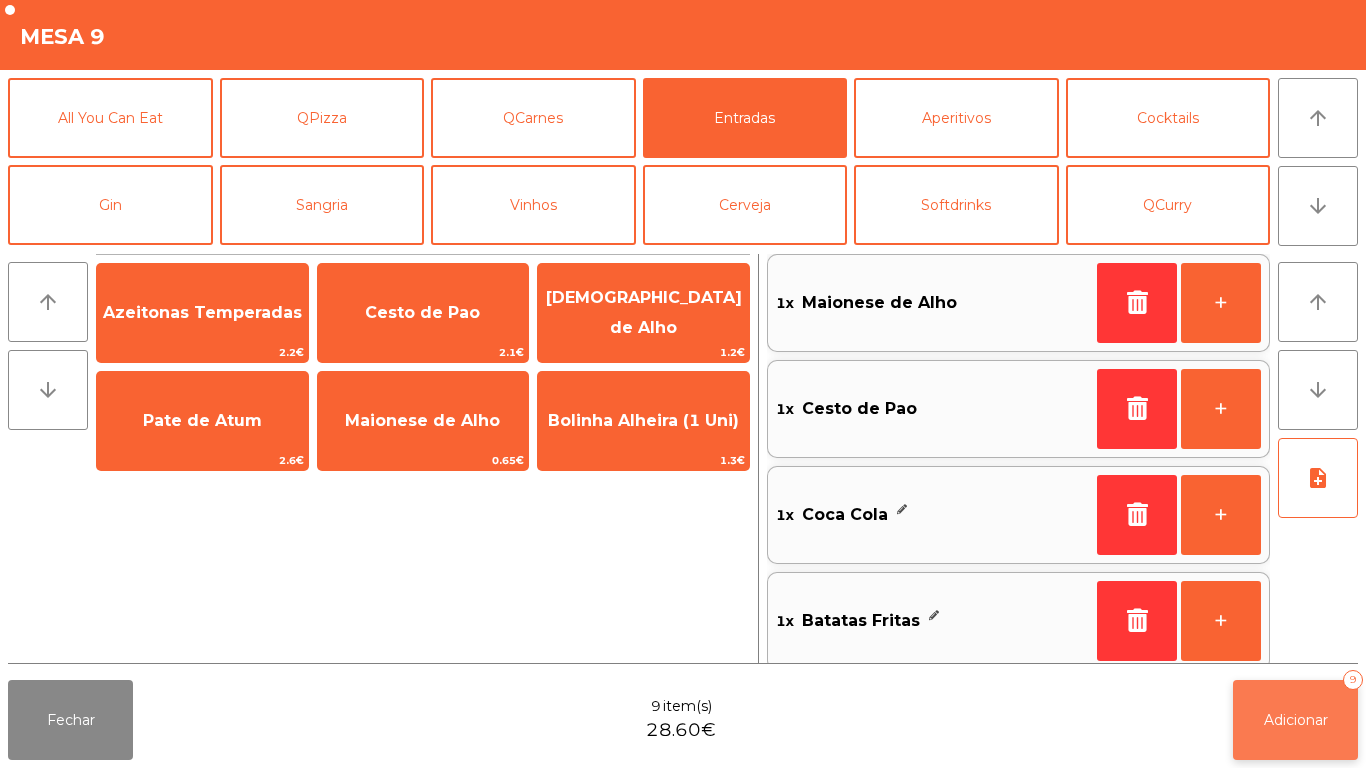 click on "Adicionar" 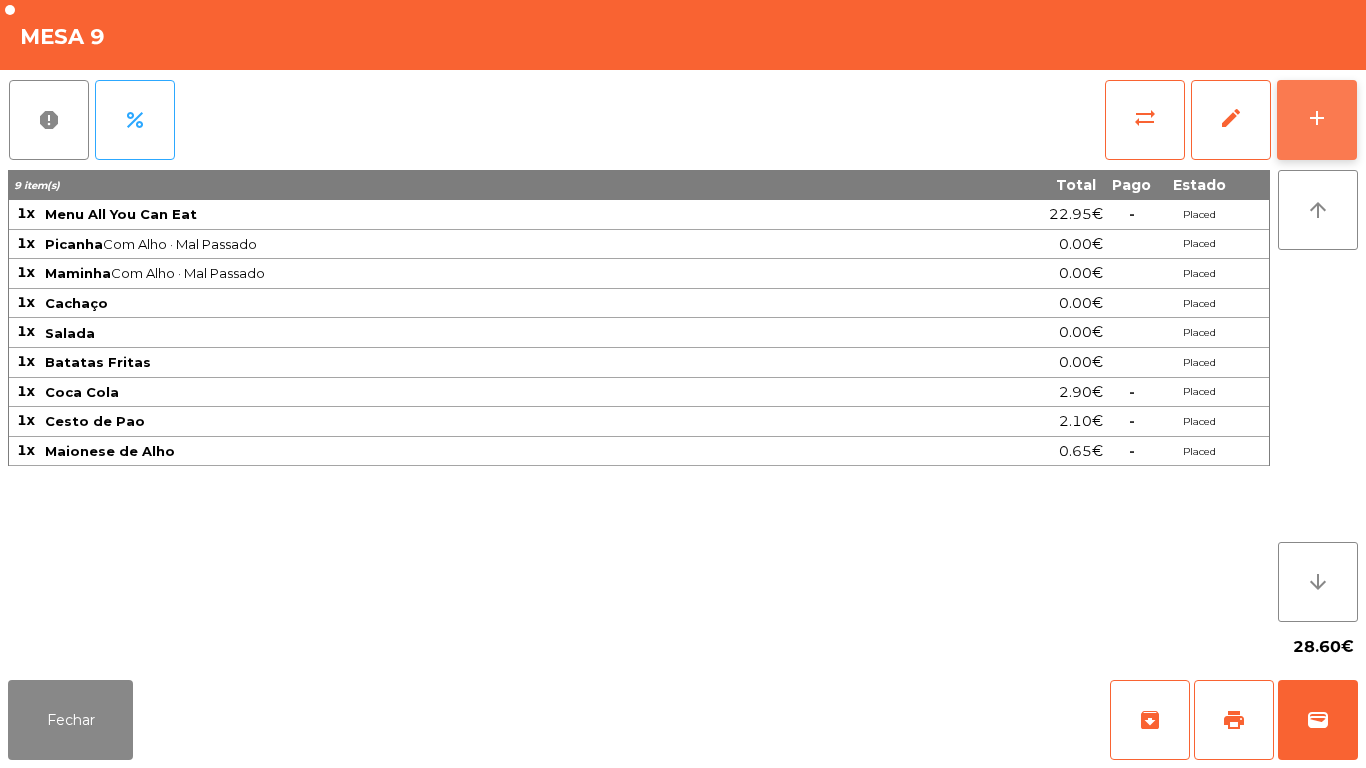 click on "add" 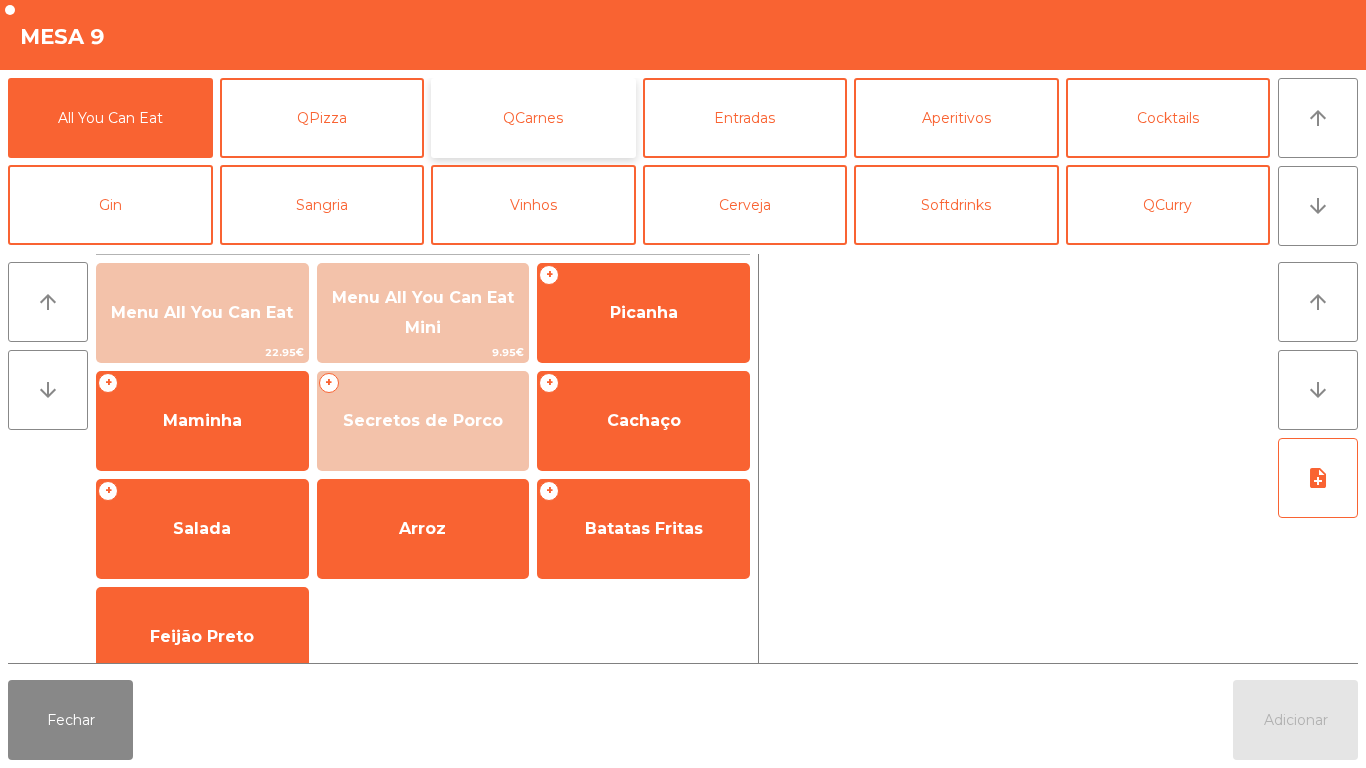 click on "QCarnes" 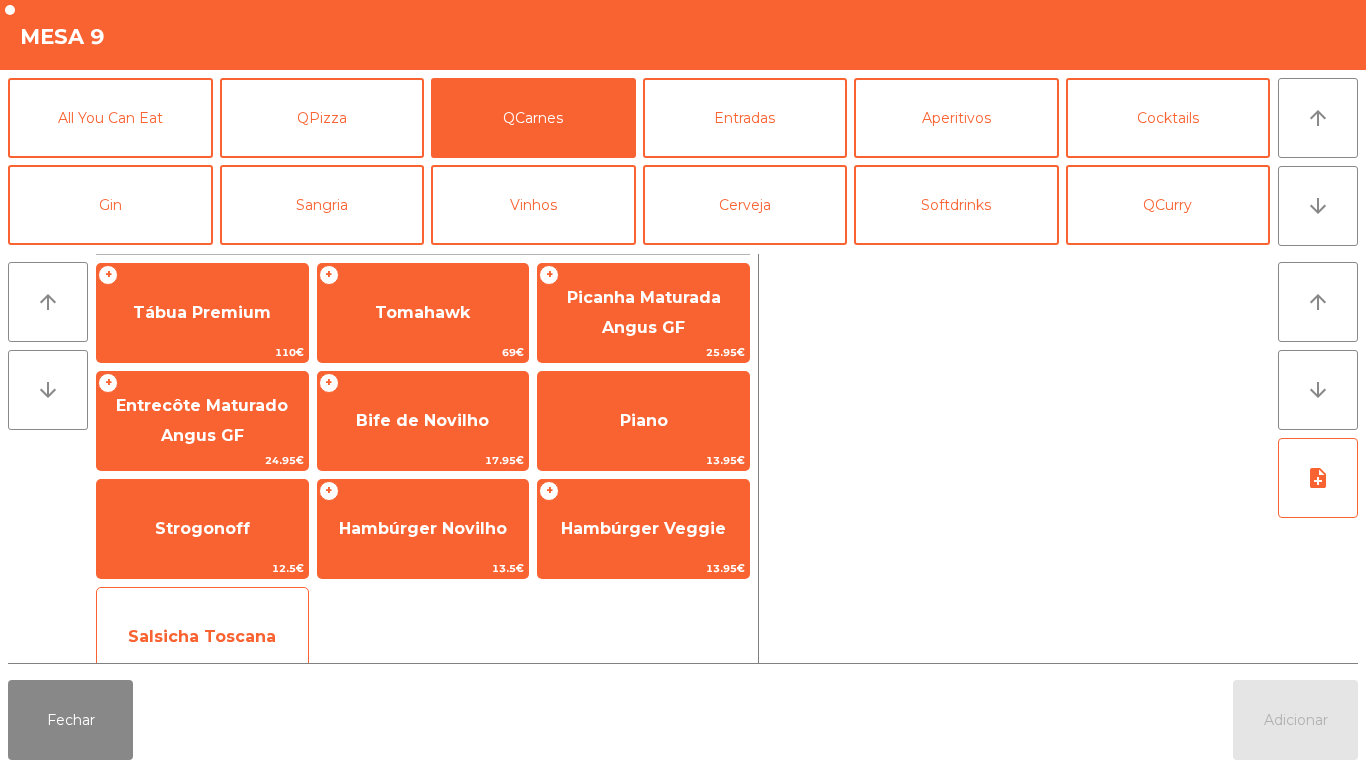 click on "Salsicha Toscana" 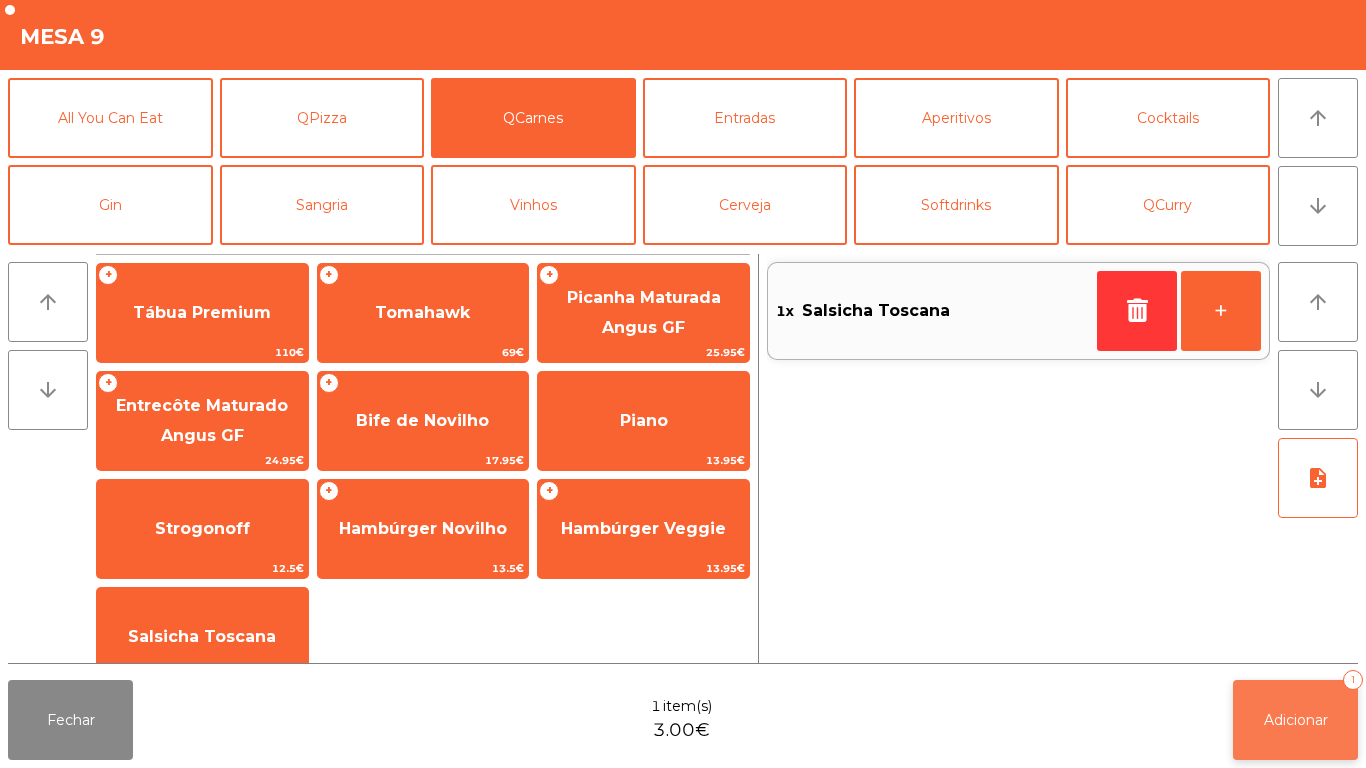 click on "Adicionar   1" 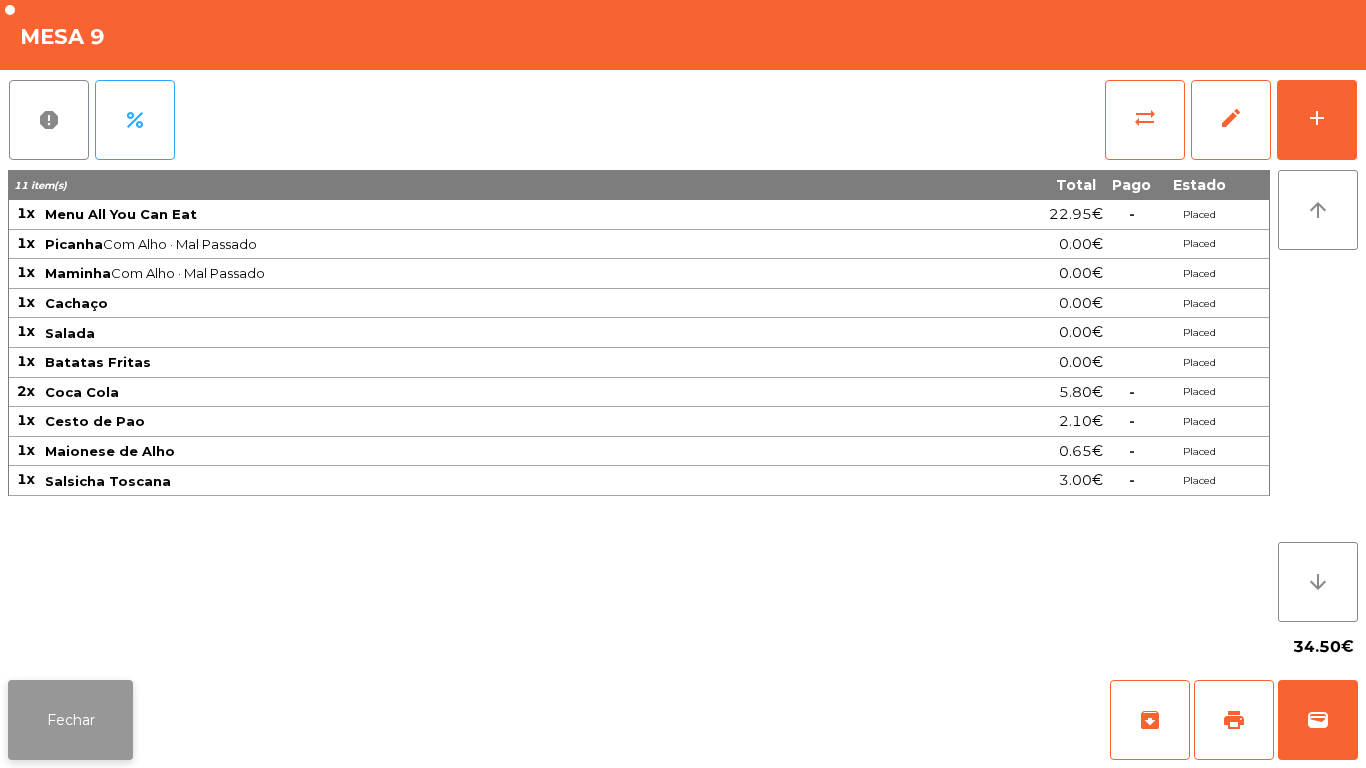 click on "Fechar" 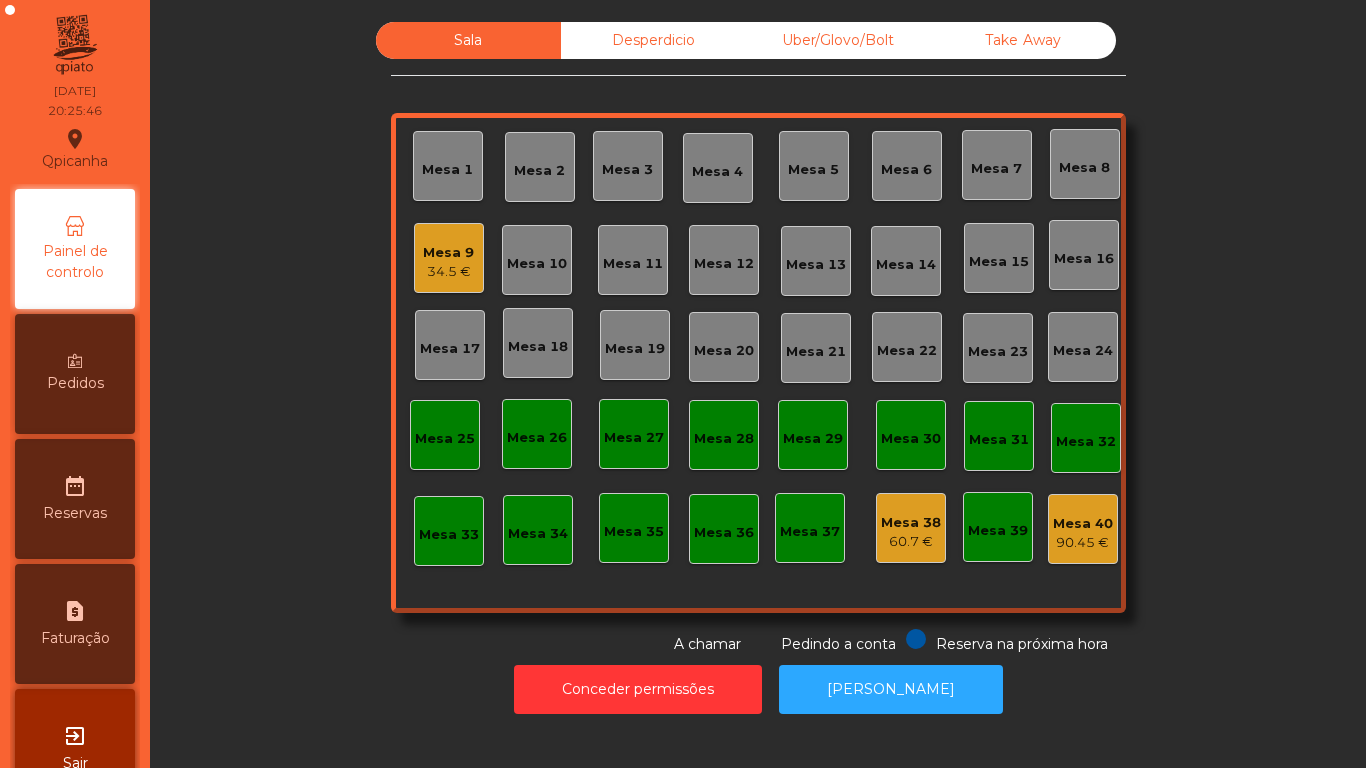 click on "Mesa 1" 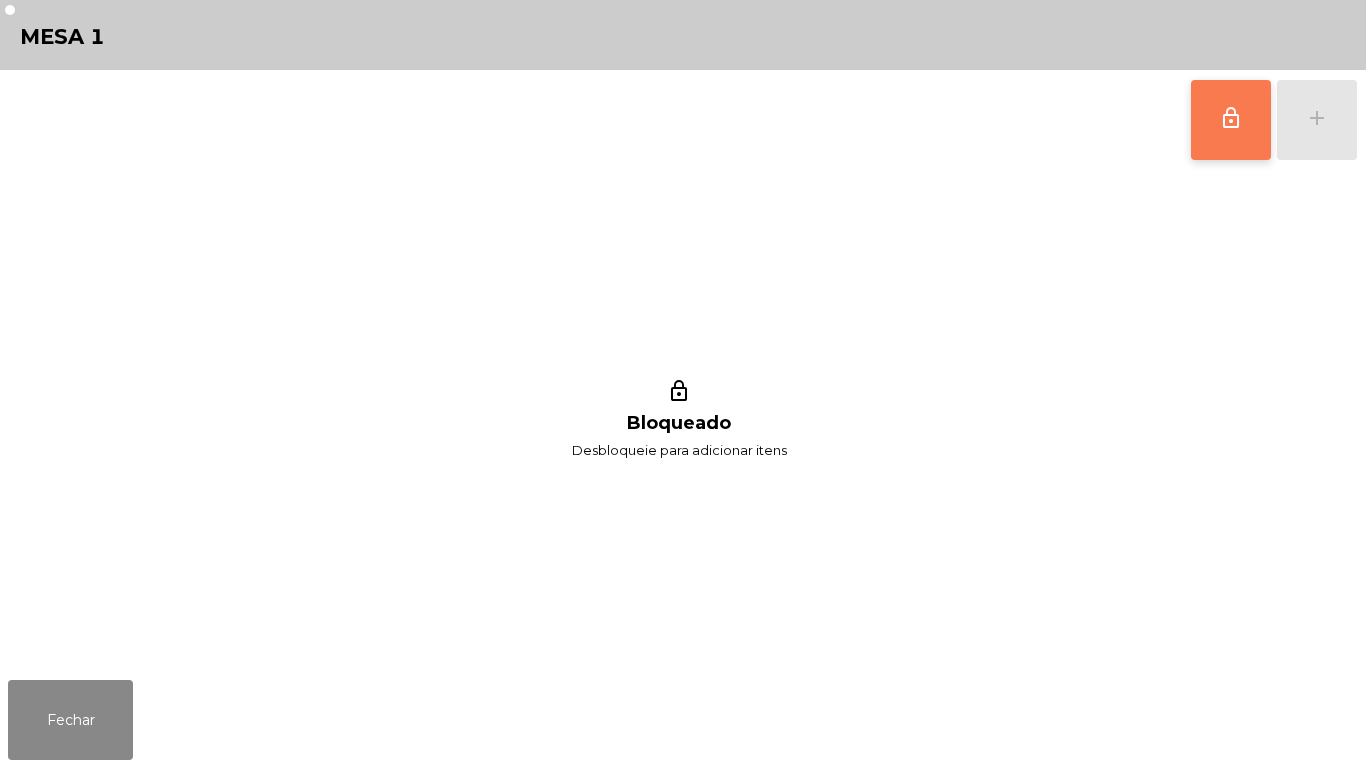 click on "lock_outline" 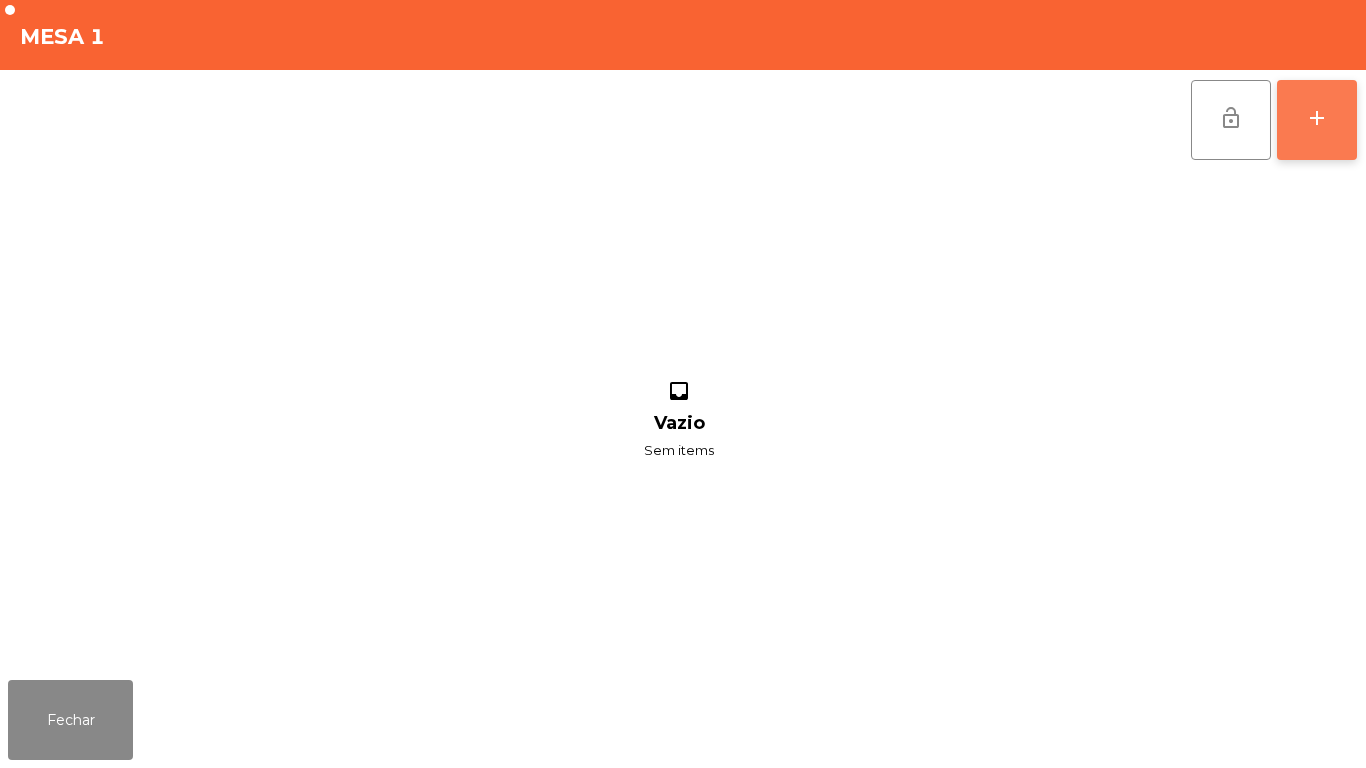 click on "add" 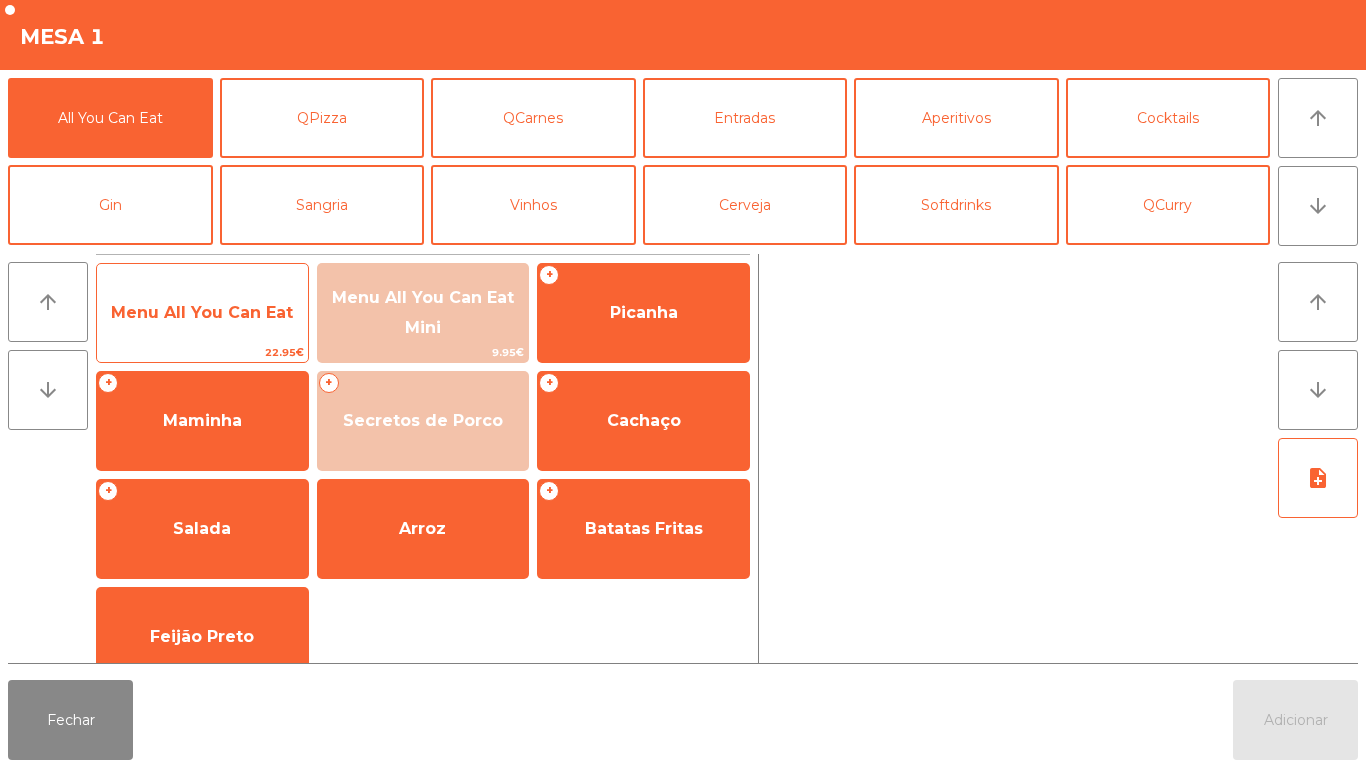 click on "Menu All You Can Eat" 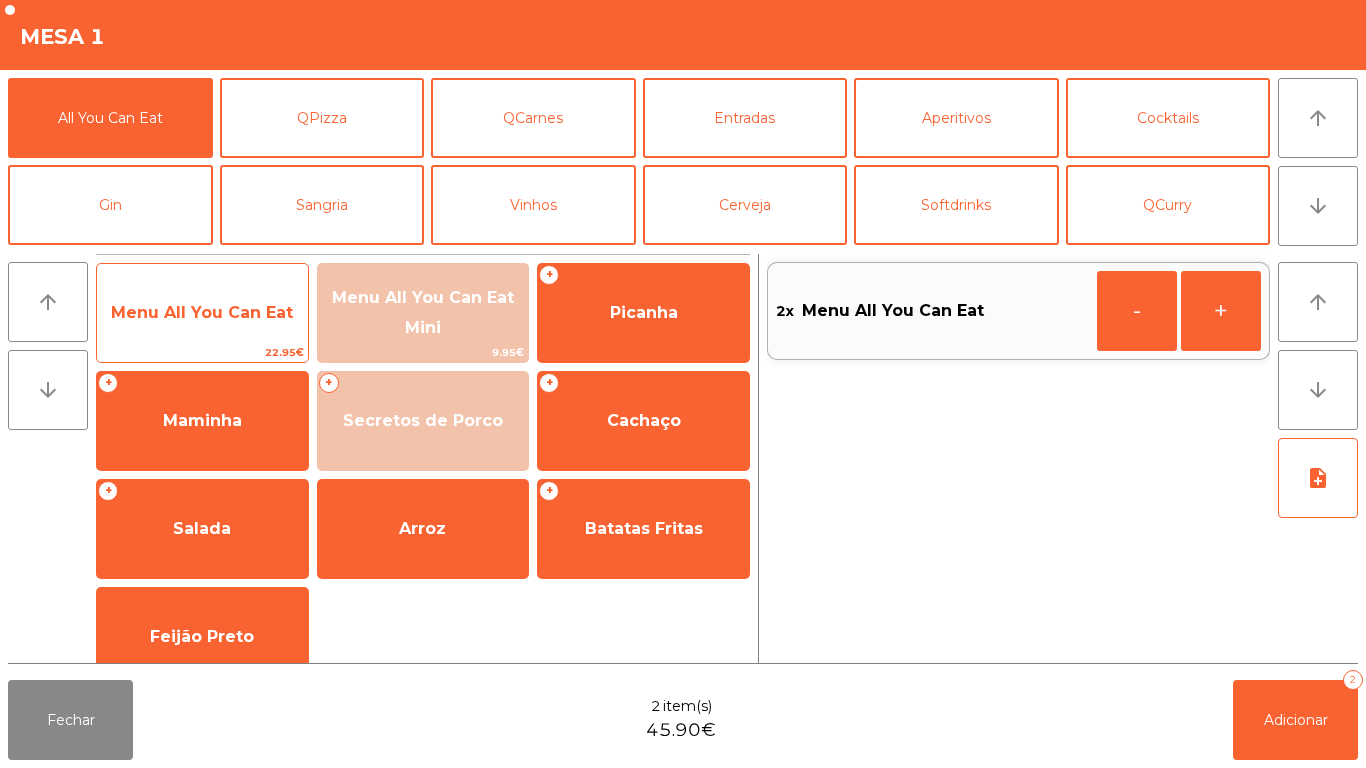 click on "Menu All You Can Eat" 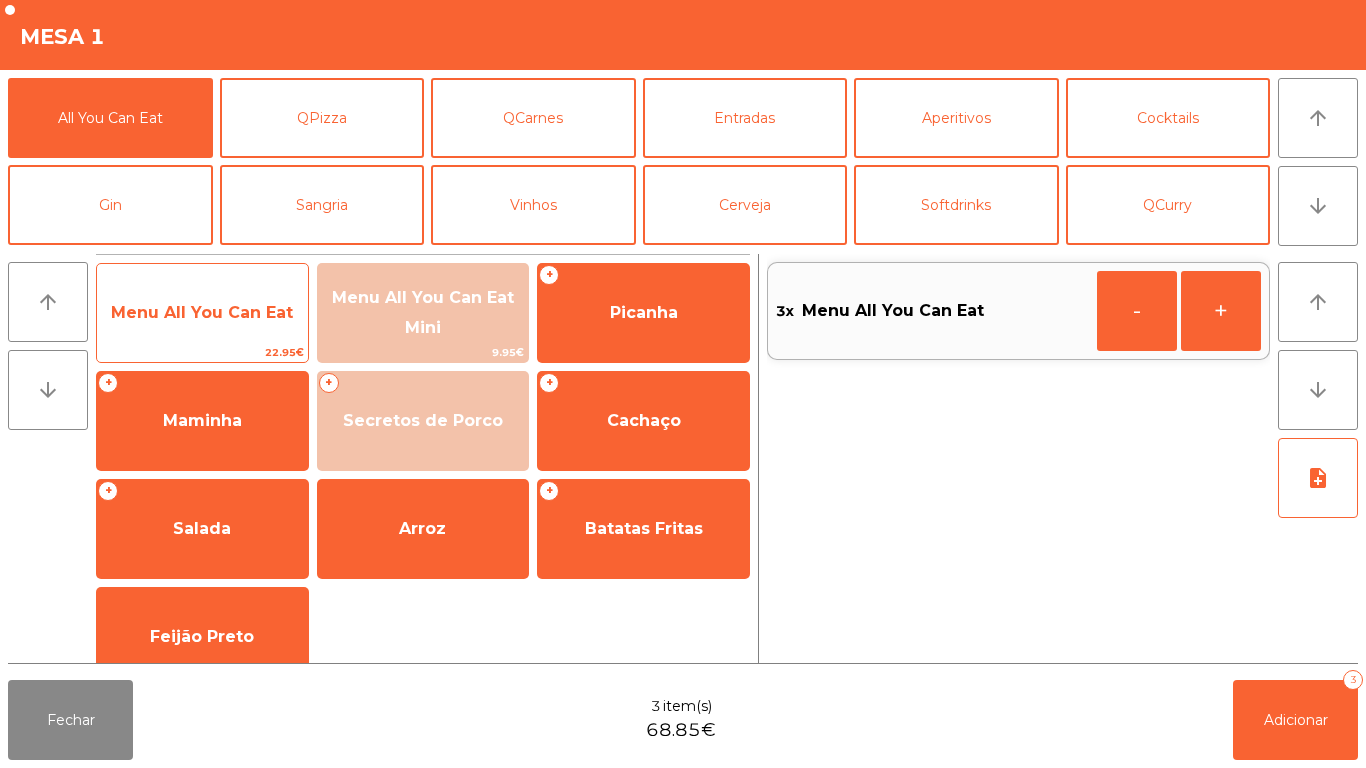 click on "Menu All You Can Eat" 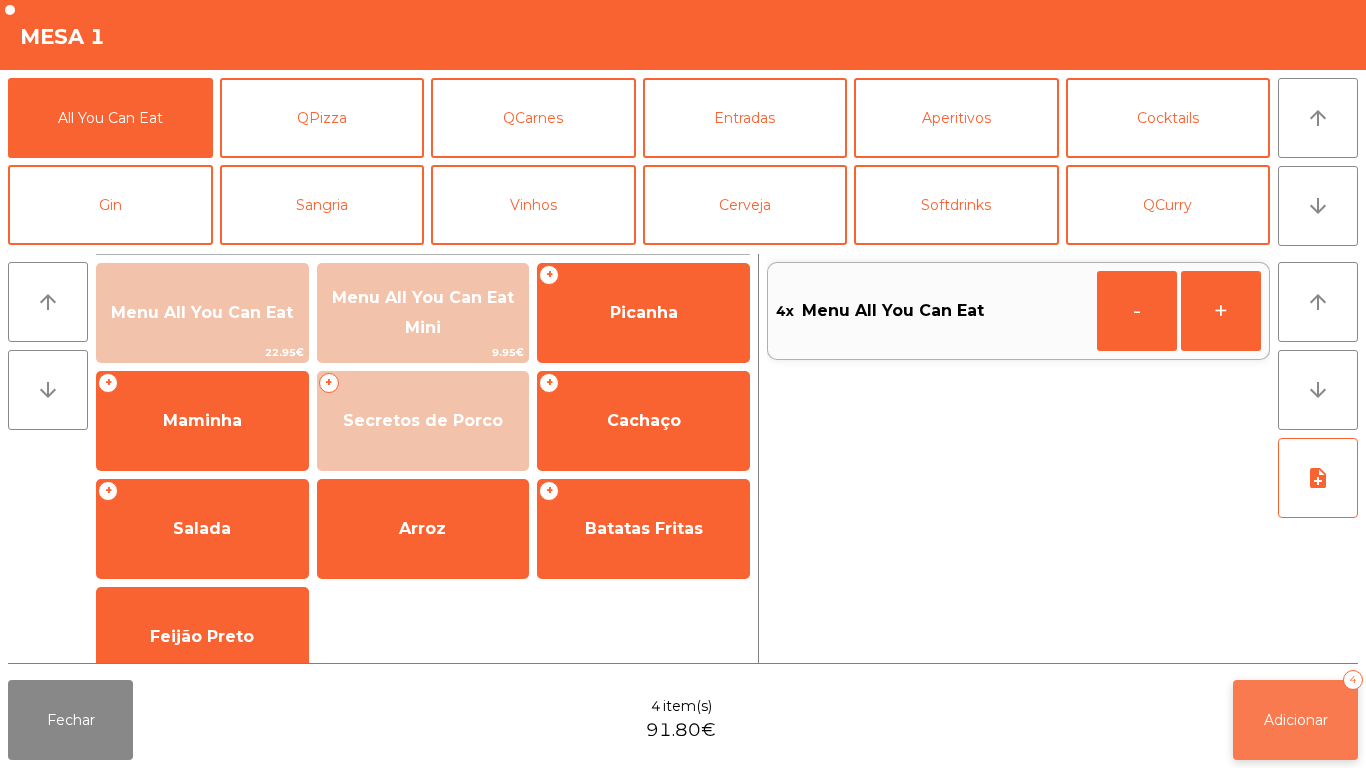 click on "Adicionar   4" 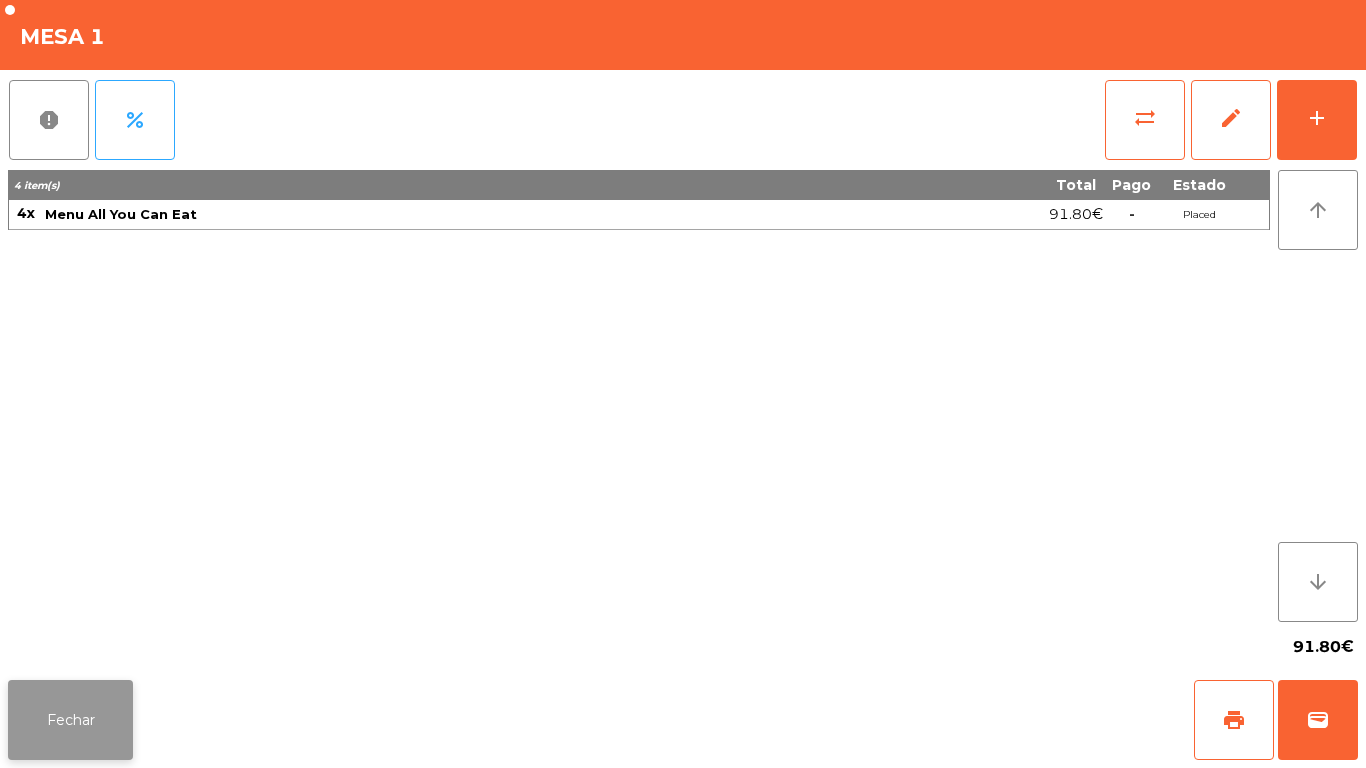 click on "Fechar" 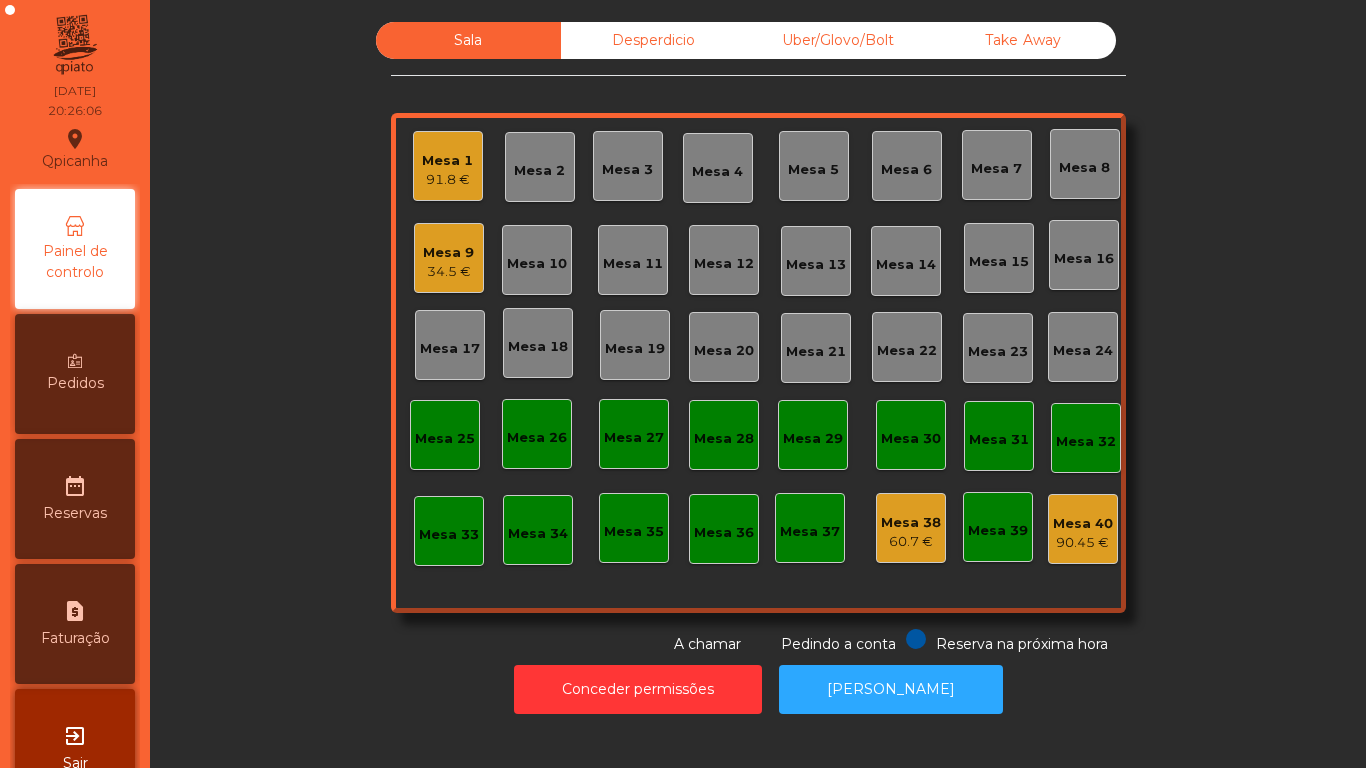 click on "Mesa 13" 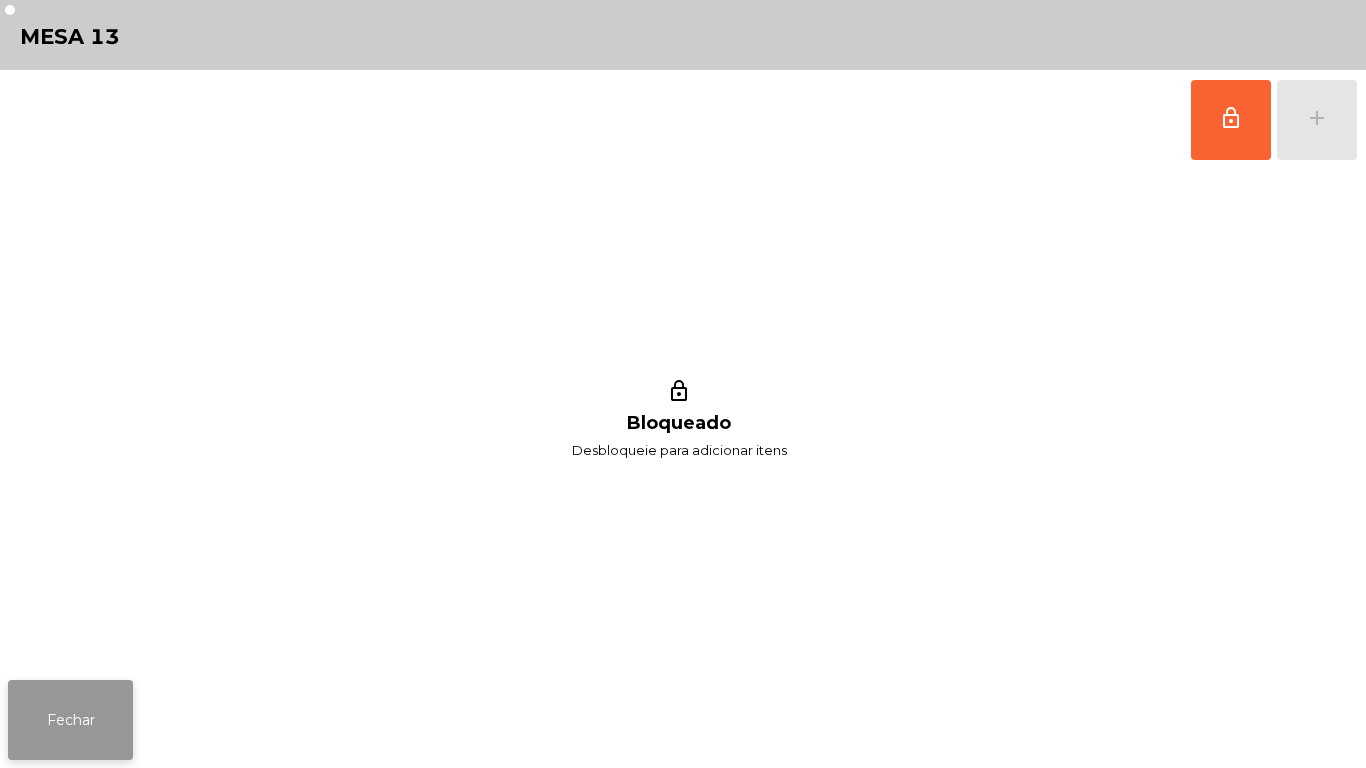 click on "Fechar" 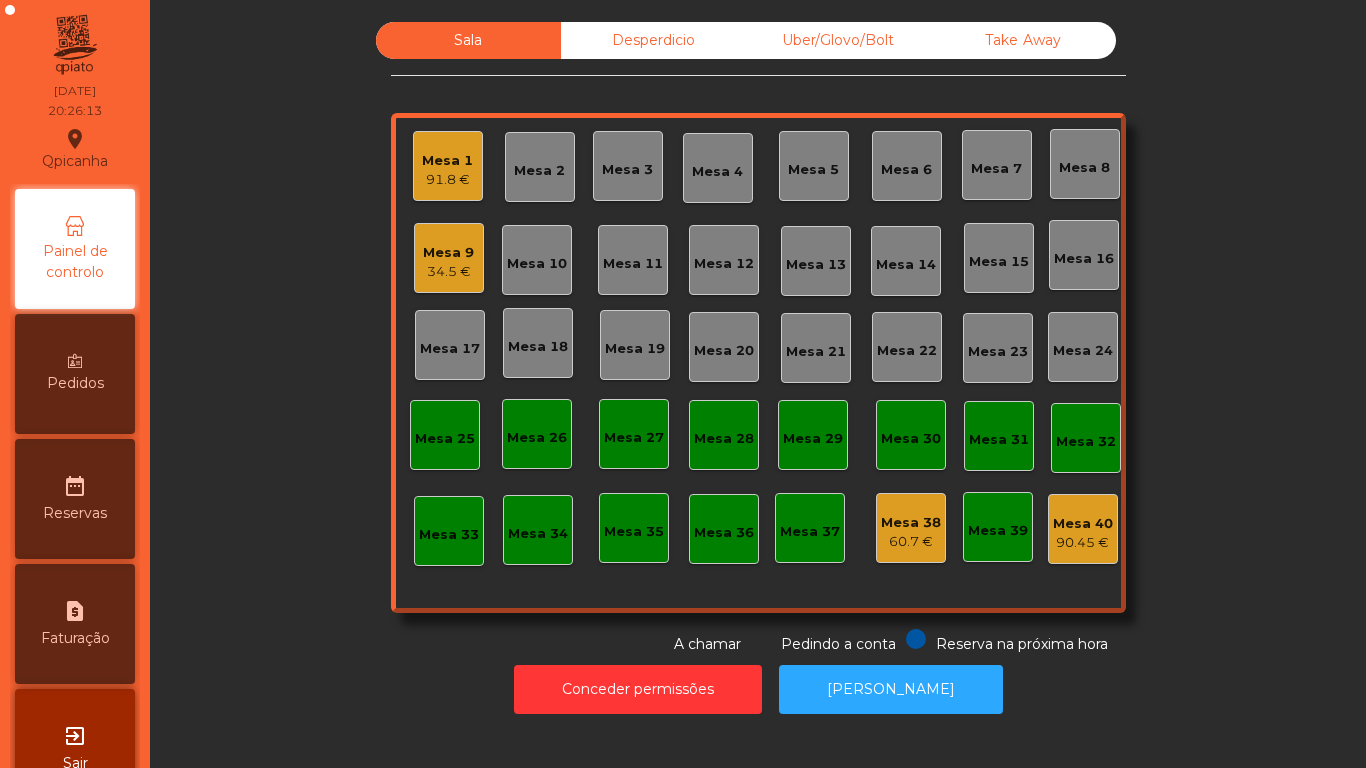 click on "Mesa 15" 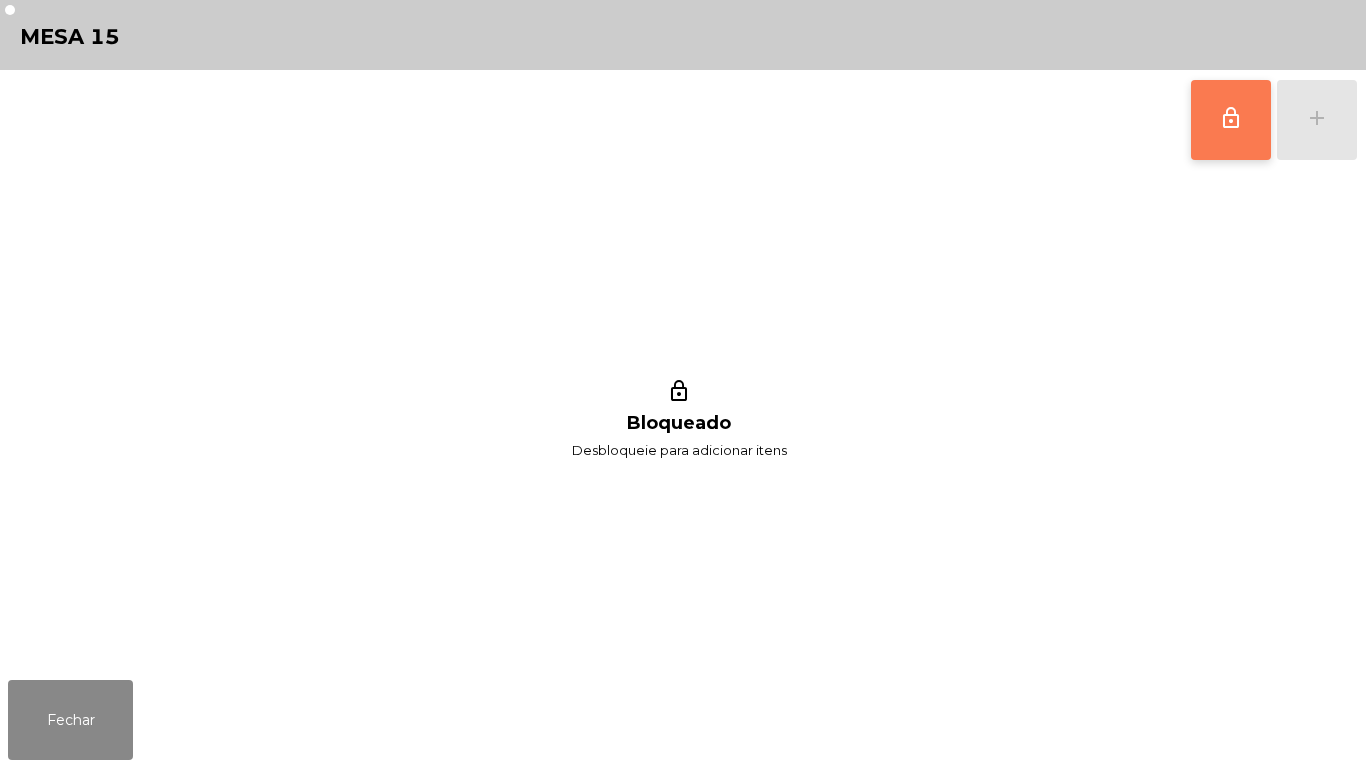 click on "lock_outline" 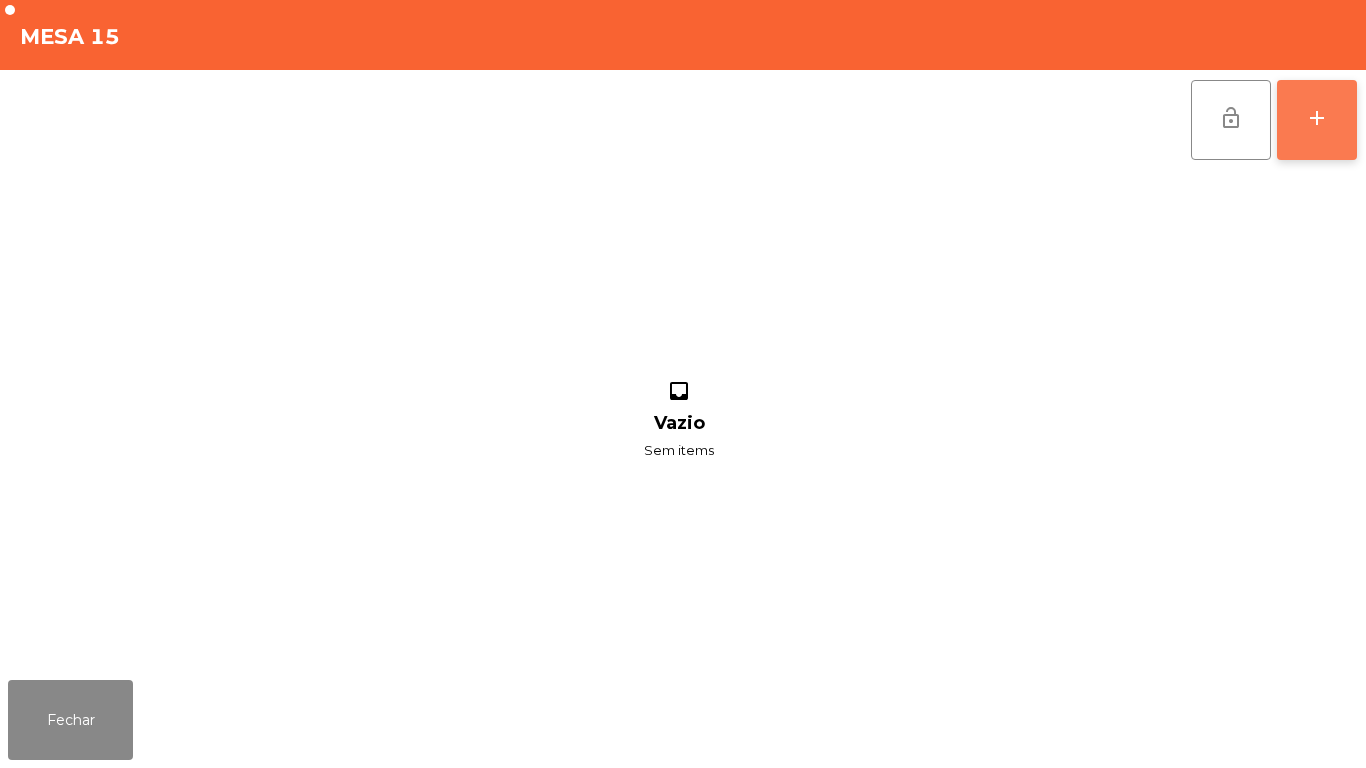 click on "add" 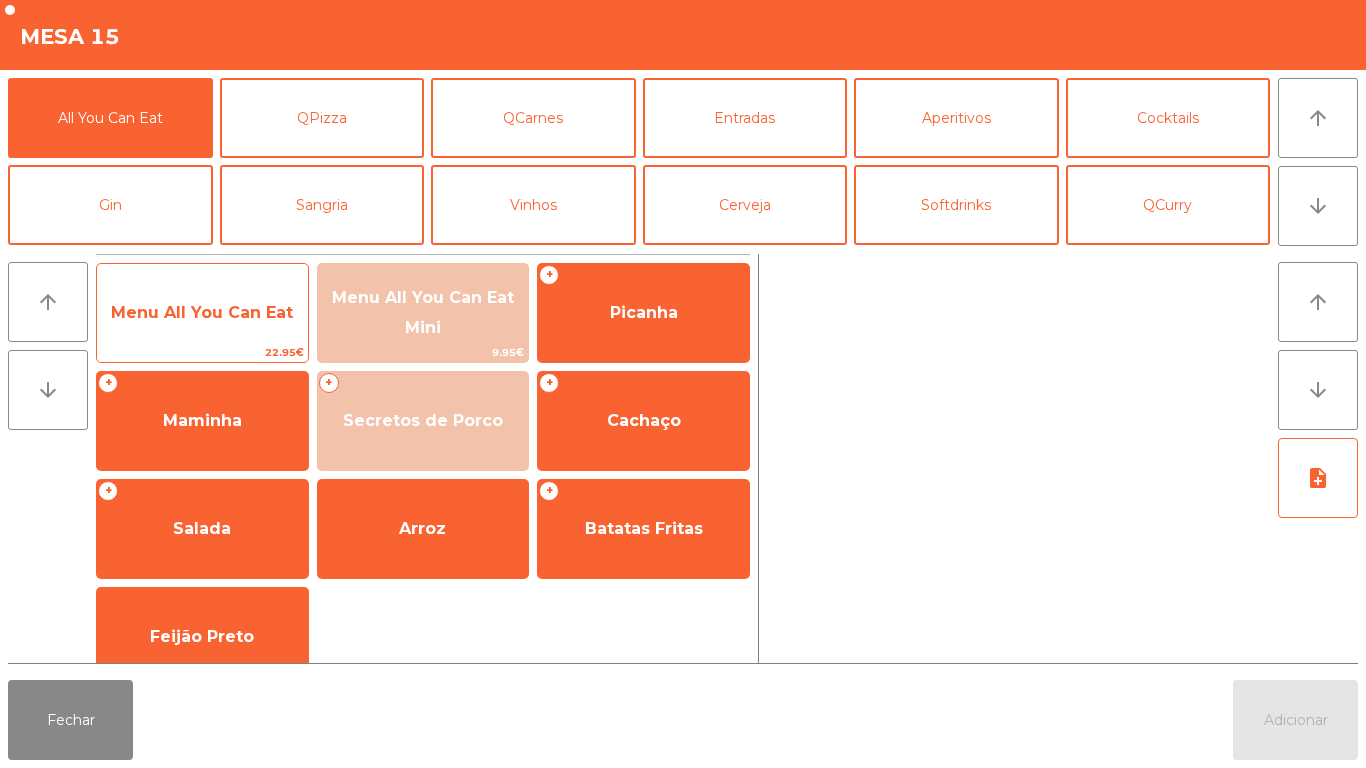 click on "Menu All You Can Eat" 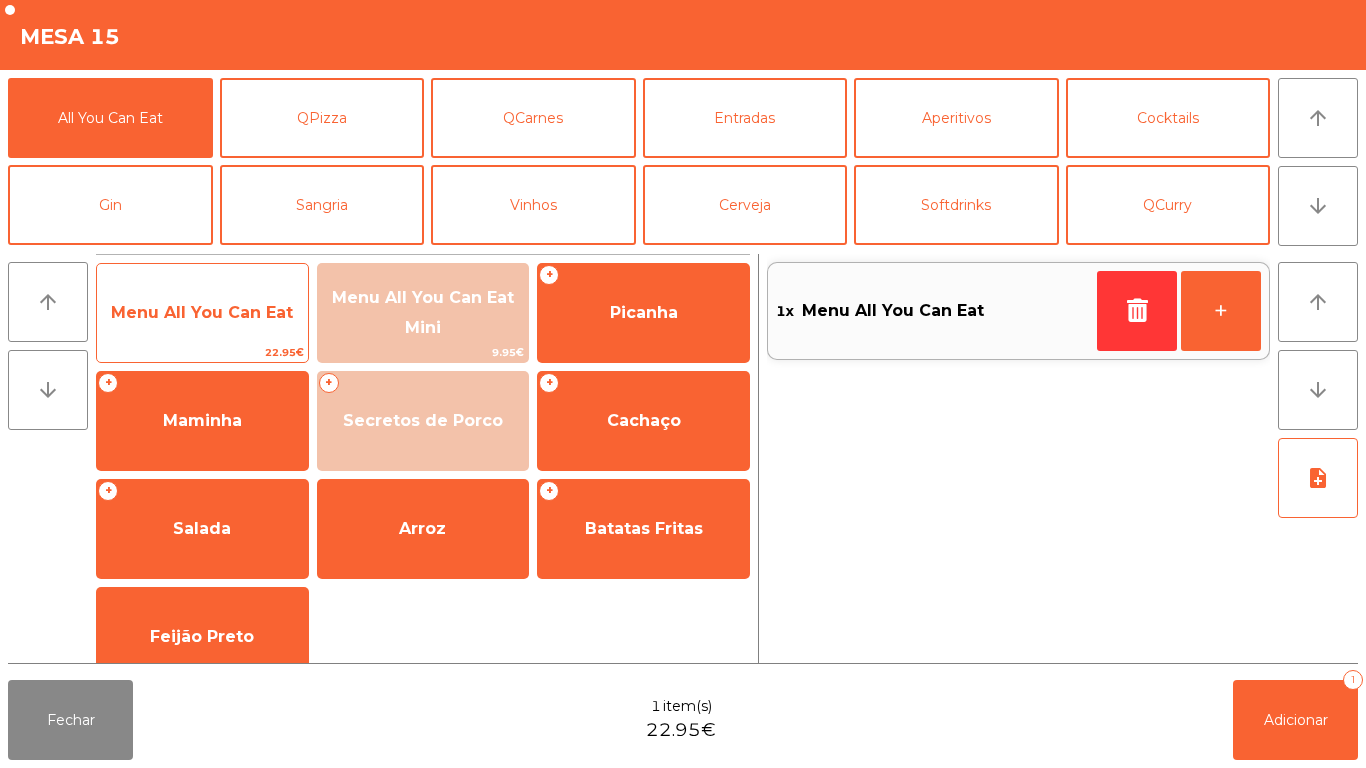 click on "Menu All You Can Eat" 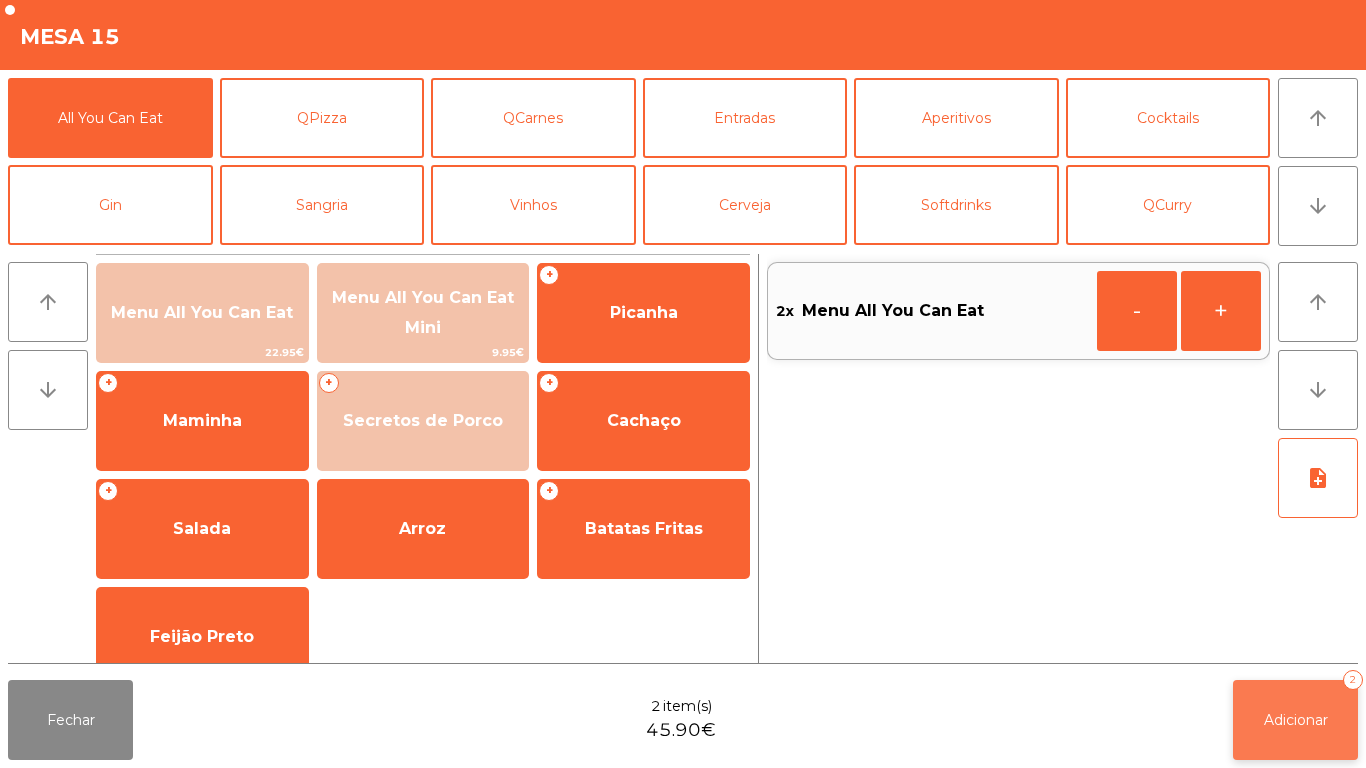 click on "Adicionar" 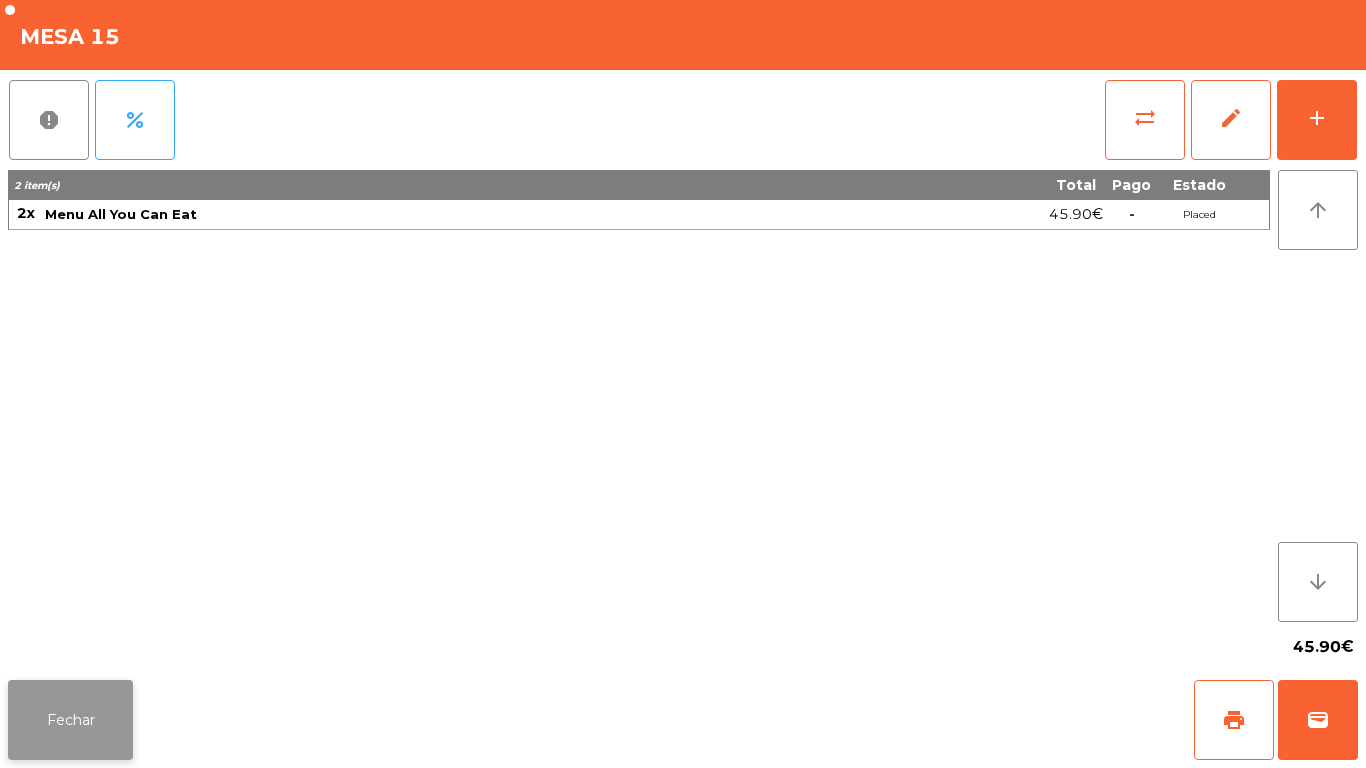 click on "Fechar" 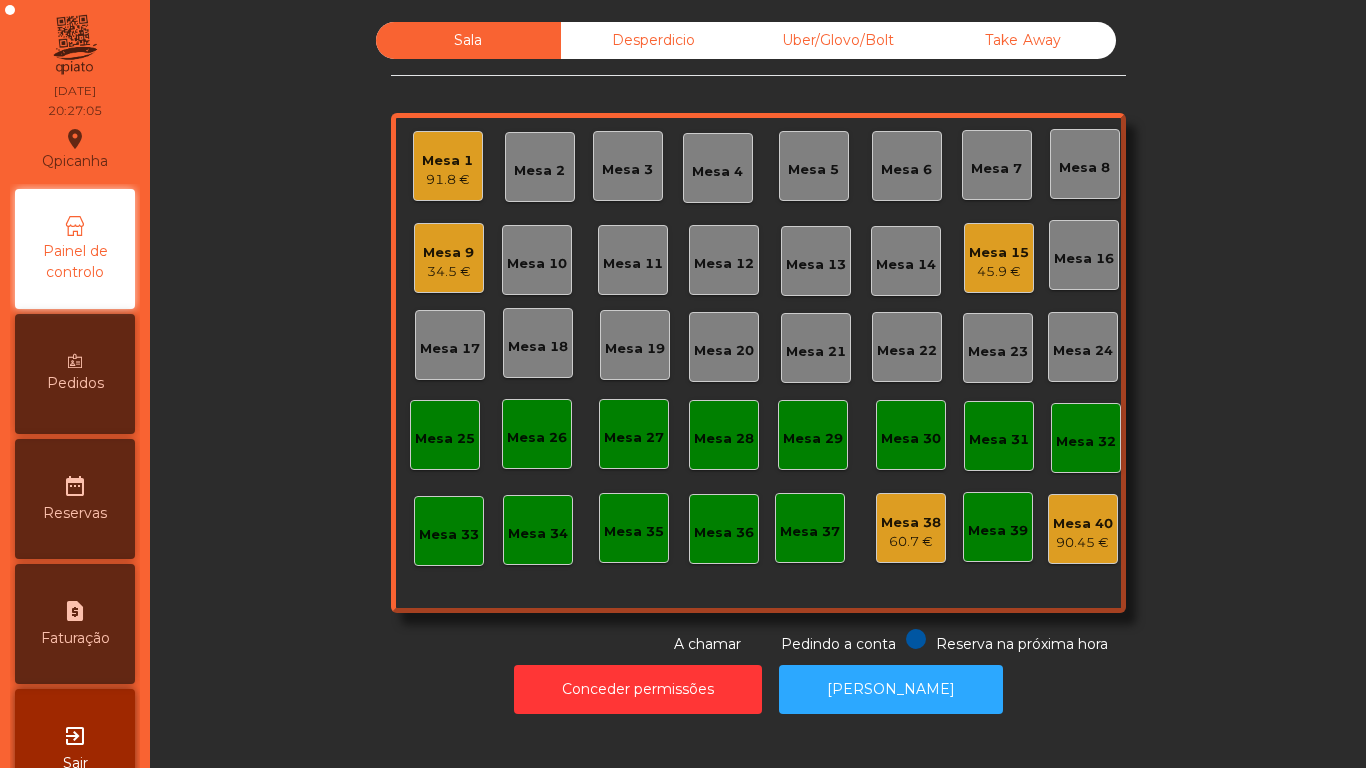 click on "Mesa 15" 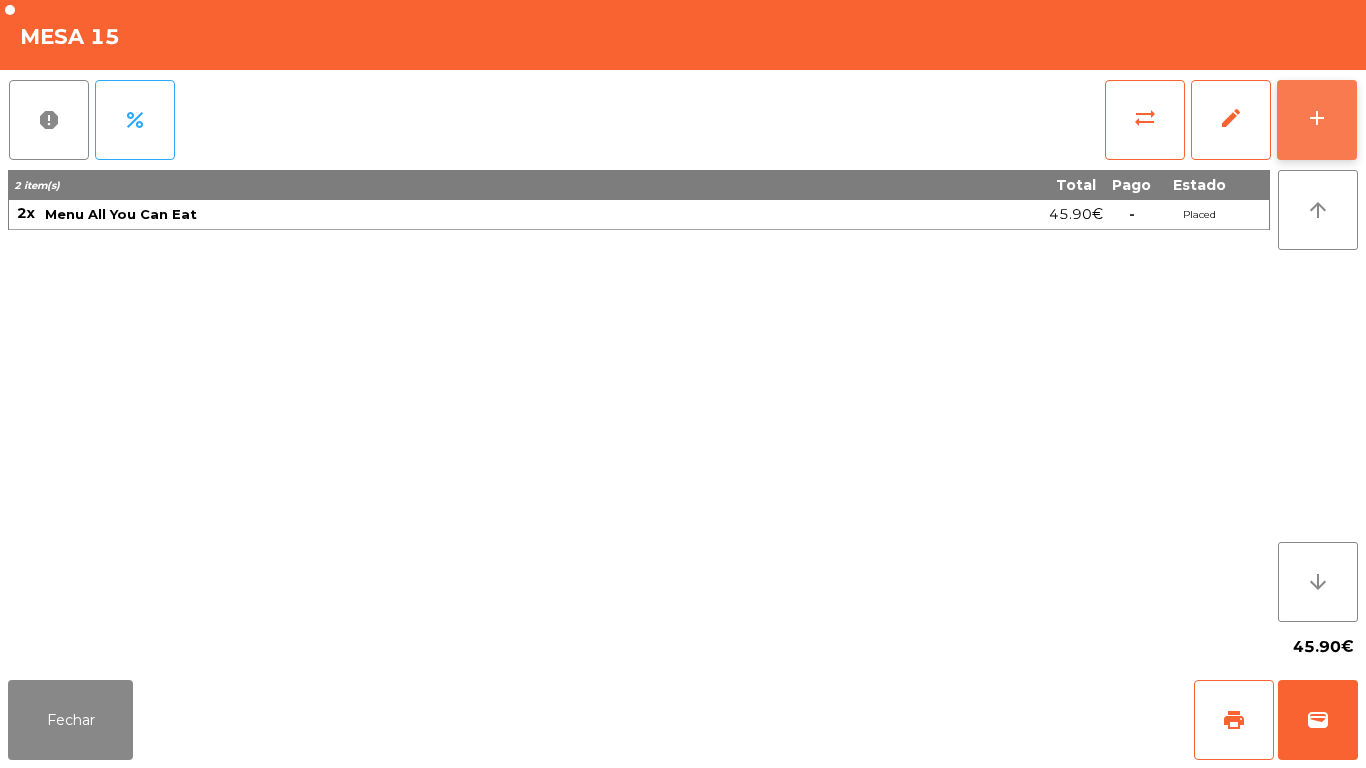 click on "add" 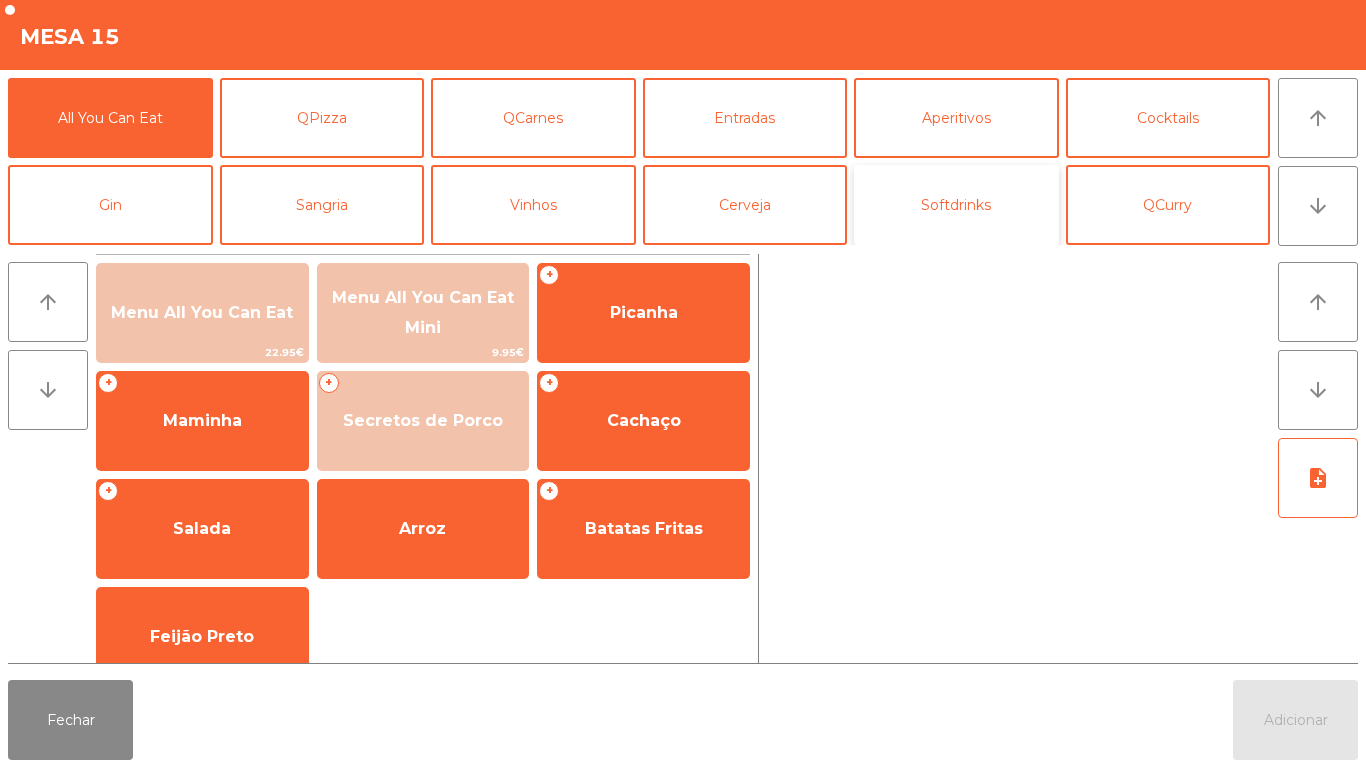 click on "Softdrinks" 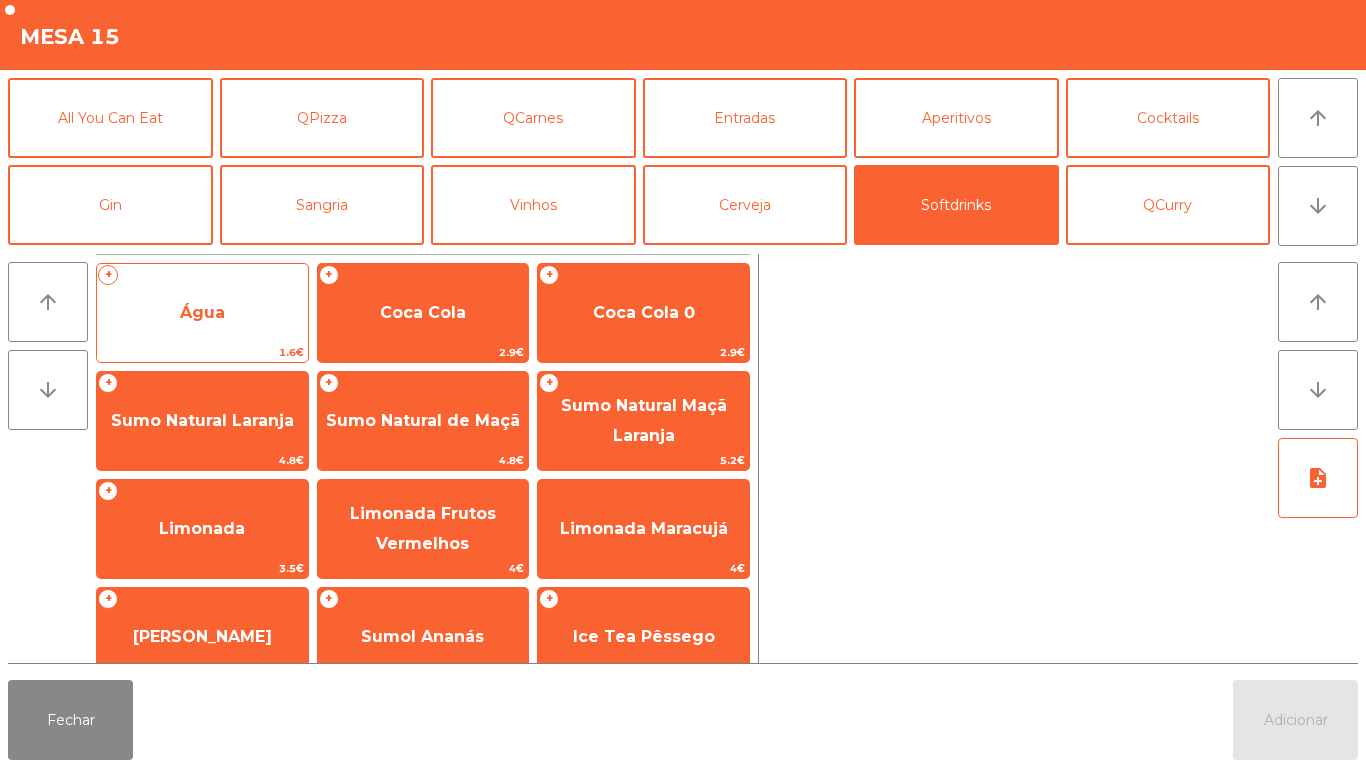 click on "Água" 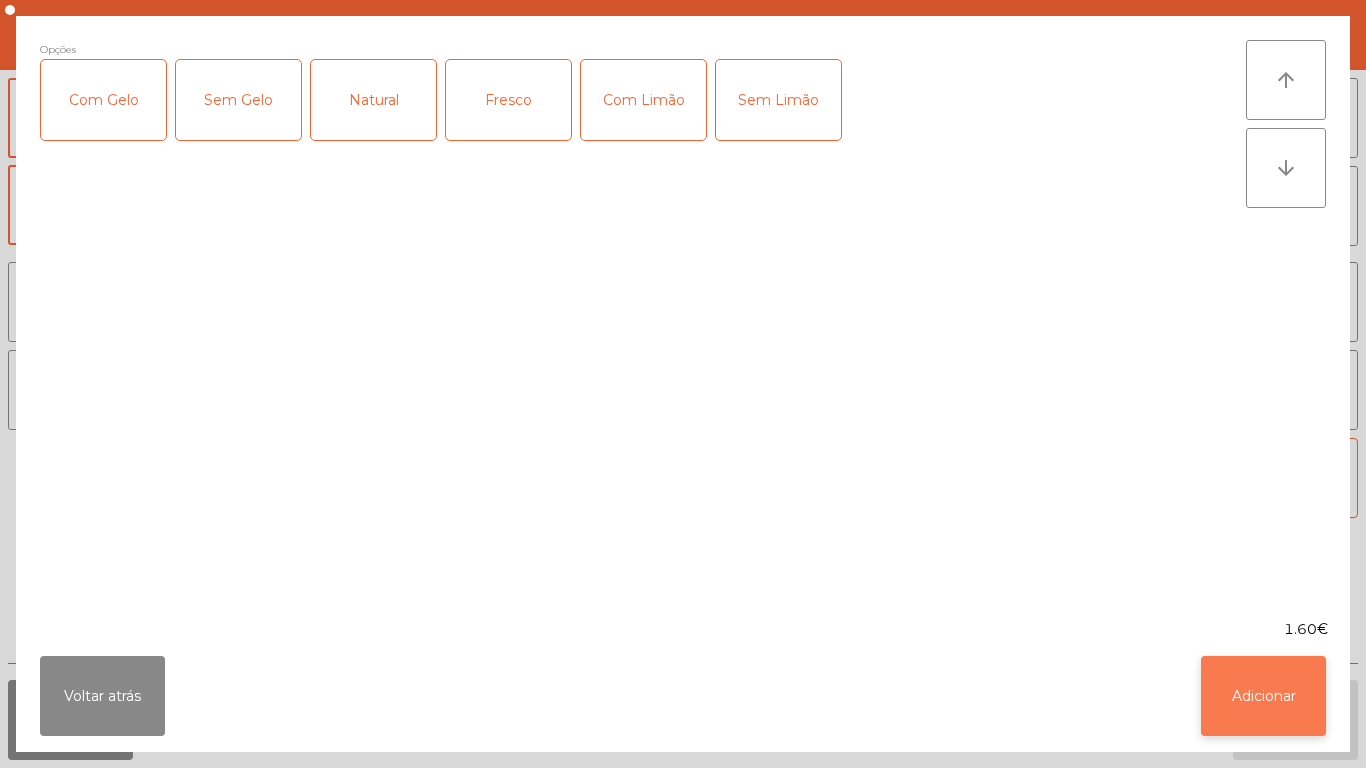 click on "Adicionar" 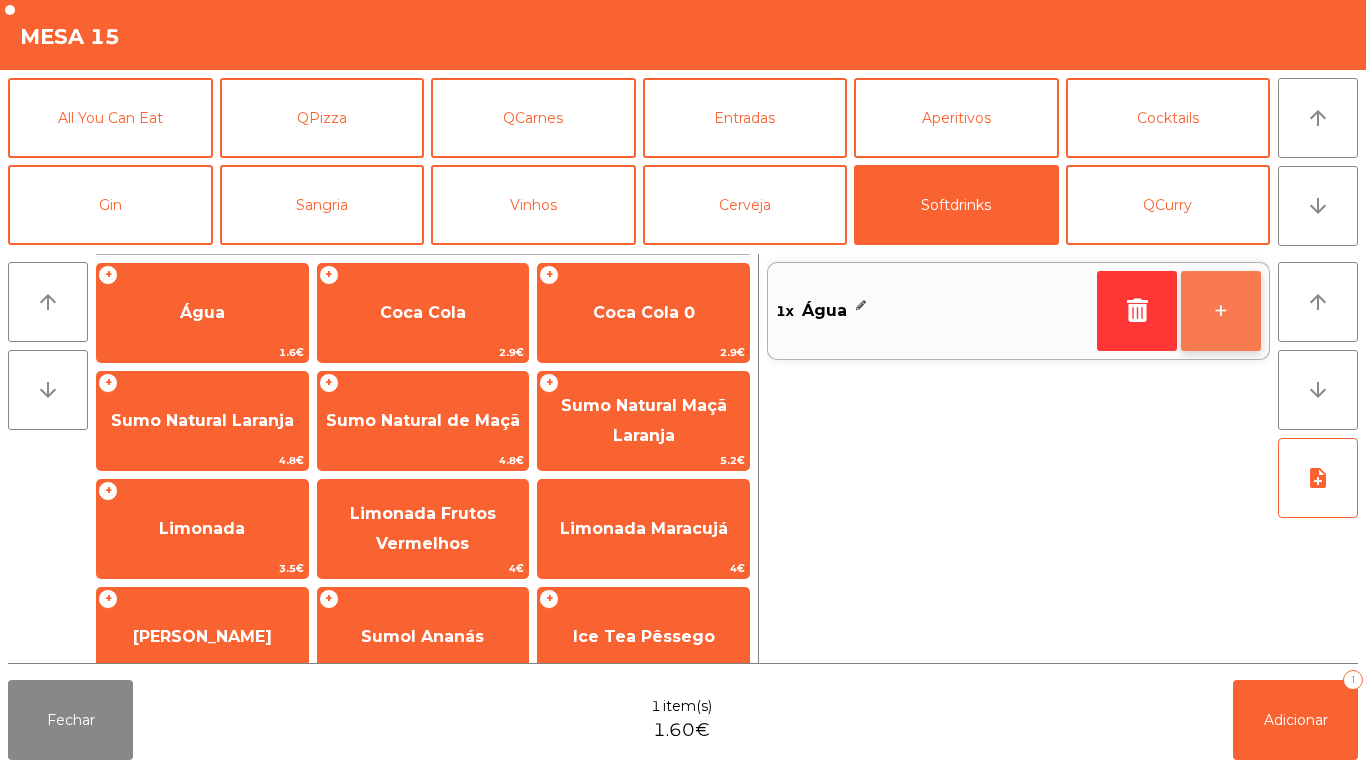 click on "+" 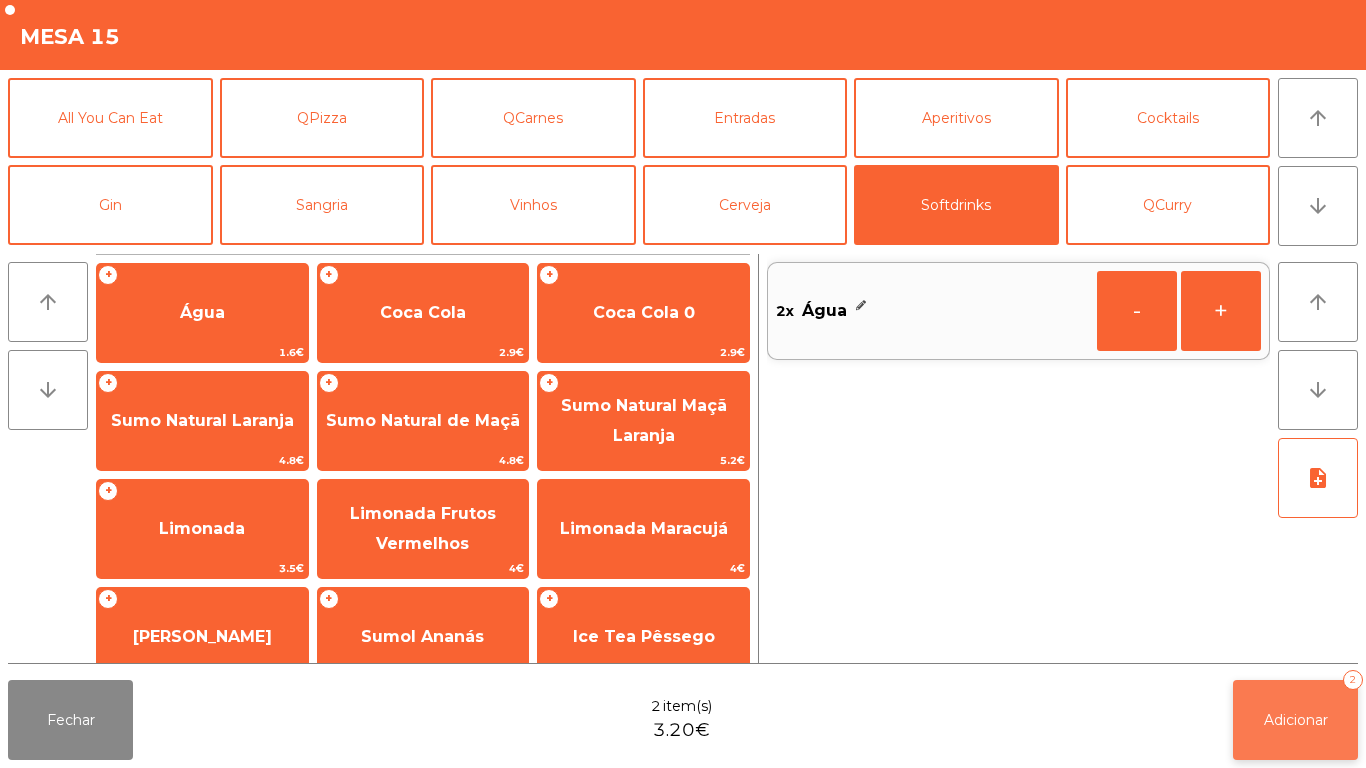 click on "Adicionar   2" 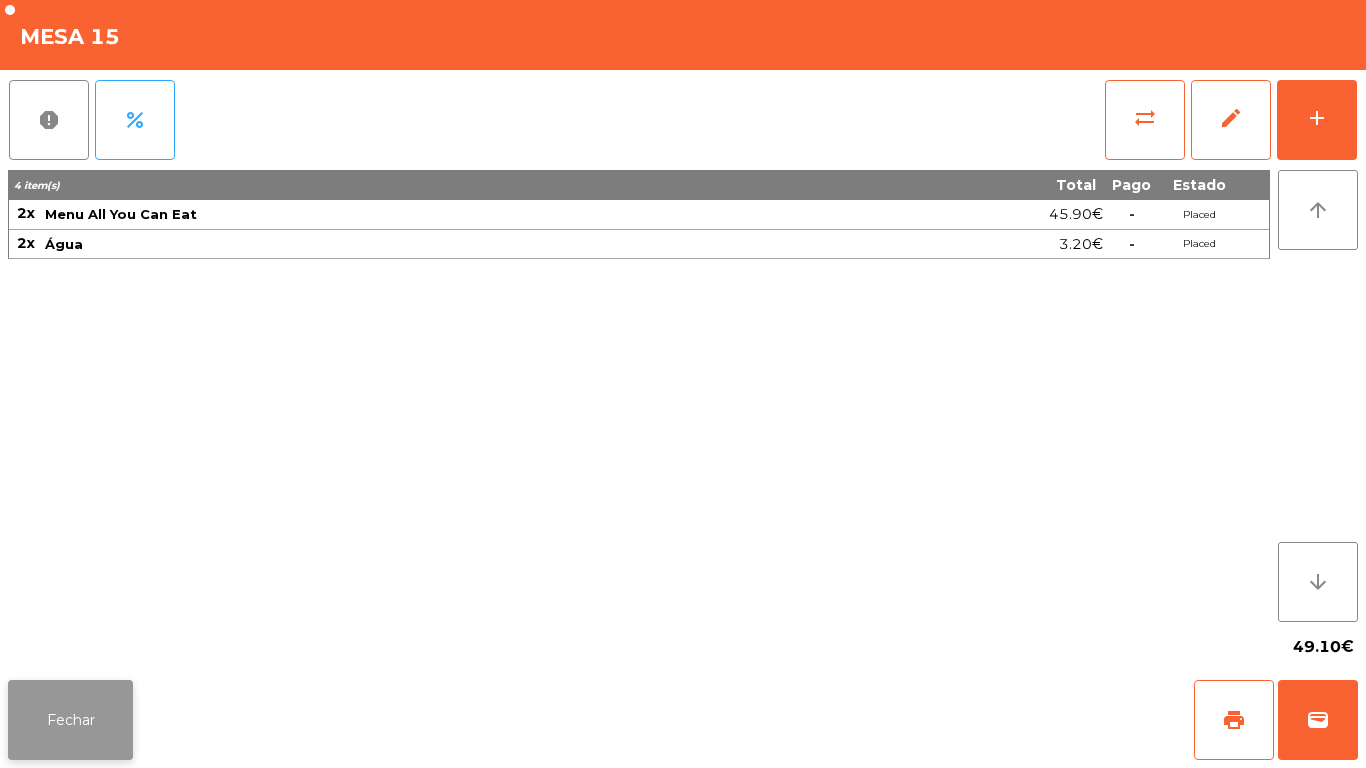 click on "Fechar" 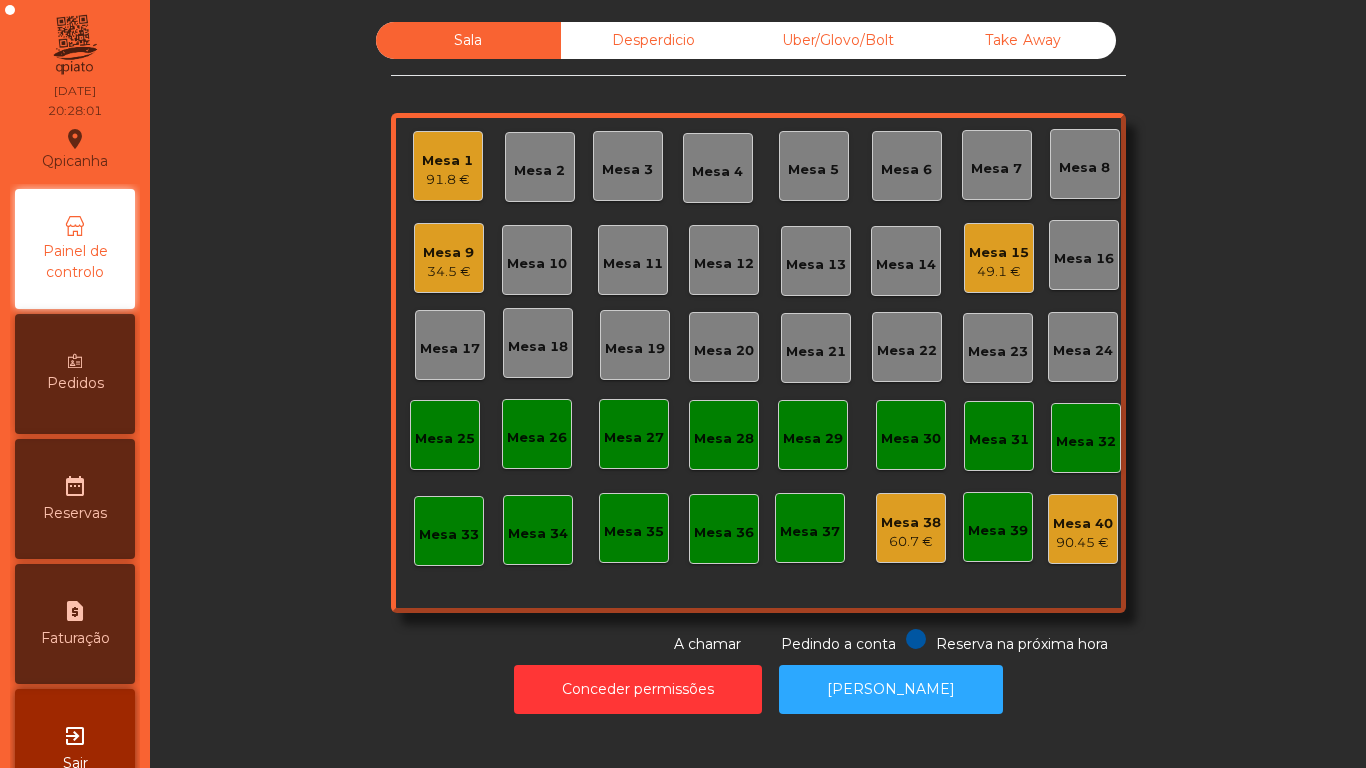 click on "91.8 €" 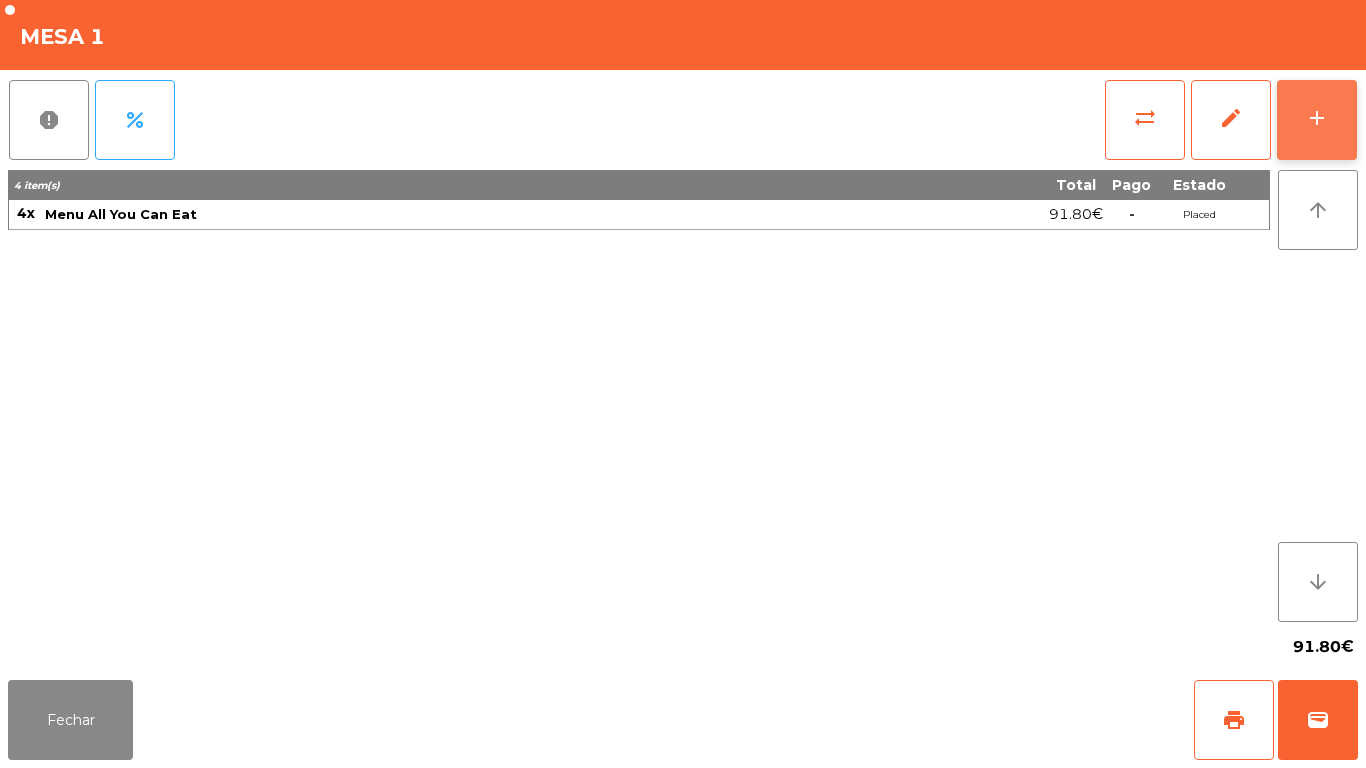 click on "add" 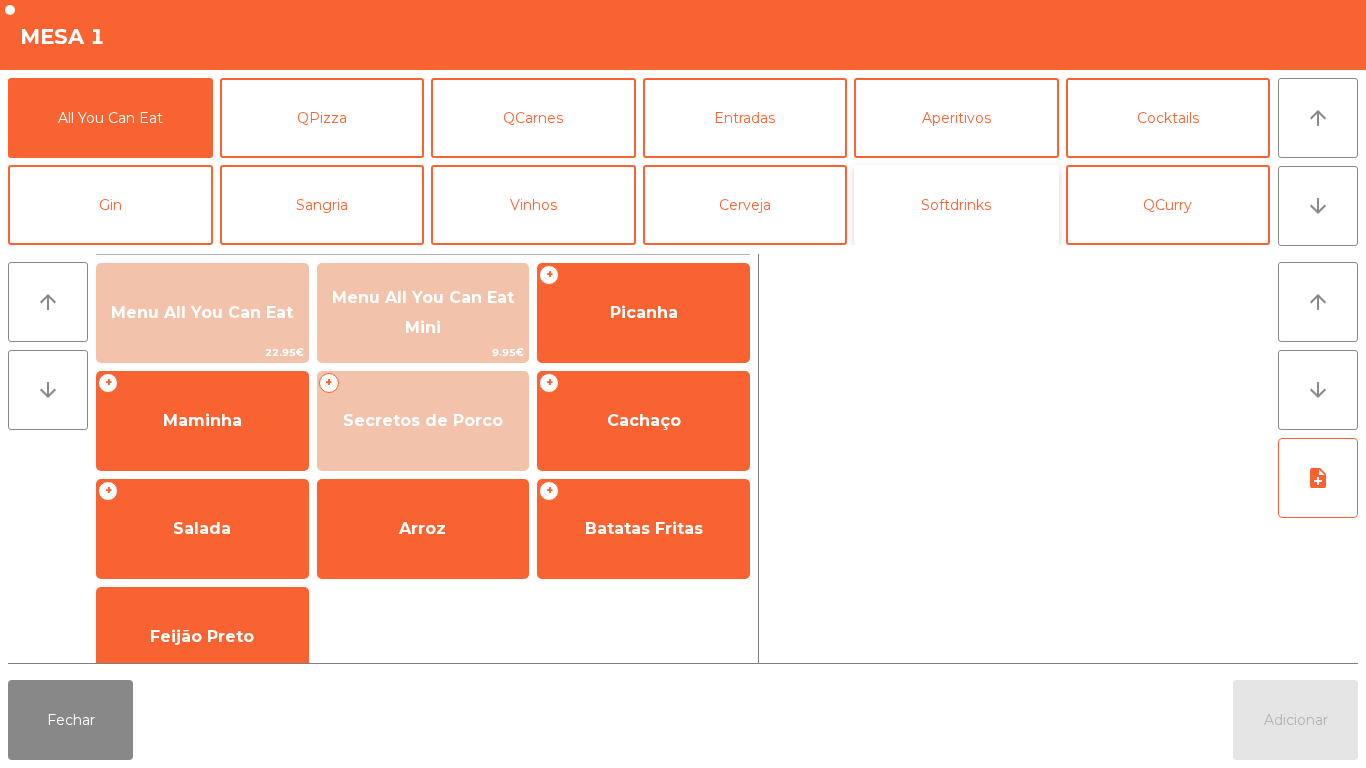 click on "Softdrinks" 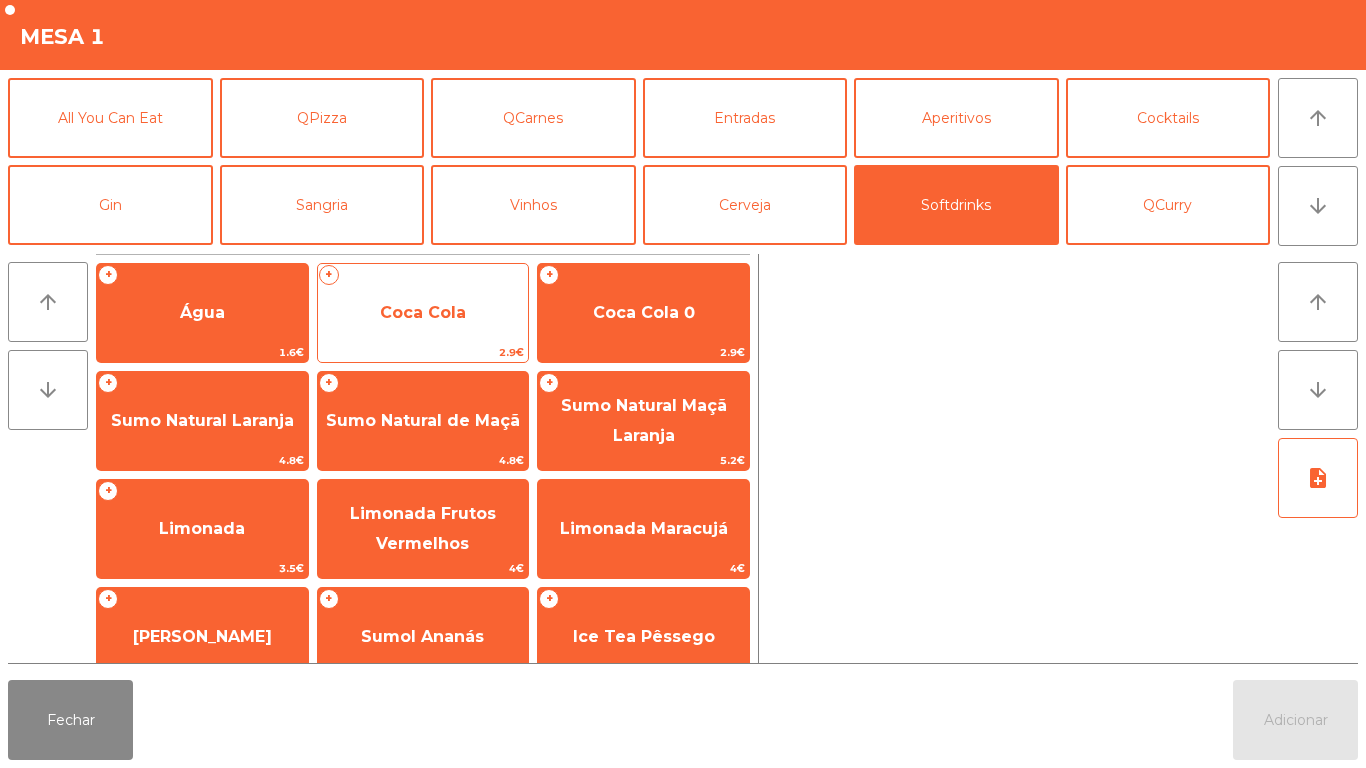 click on "Coca Cola" 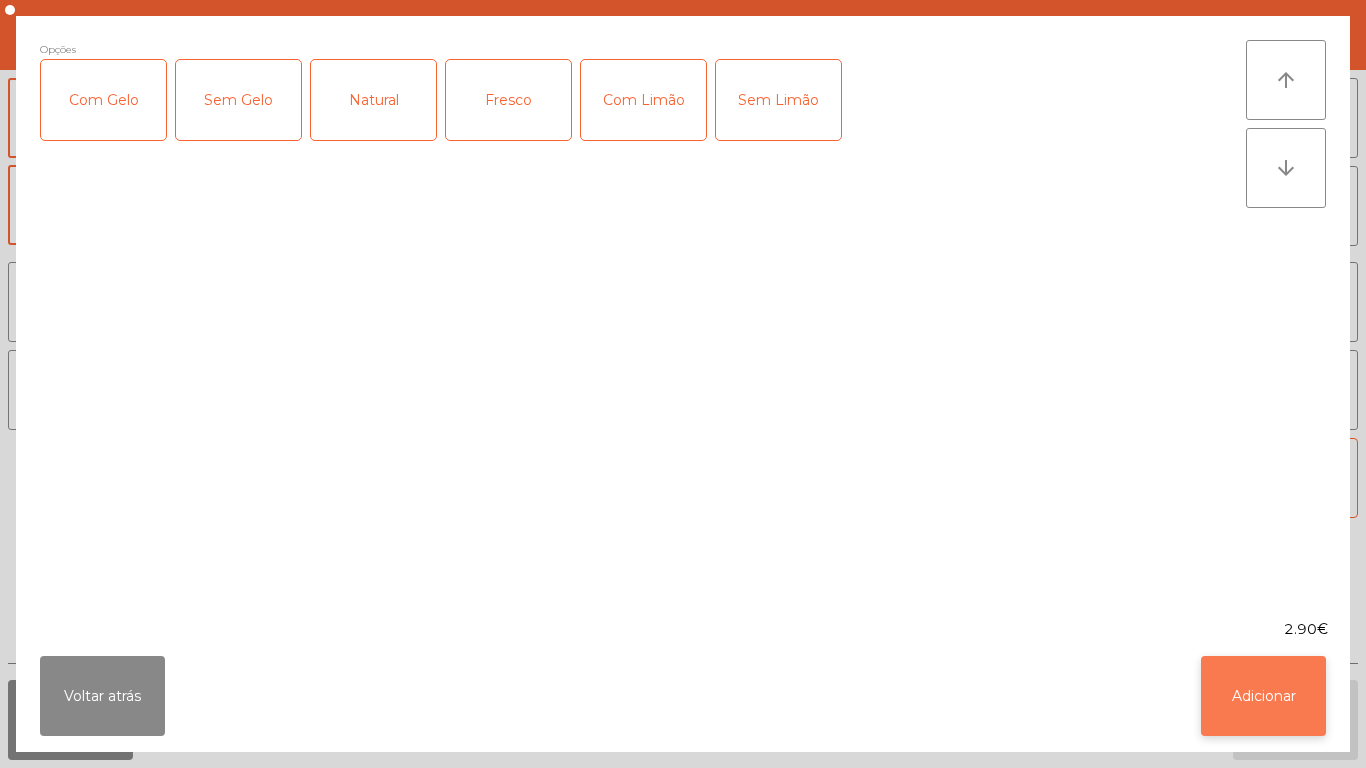 click on "Adicionar" 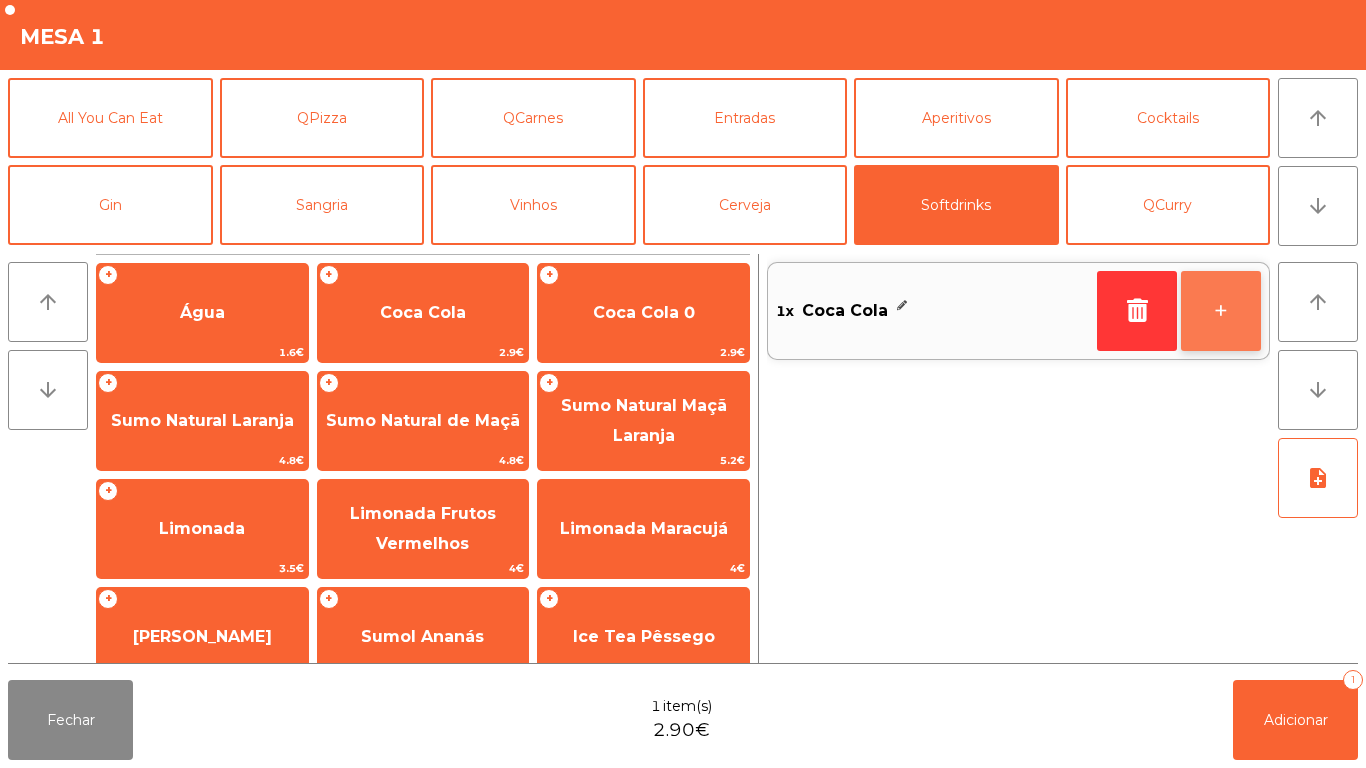 click on "+" 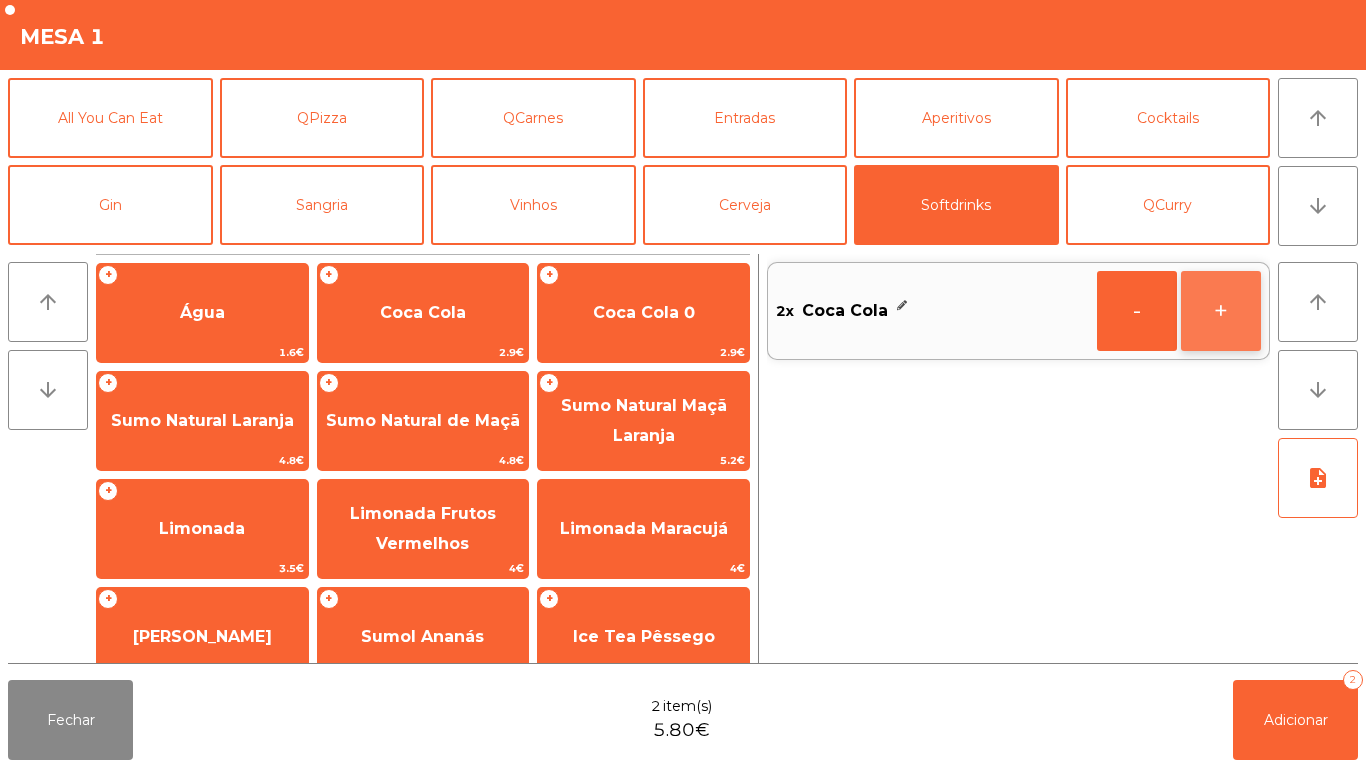 click on "+" 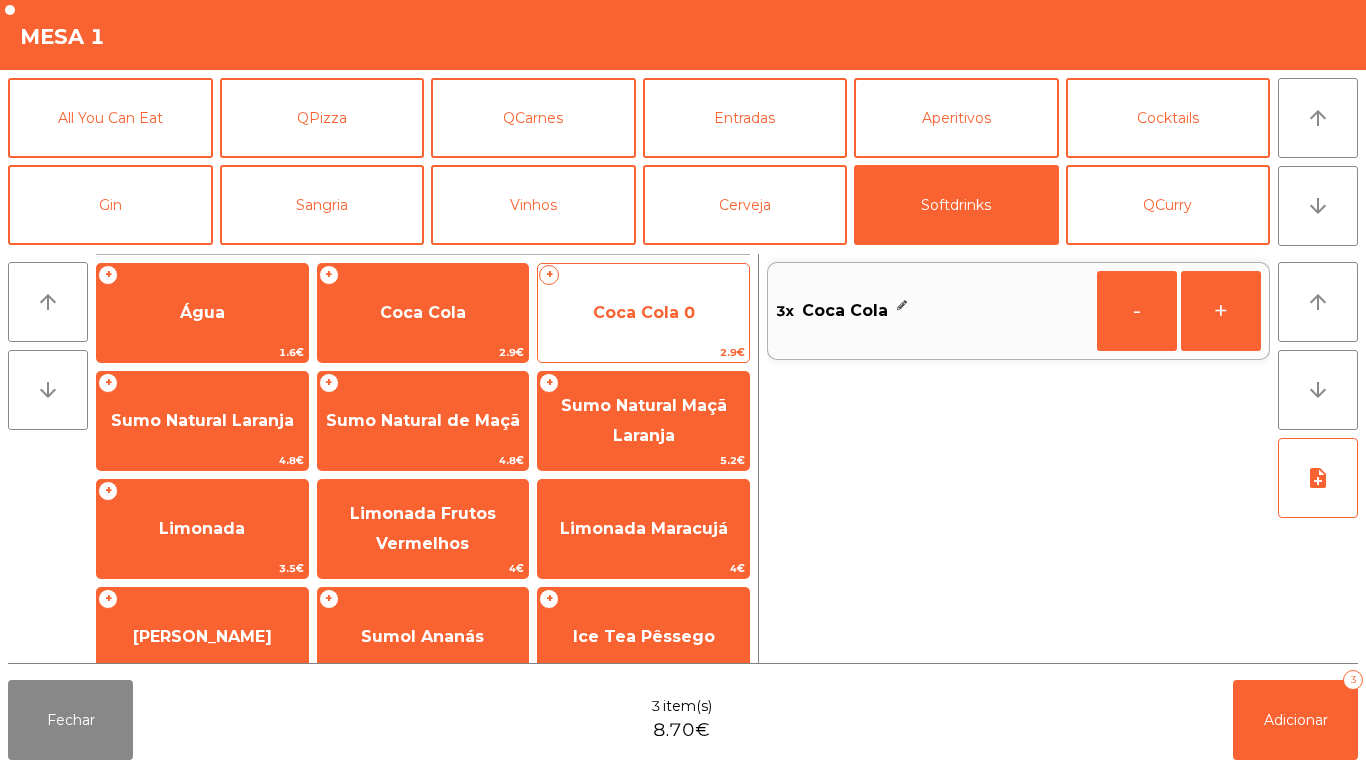 click on "Coca Cola 0" 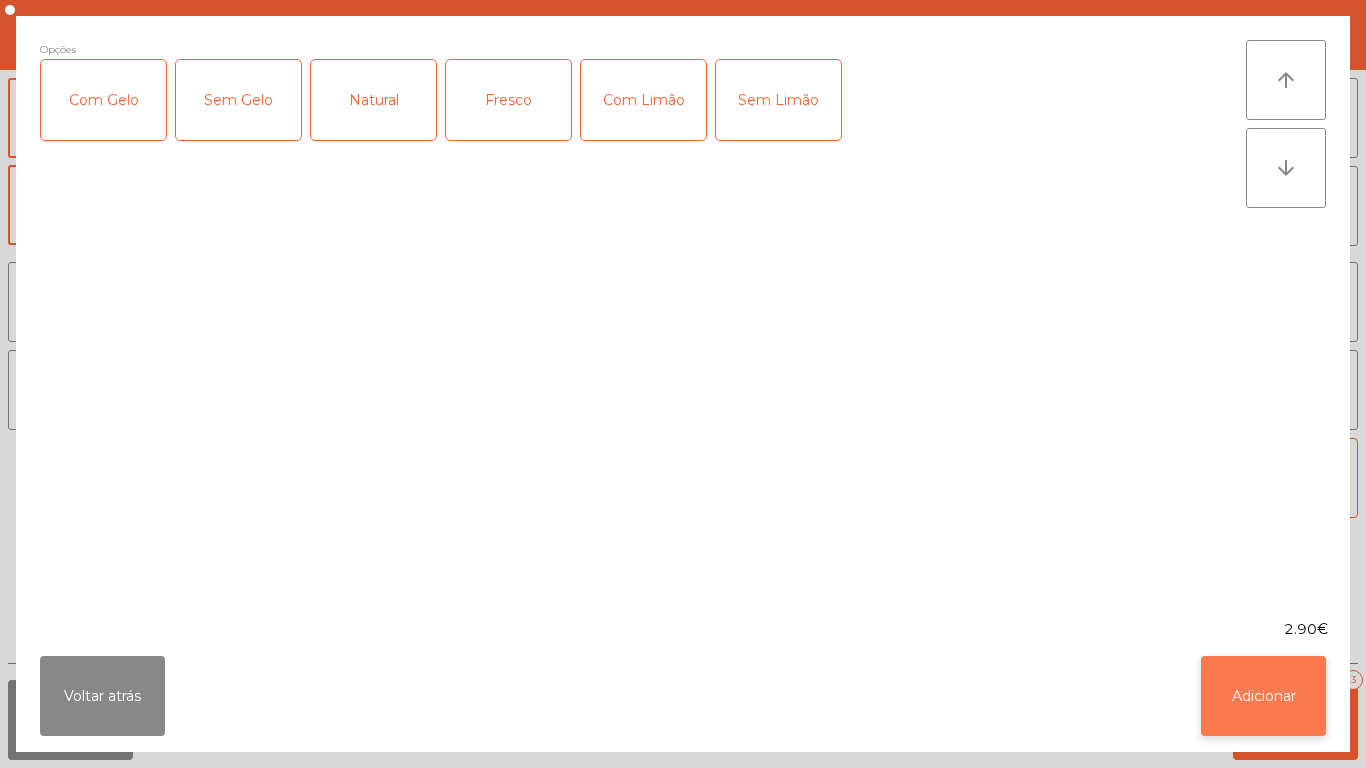 click on "Adicionar" 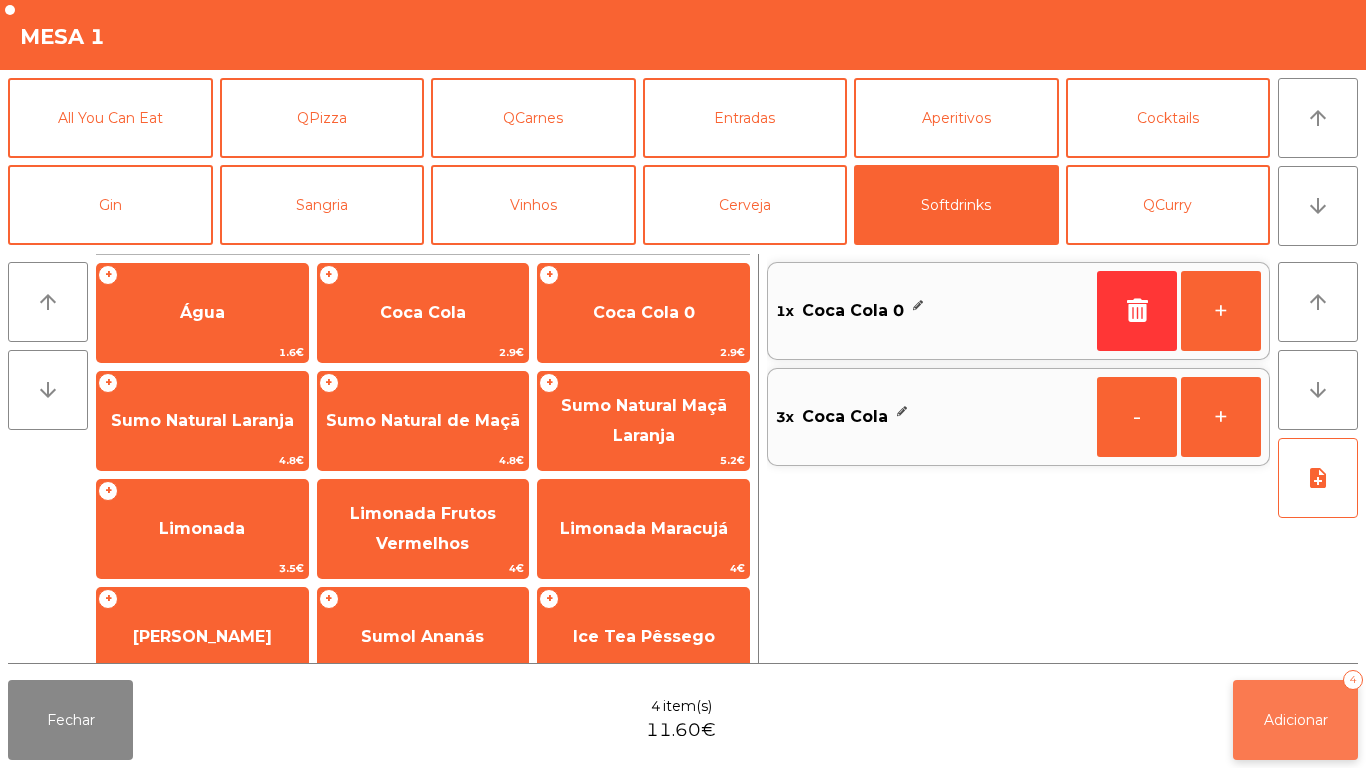 click on "Adicionar" 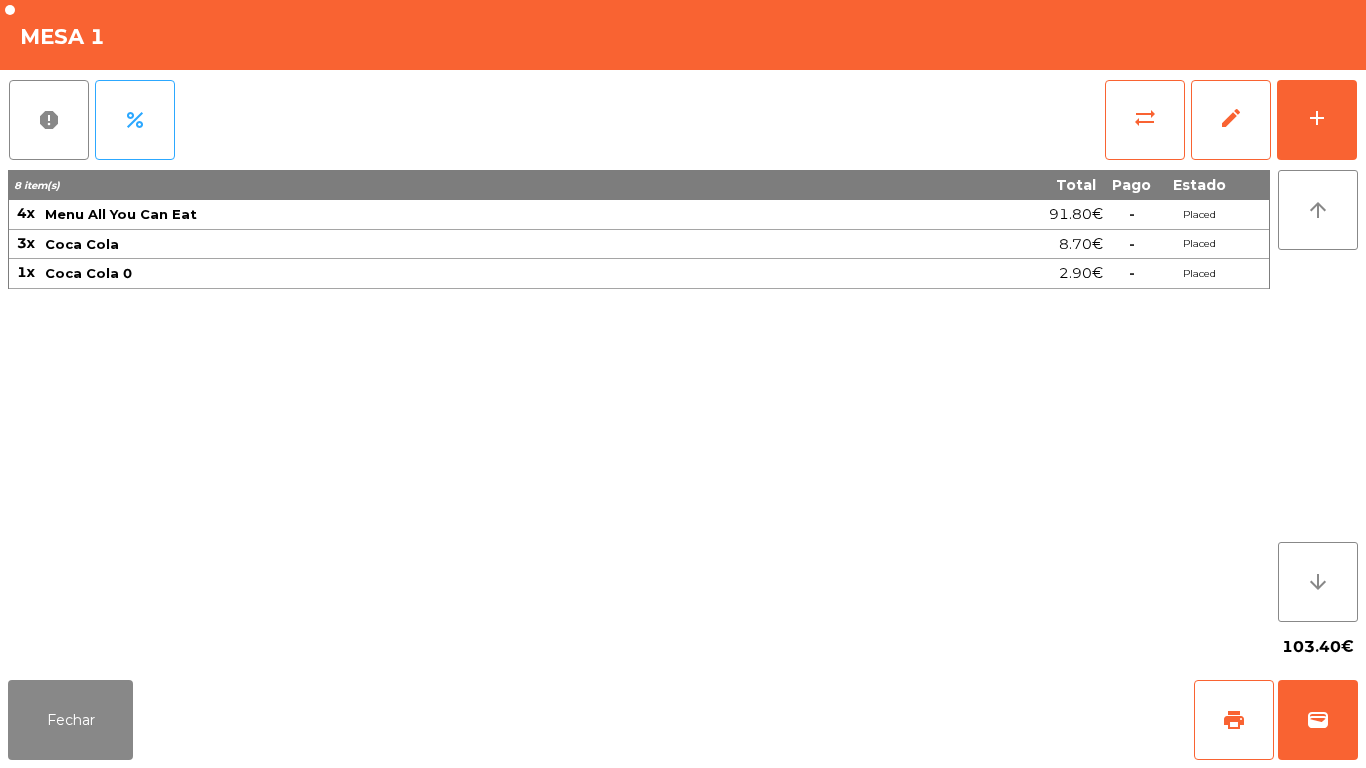 click on "Fechar   print   wallet" 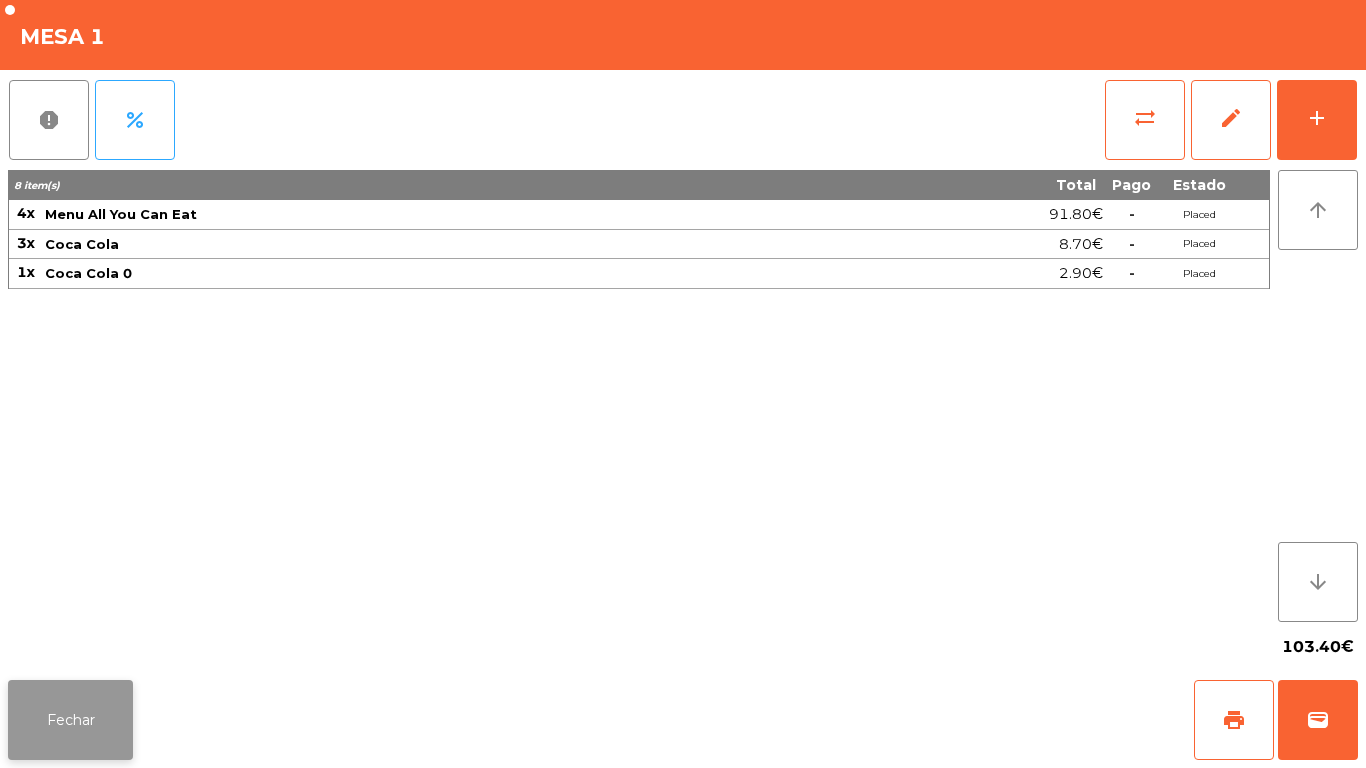 click on "Fechar" 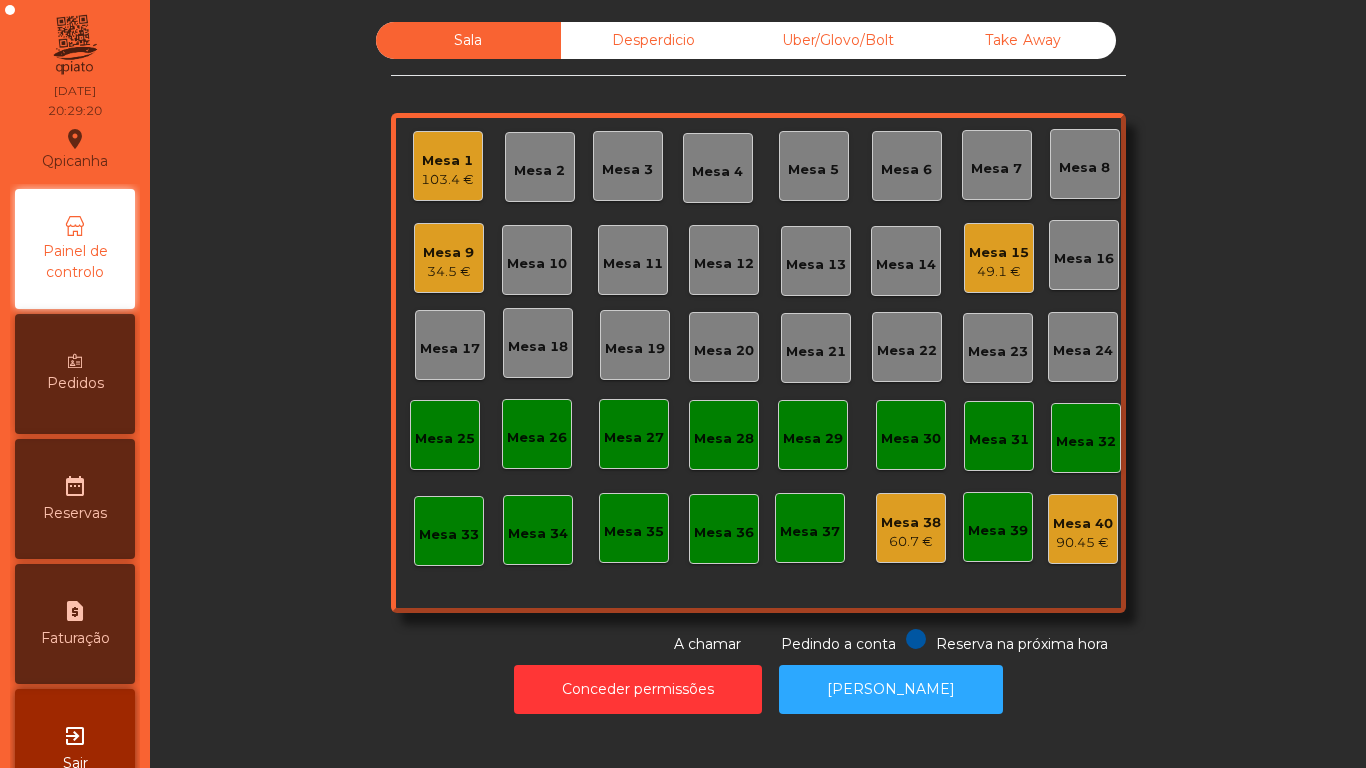 click on "Mesa 15" 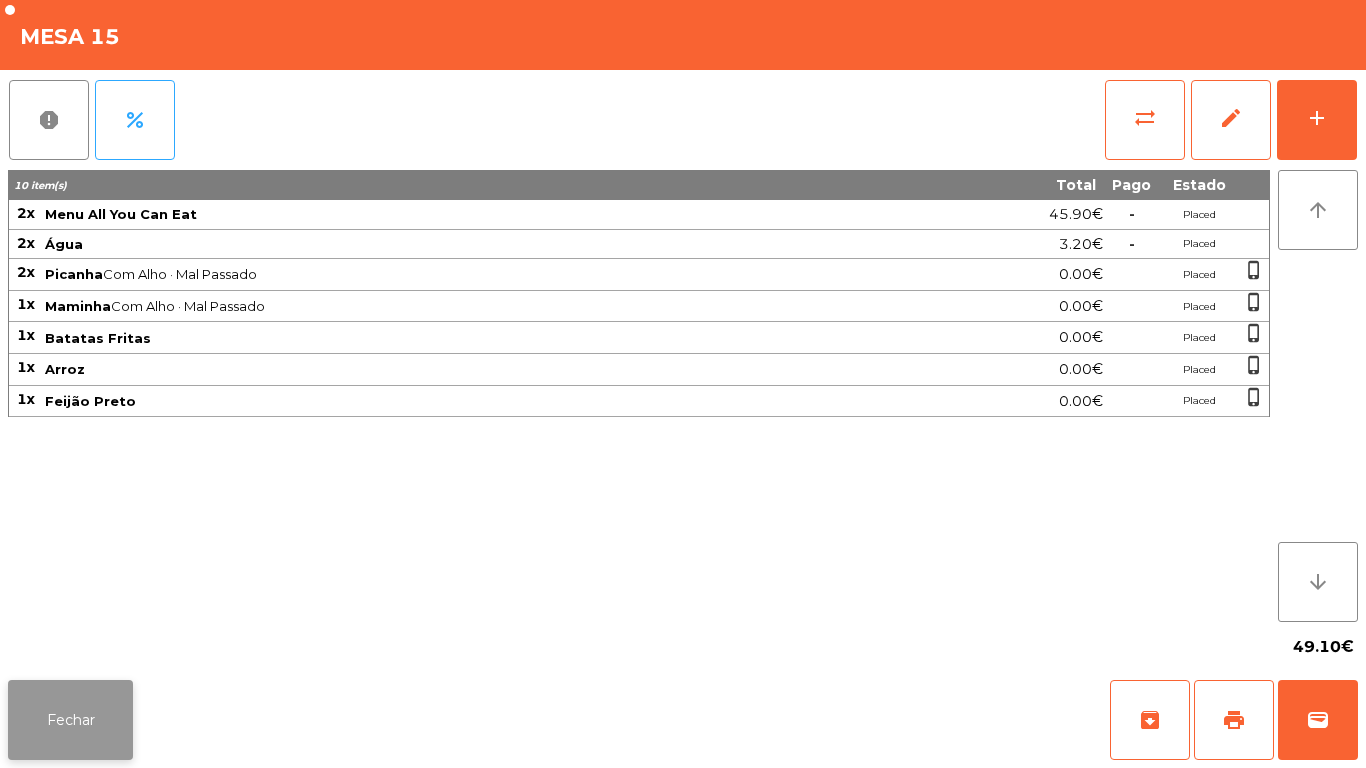 click on "Fechar" 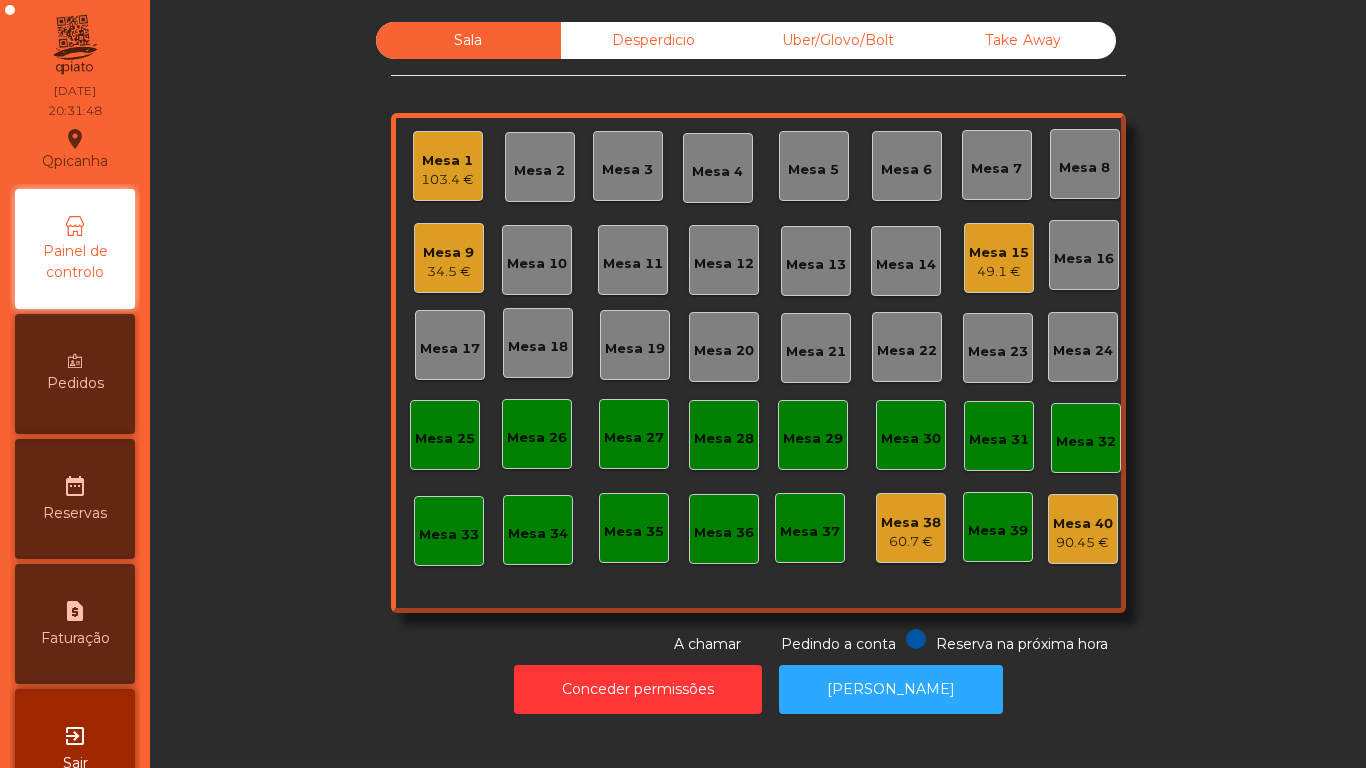 click on "Mesa 9" 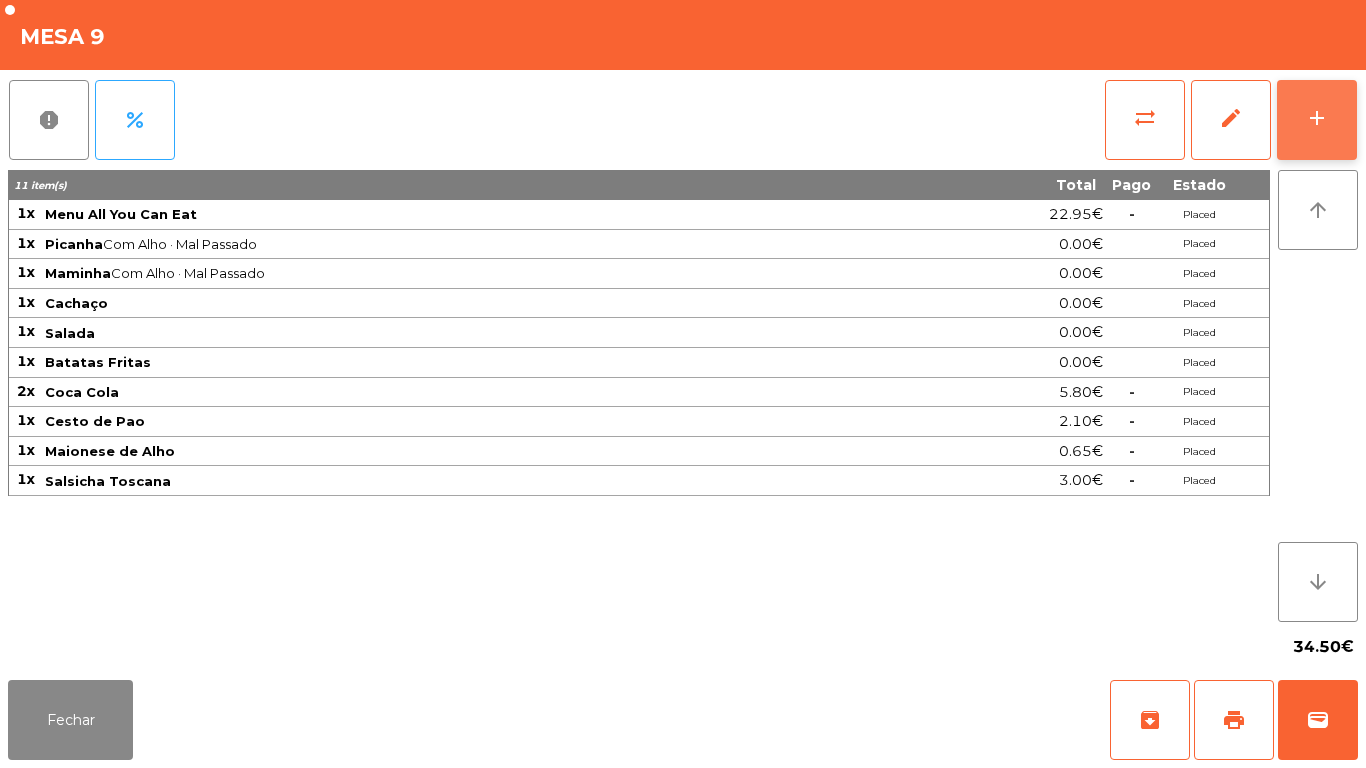 click on "add" 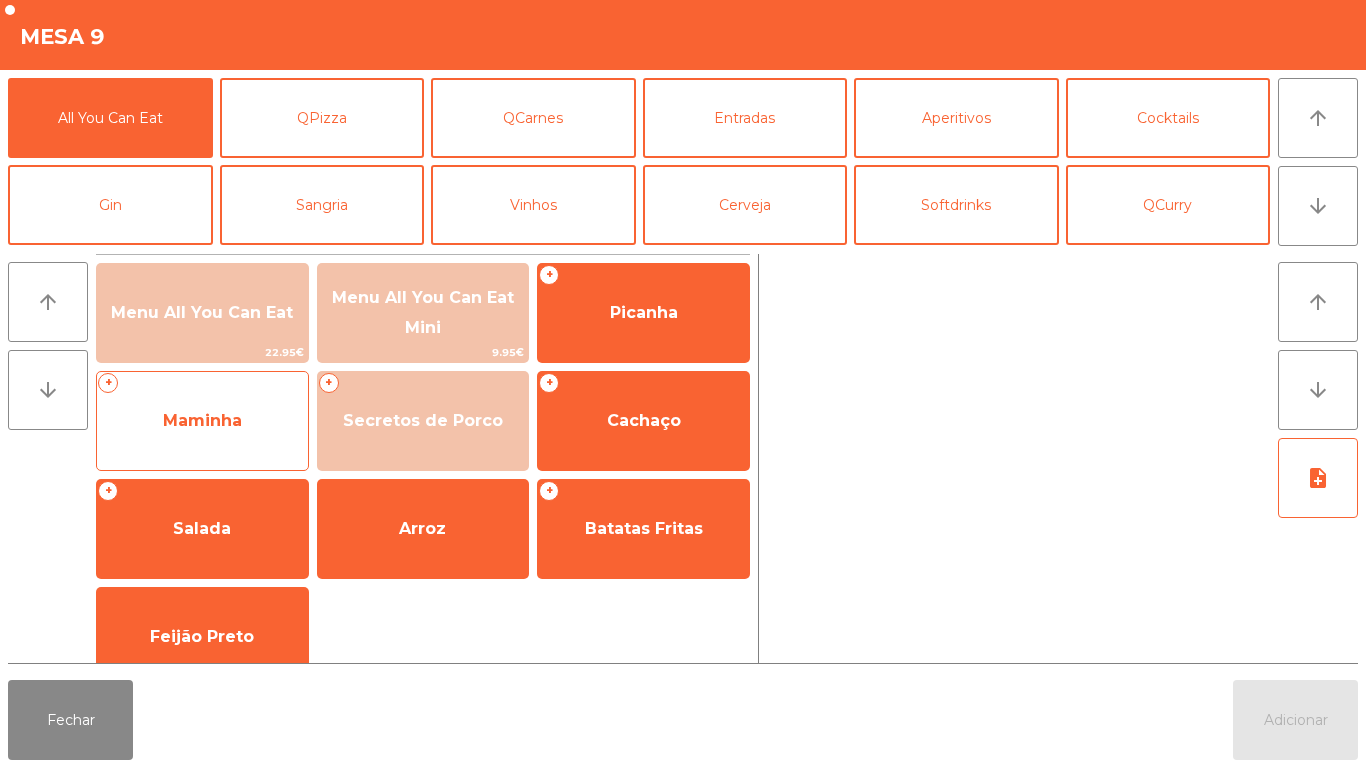 click on "Maminha" 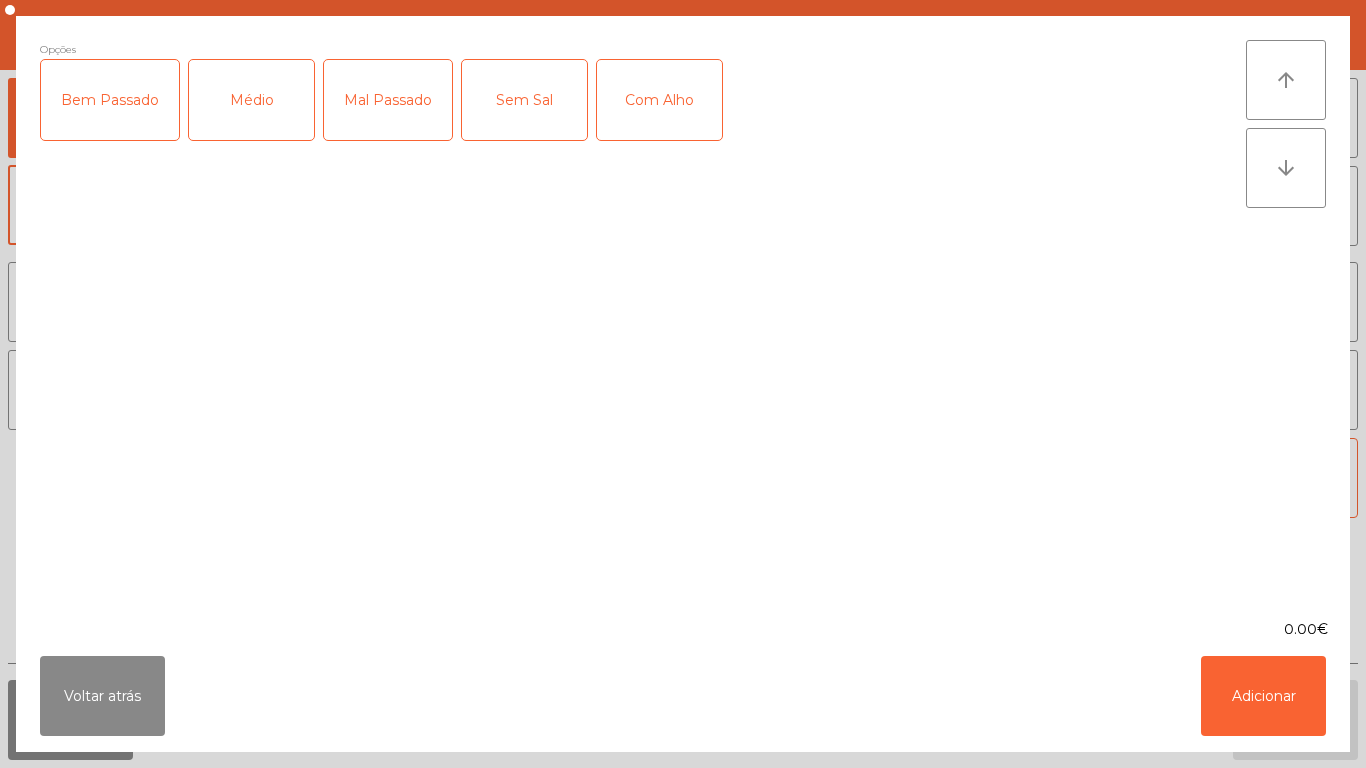 click on "Mal Passado" 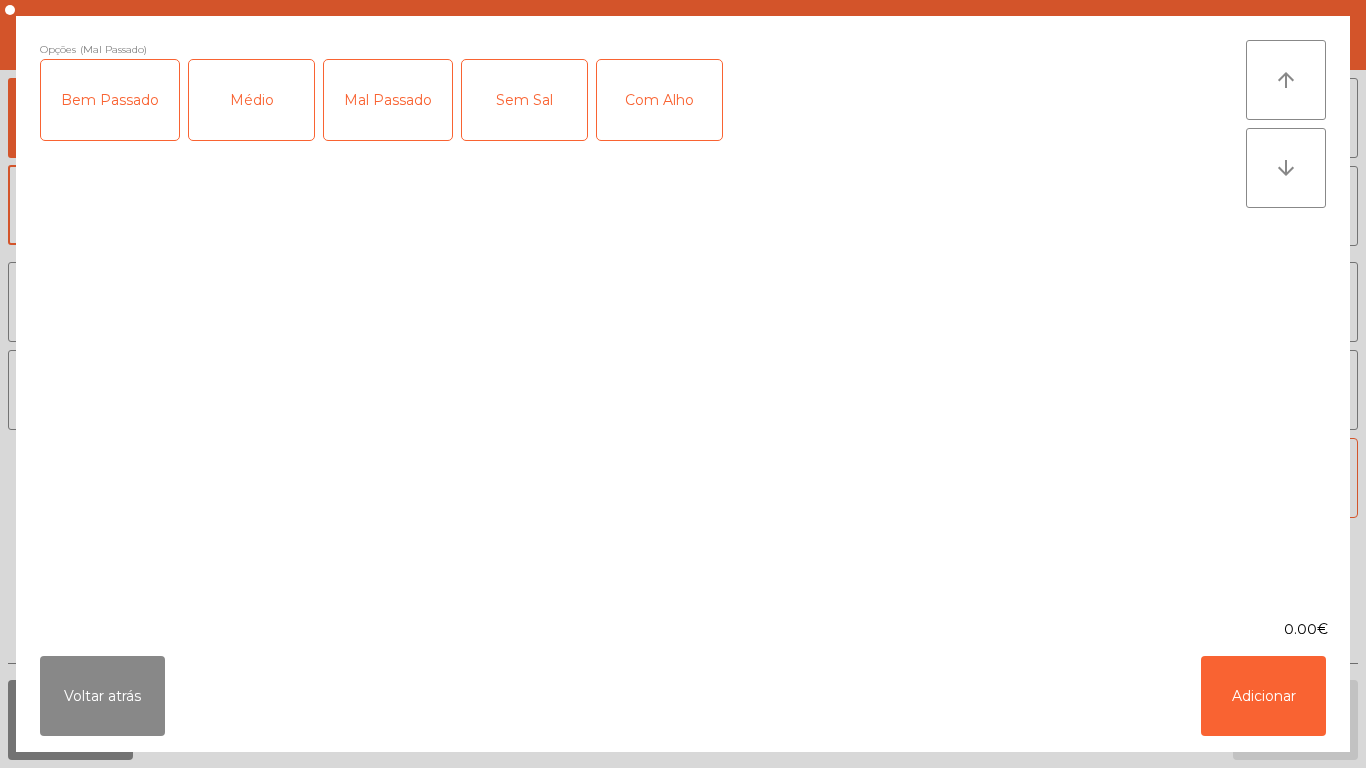 click on "Com Alho" 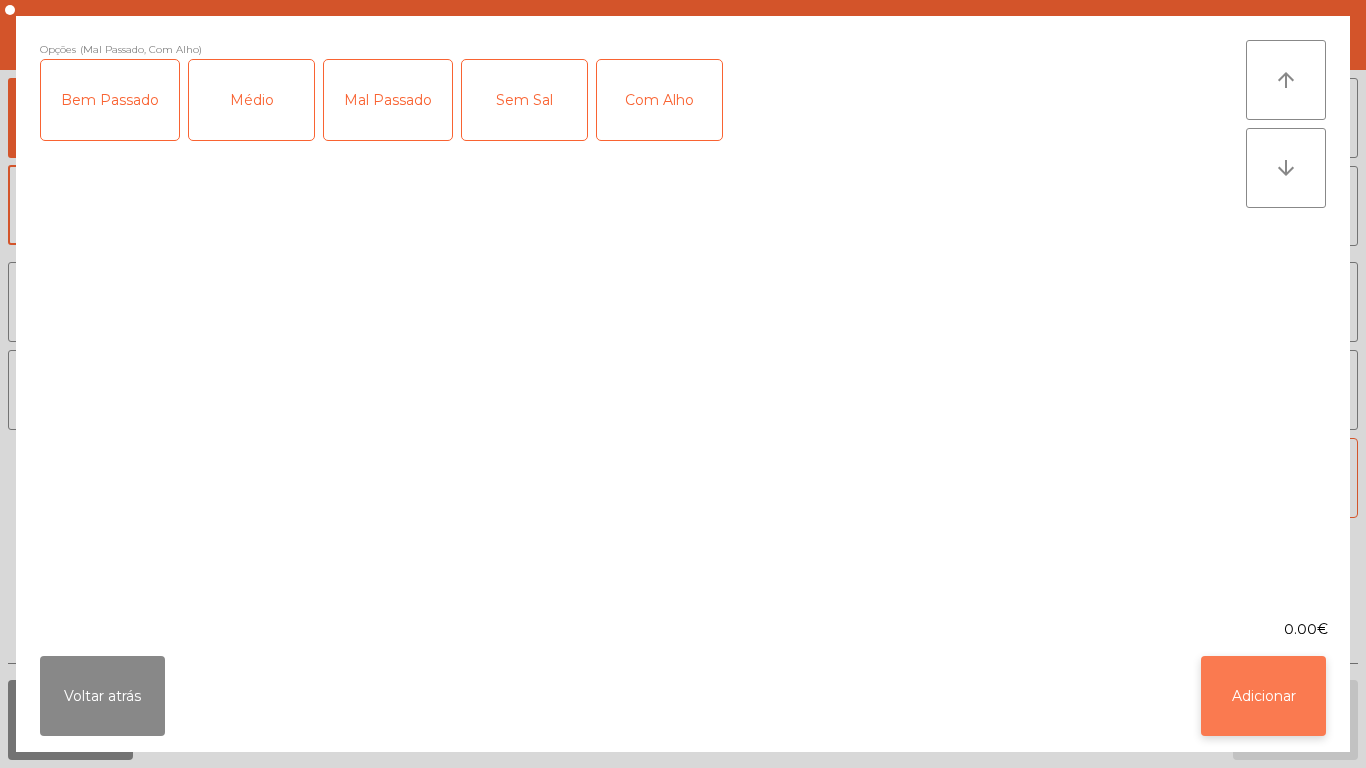 click on "Adicionar" 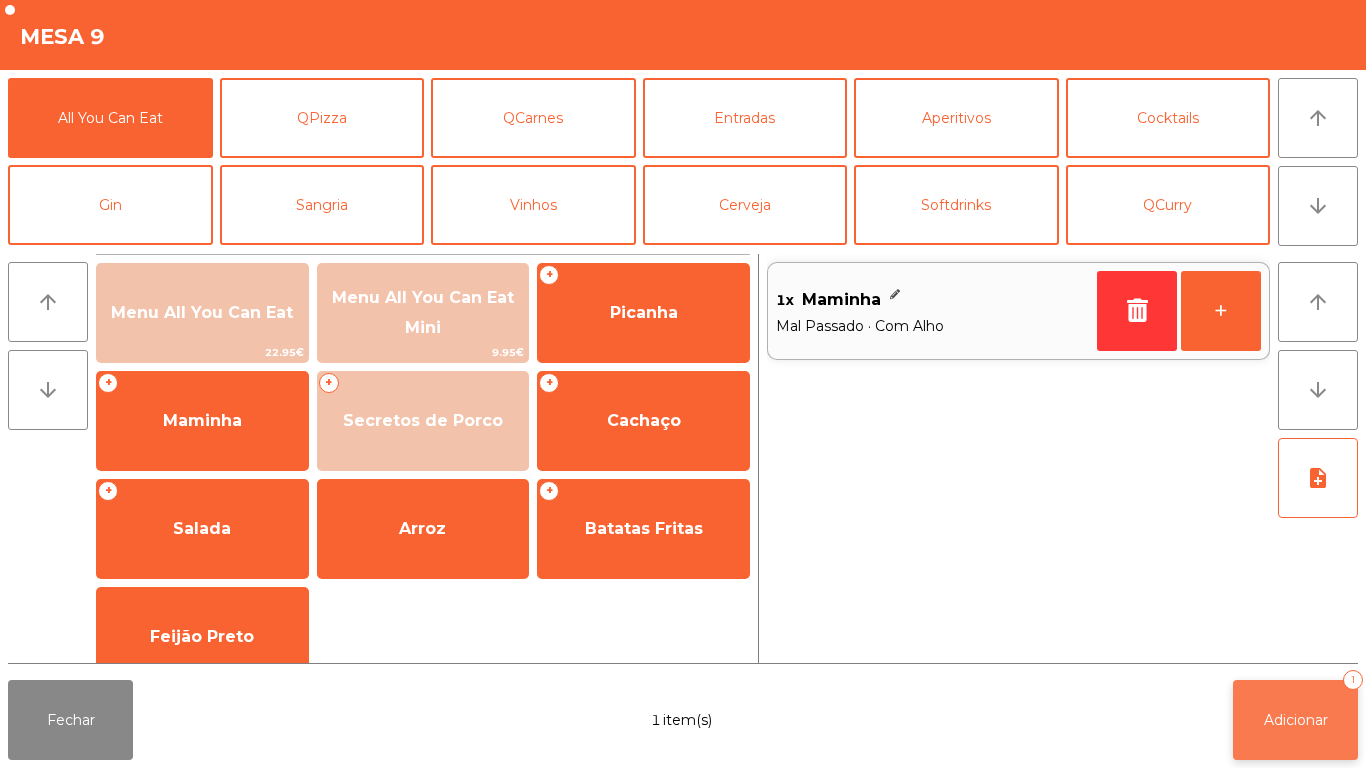 click on "Adicionar" 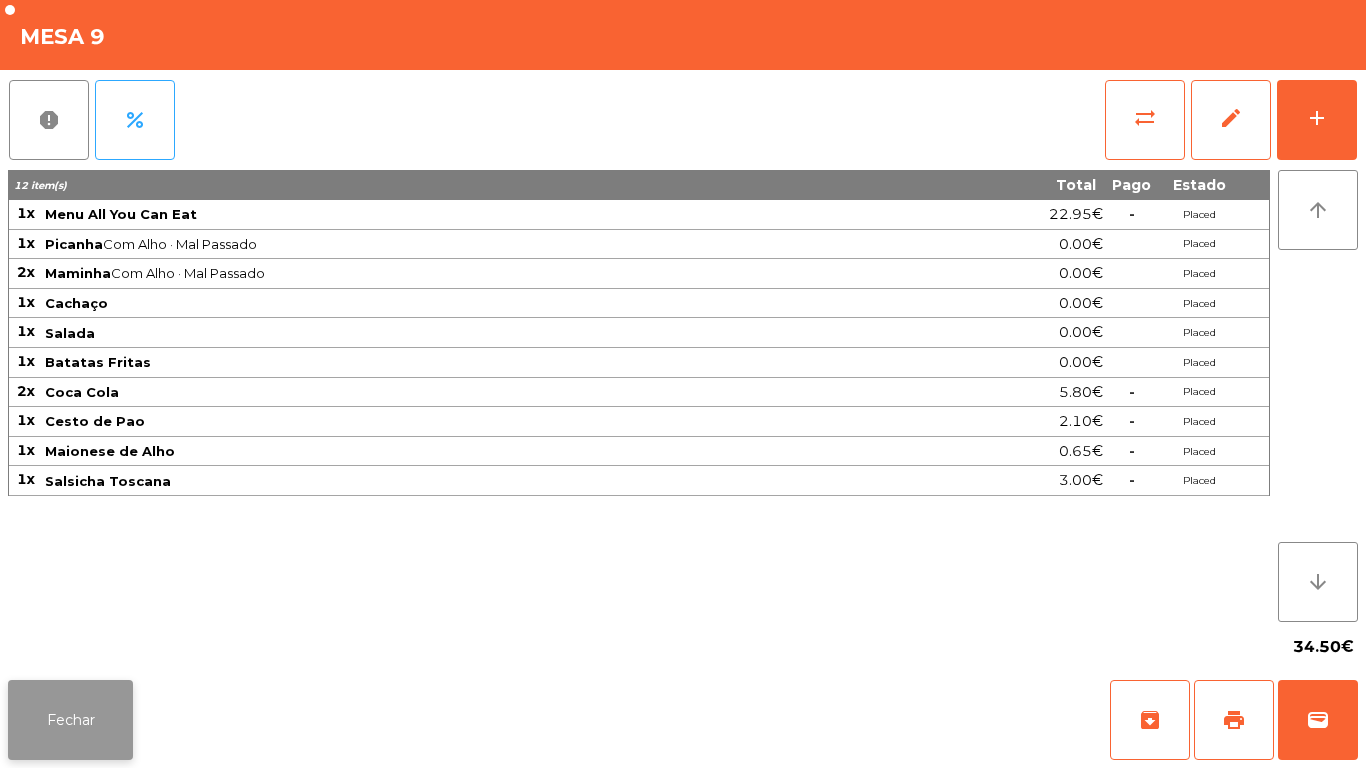 click on "Fechar" 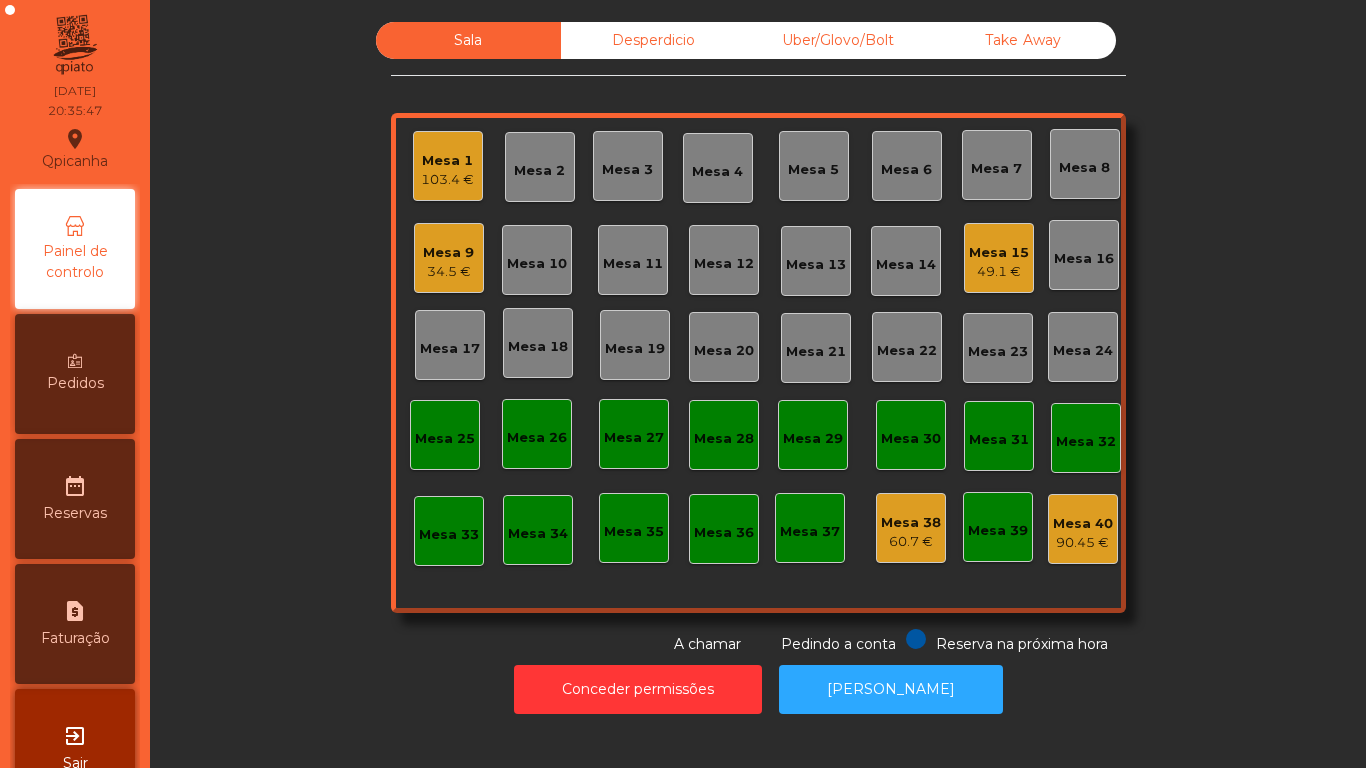 click on "Mesa 1" 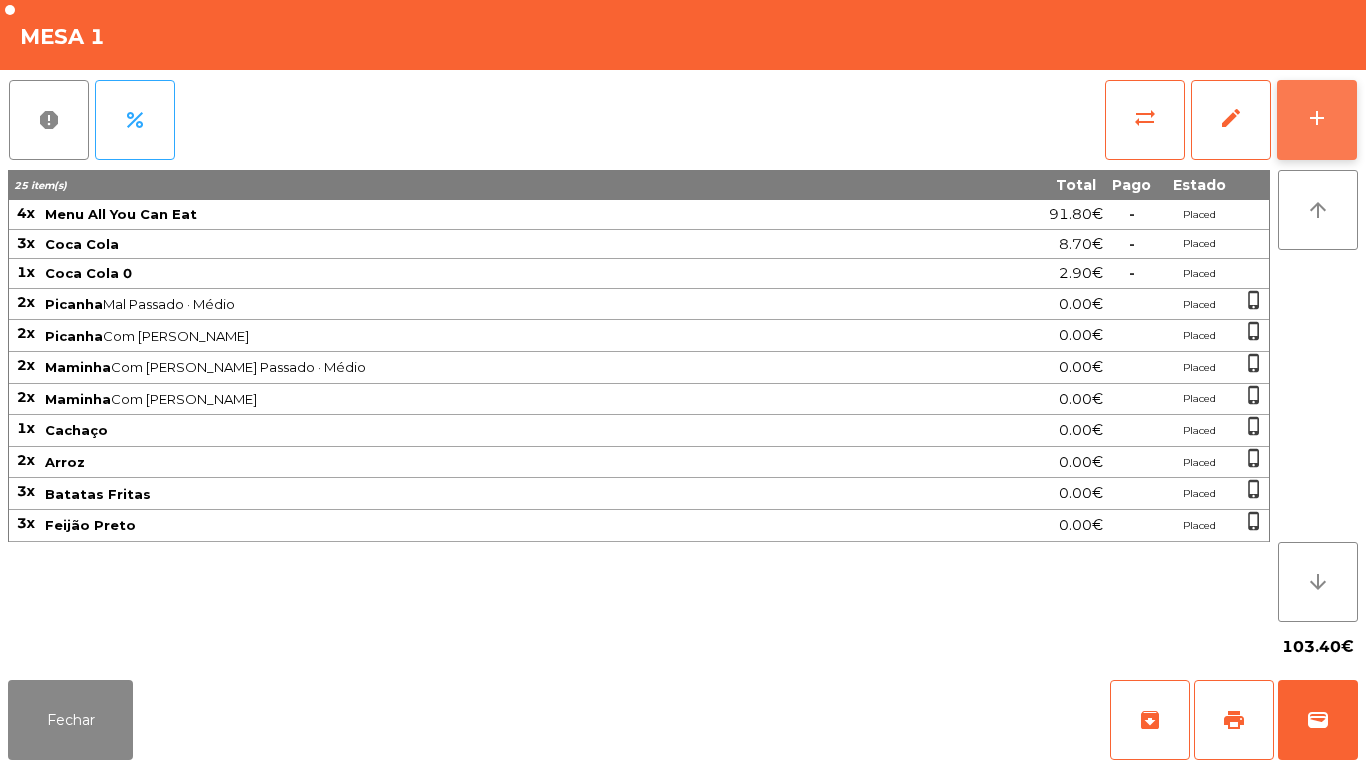 click on "add" 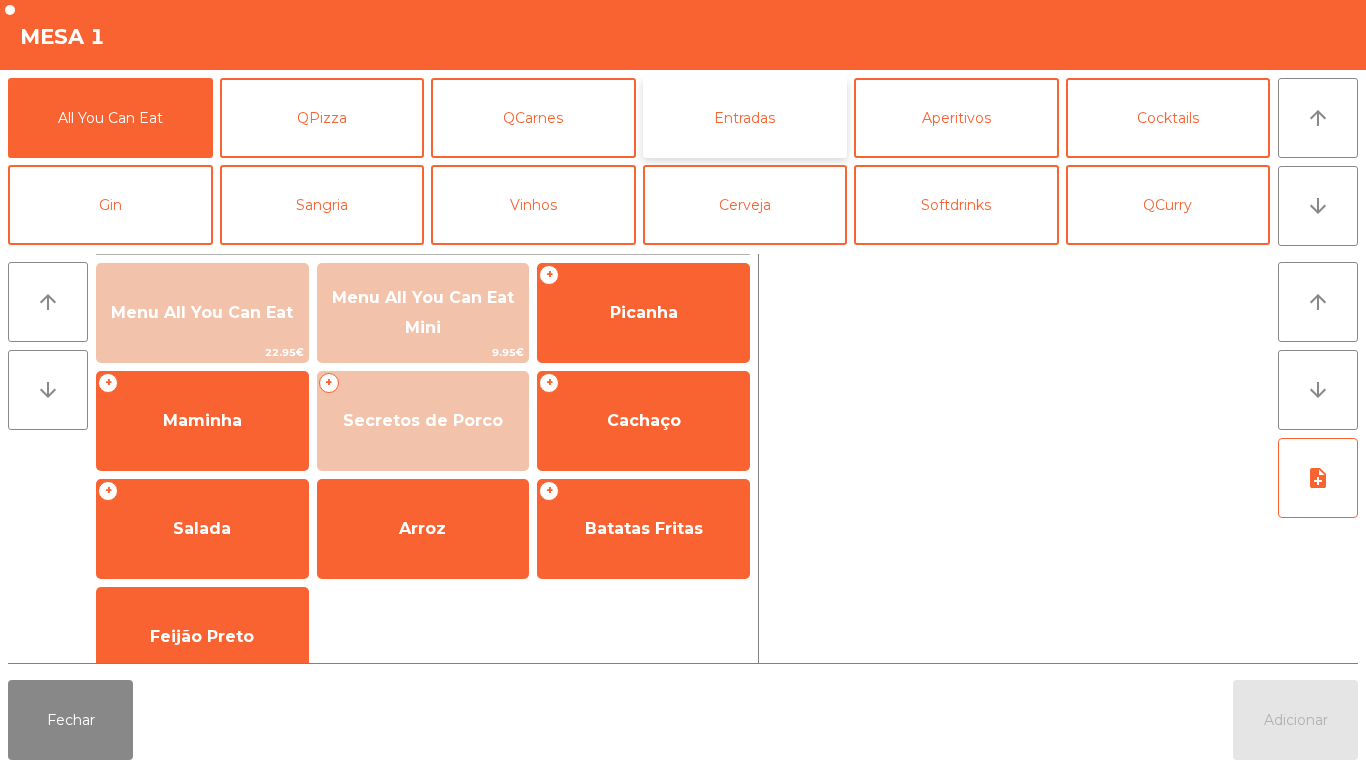 click on "Entradas" 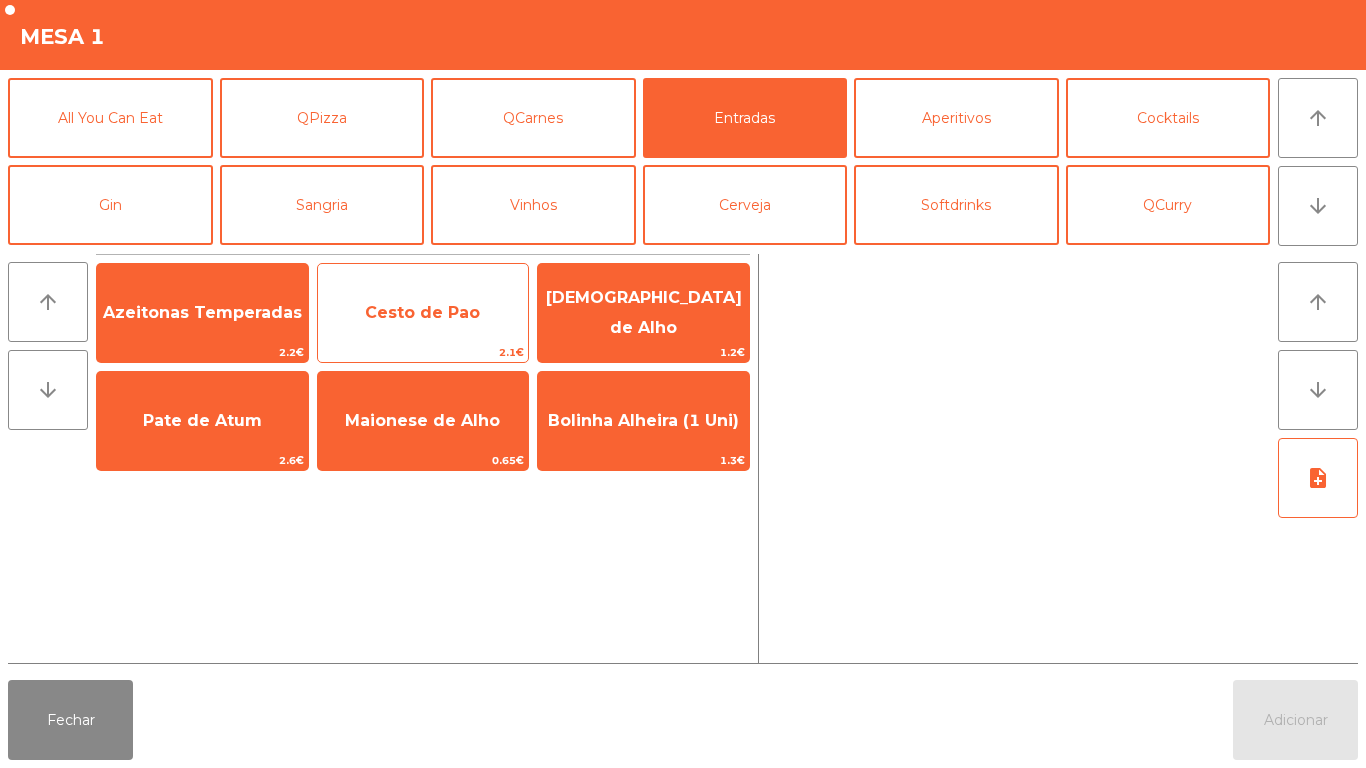 click on "Cesto de Pao" 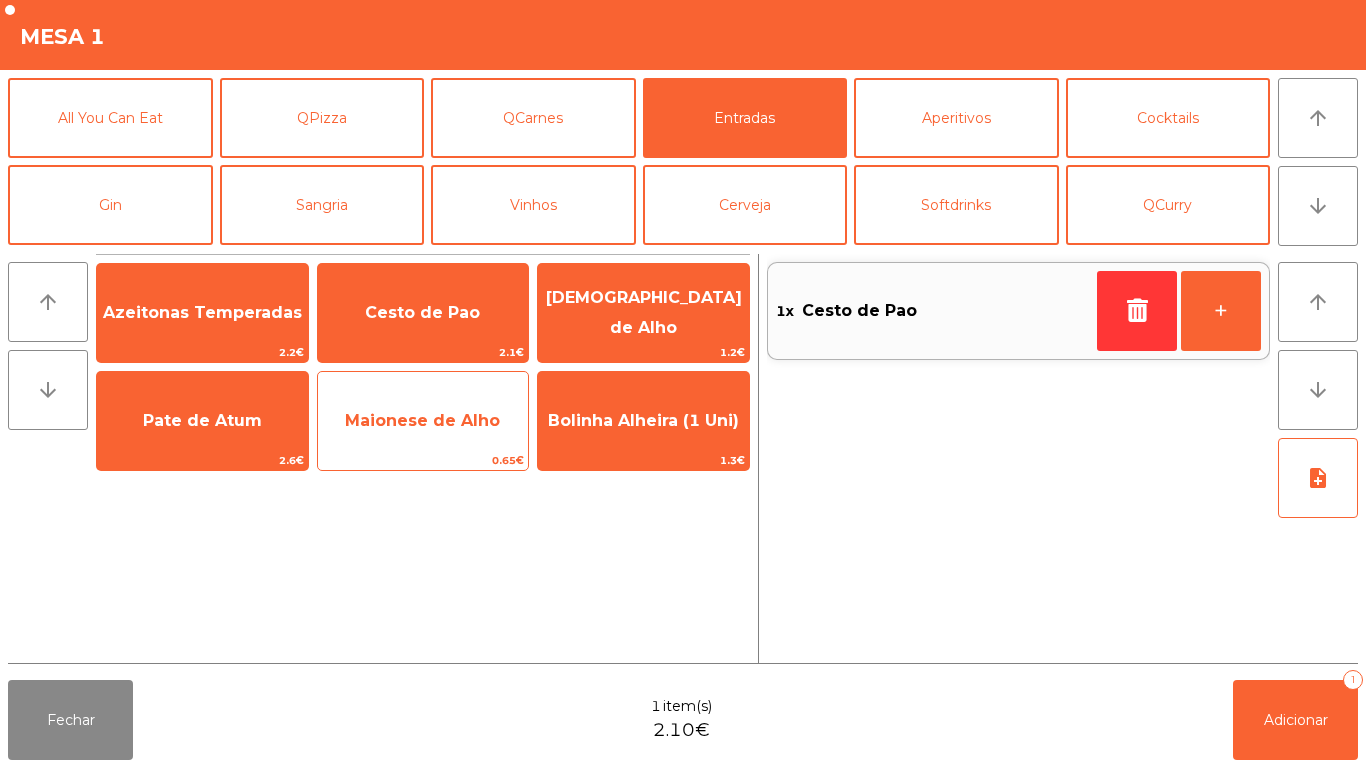 click on "Maionese de Alho" 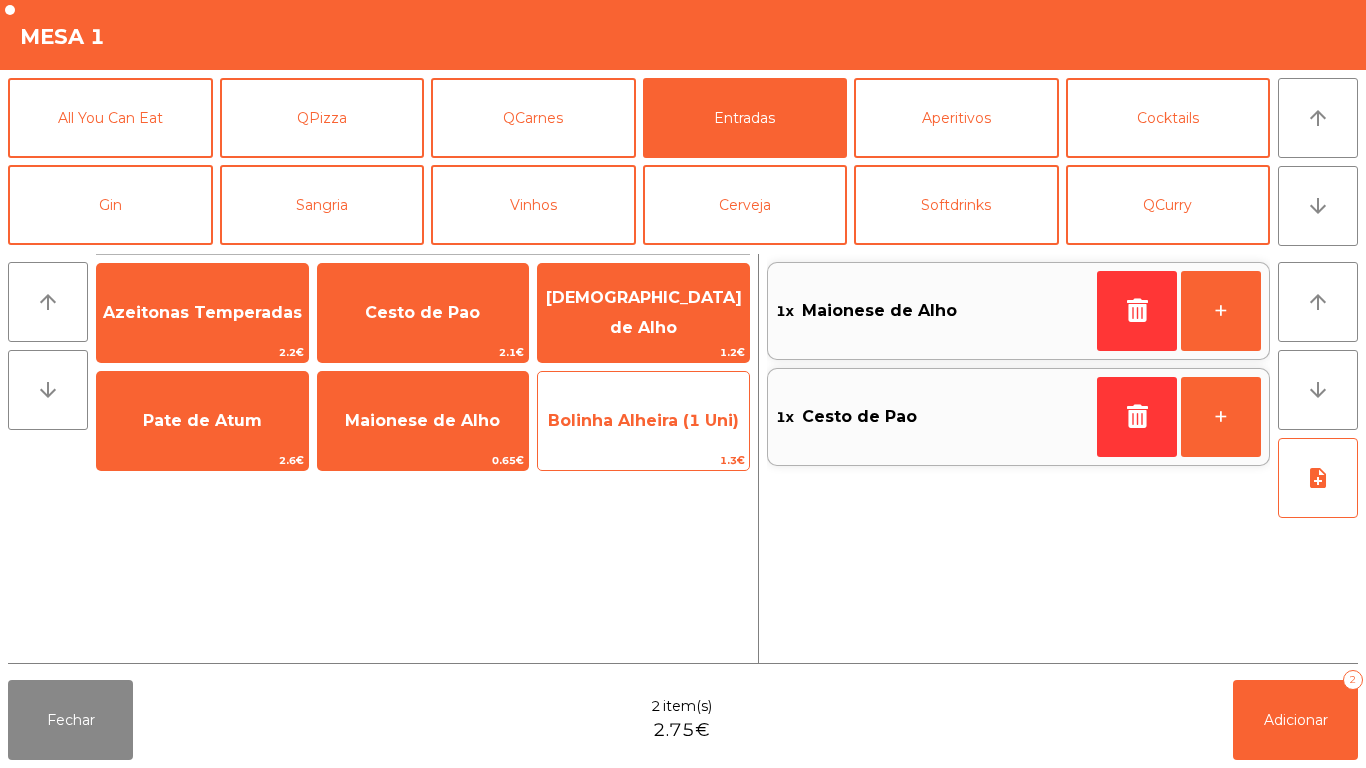 click on "Bolinha Alheira (1 Uni)" 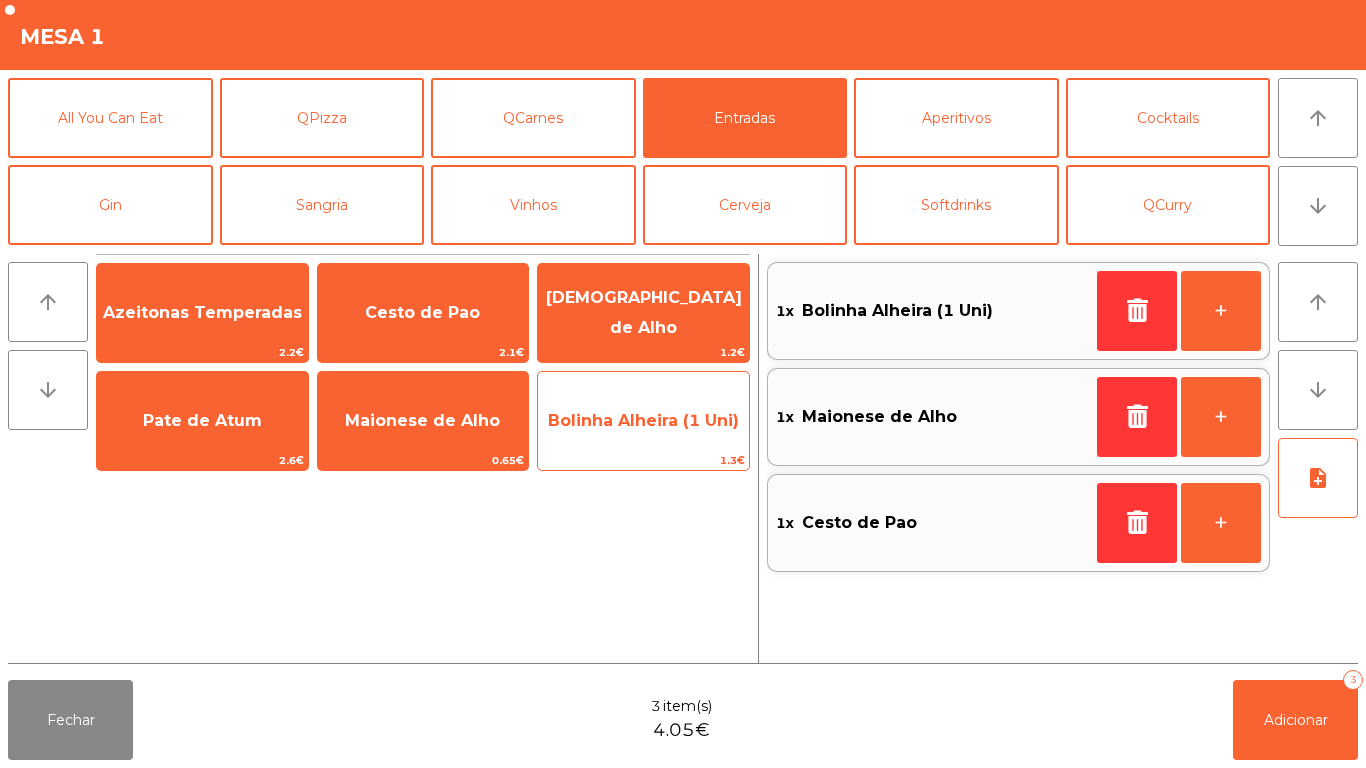 click on "Bolinha Alheira (1 Uni)" 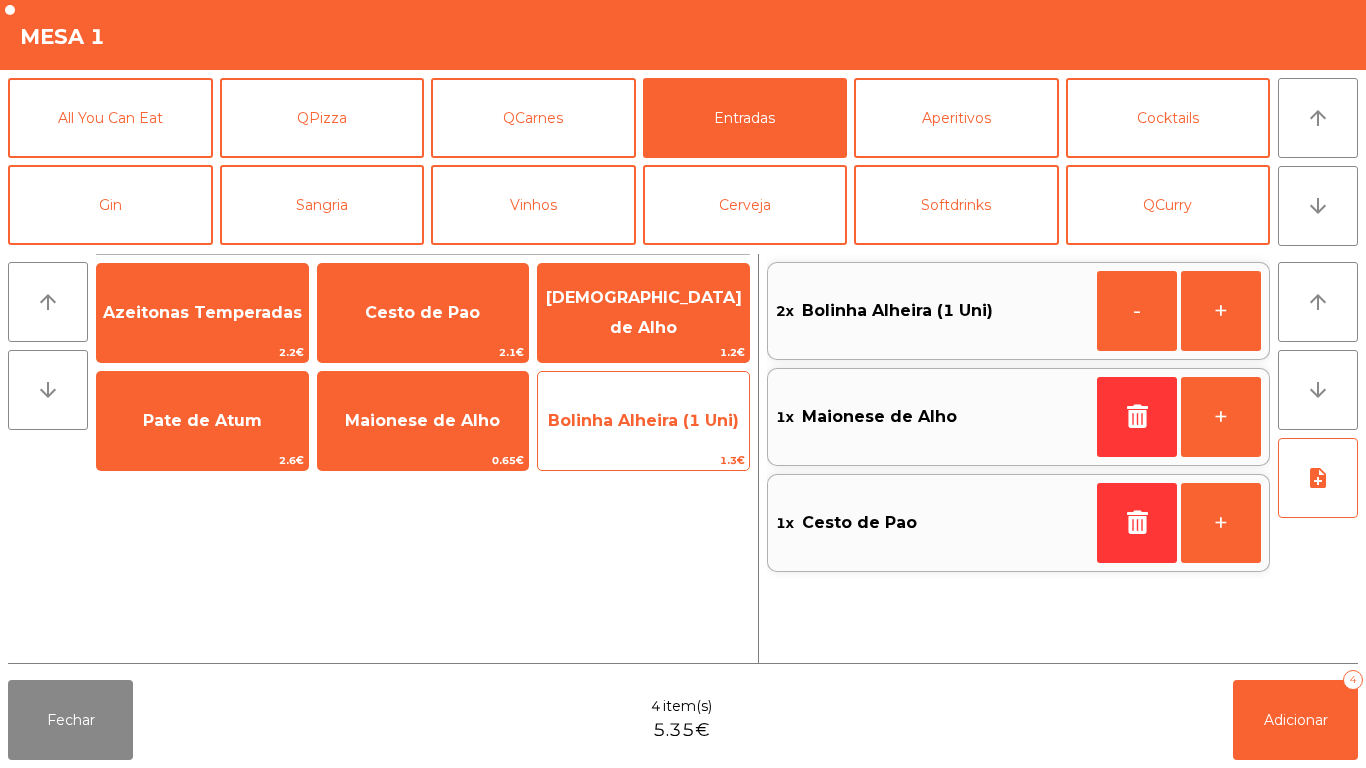 click on "Bolinha Alheira (1 Uni)" 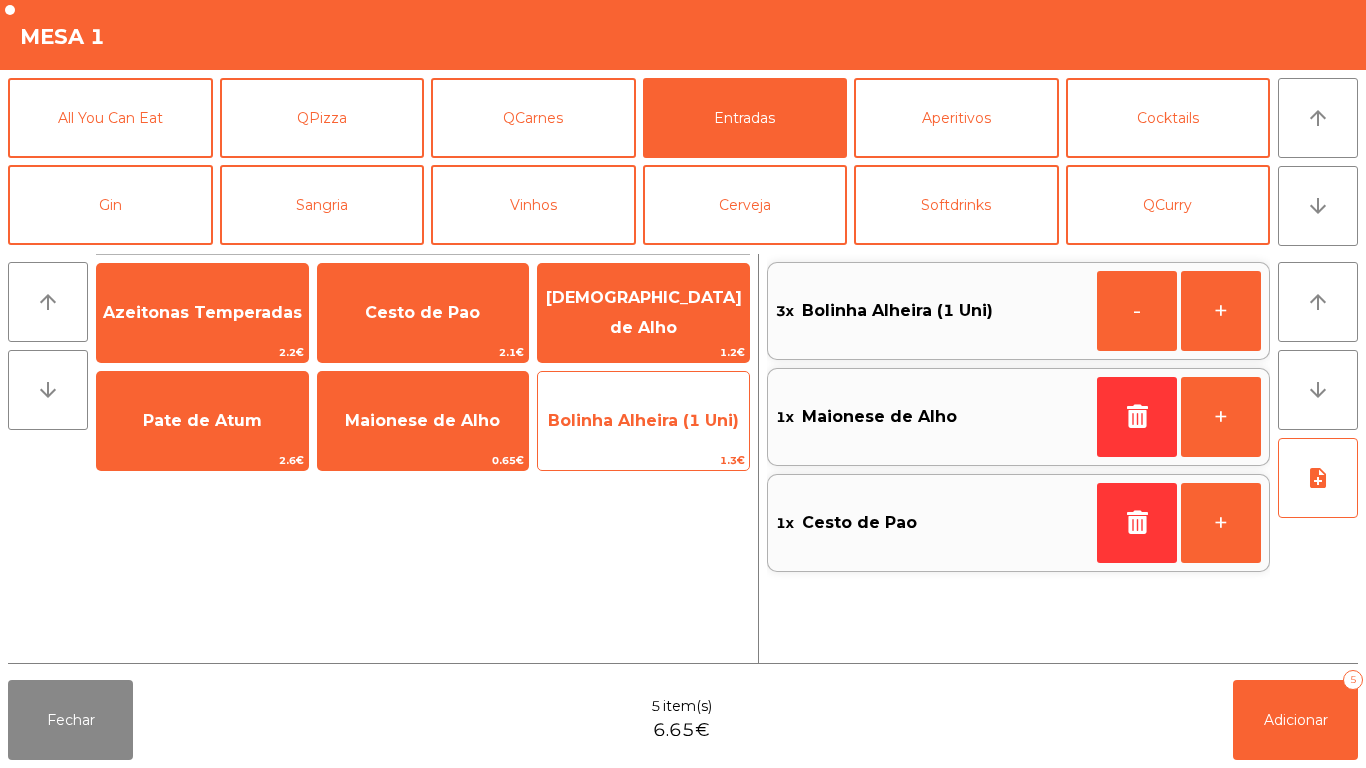 click on "Bolinha Alheira (1 Uni)" 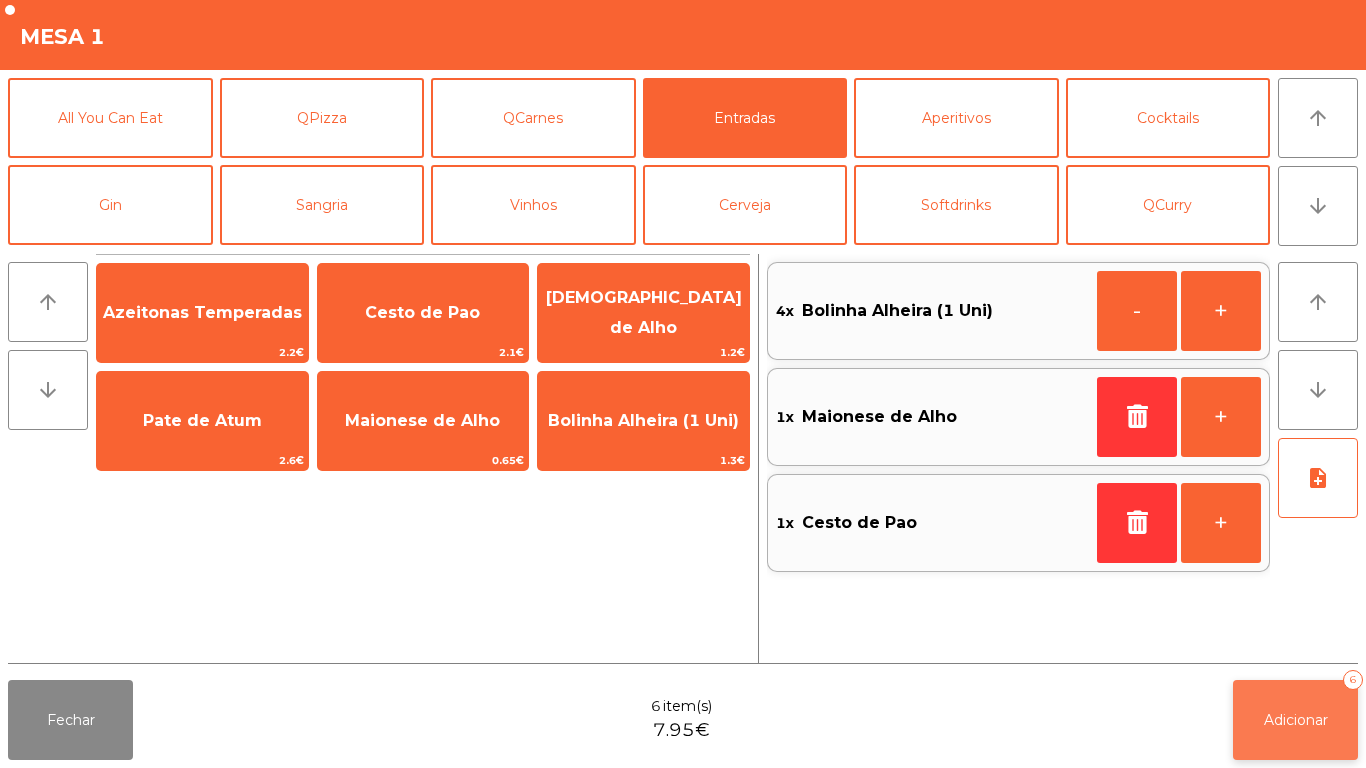 click on "Adicionar   6" 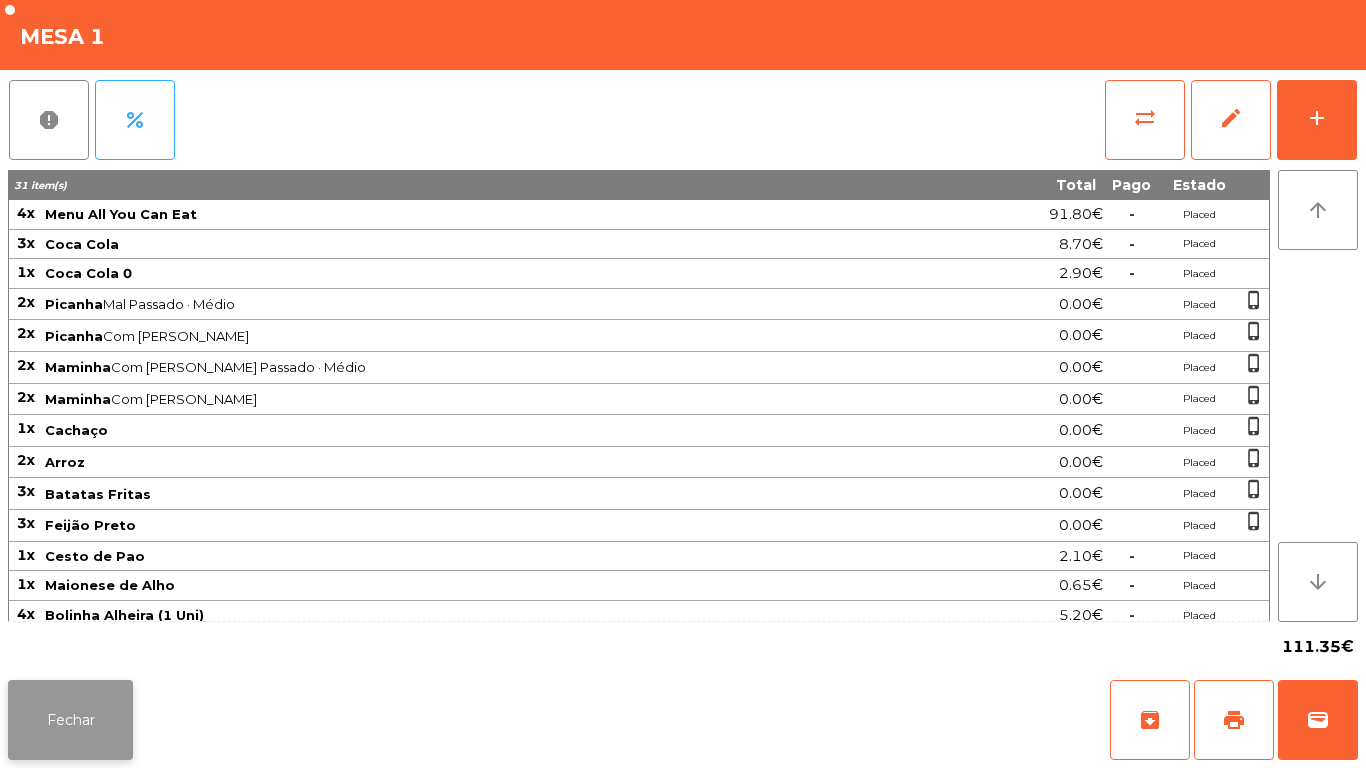 click on "Fechar" 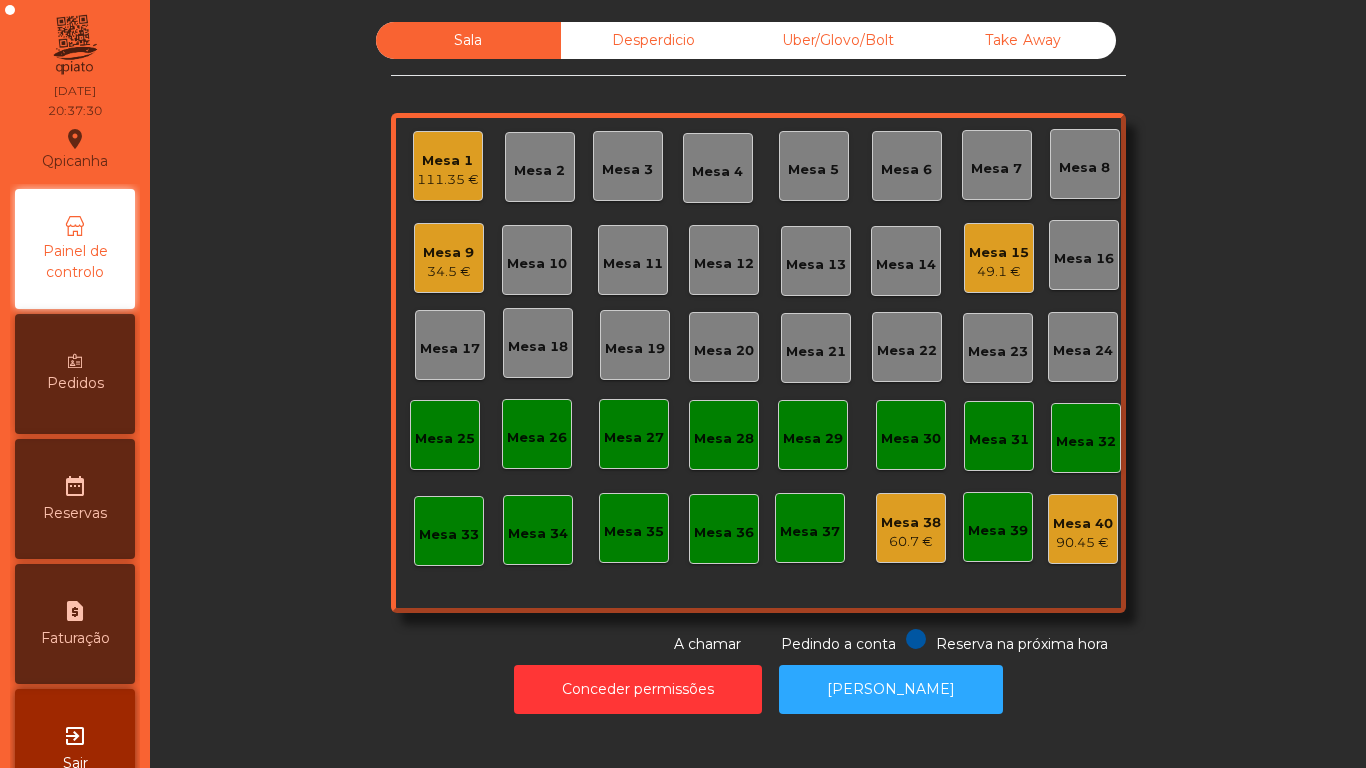 click on "Mesa 10" 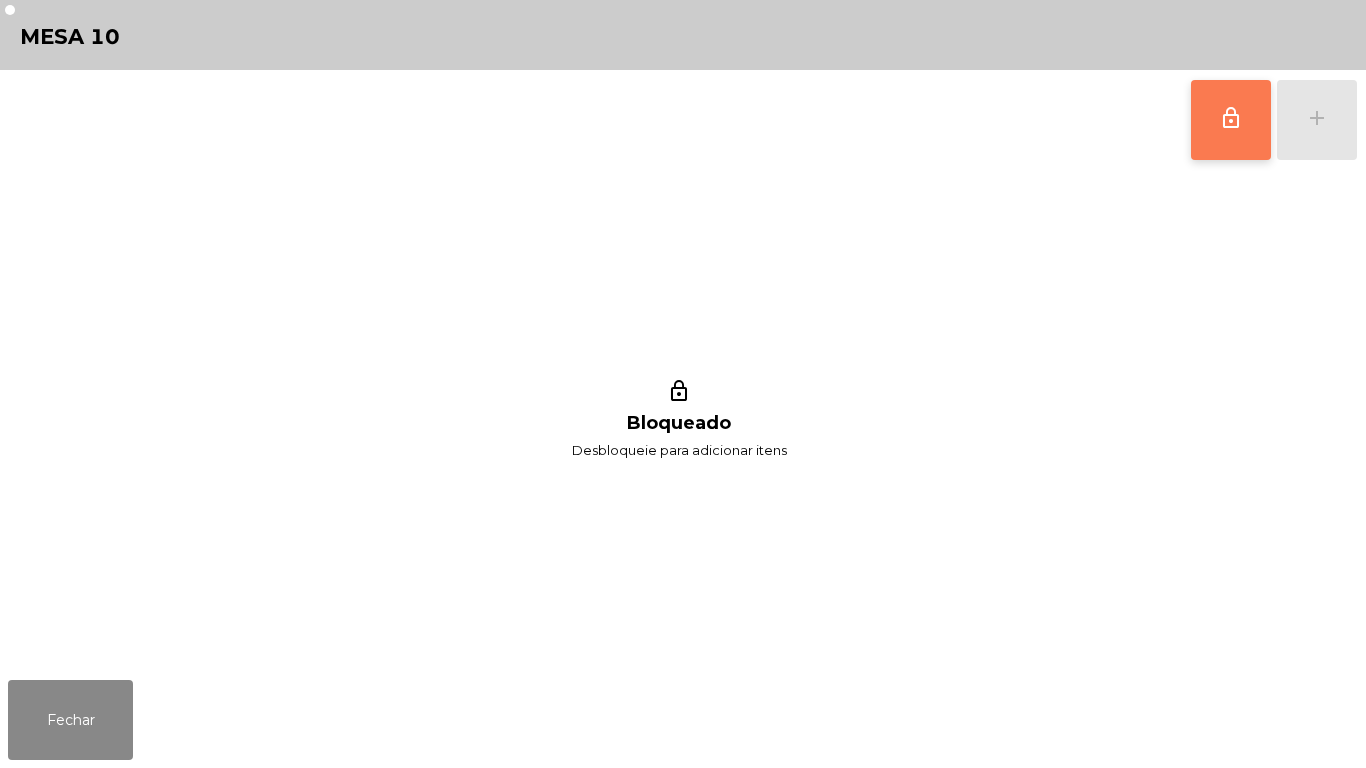 click on "lock_outline" 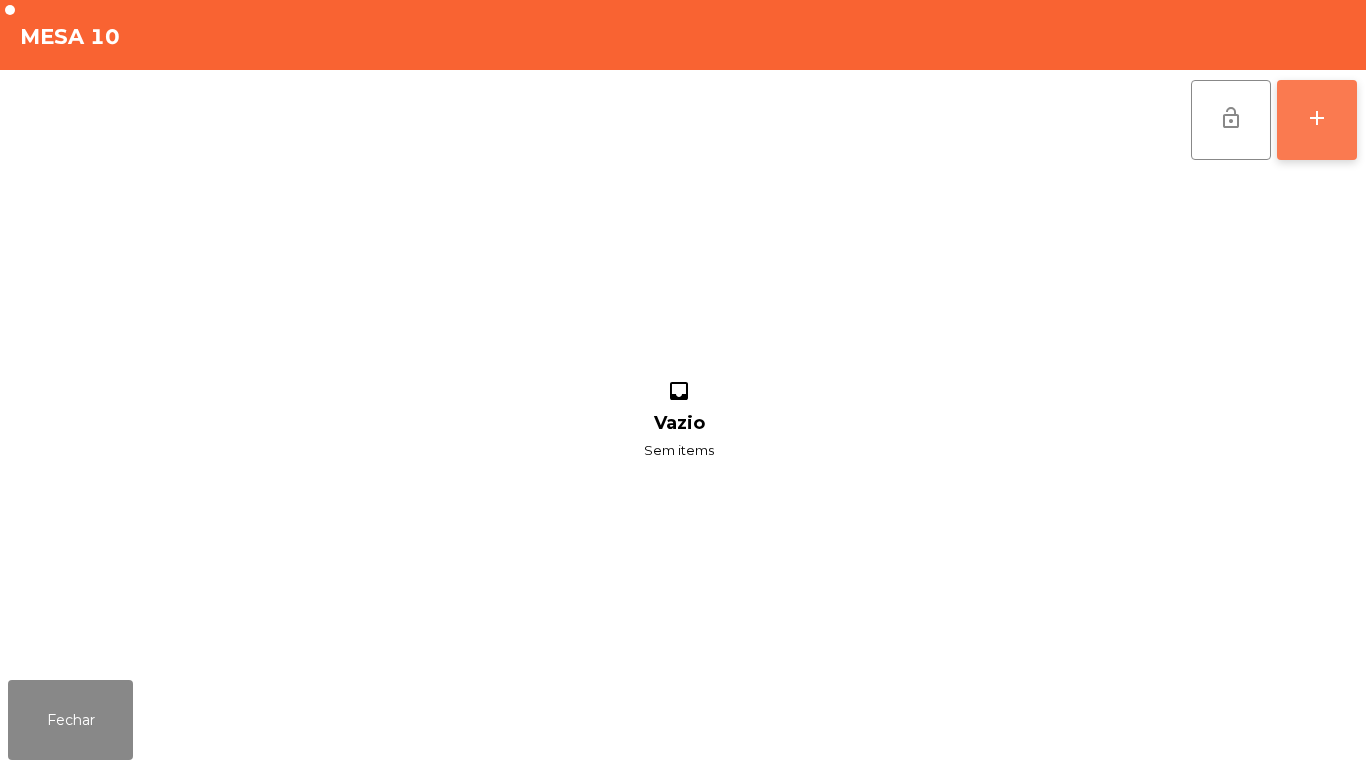 click on "add" 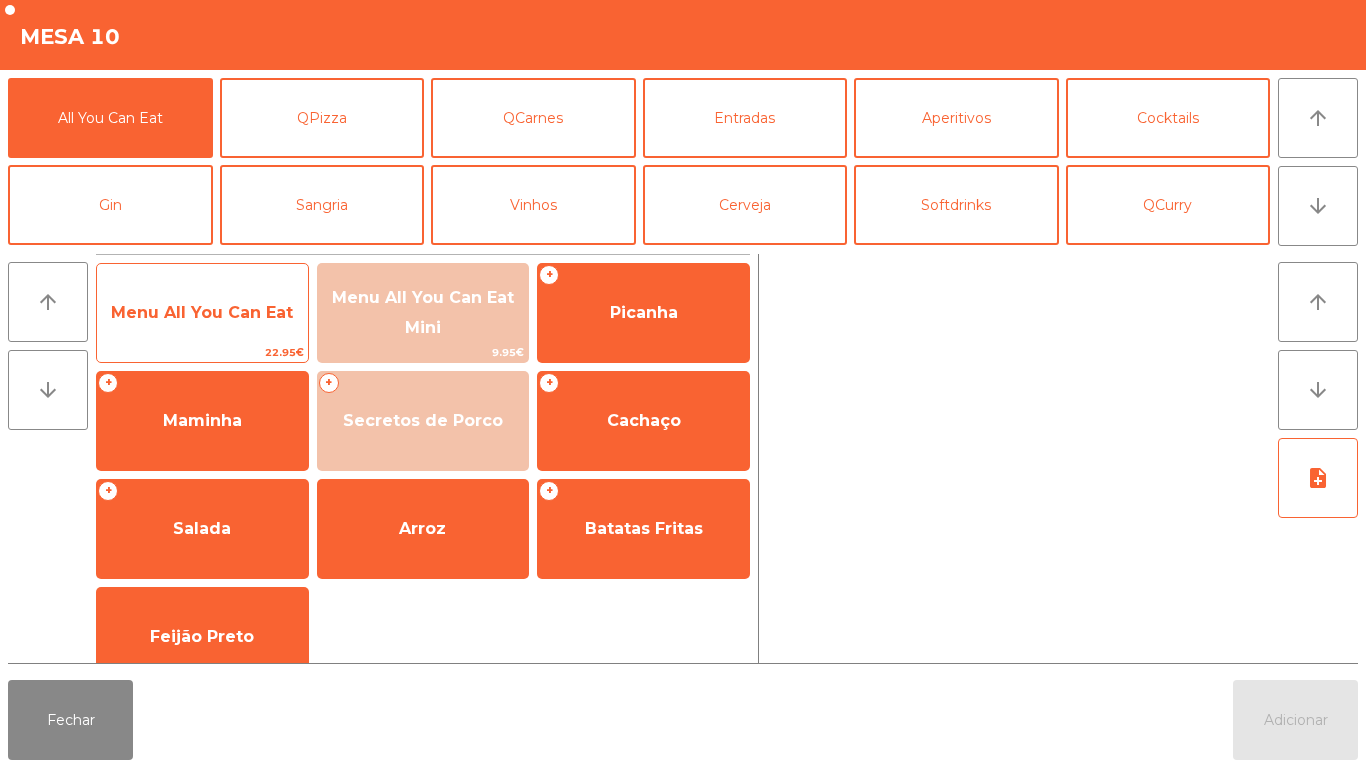 click on "Menu All You Can Eat" 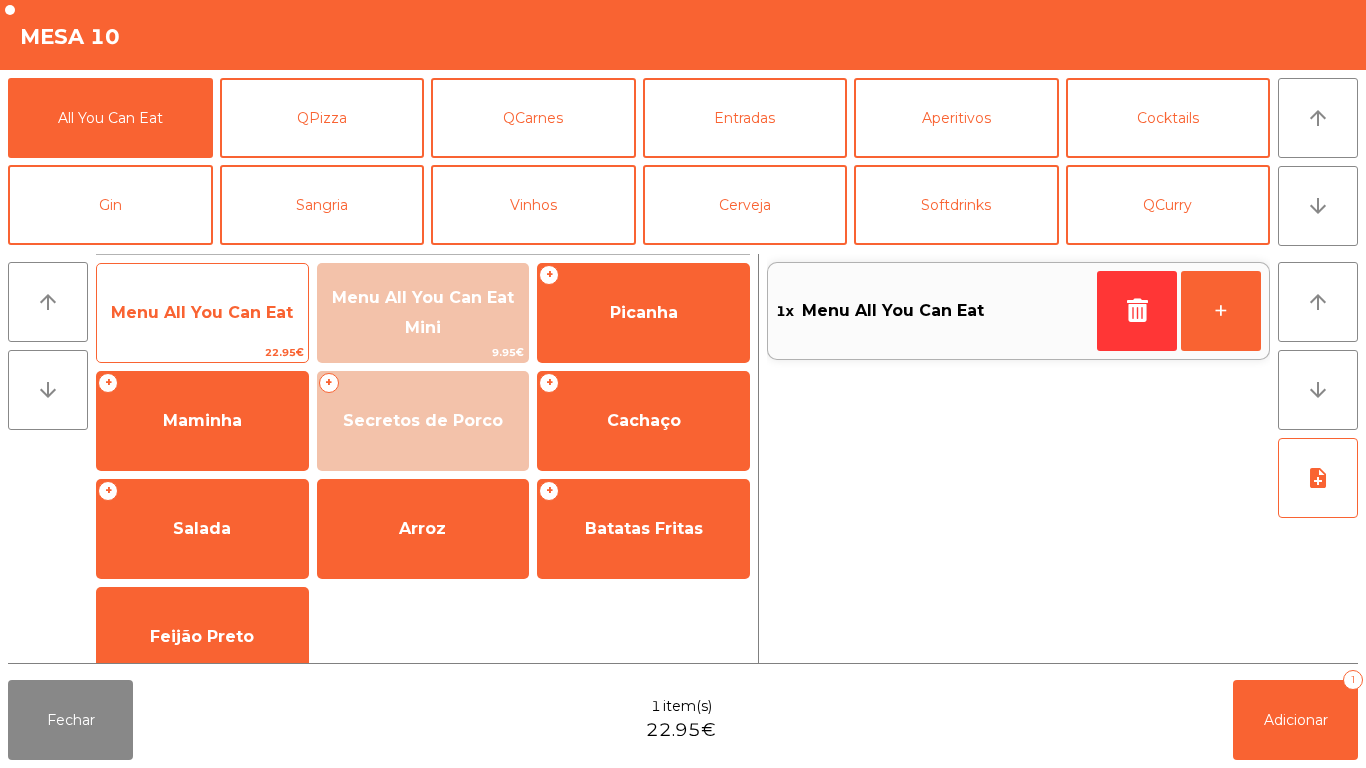 click on "Menu All You Can Eat" 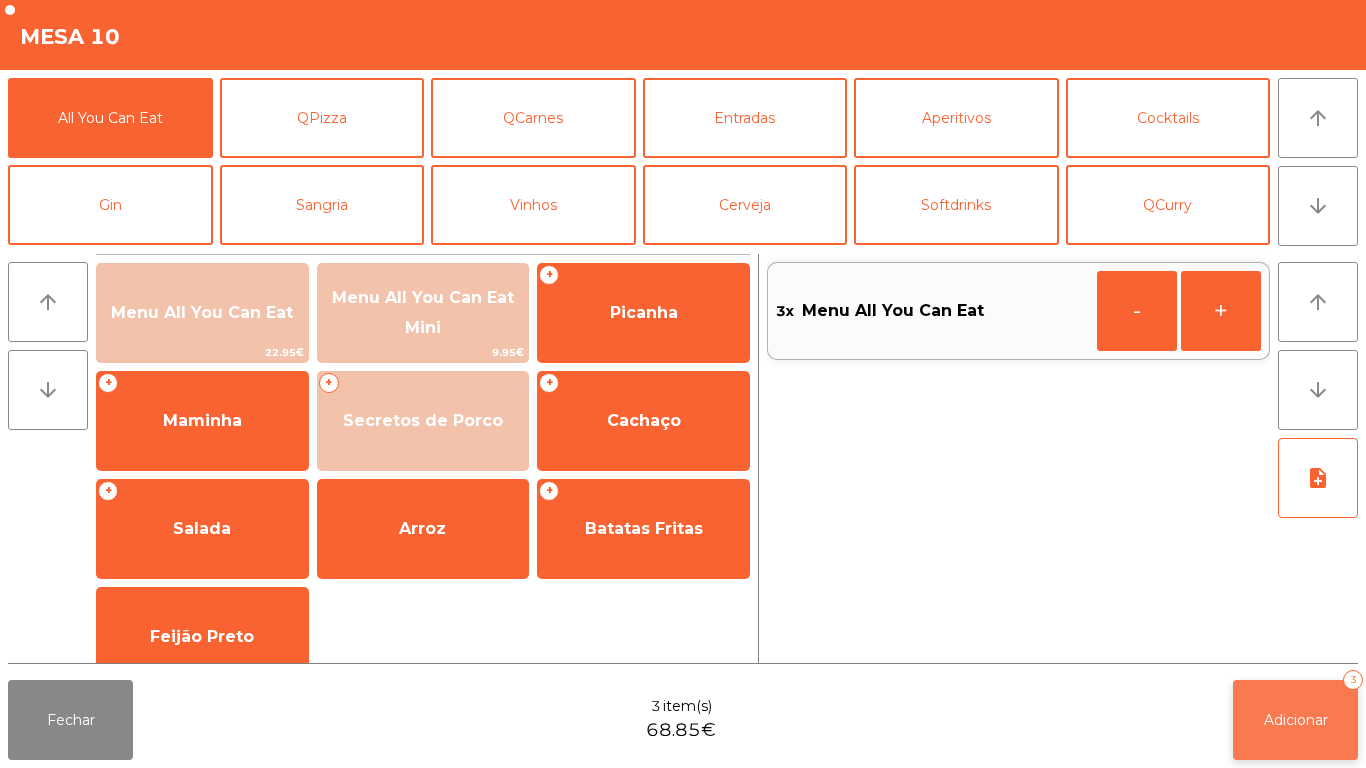 click on "Adicionar" 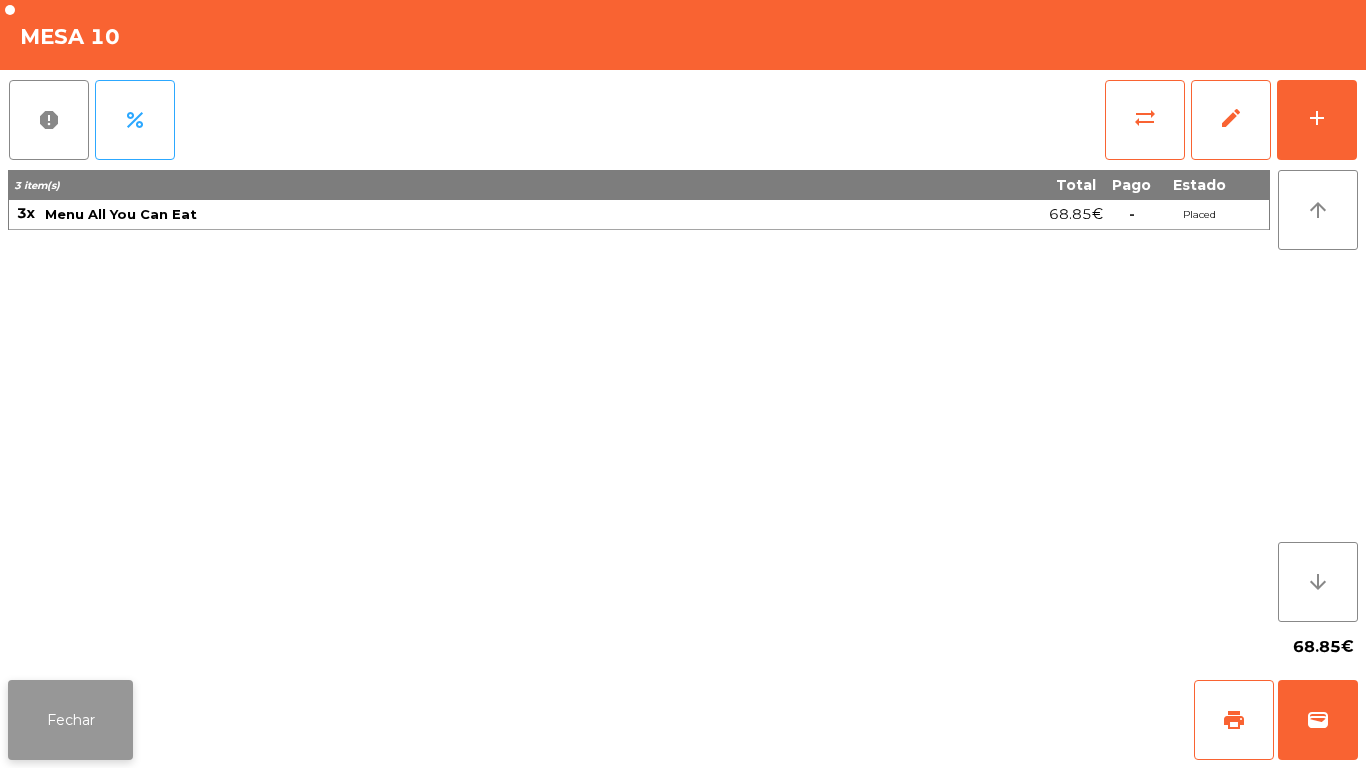 click on "Fechar" 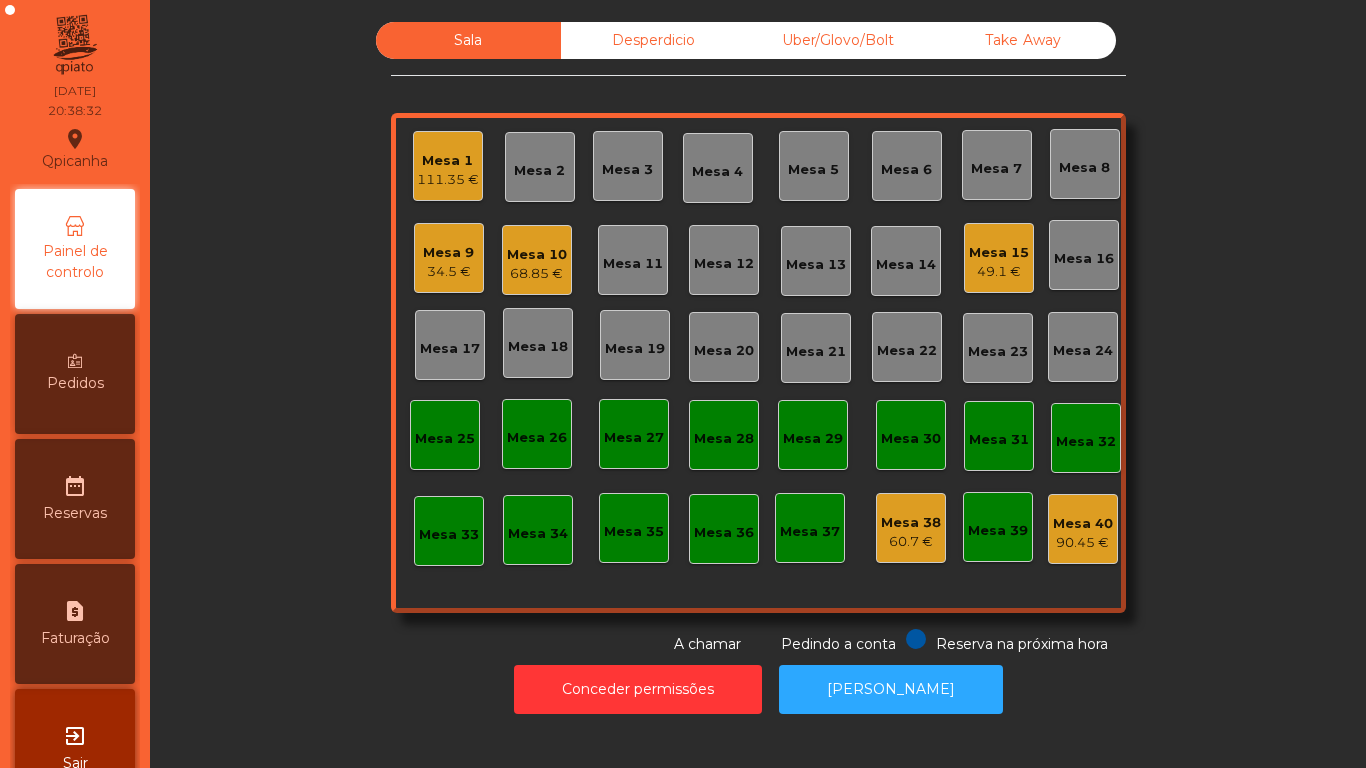 click on "49.1 €" 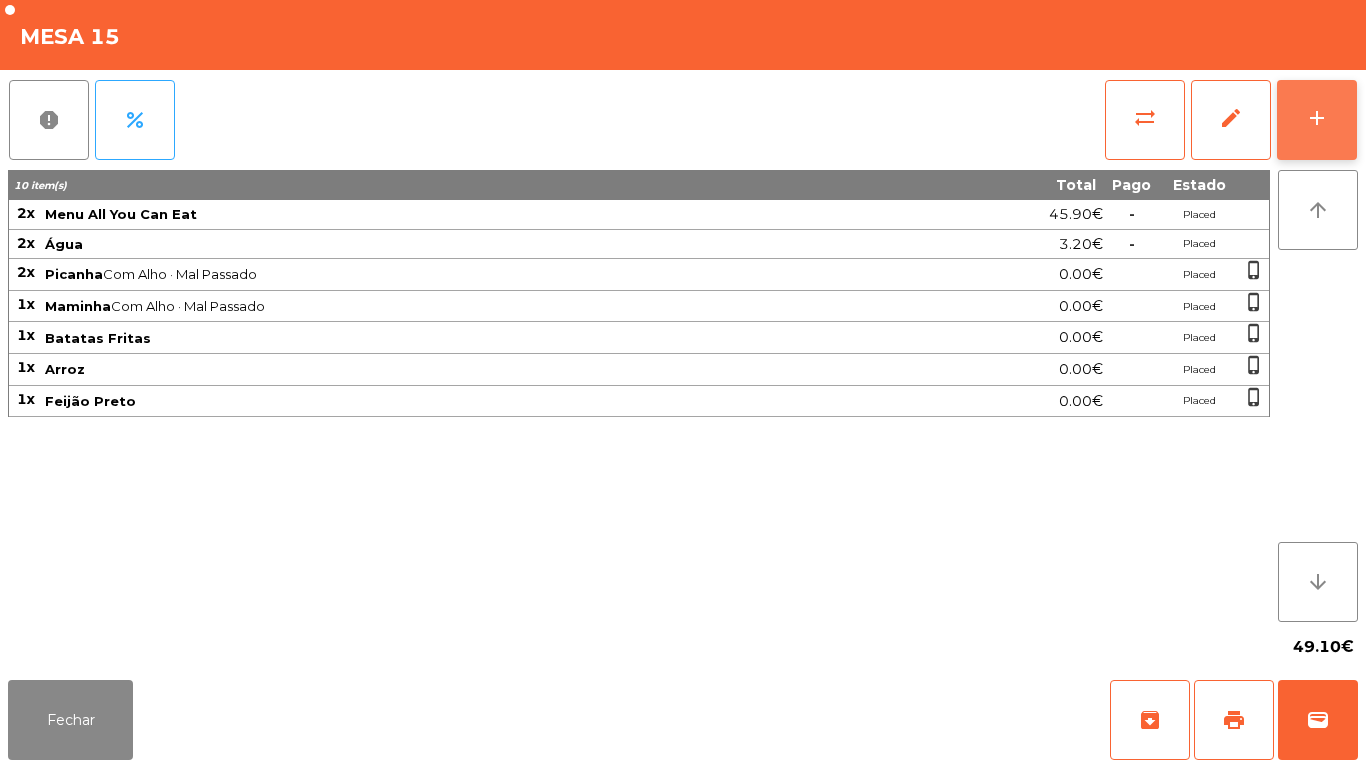 click on "add" 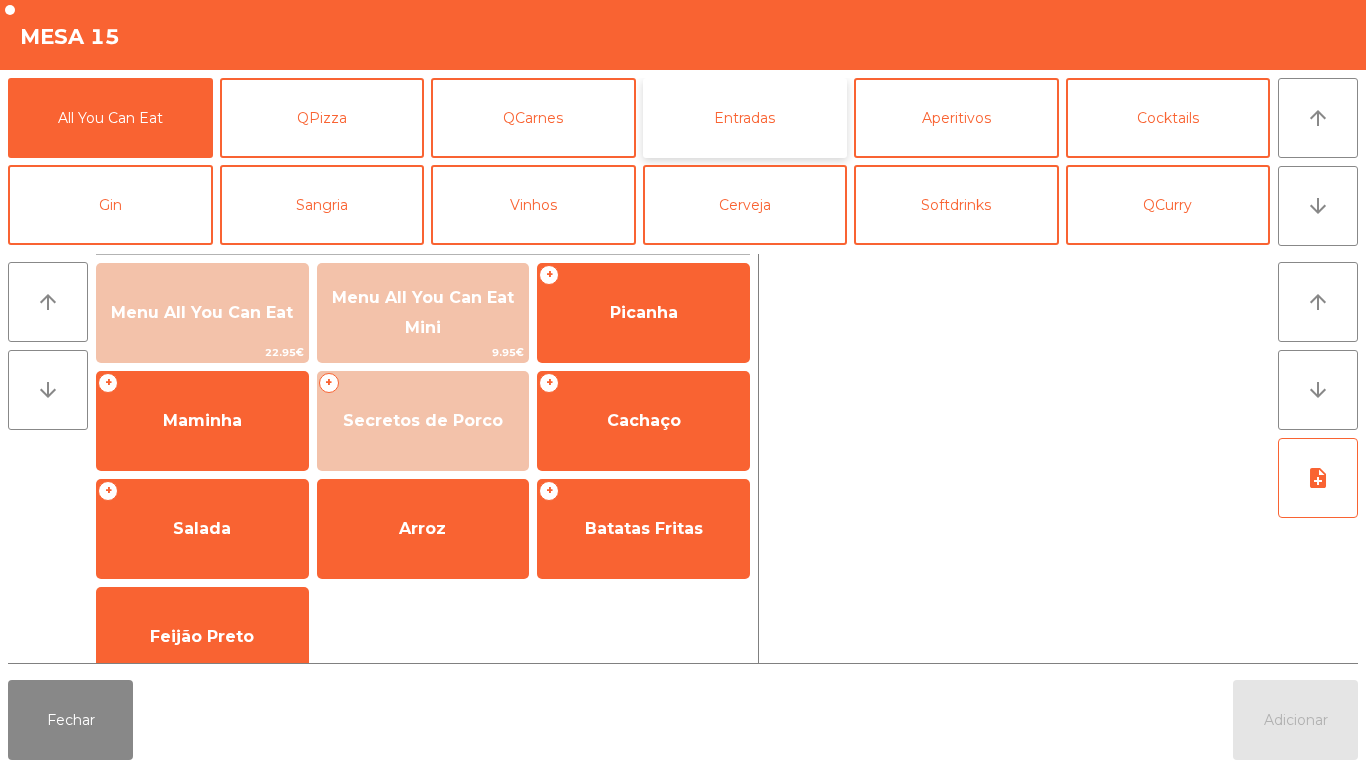 click on "Entradas" 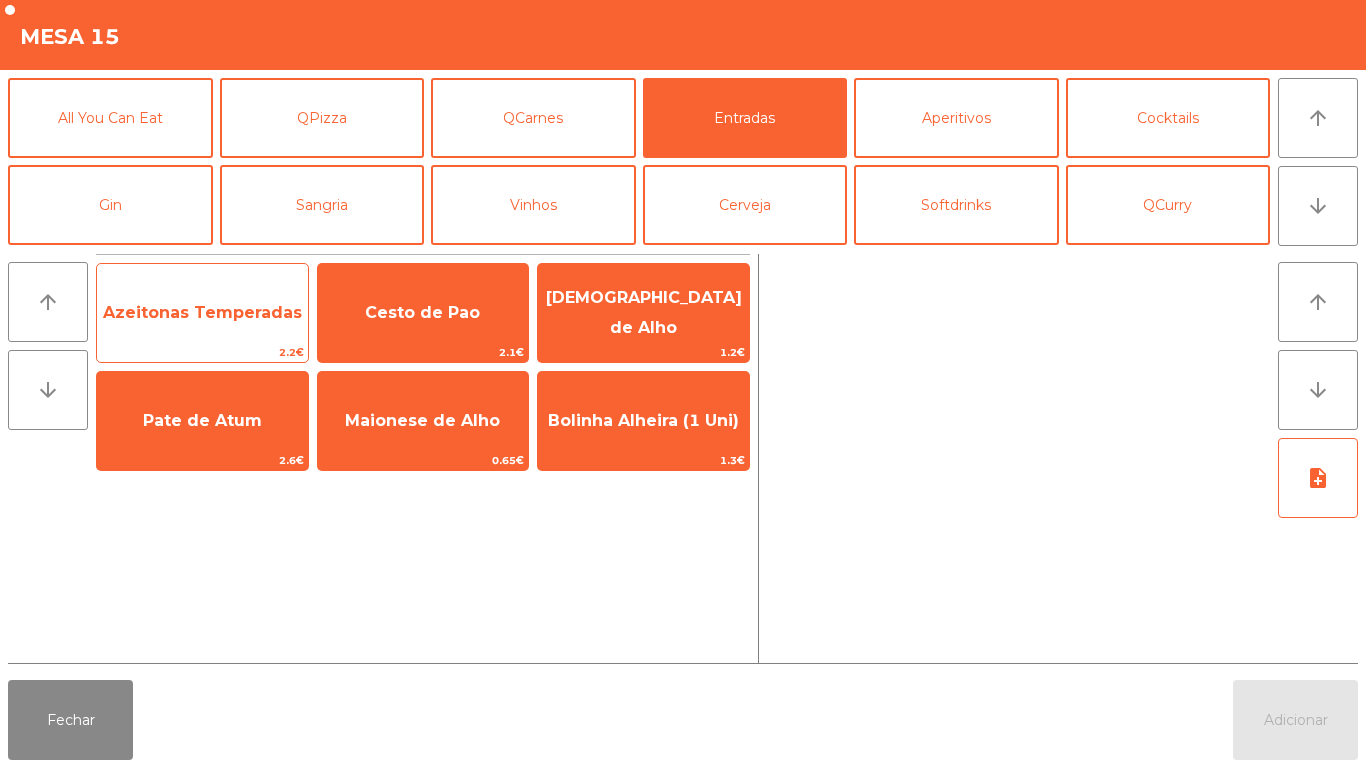click on "Azeitonas Temperadas" 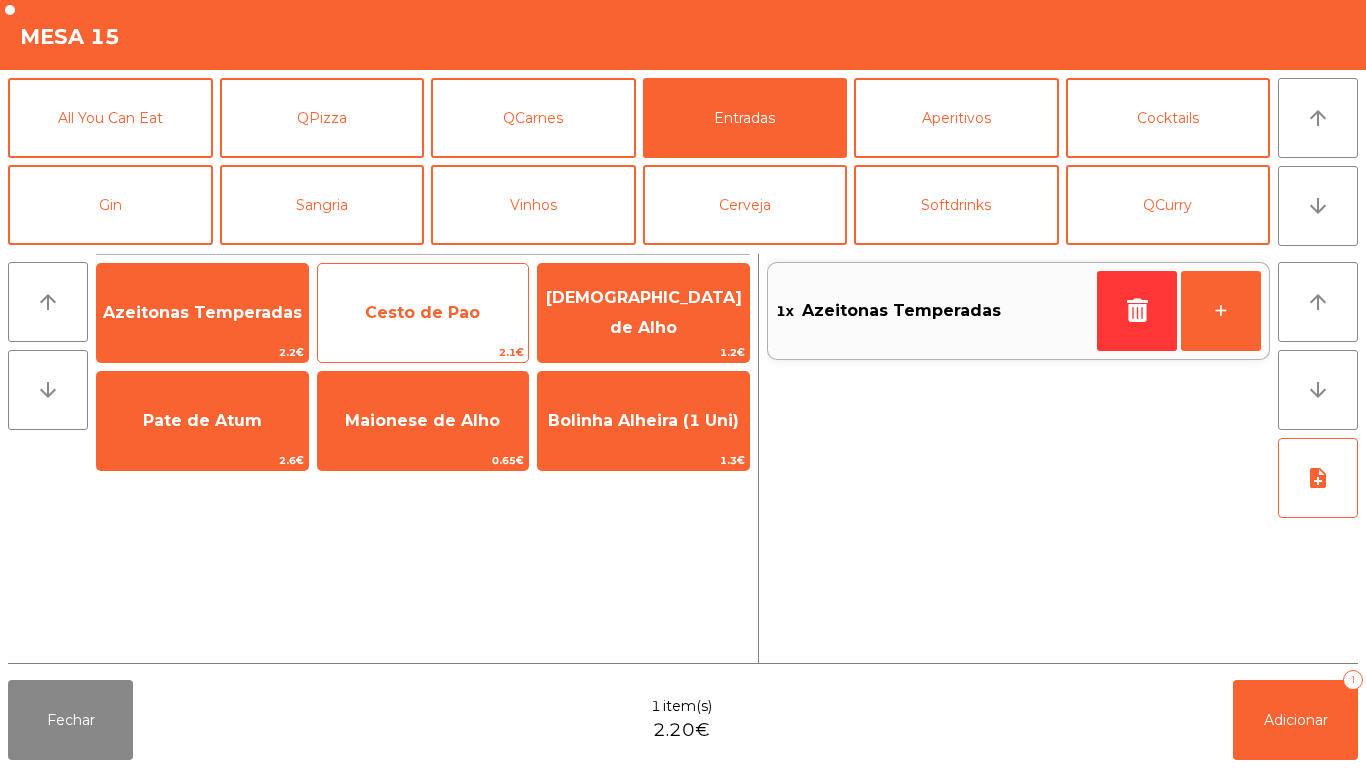 click on "Cesto de Pao" 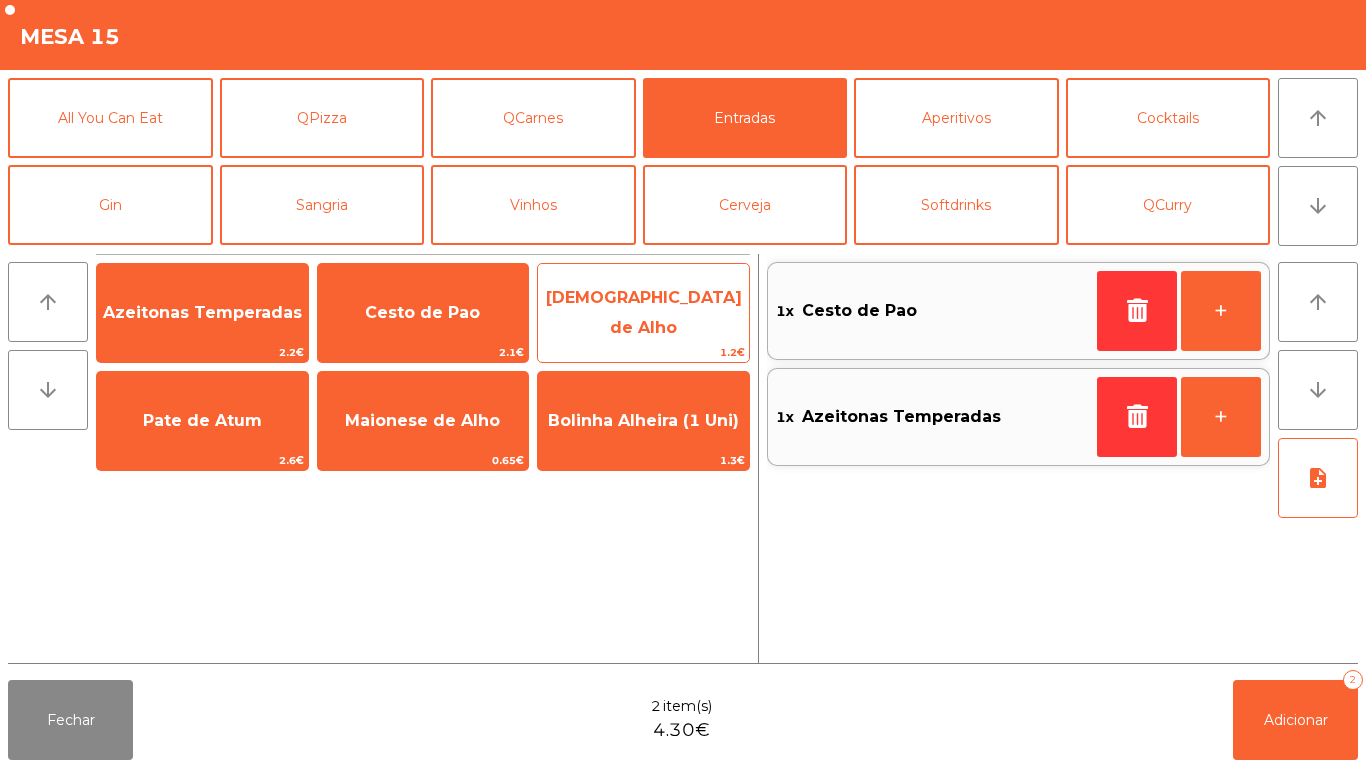 click on "Manteiga de Alho" 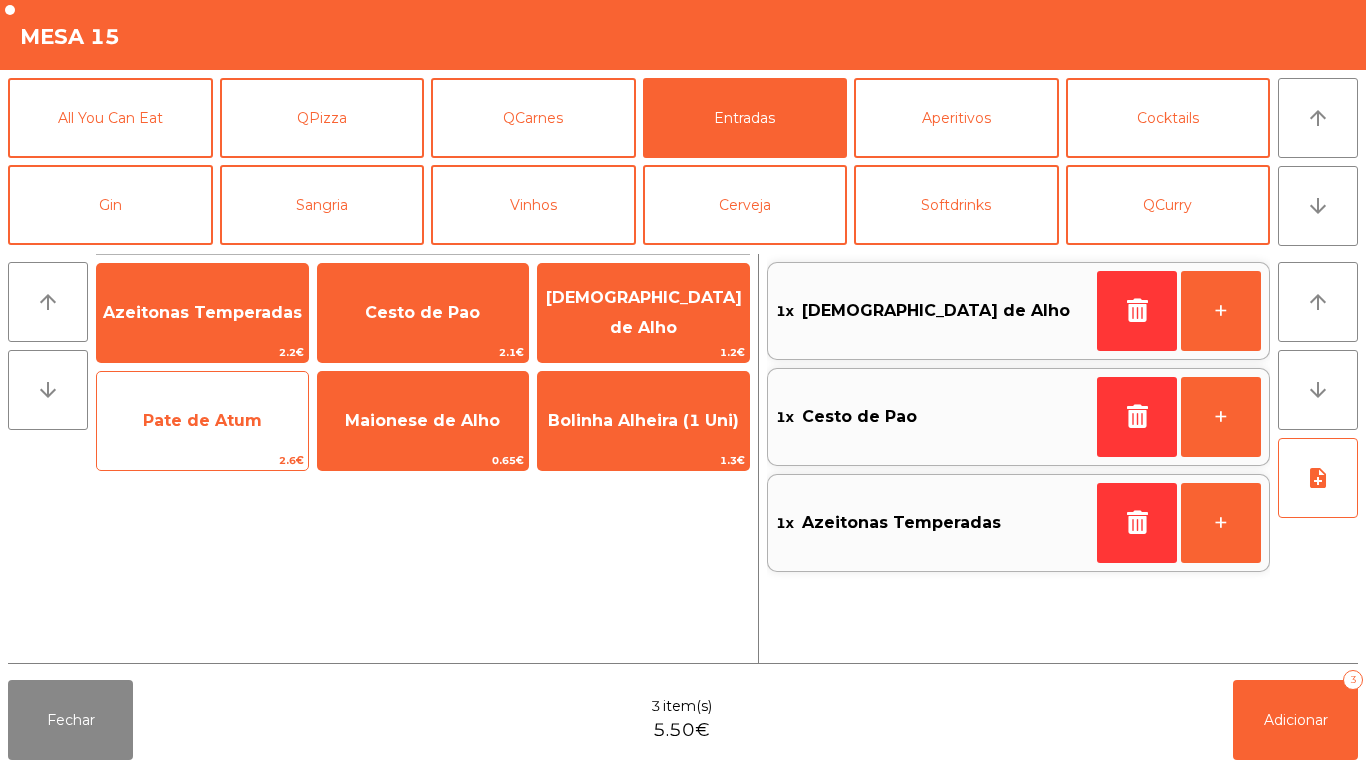 click on "Pate de Atum" 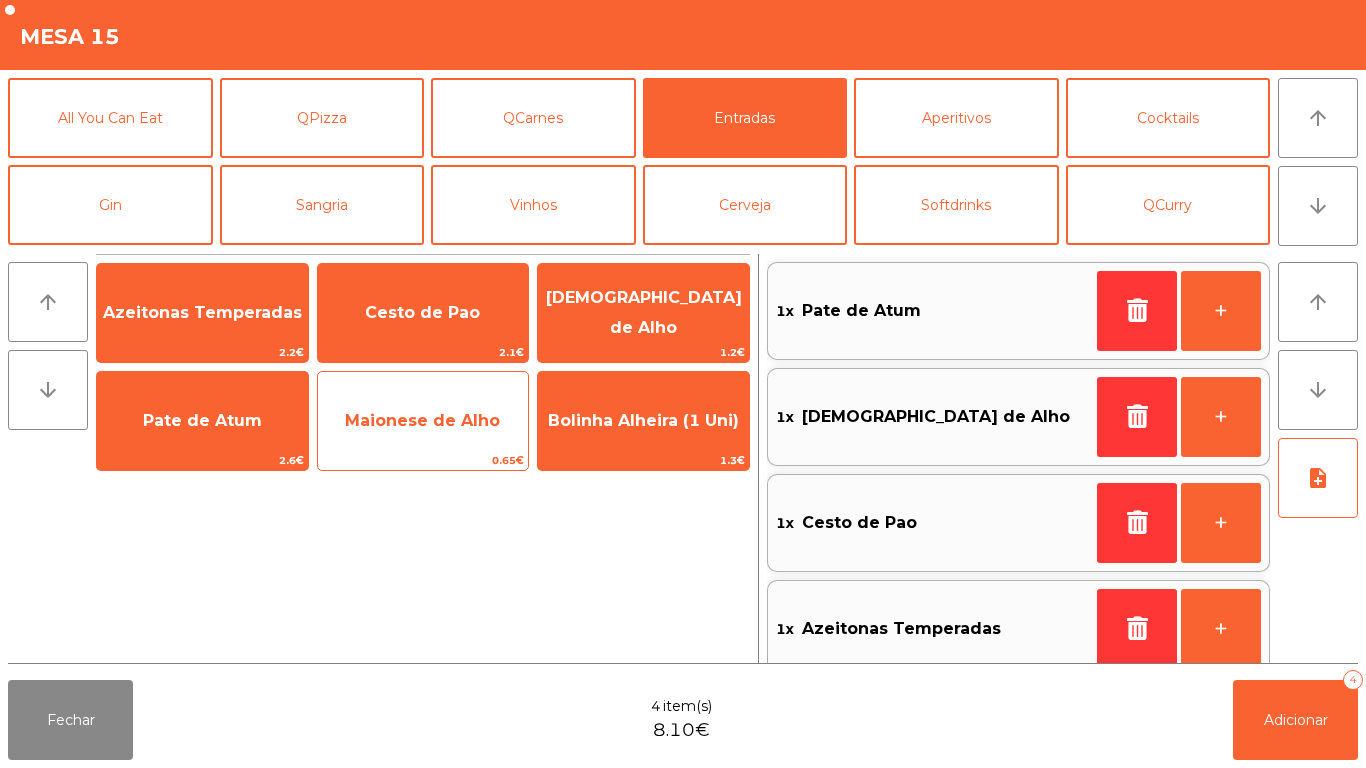 click on "Maionese de Alho" 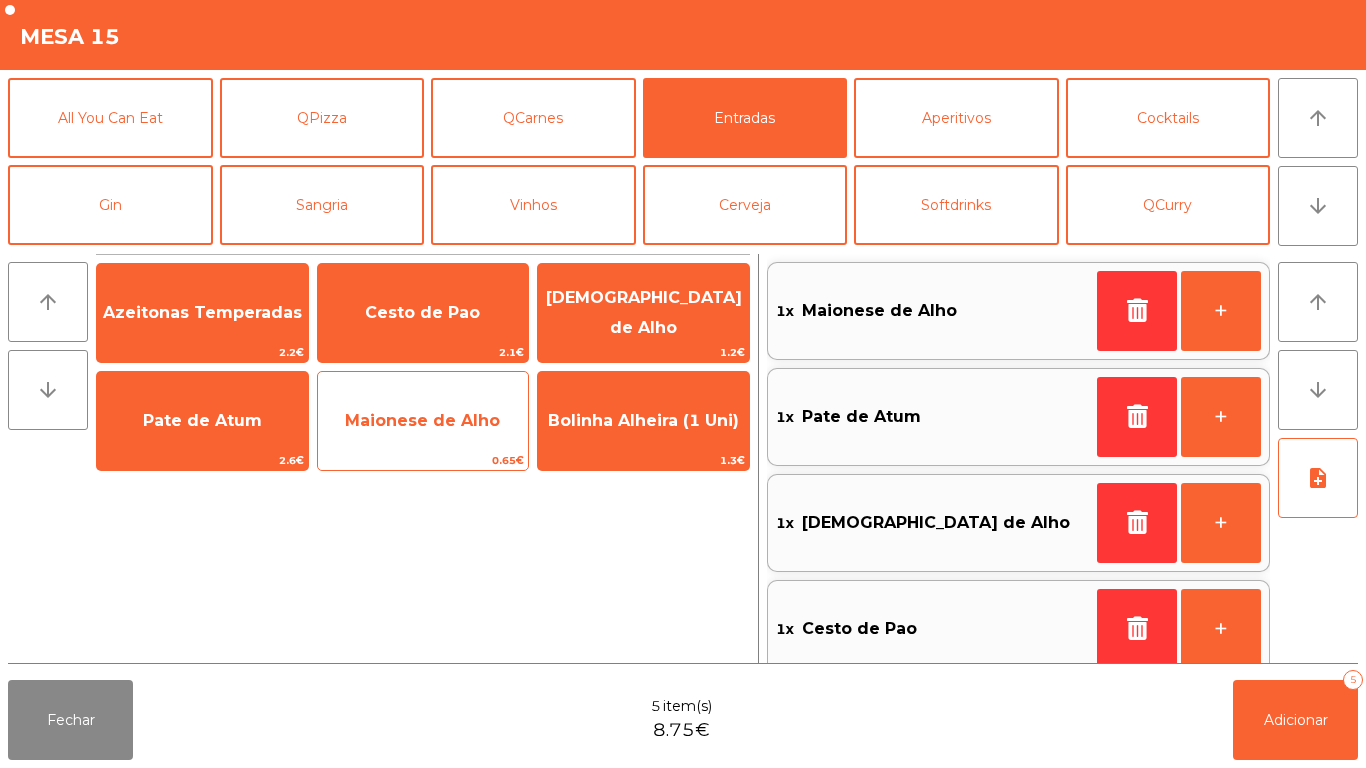 scroll, scrollTop: 8, scrollLeft: 0, axis: vertical 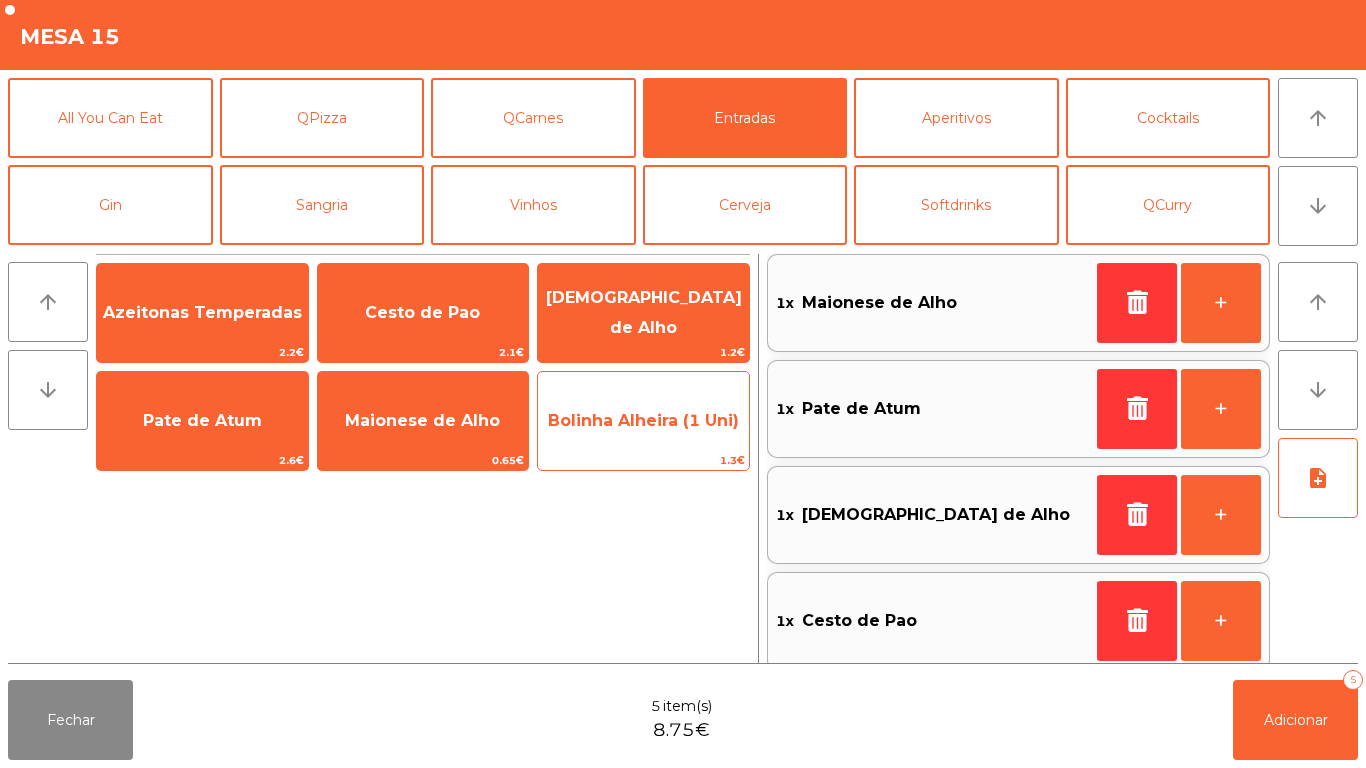 click on "Bolinha Alheira (1 Uni)" 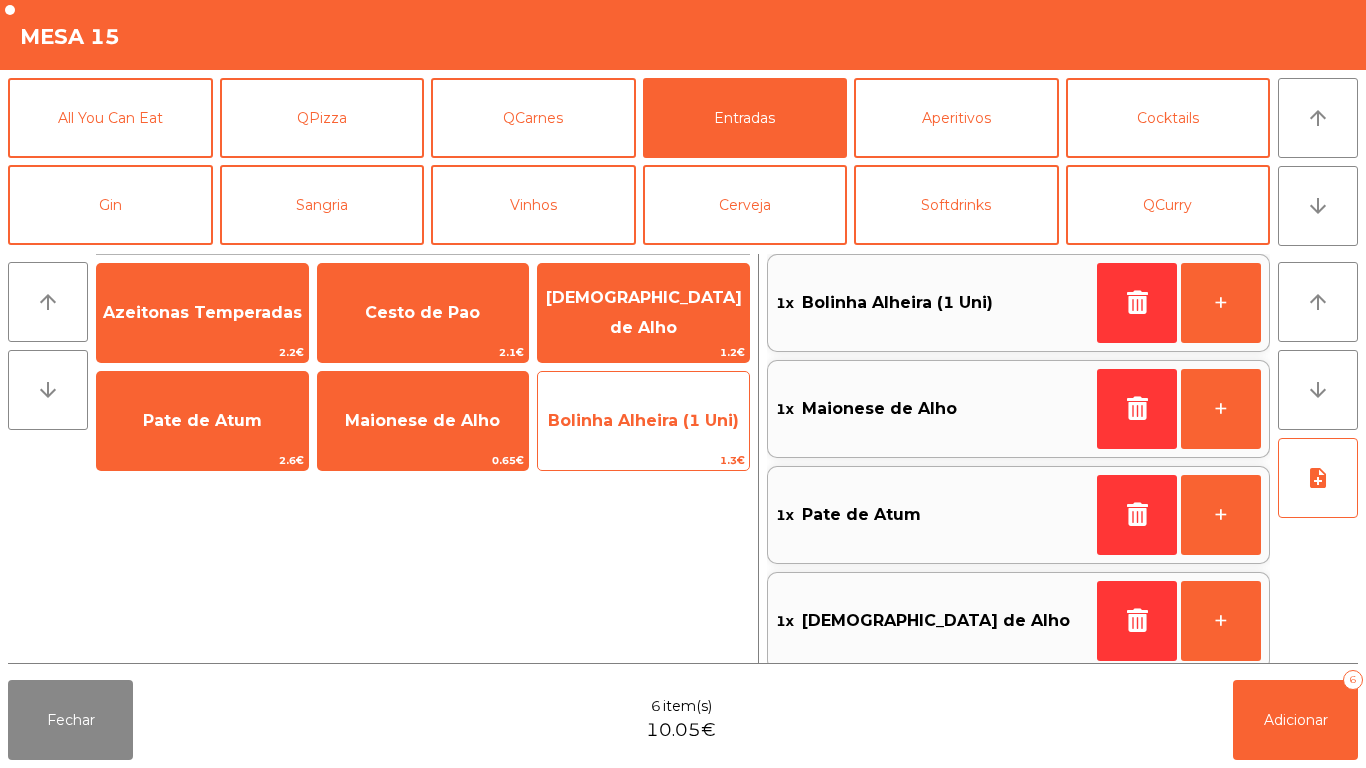 click on "Bolinha Alheira (1 Uni)" 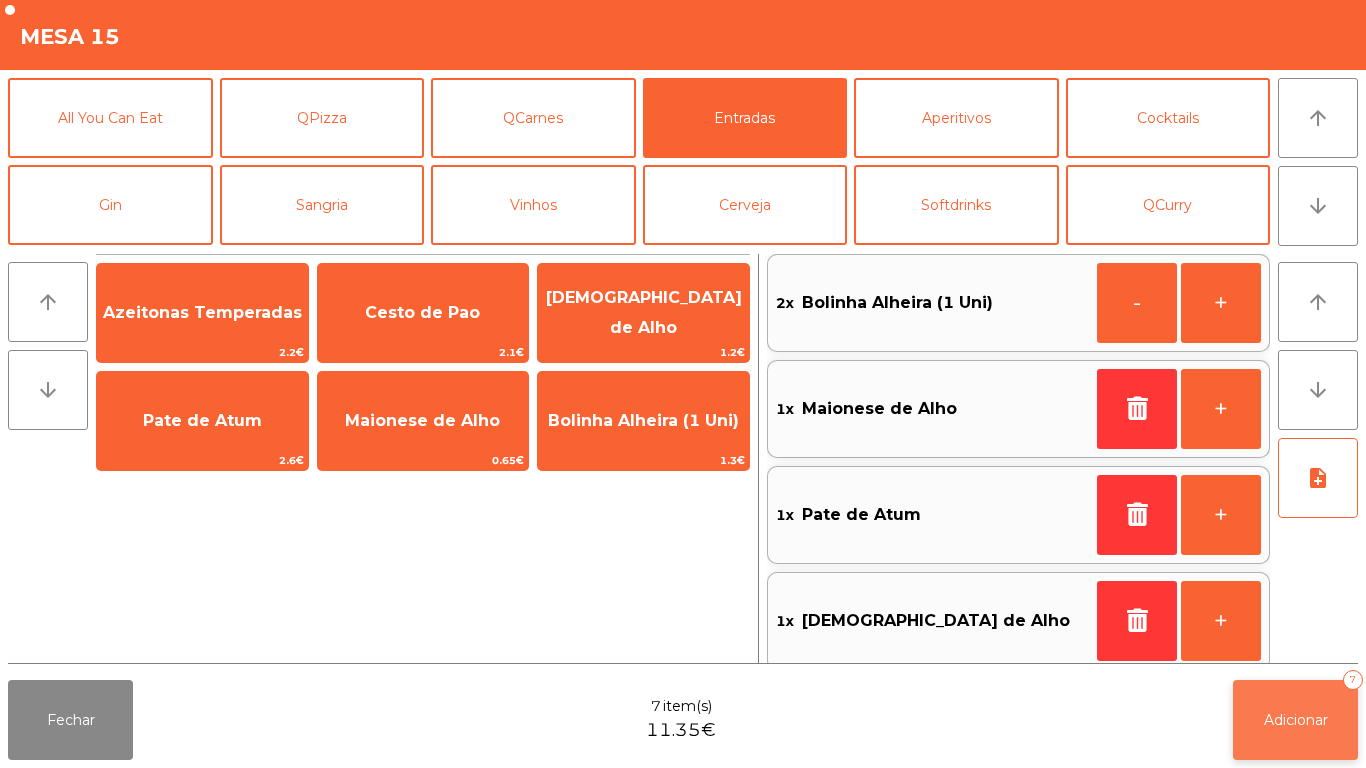 click on "Adicionar" 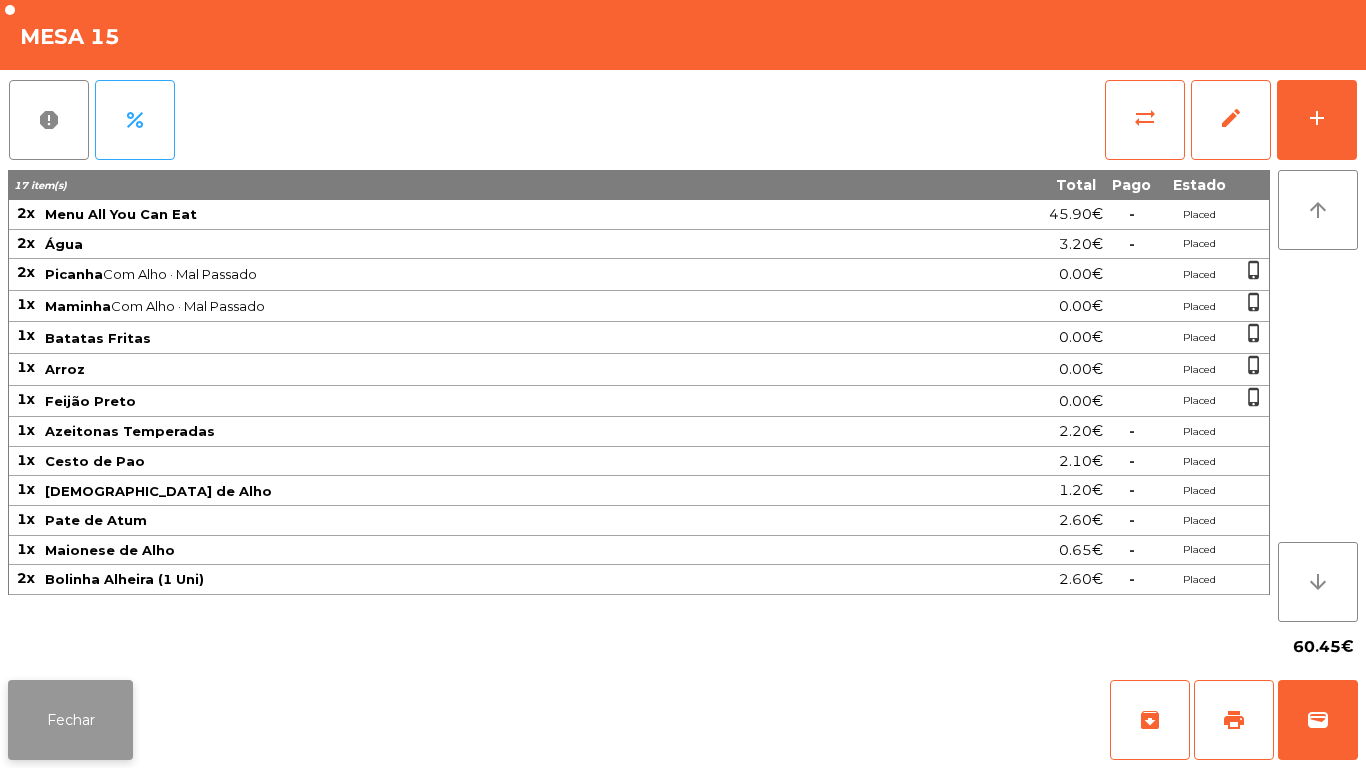 click on "Fechar" 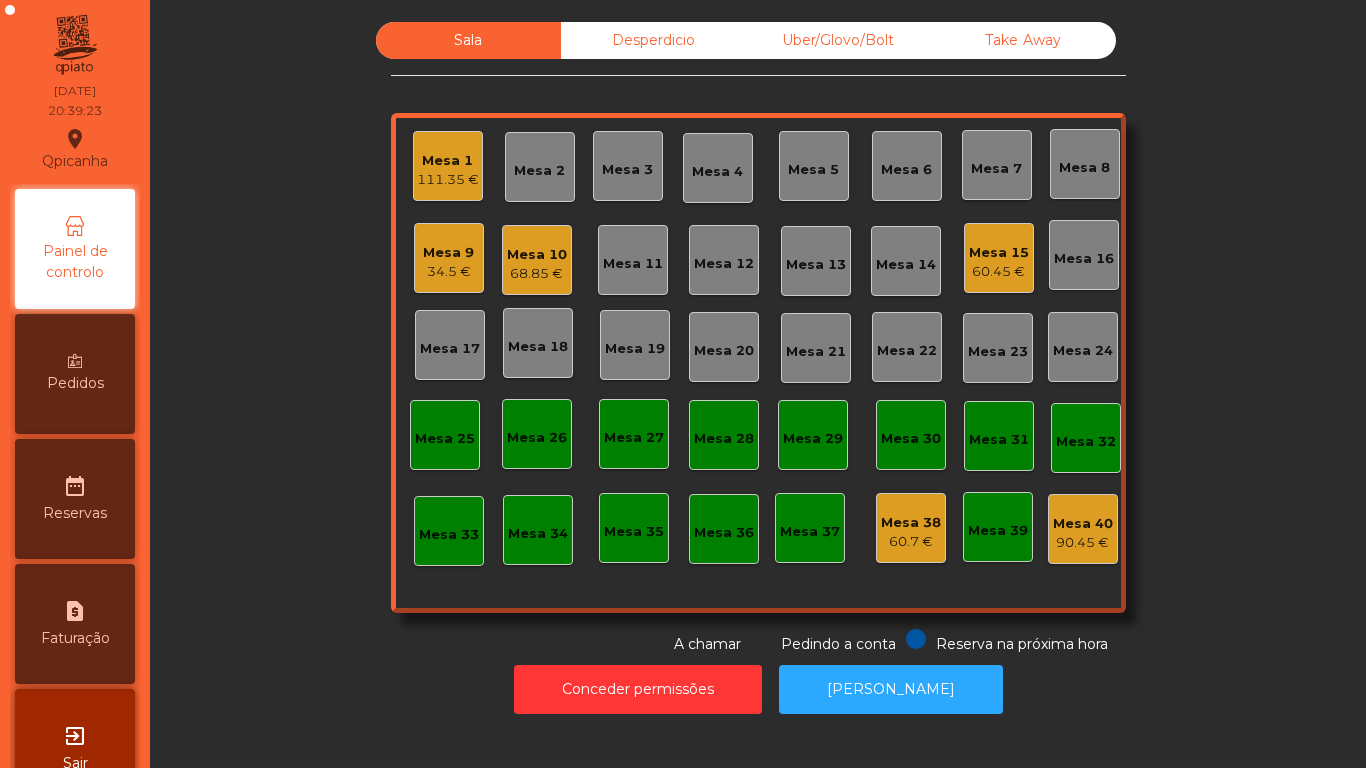 click on "Mesa 9" 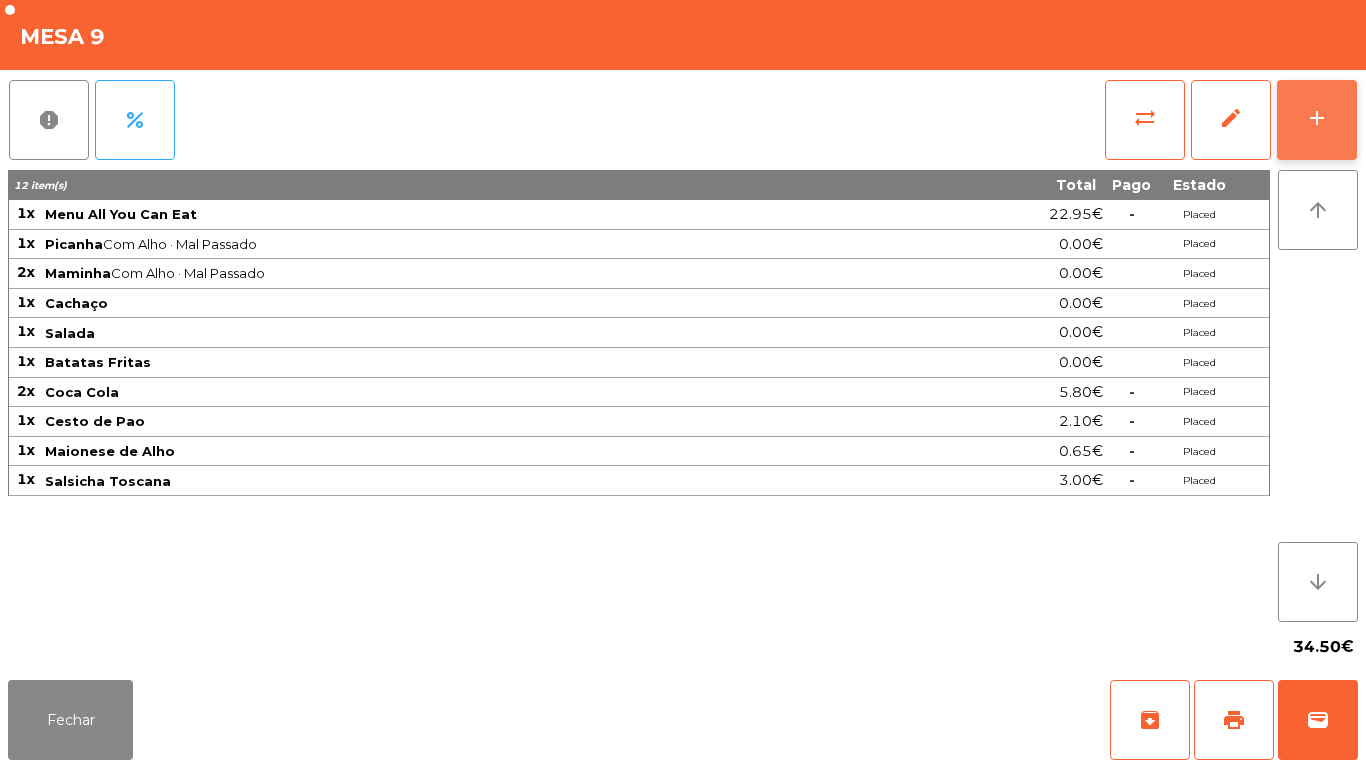 click on "add" 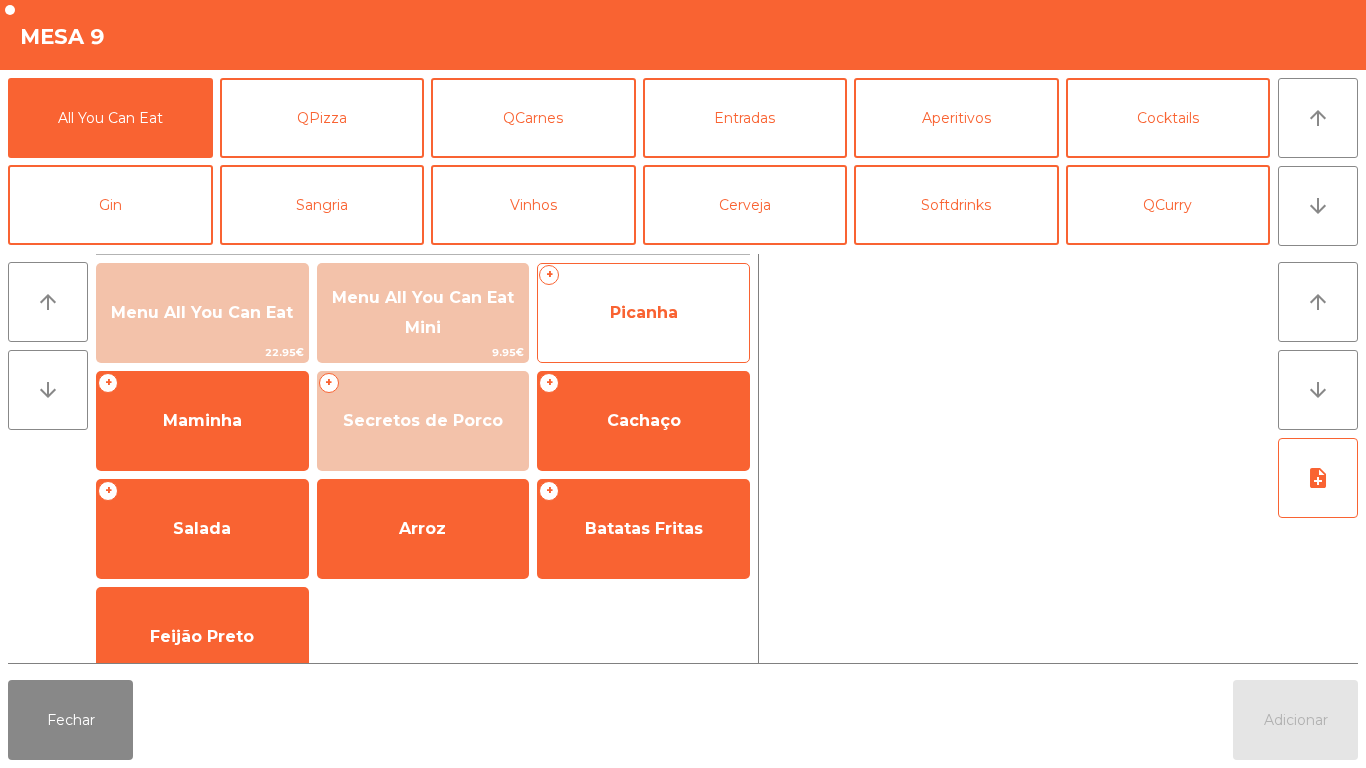 click on "Picanha" 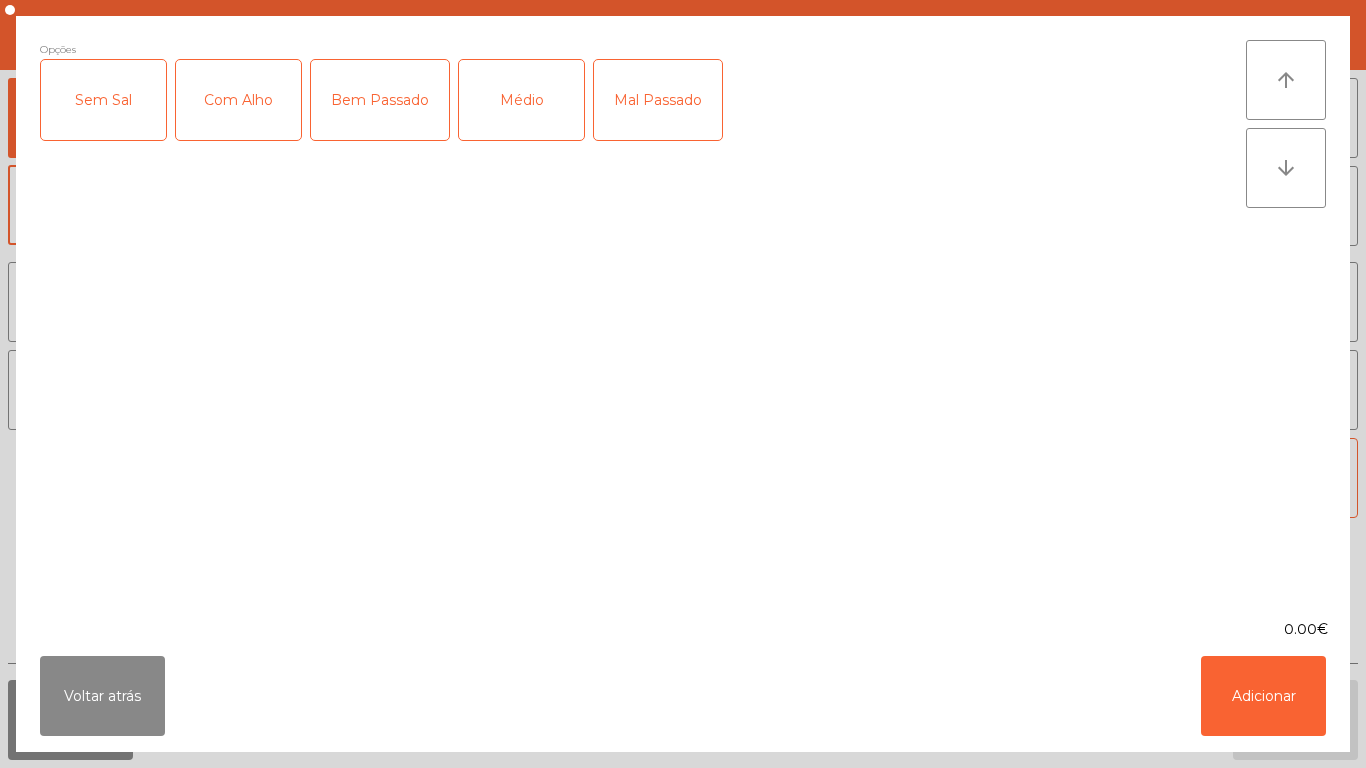 click on "Mal Passado" 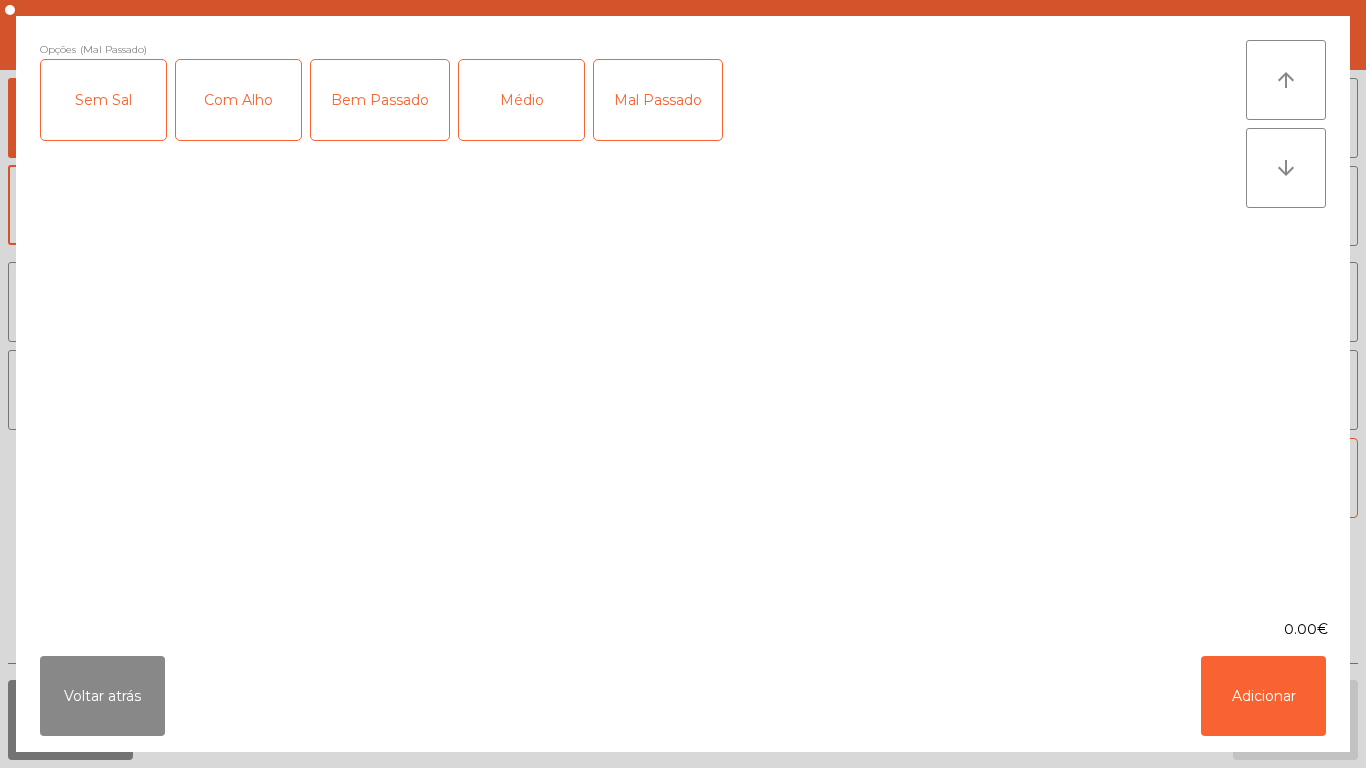 click on "Com Alho" 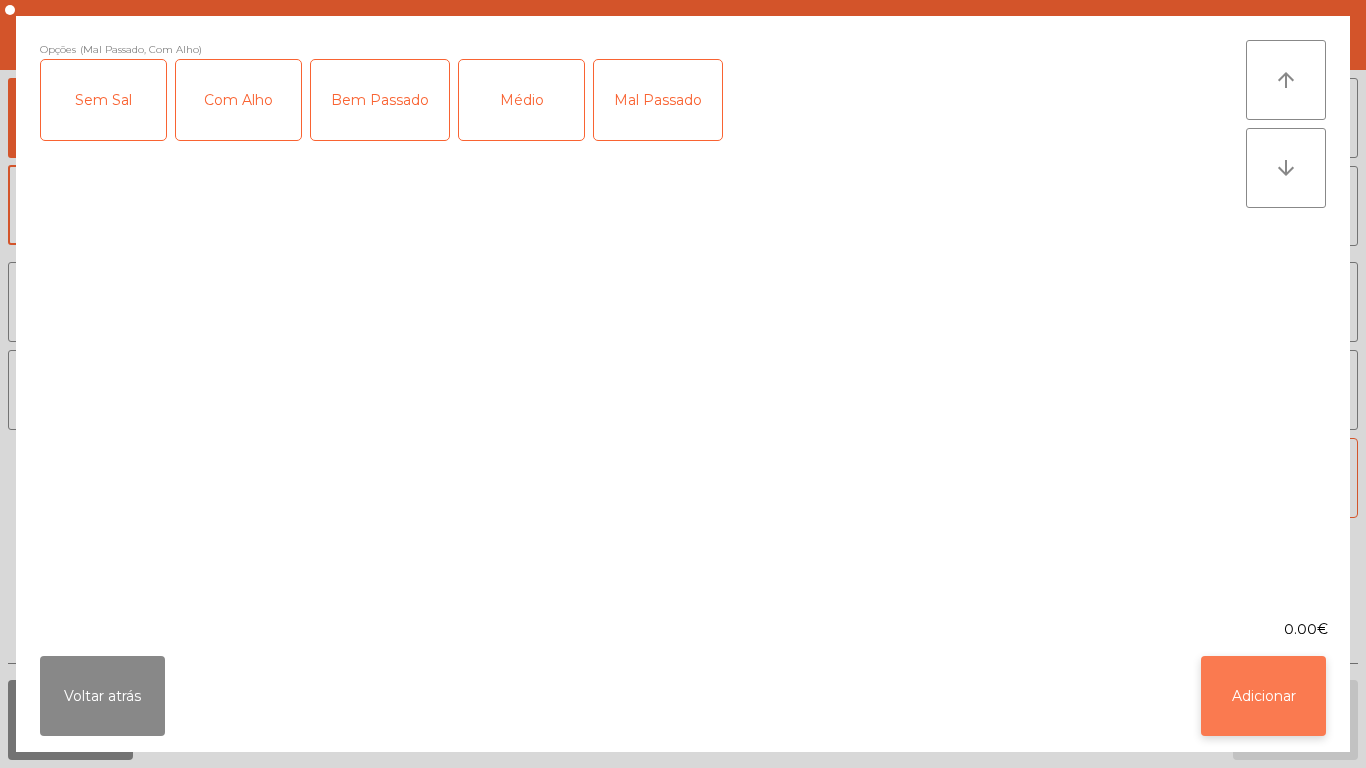 click on "Adicionar" 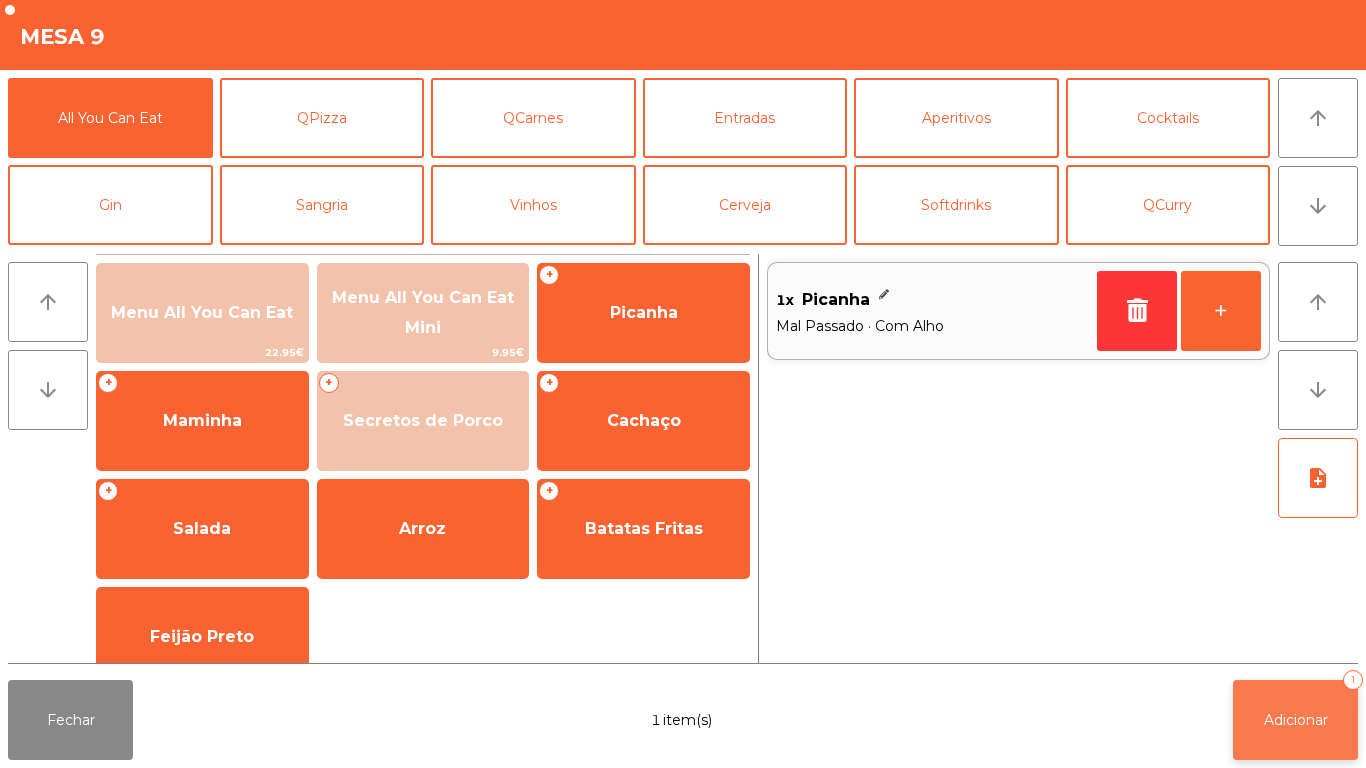 click on "Adicionar   1" 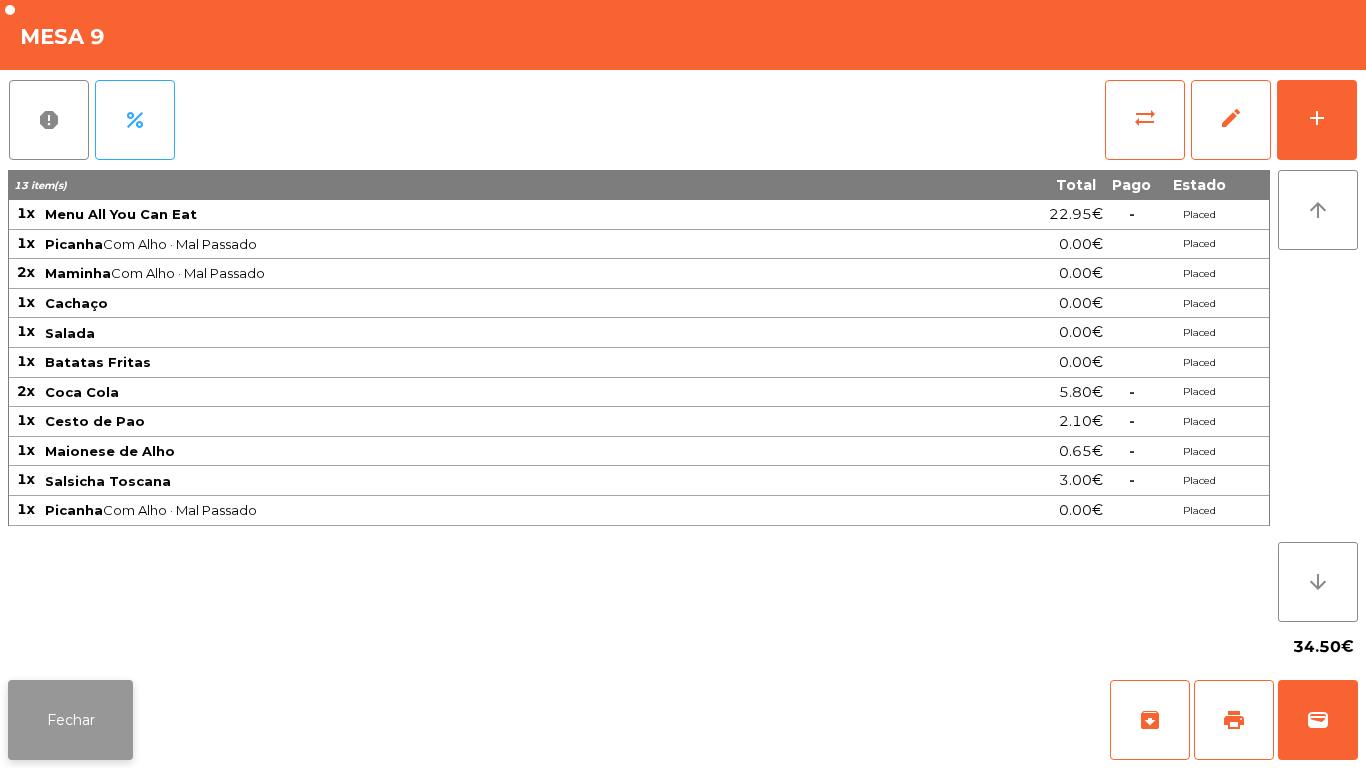click on "Fechar" 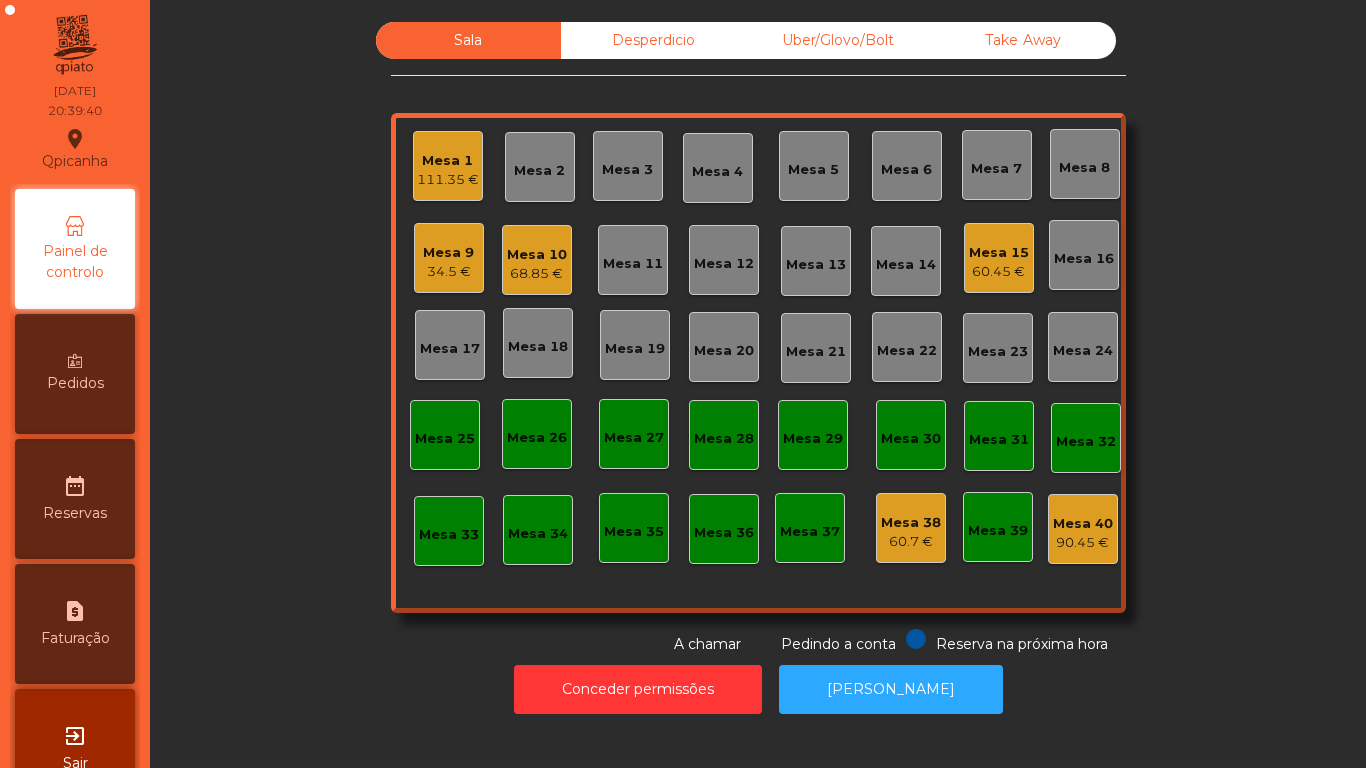click on "68.85 €" 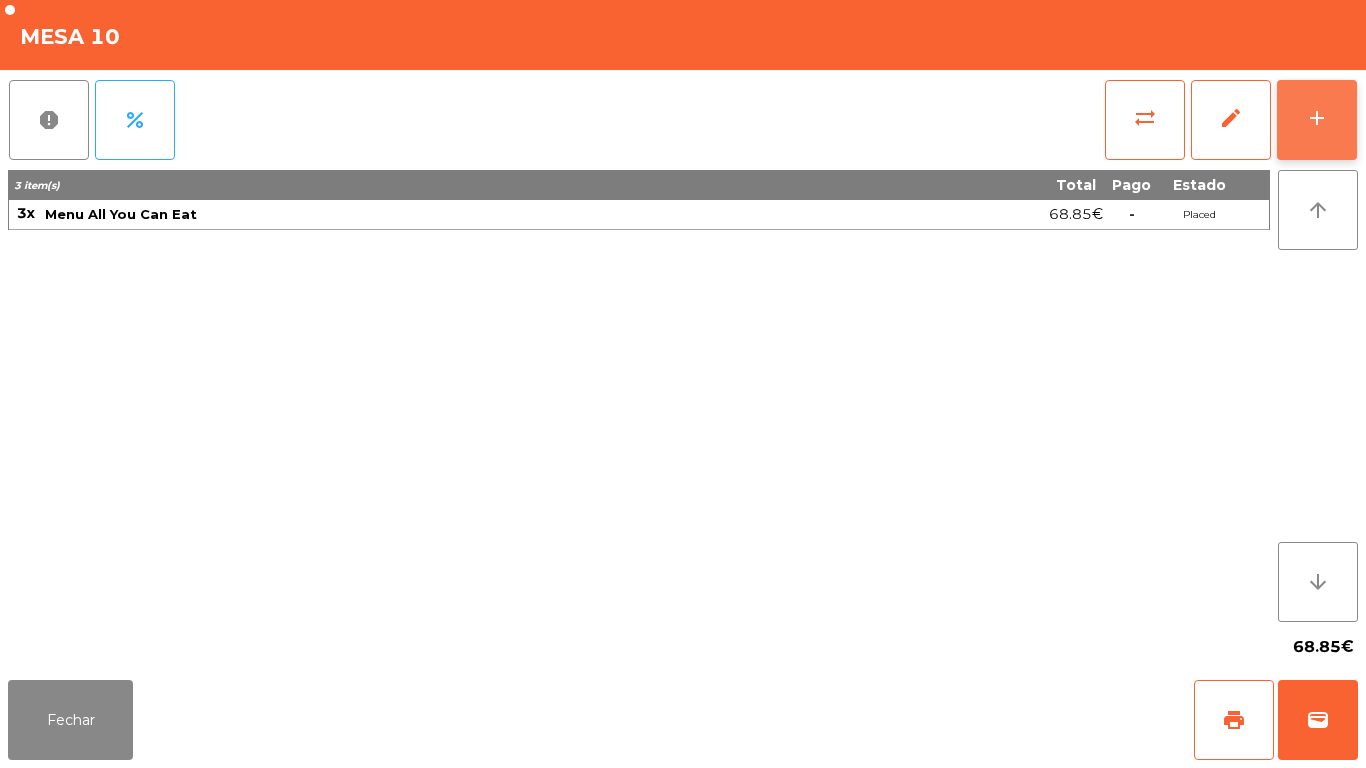 click on "add" 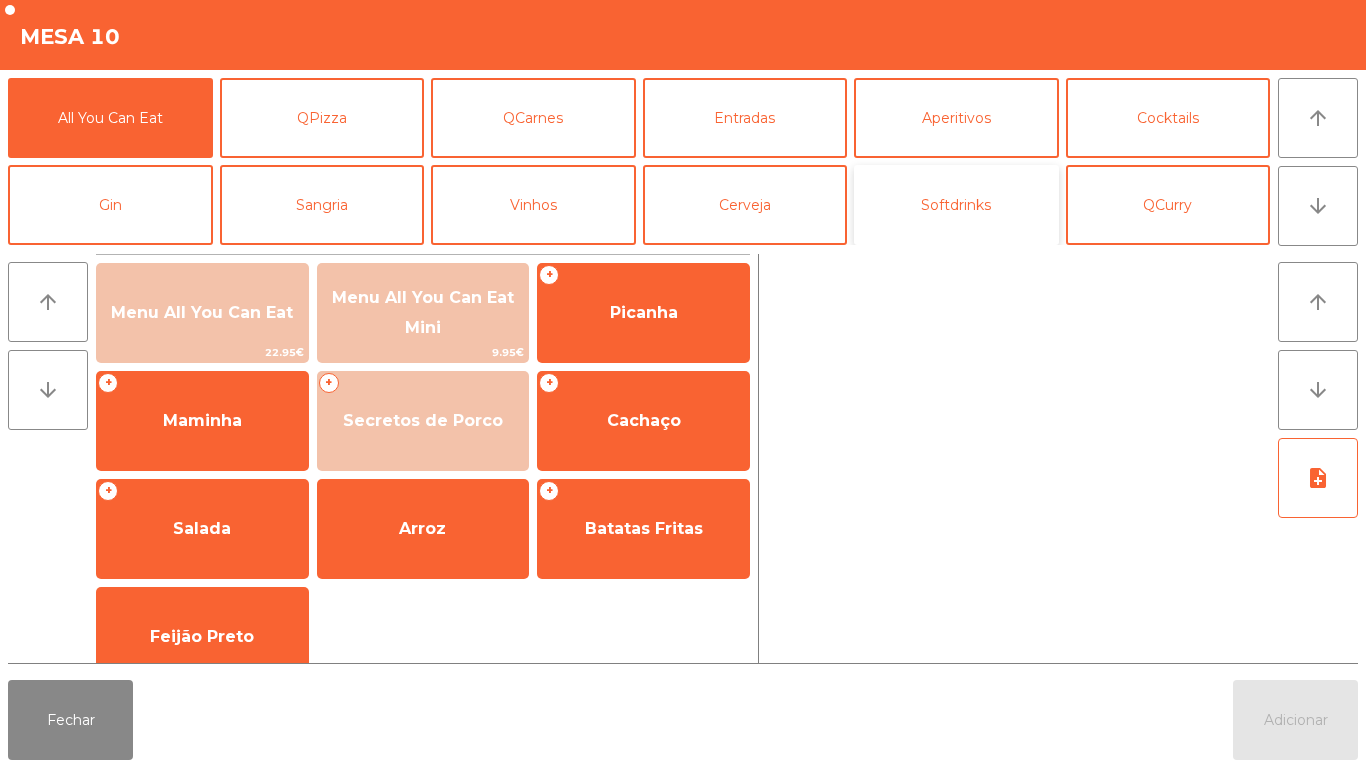 click on "Softdrinks" 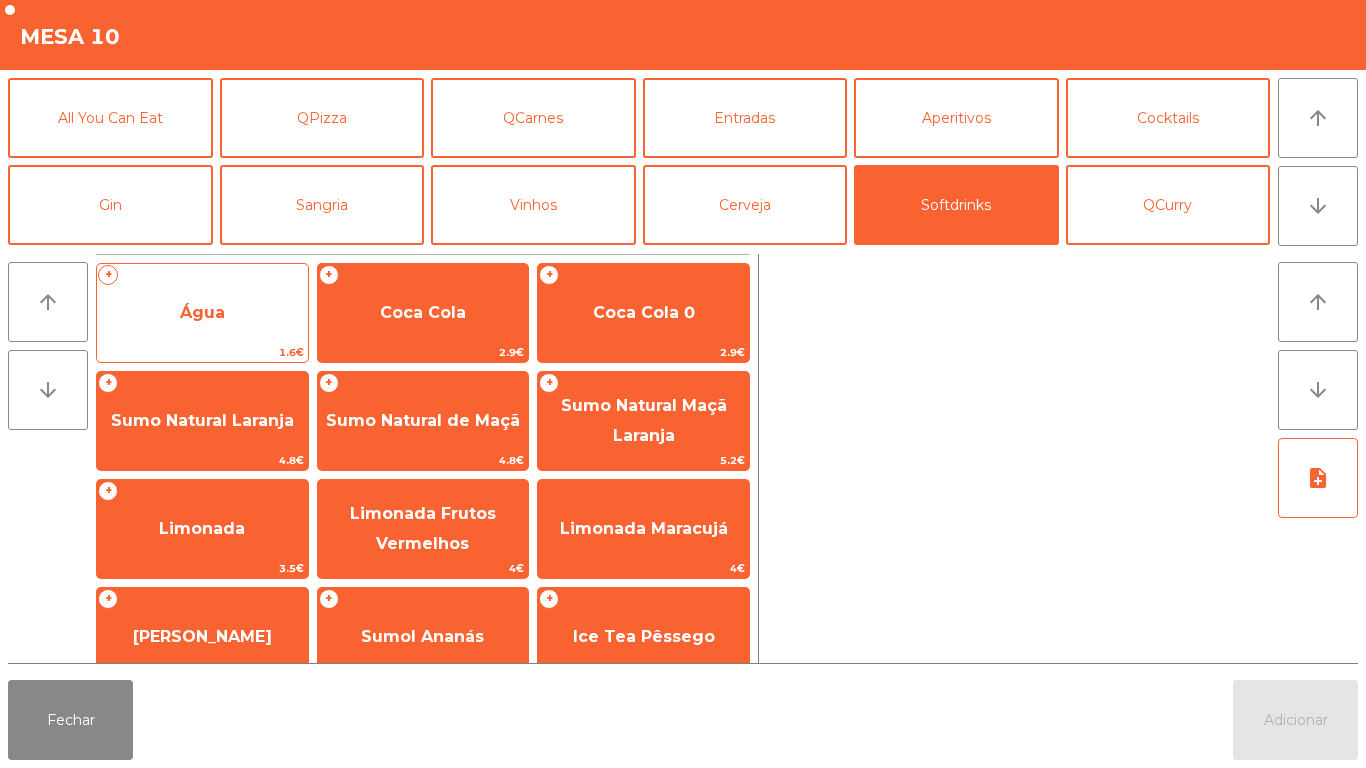 click on "Água" 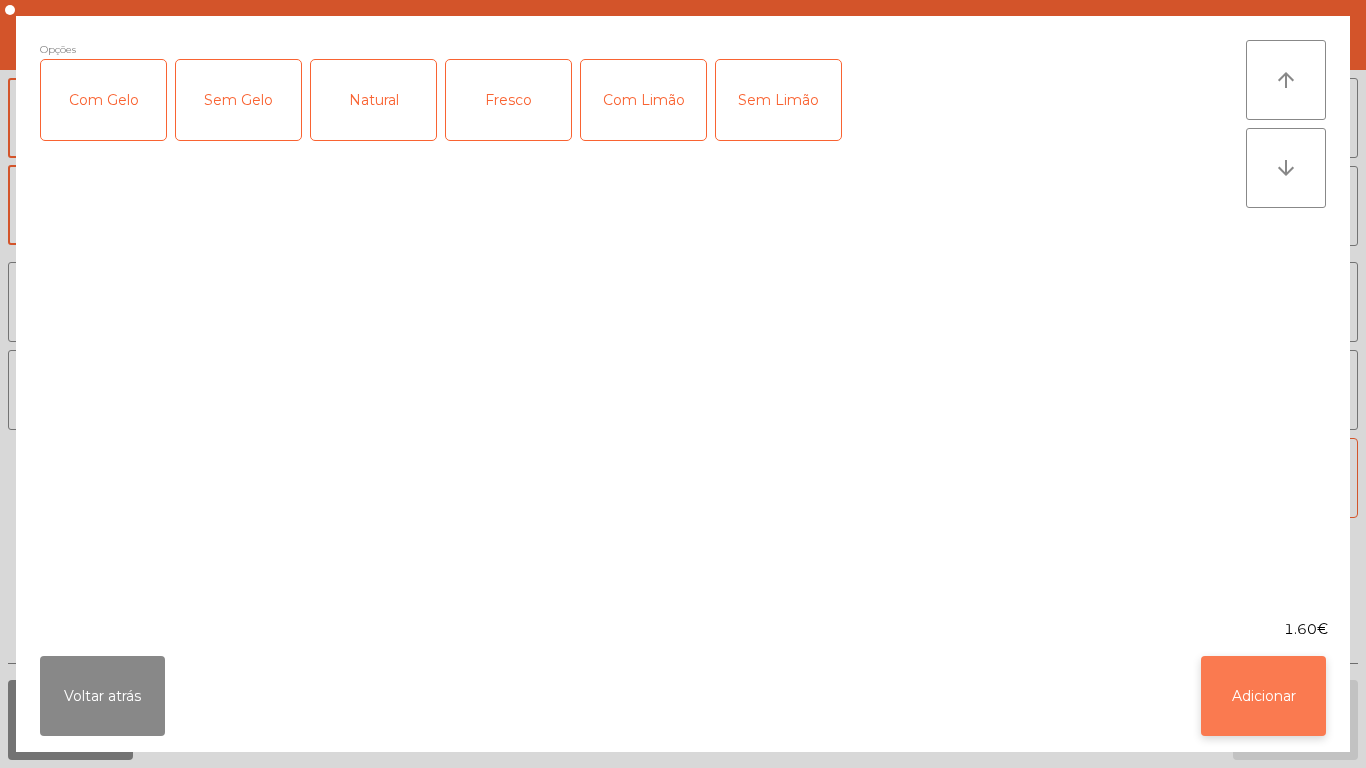 click on "Adicionar" 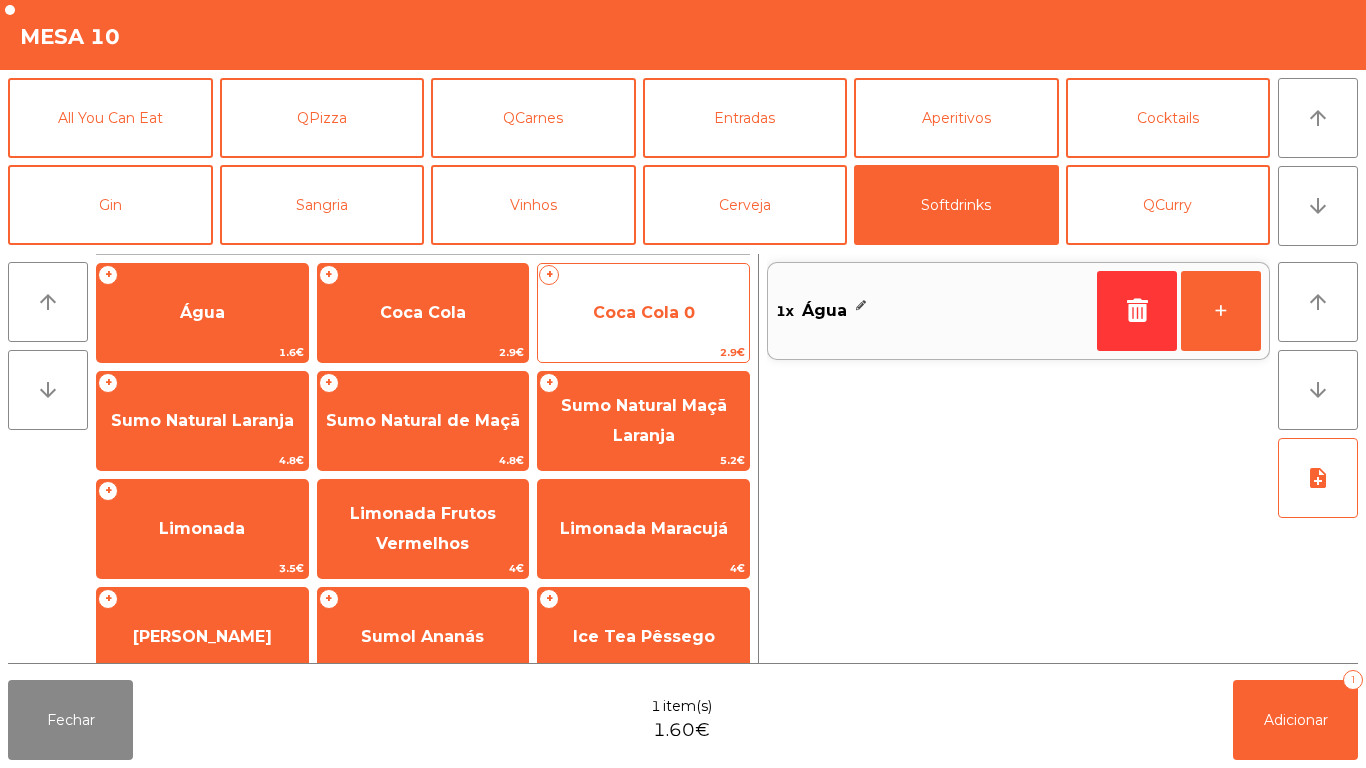 click on "Coca Cola 0" 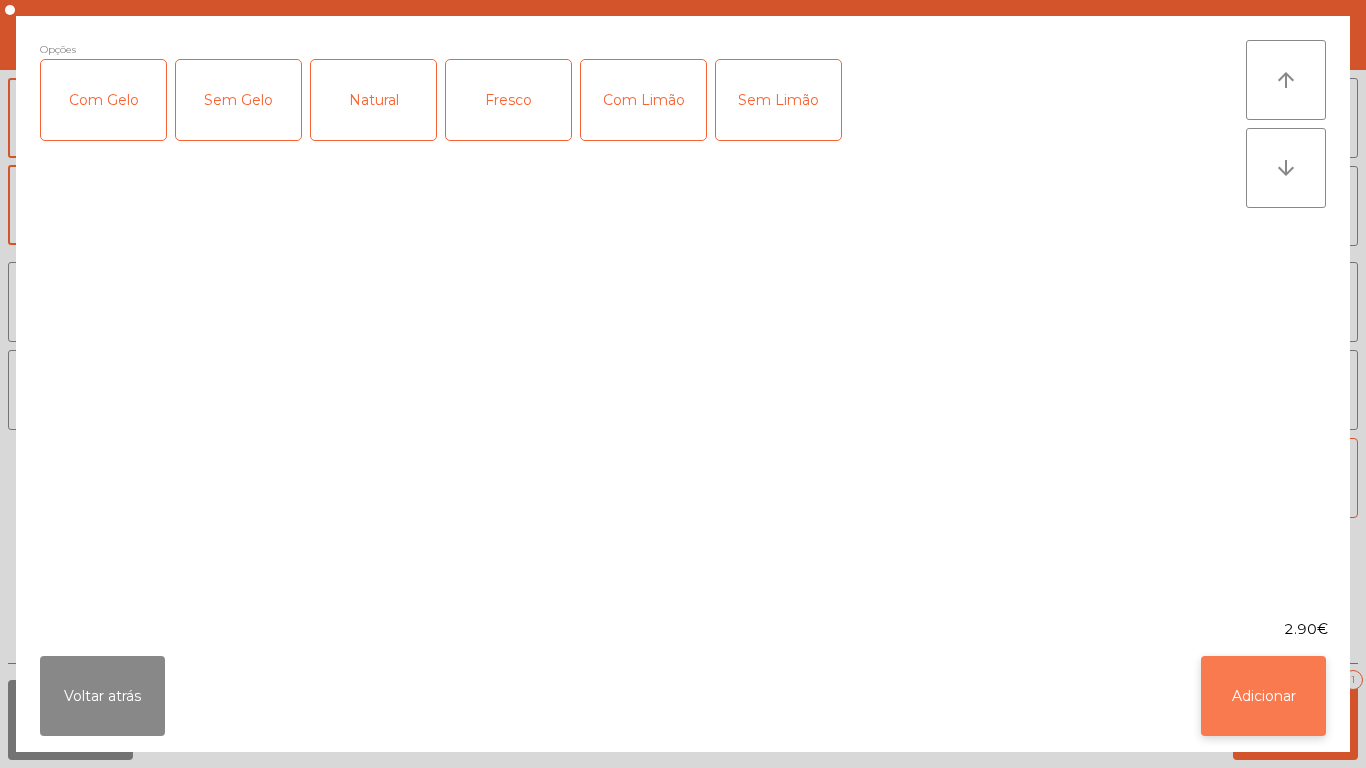 click on "Adicionar" 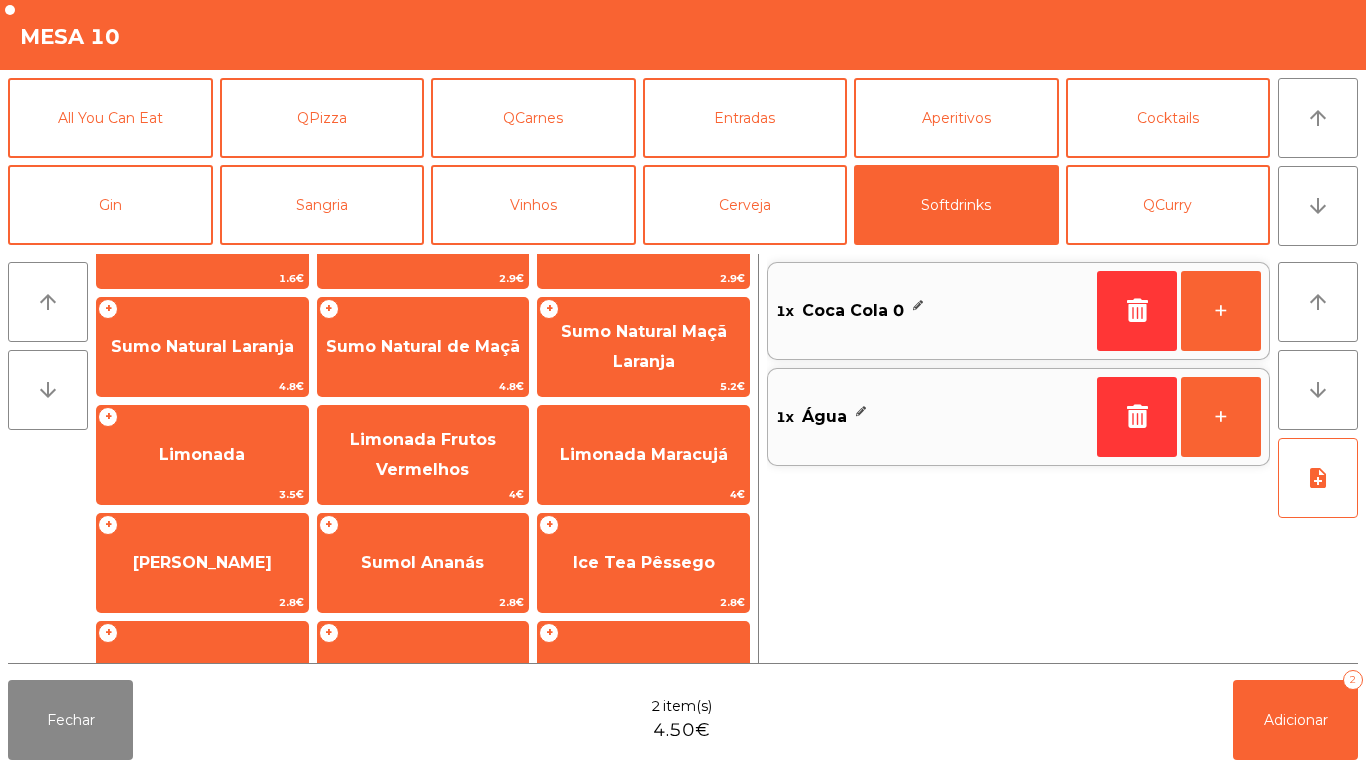 scroll, scrollTop: 96, scrollLeft: 0, axis: vertical 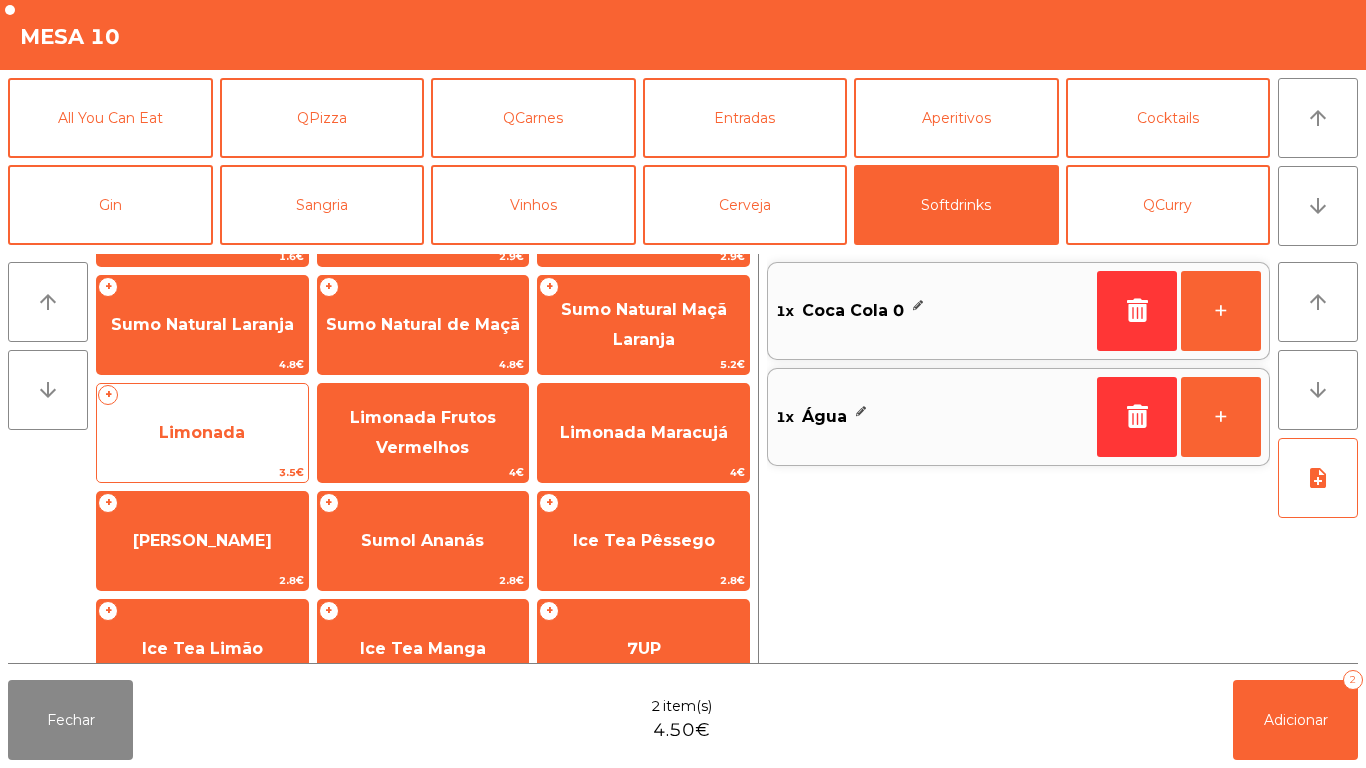 click on "Limonada" 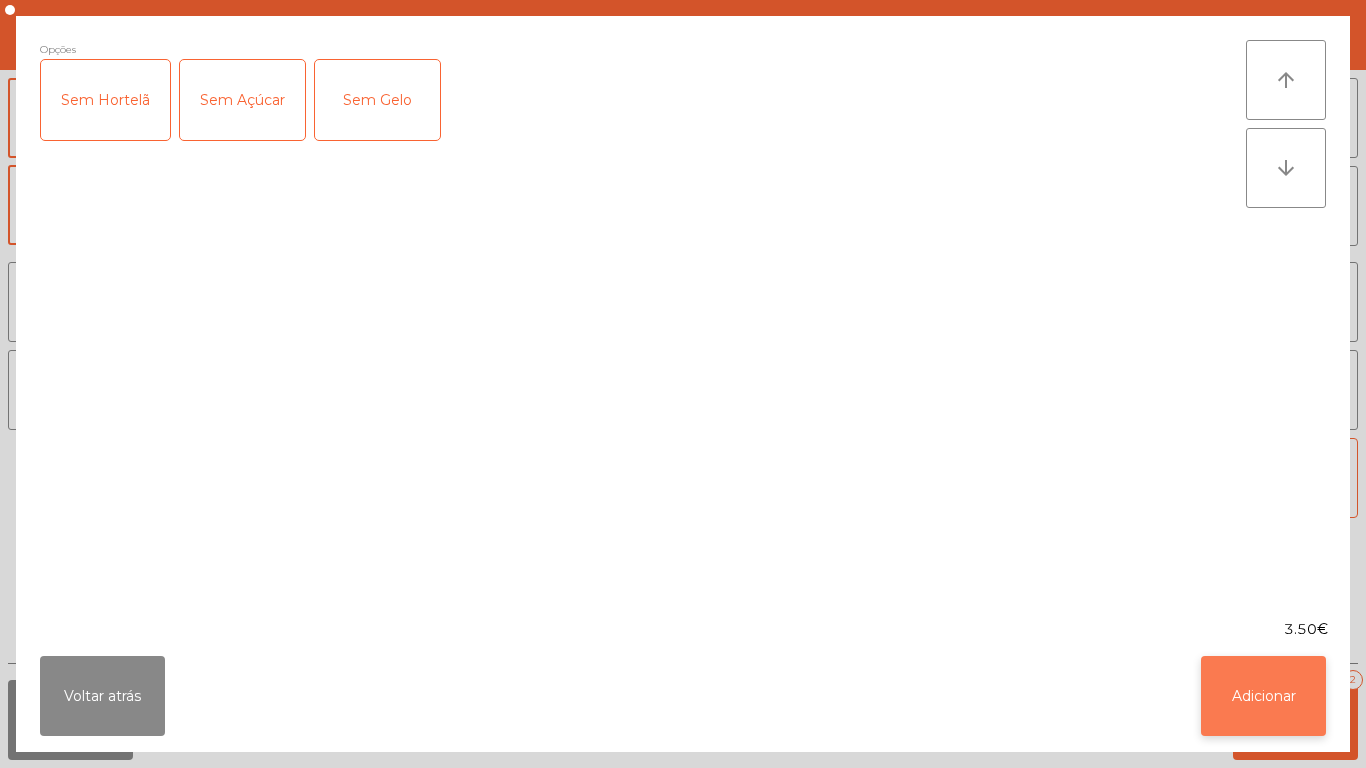 click on "Adicionar" 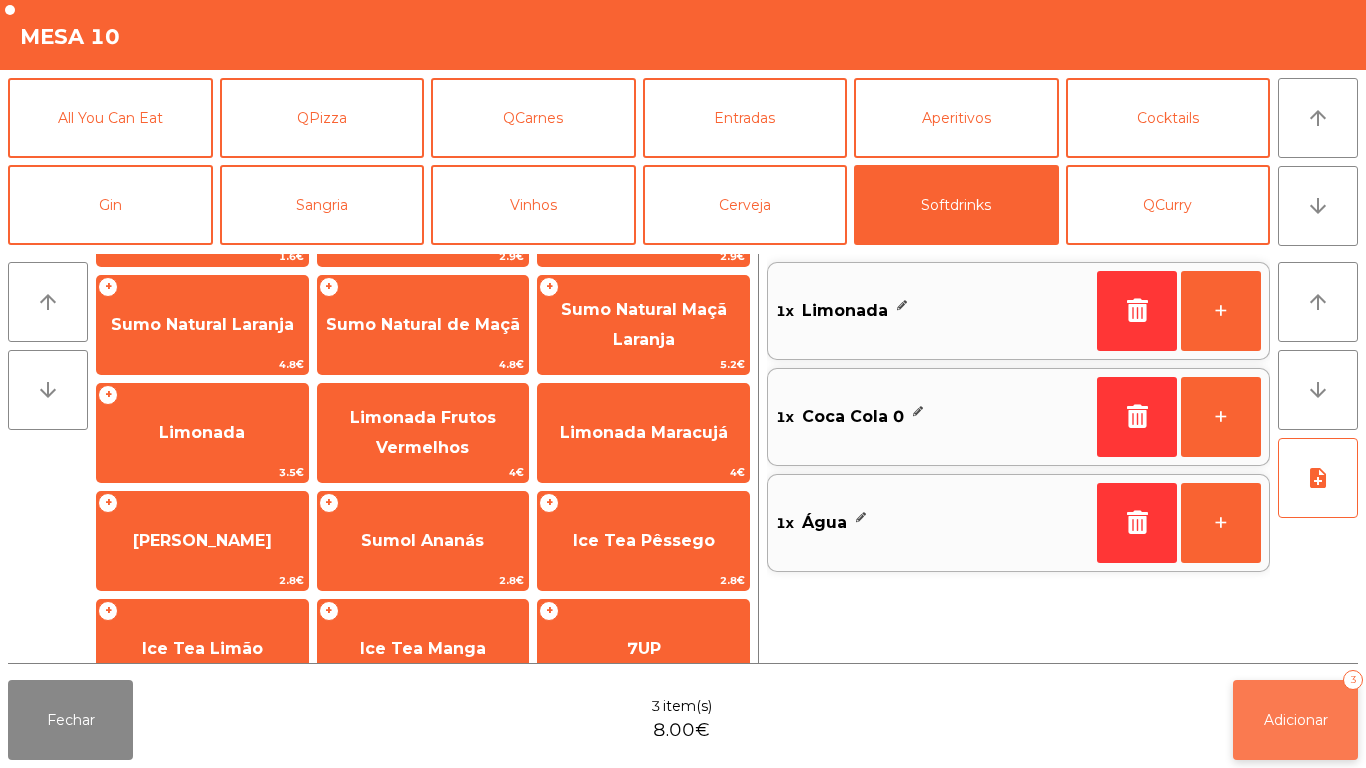 click on "Adicionar" 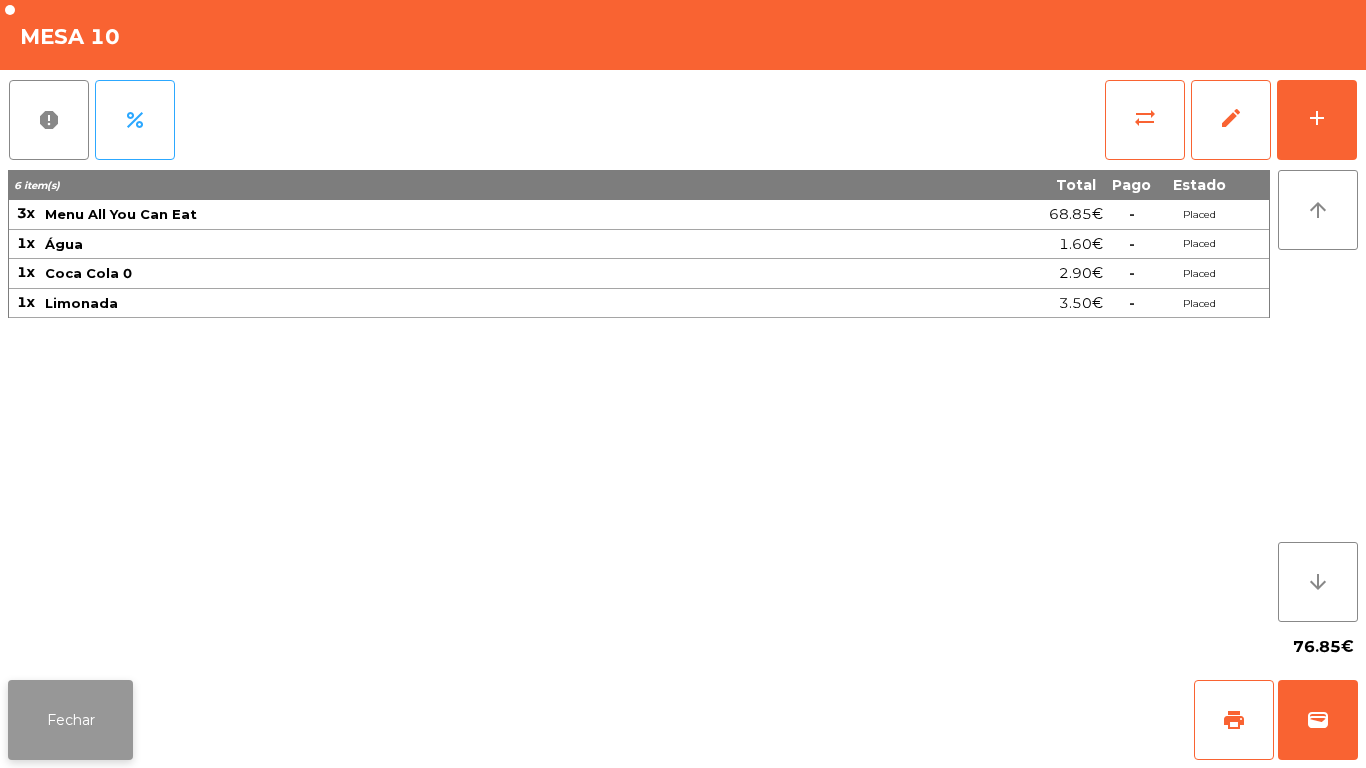 click on "Fechar" 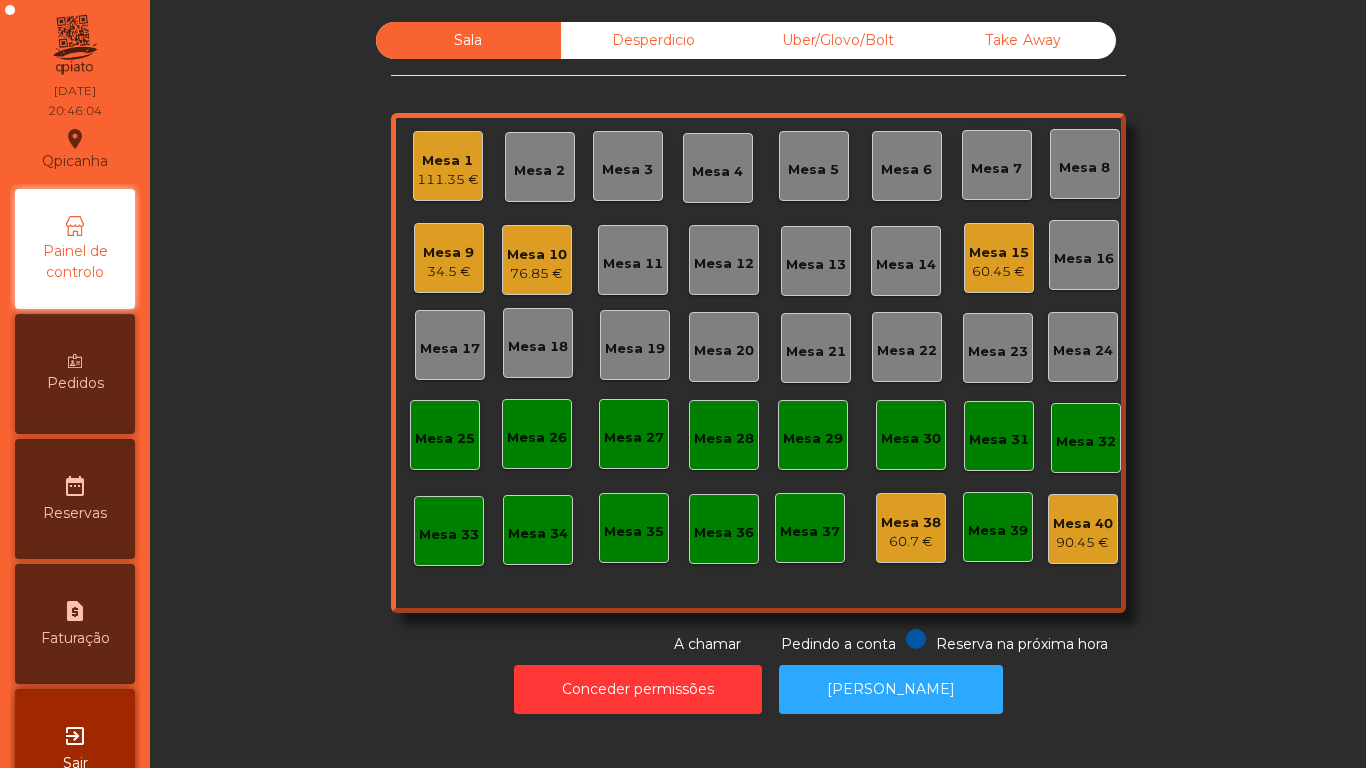 click on "Mesa 10" 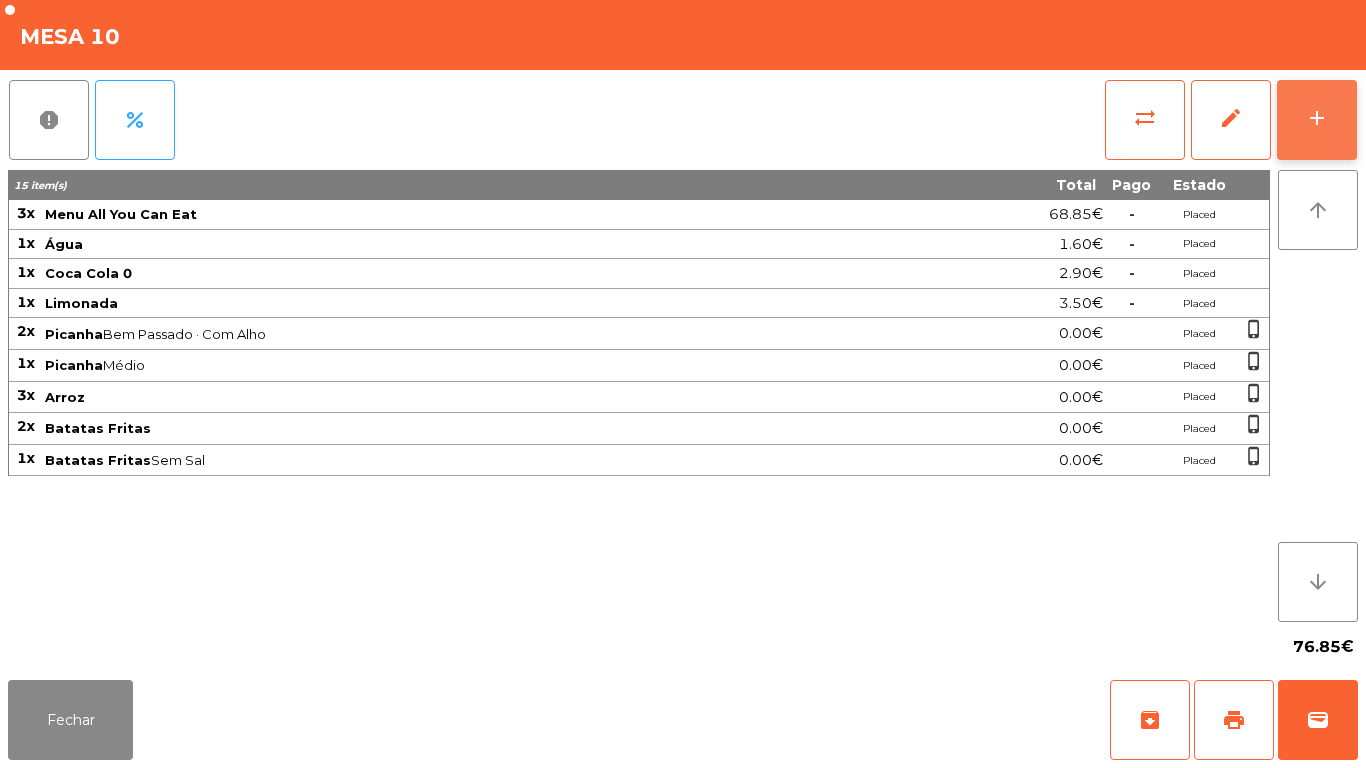 click on "add" 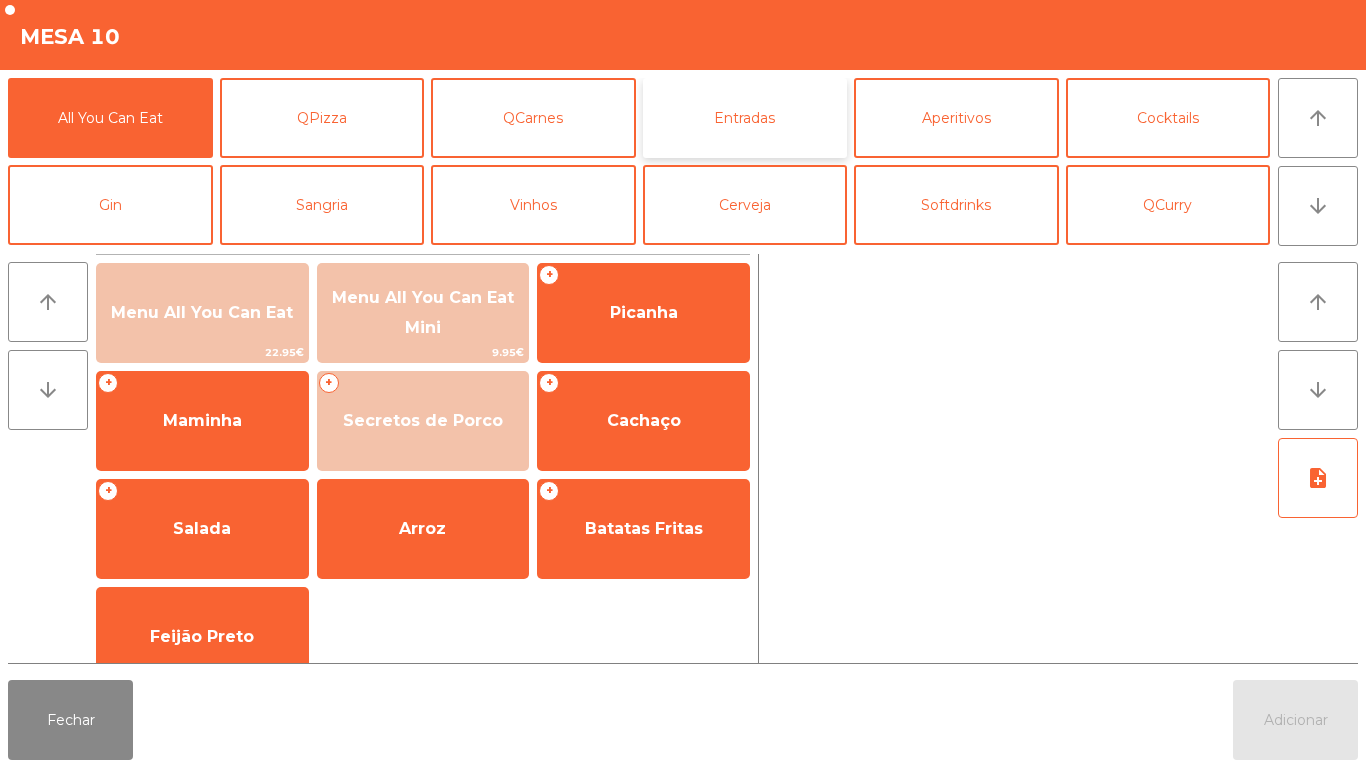 click on "Entradas" 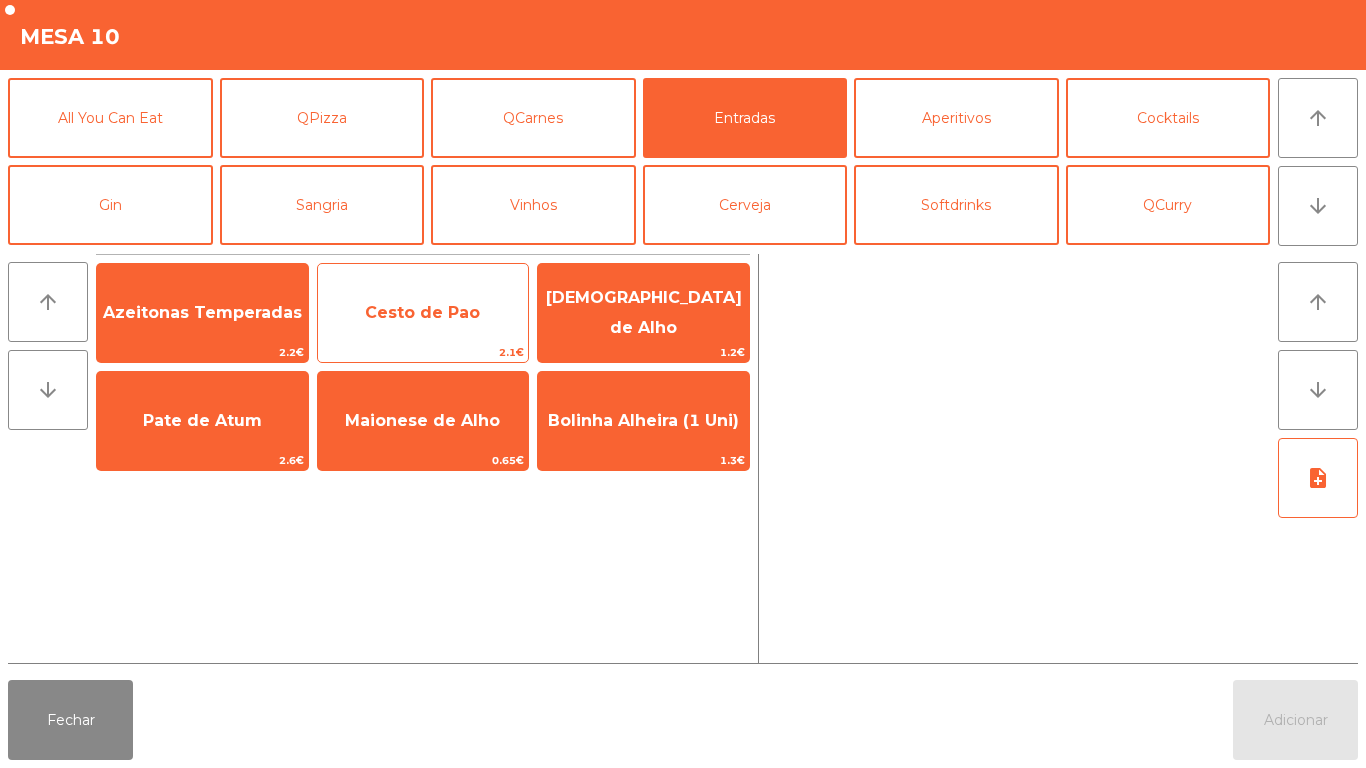 click on "Cesto de Pao" 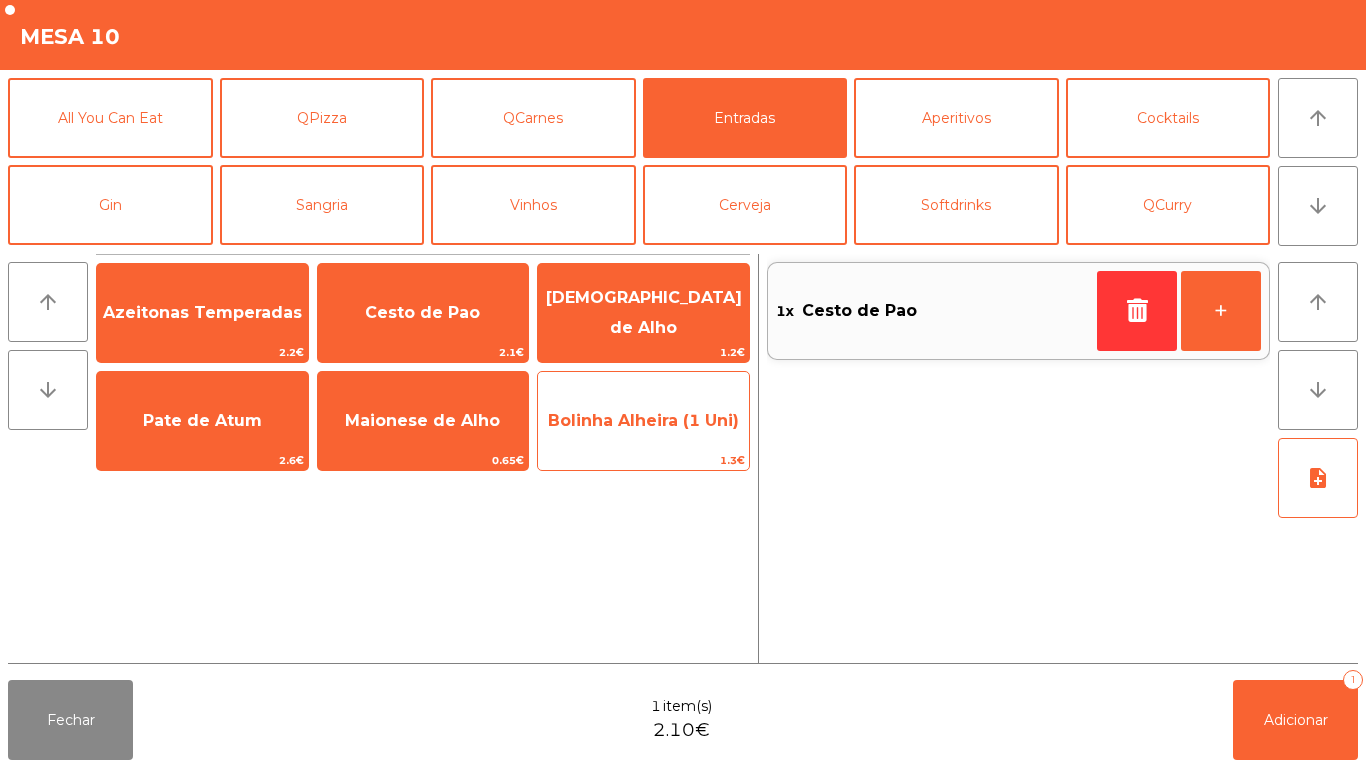 click on "Bolinha Alheira (1 Uni)" 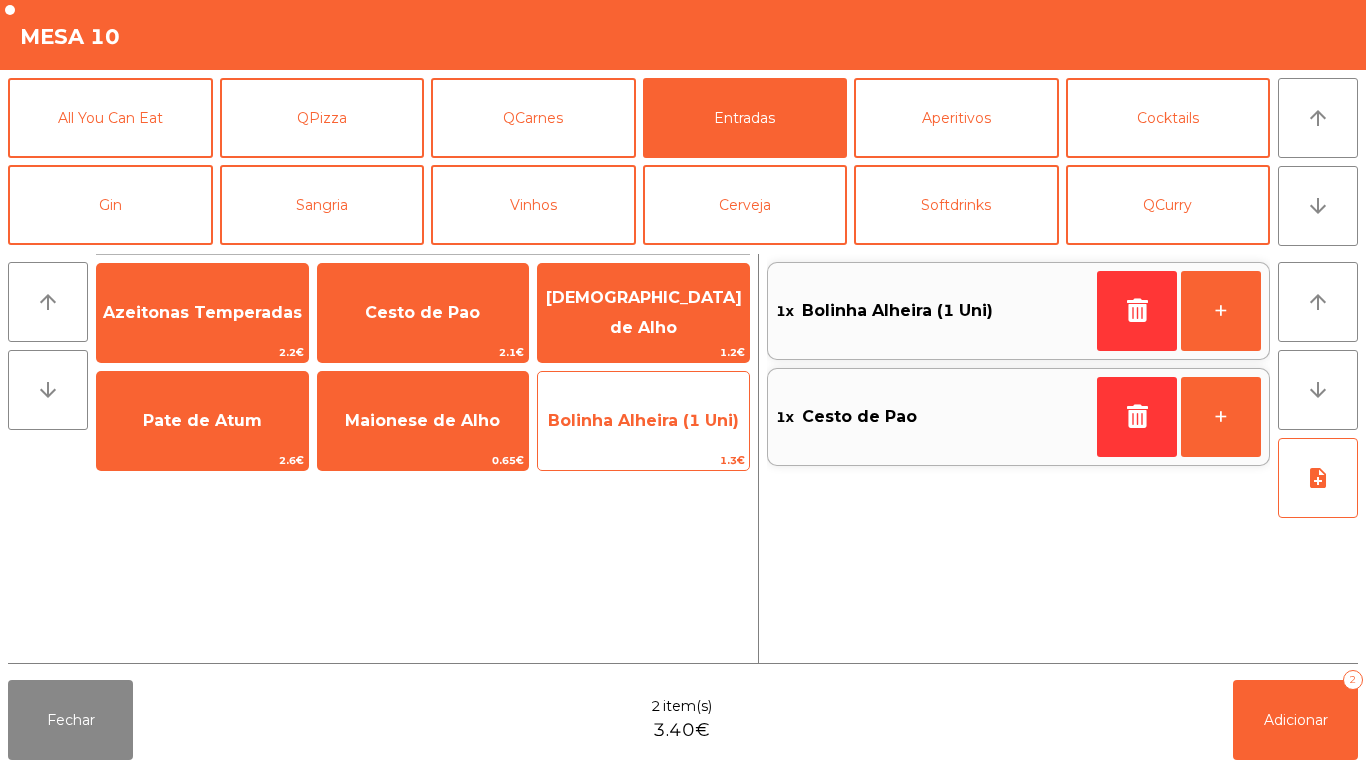 click on "Bolinha Alheira (1 Uni)" 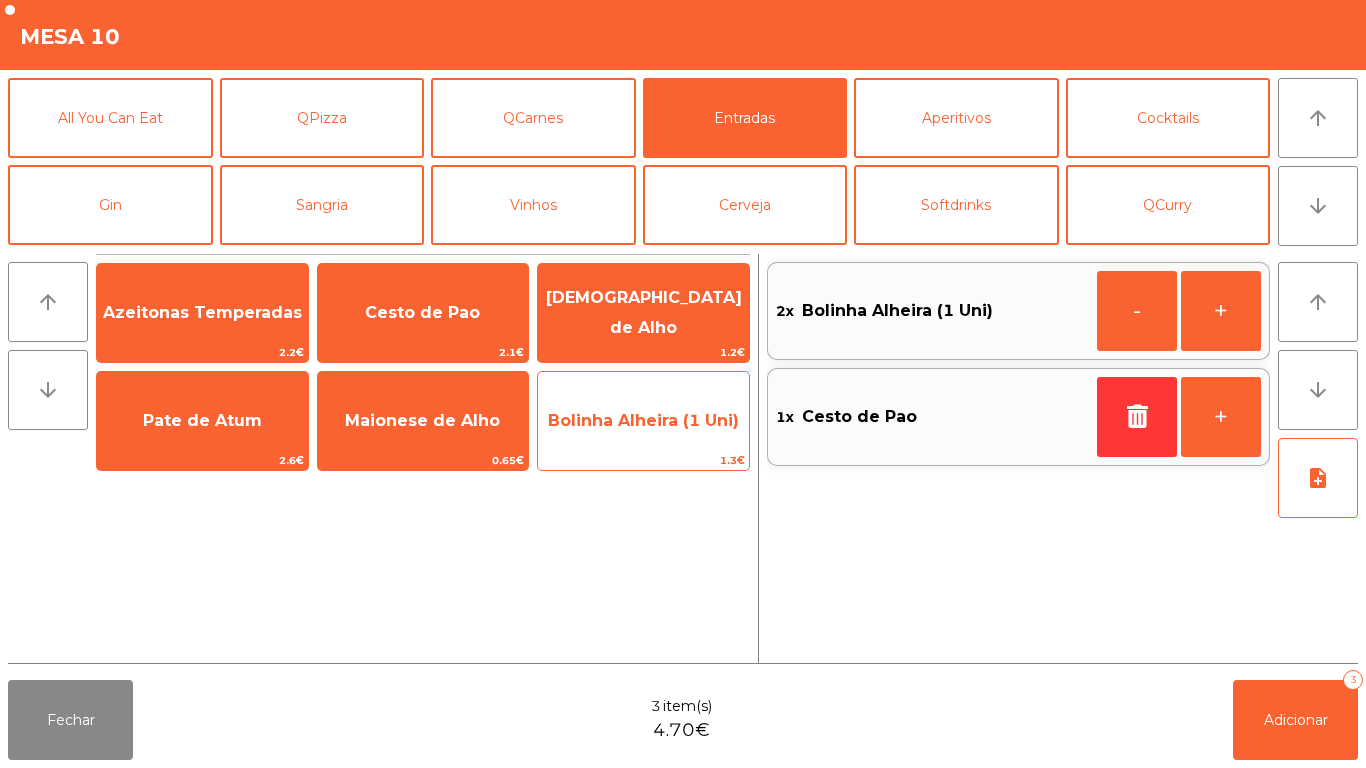 click on "Bolinha Alheira (1 Uni)" 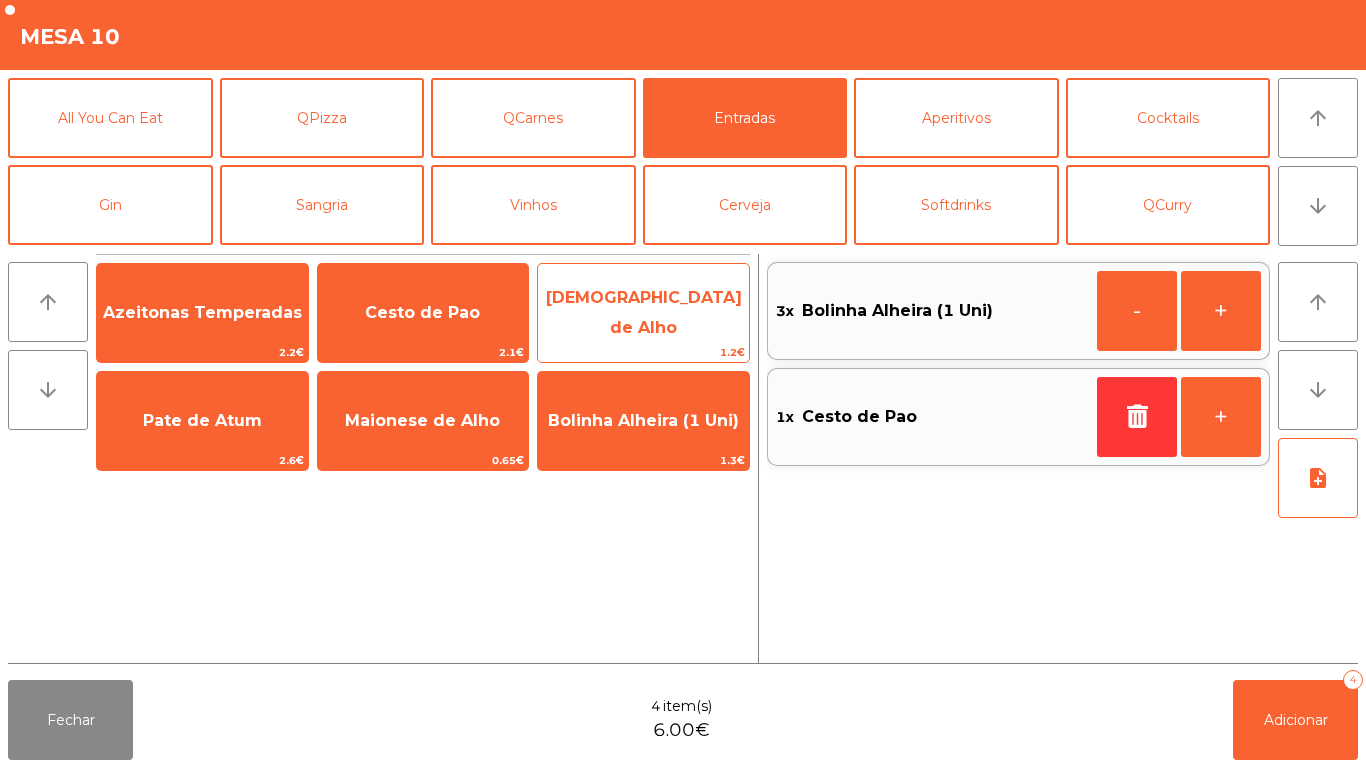 click on "Manteiga de Alho" 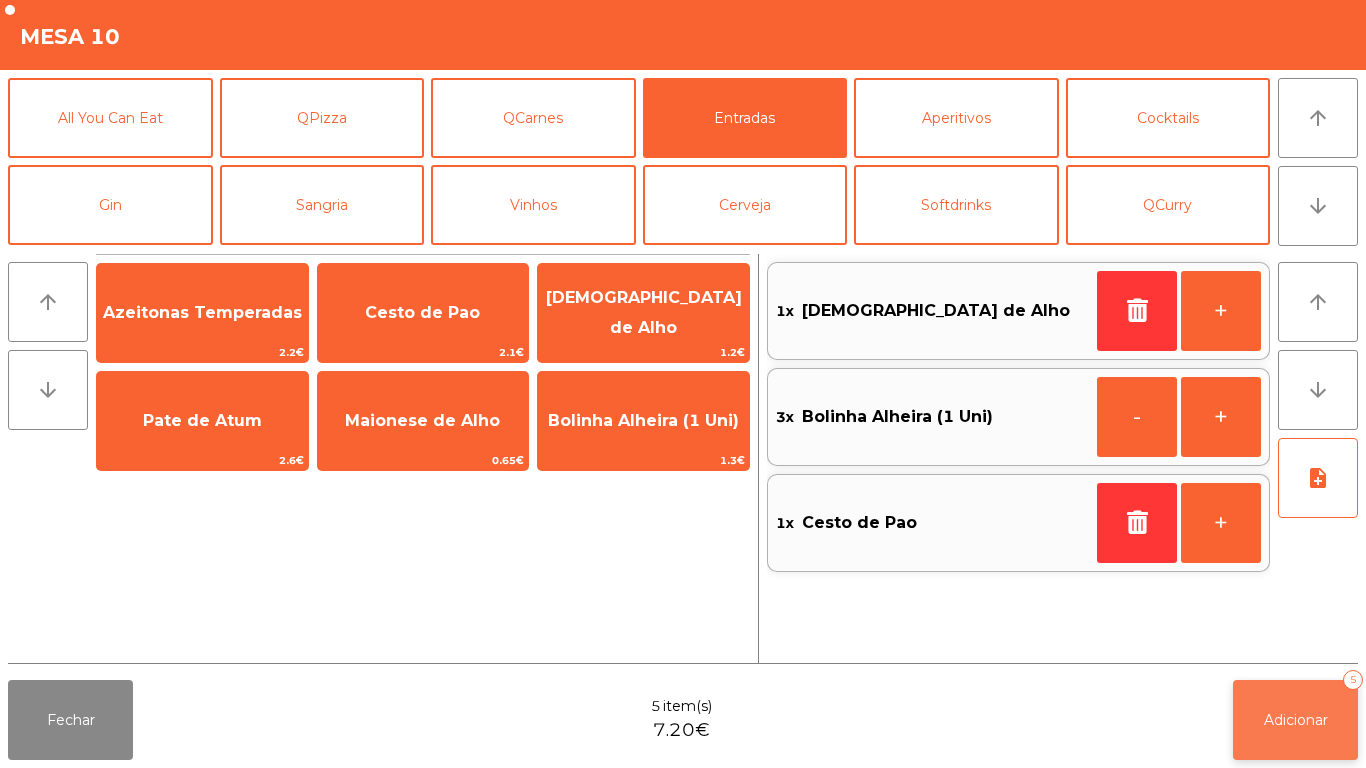 click on "Adicionar   5" 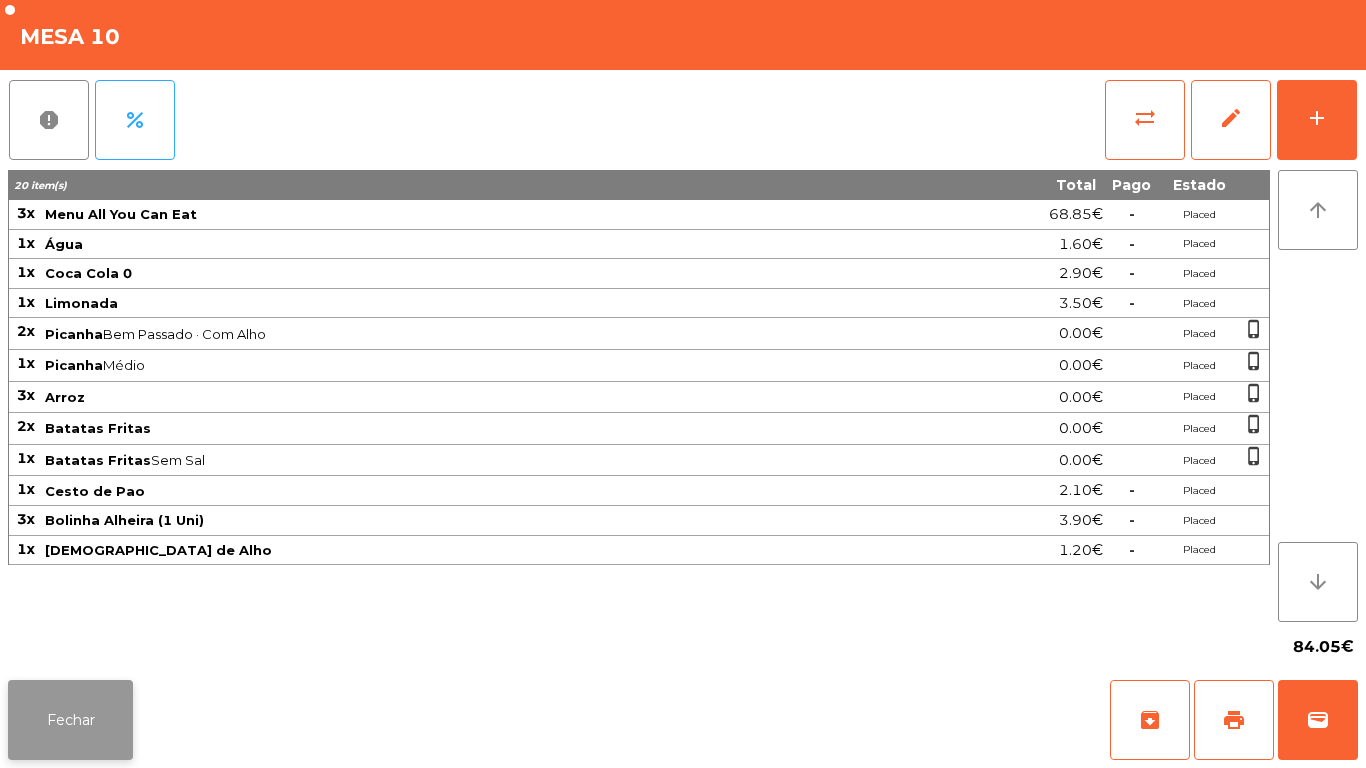 click on "Fechar" 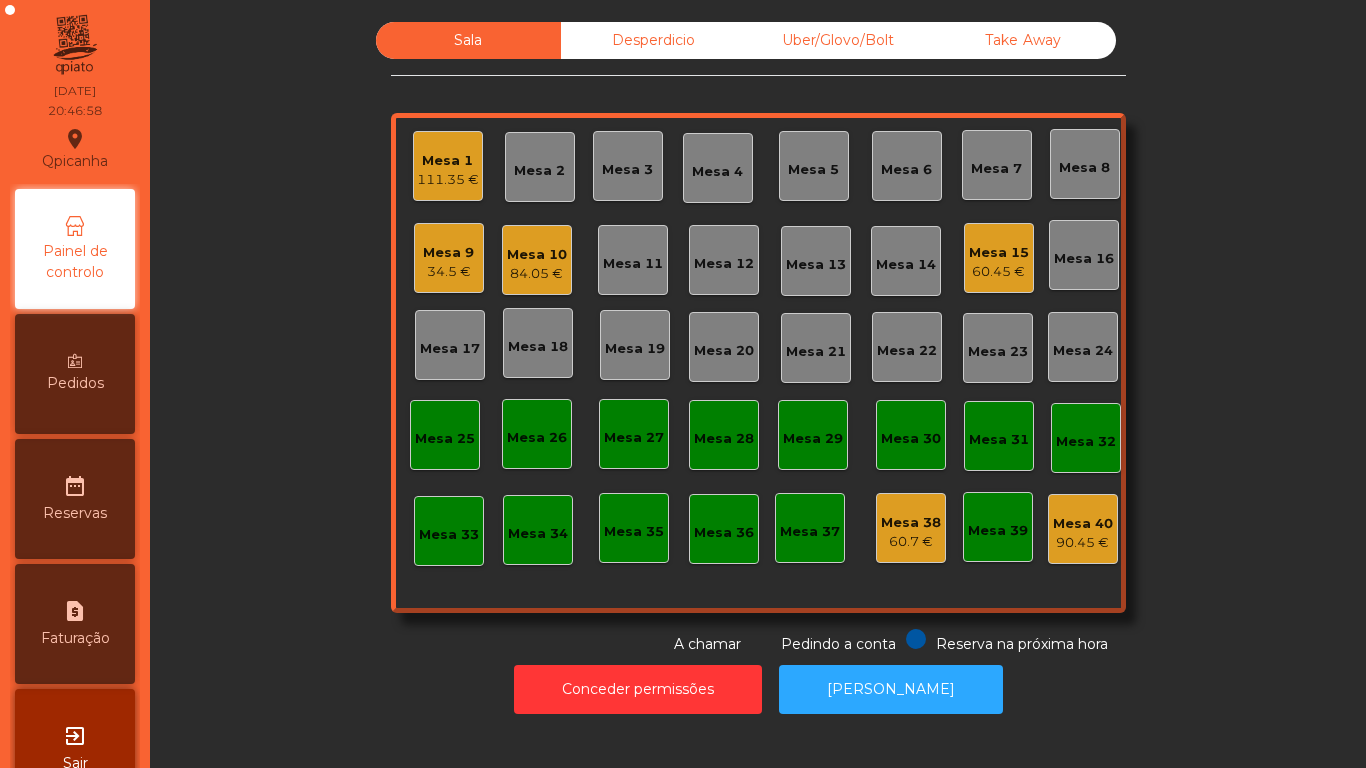click on "Mesa 3" 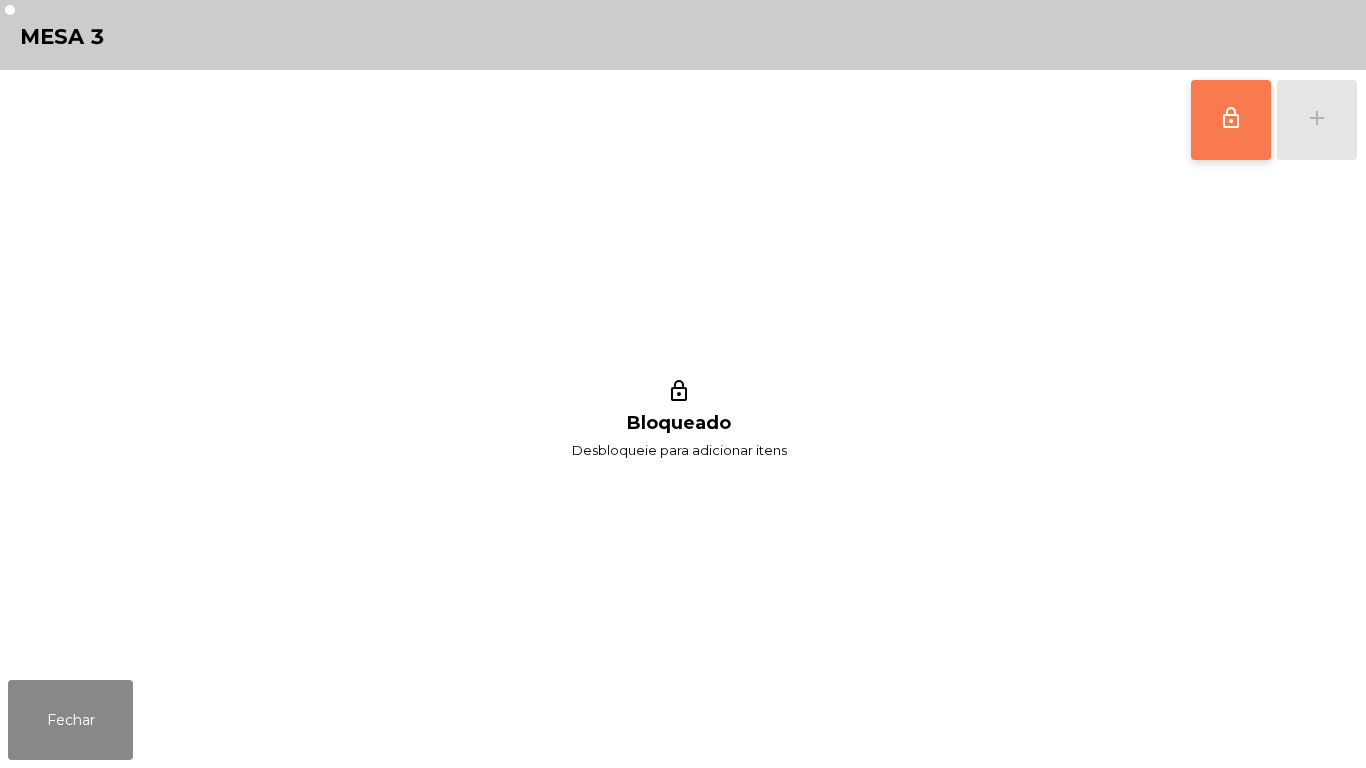 click on "lock_outline" 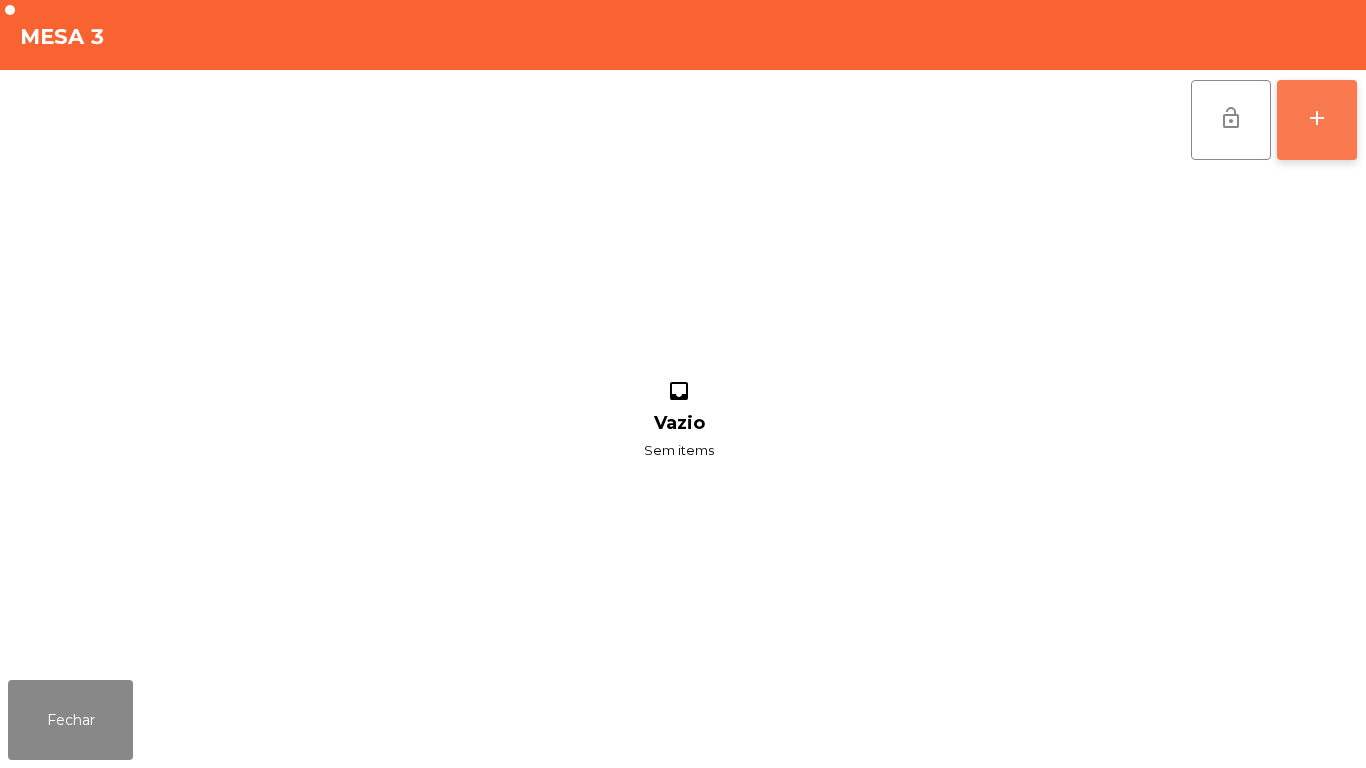 click on "add" 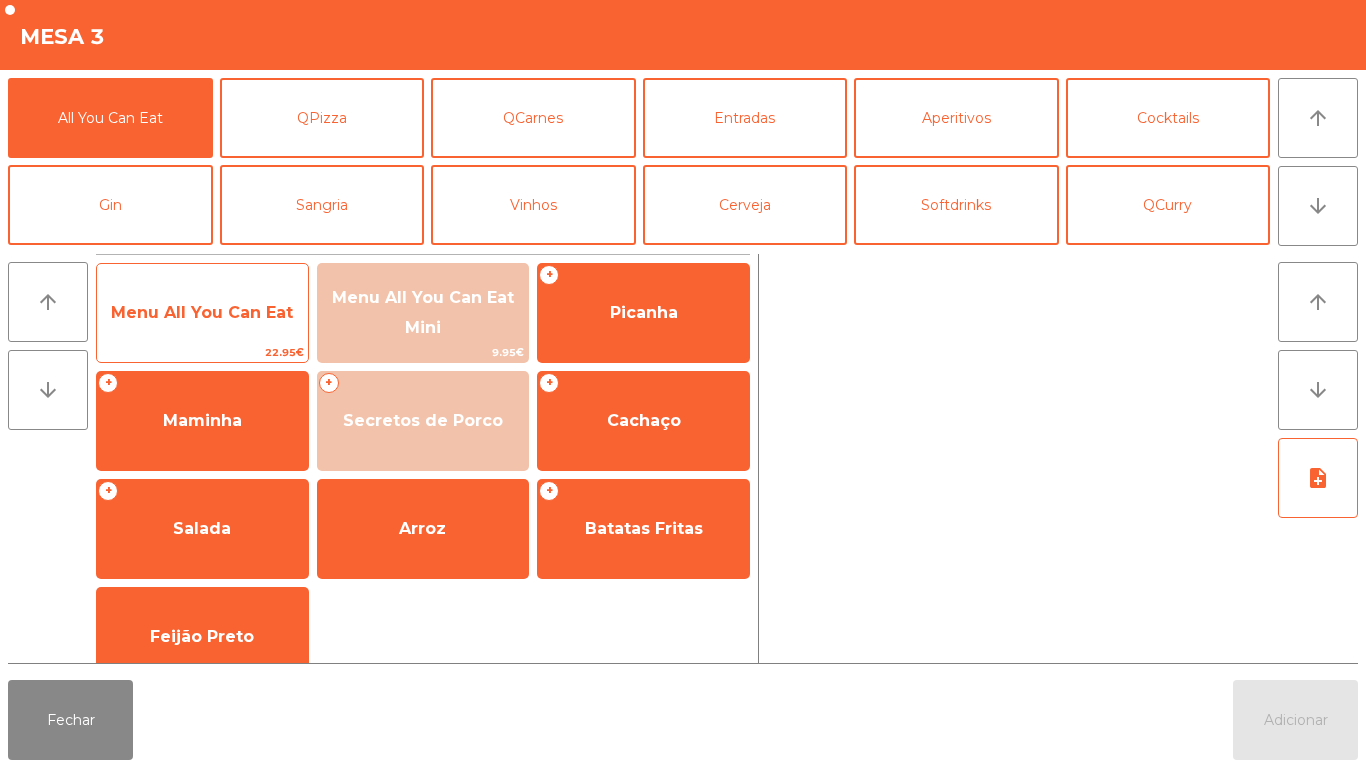 click on "Menu All You Can Eat" 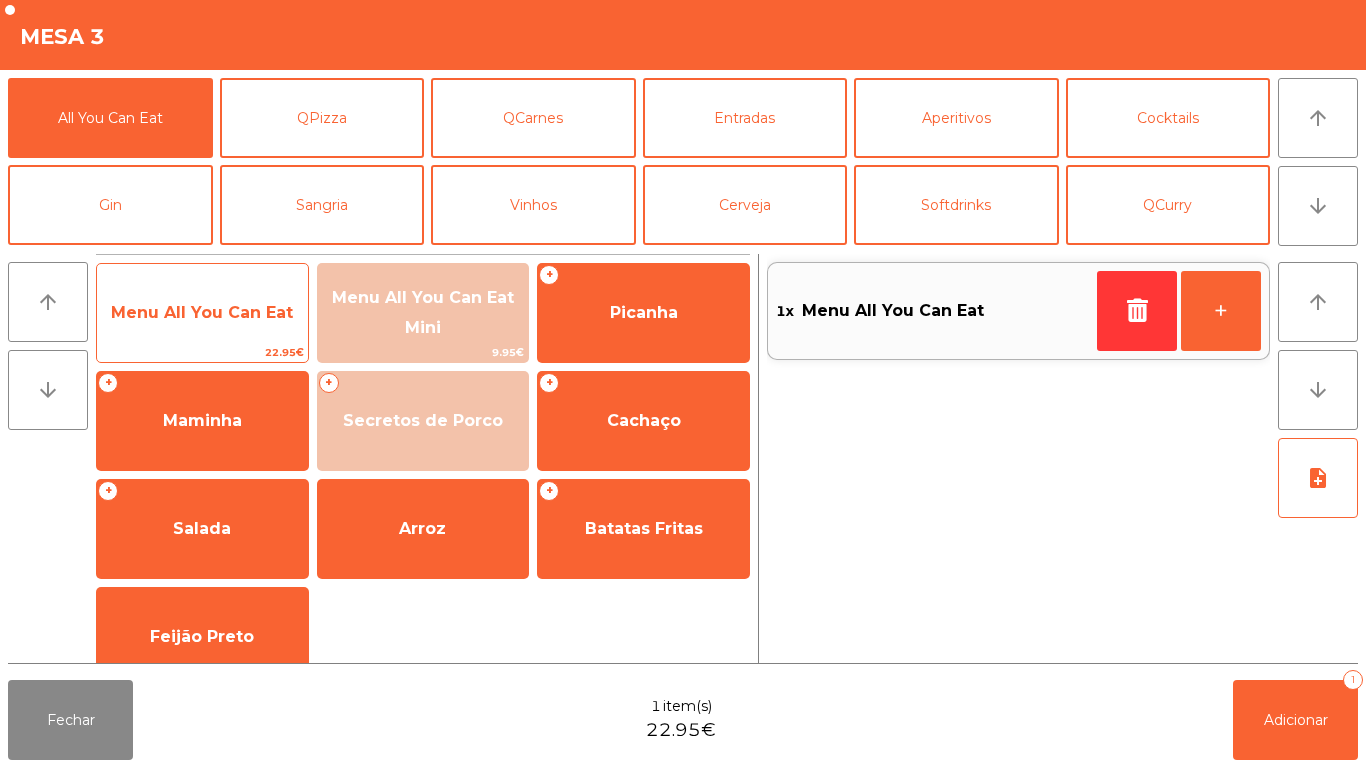 click on "Menu All You Can Eat" 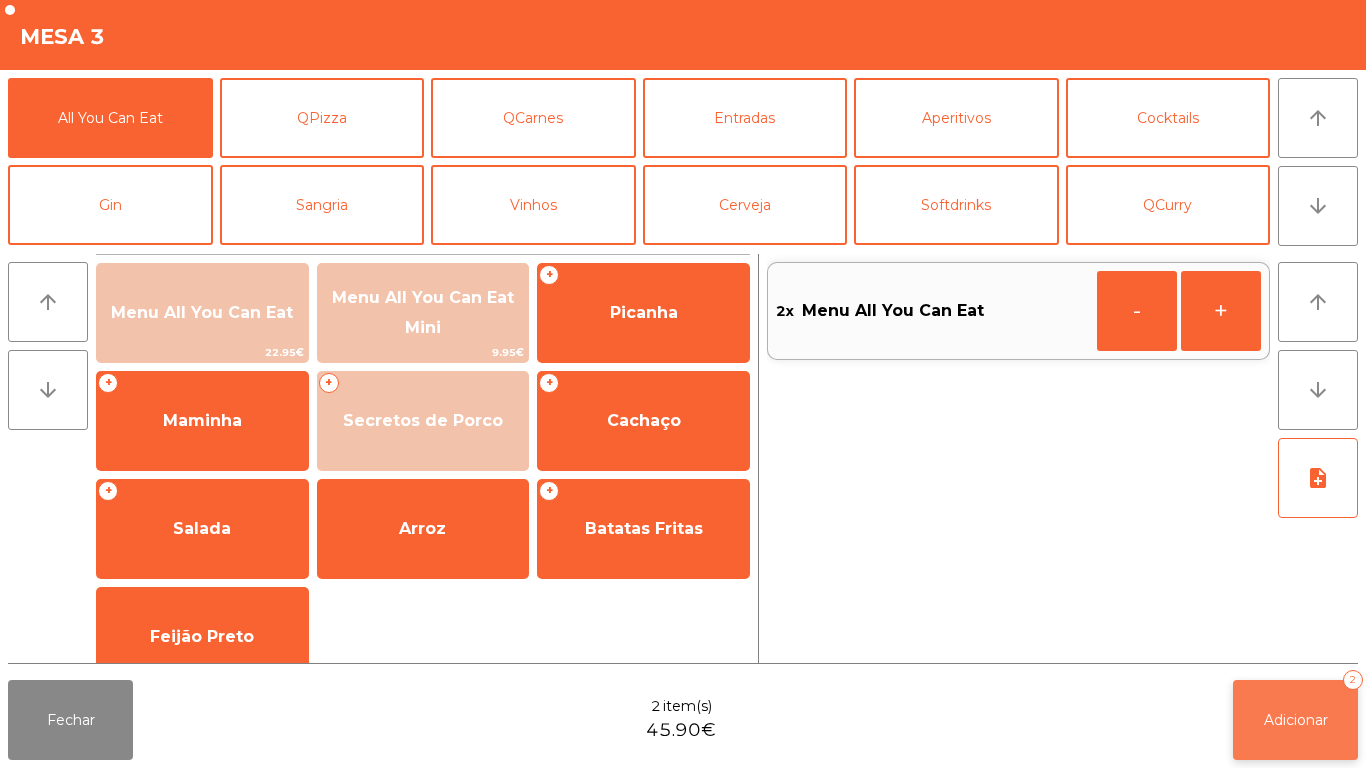 click on "Adicionar   2" 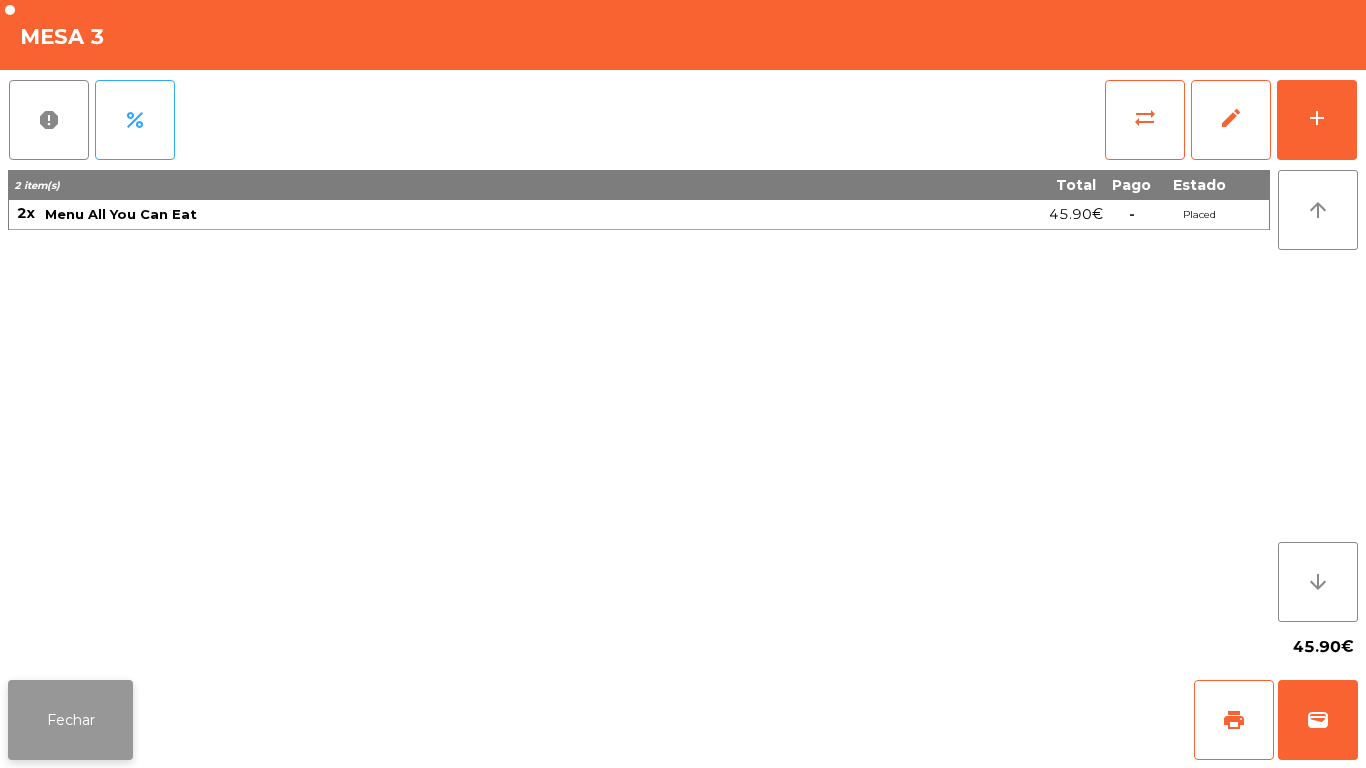 click on "Fechar" 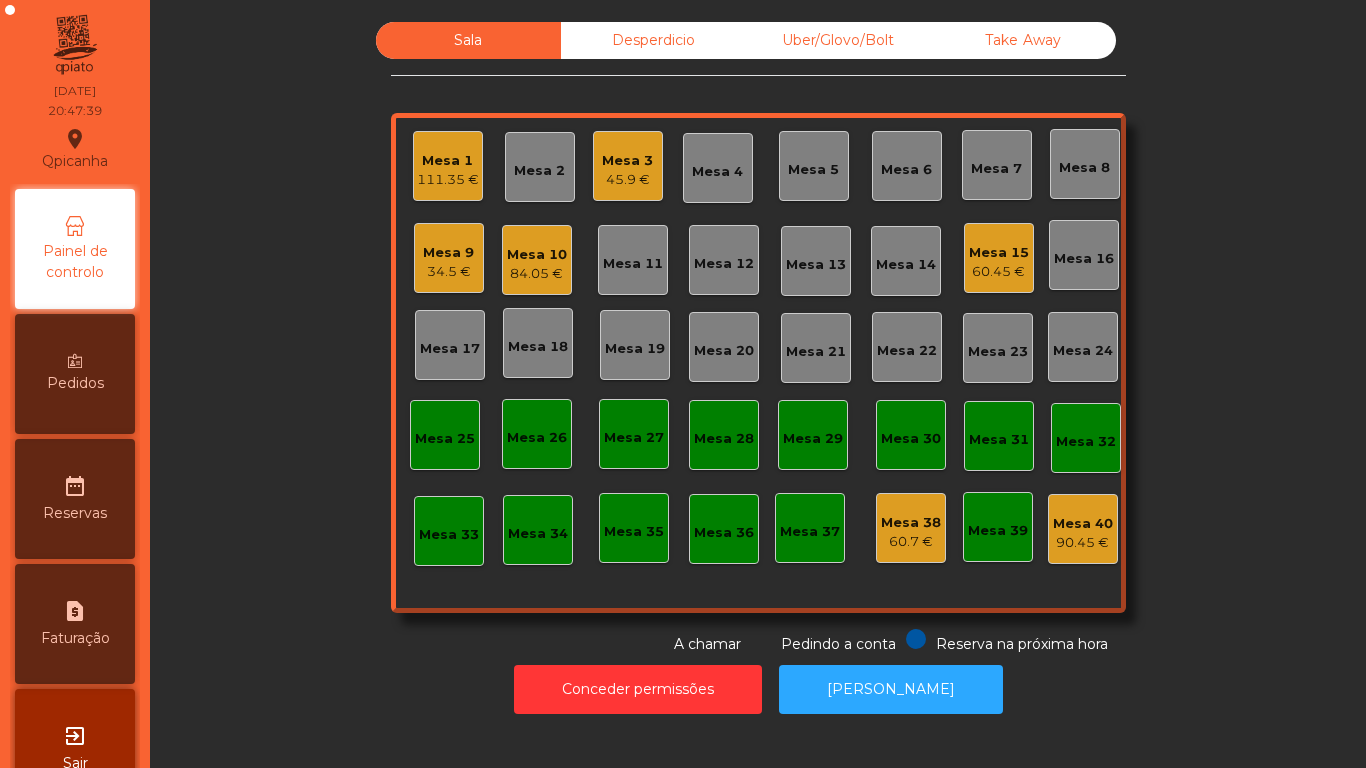 click on "Mesa 3" 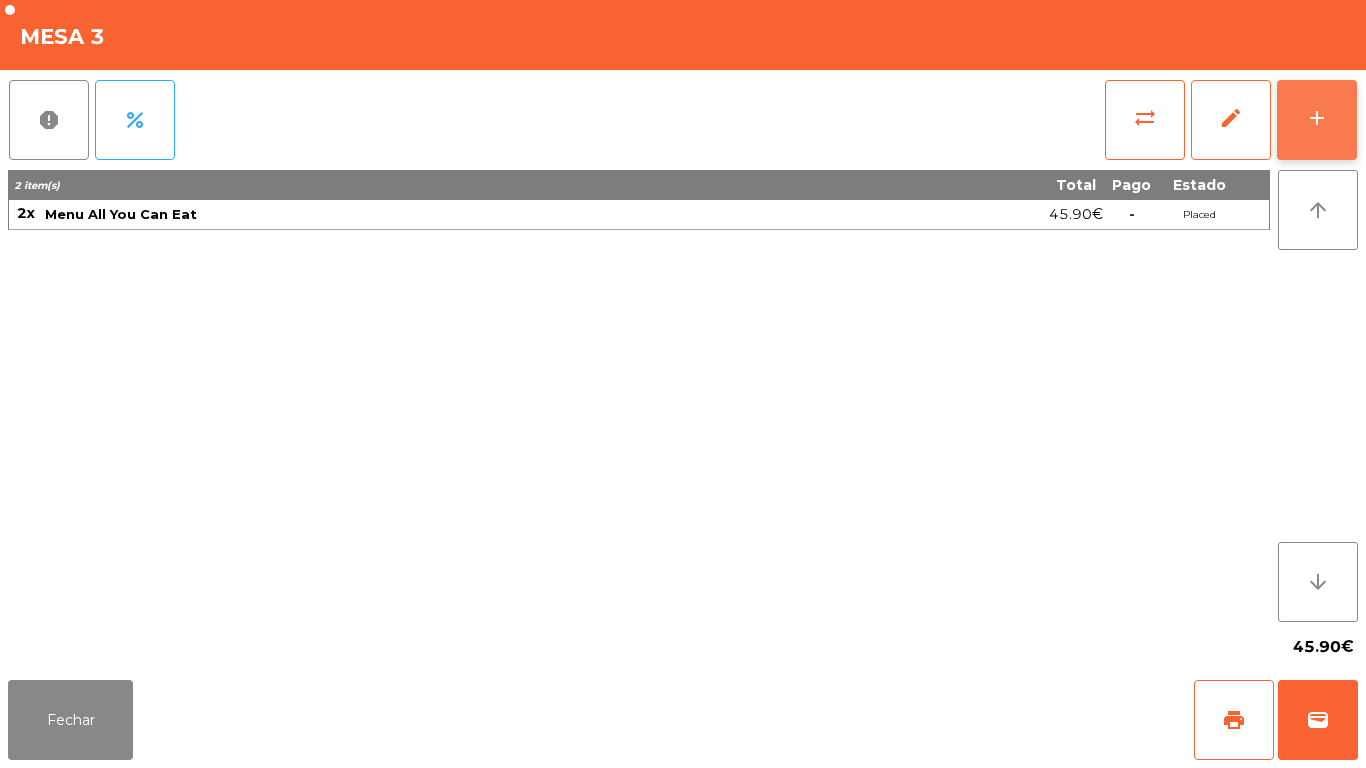 click on "add" 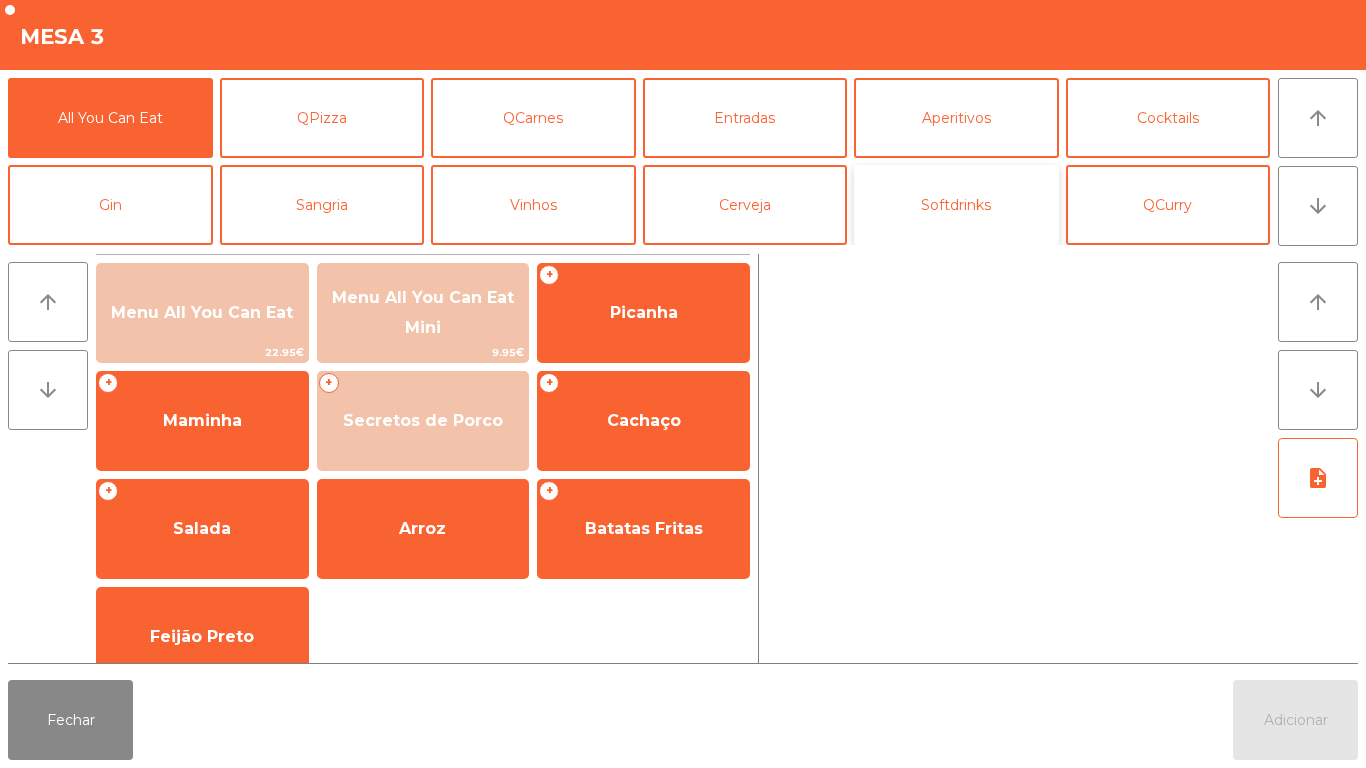 click on "Softdrinks" 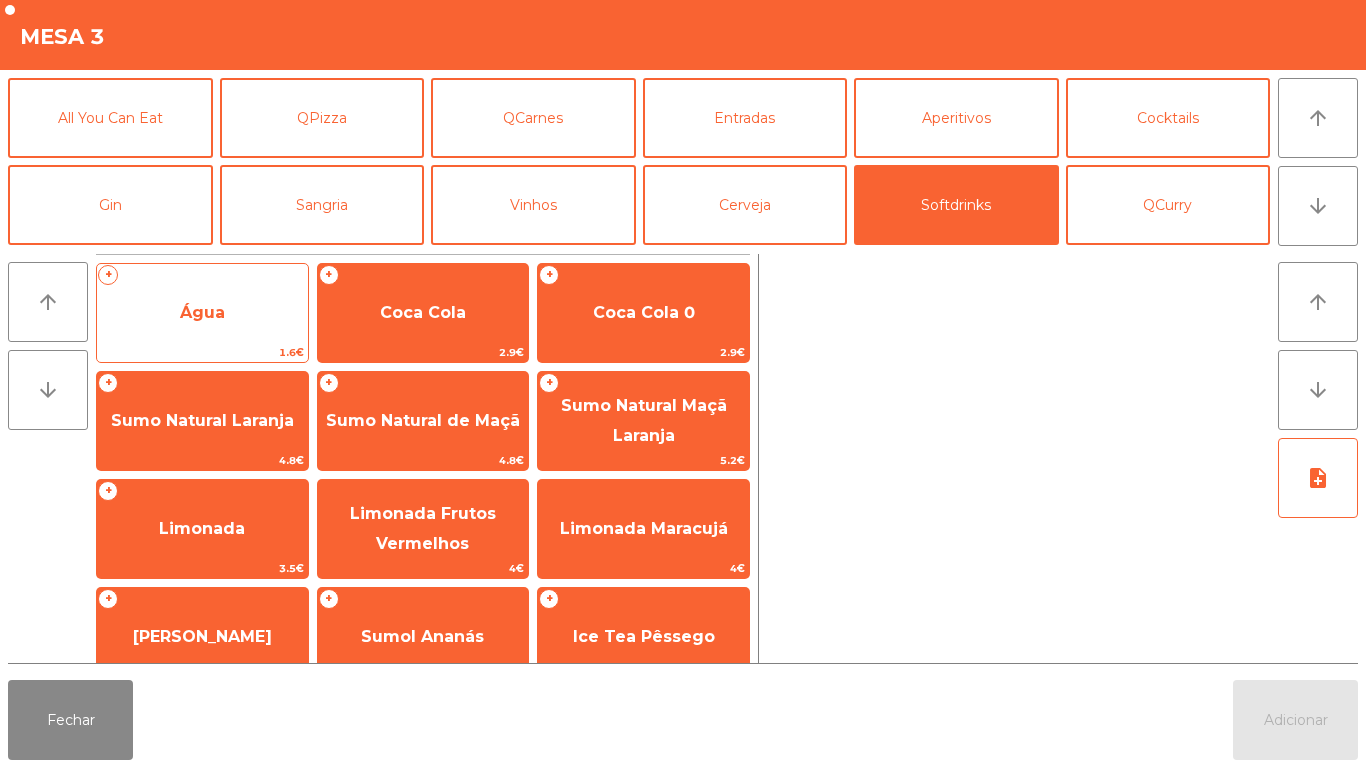 click on "Água" 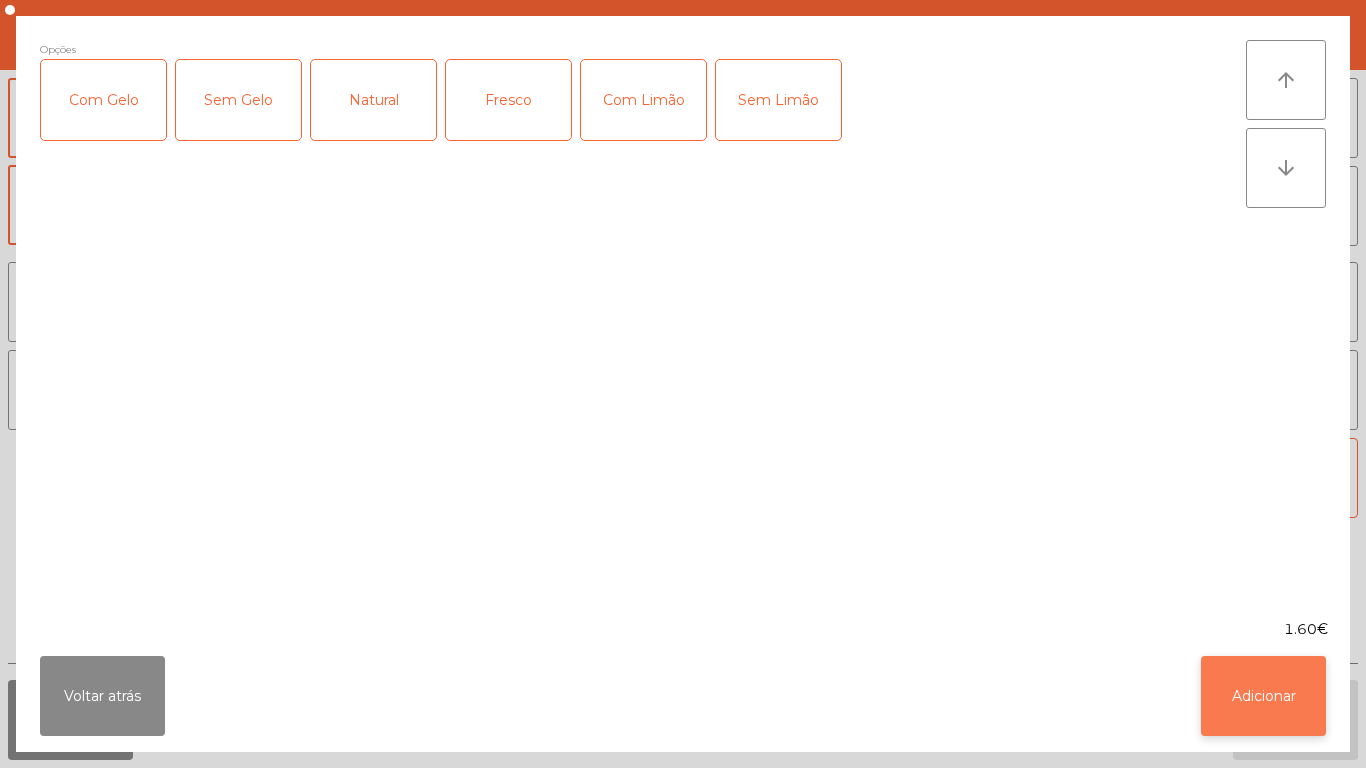 click on "Adicionar" 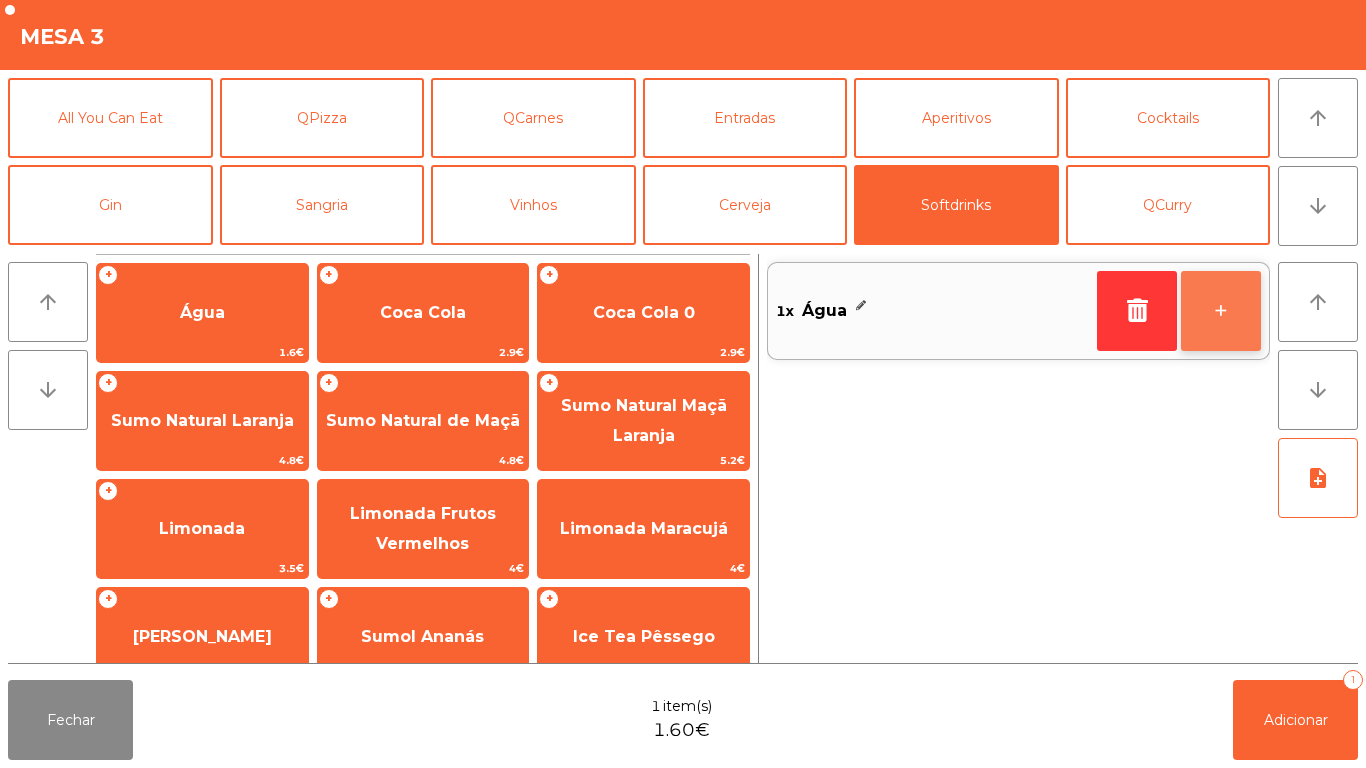 click on "+" 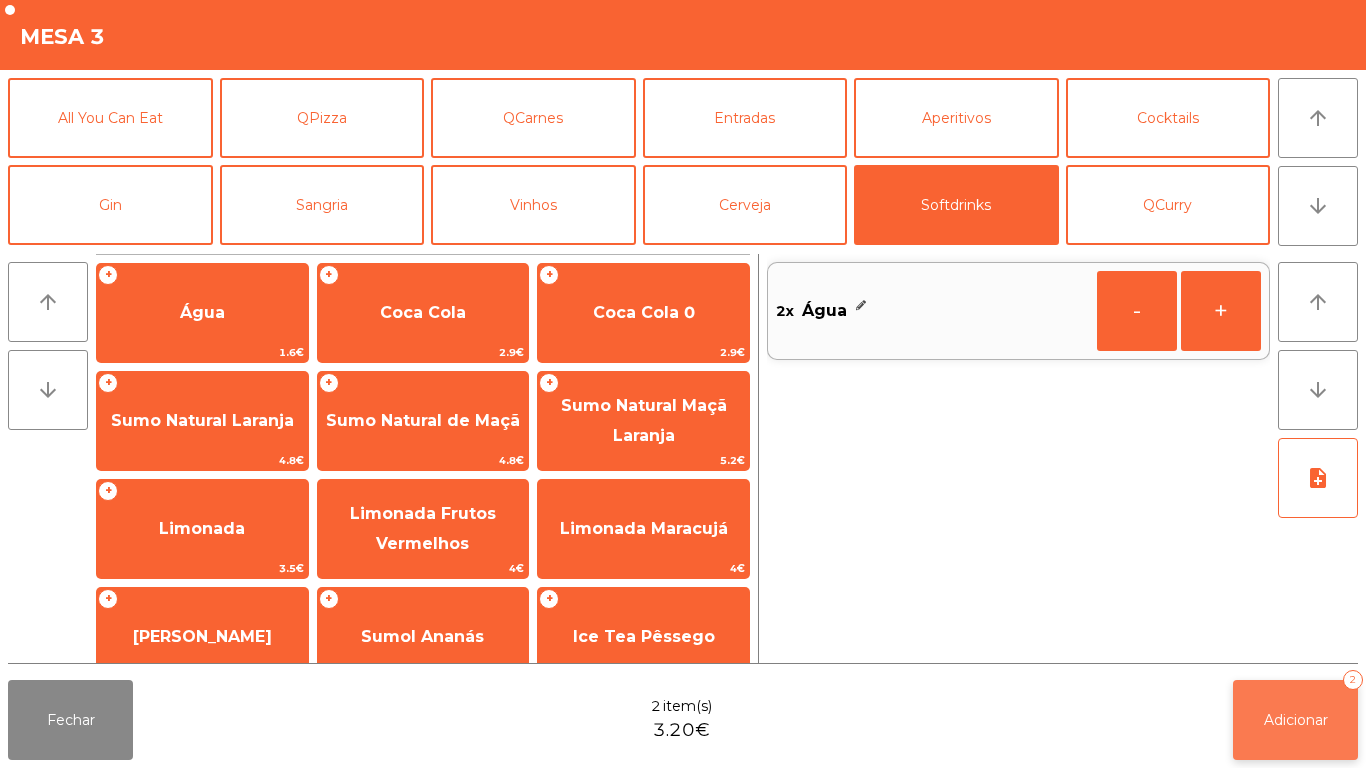 click on "Adicionar   2" 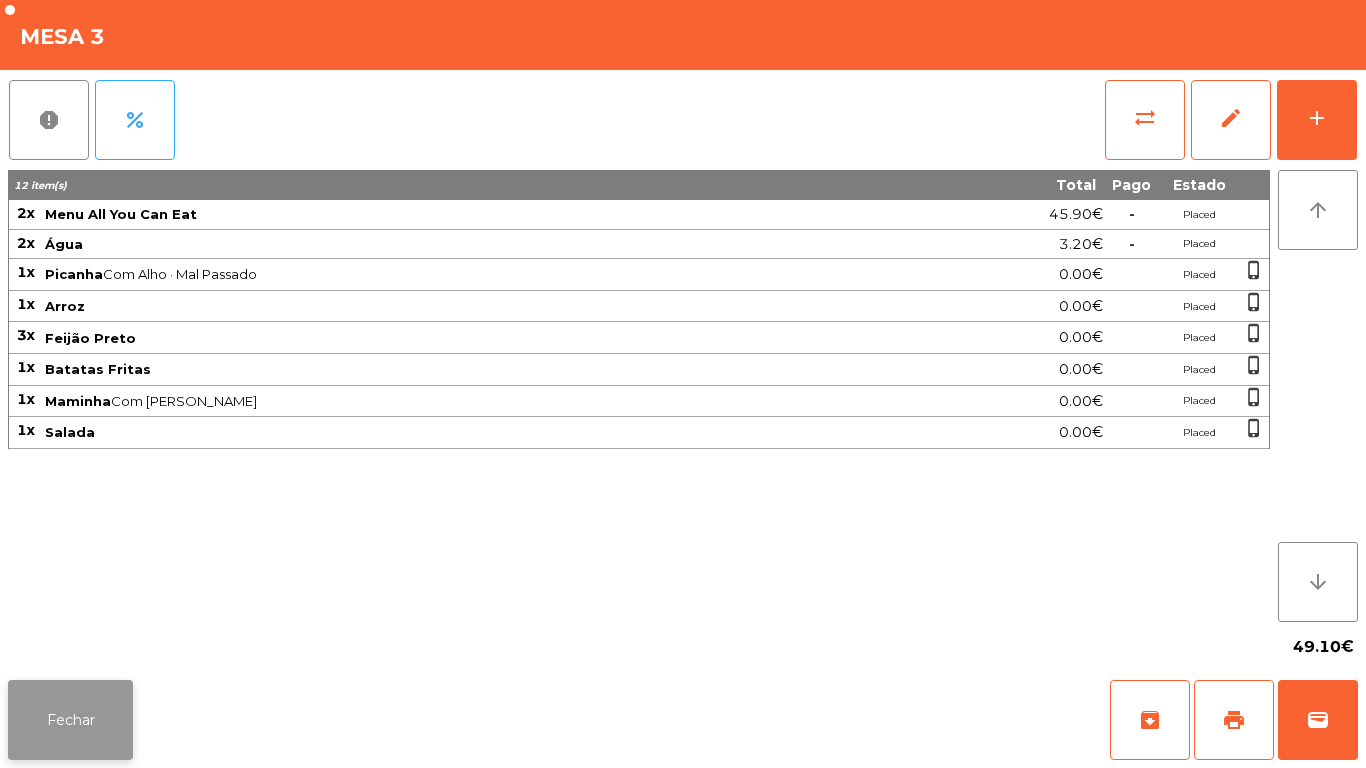 click on "Fechar" 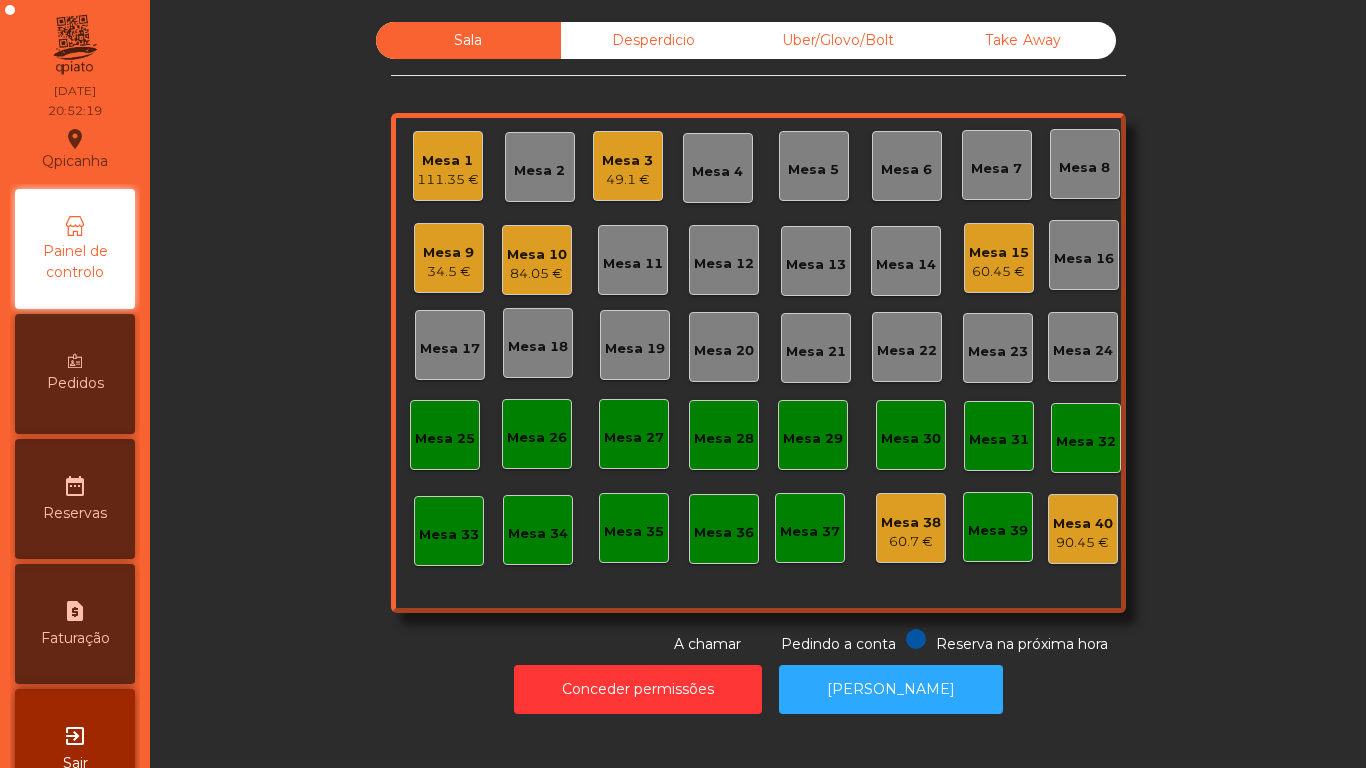 click on "Mesa 1   111.35 €" 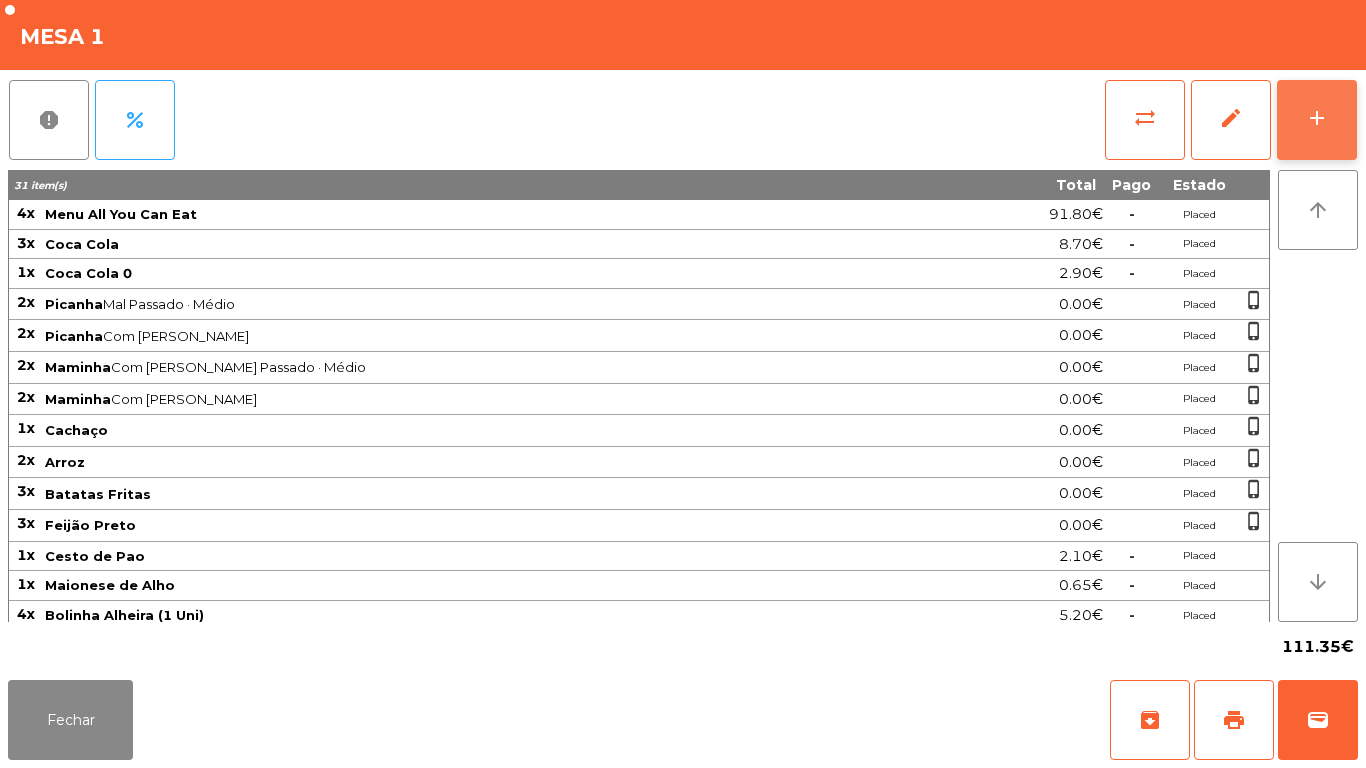 click on "add" 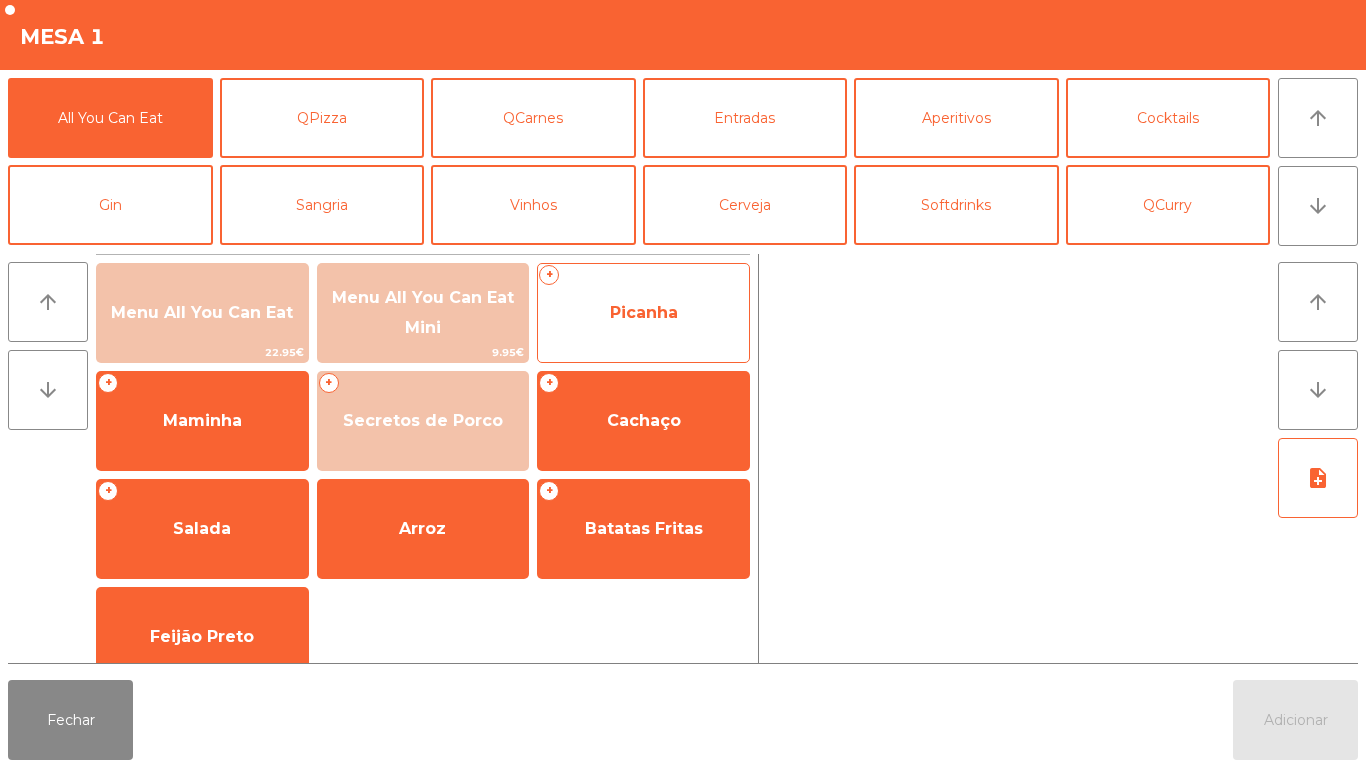 click on "Picanha" 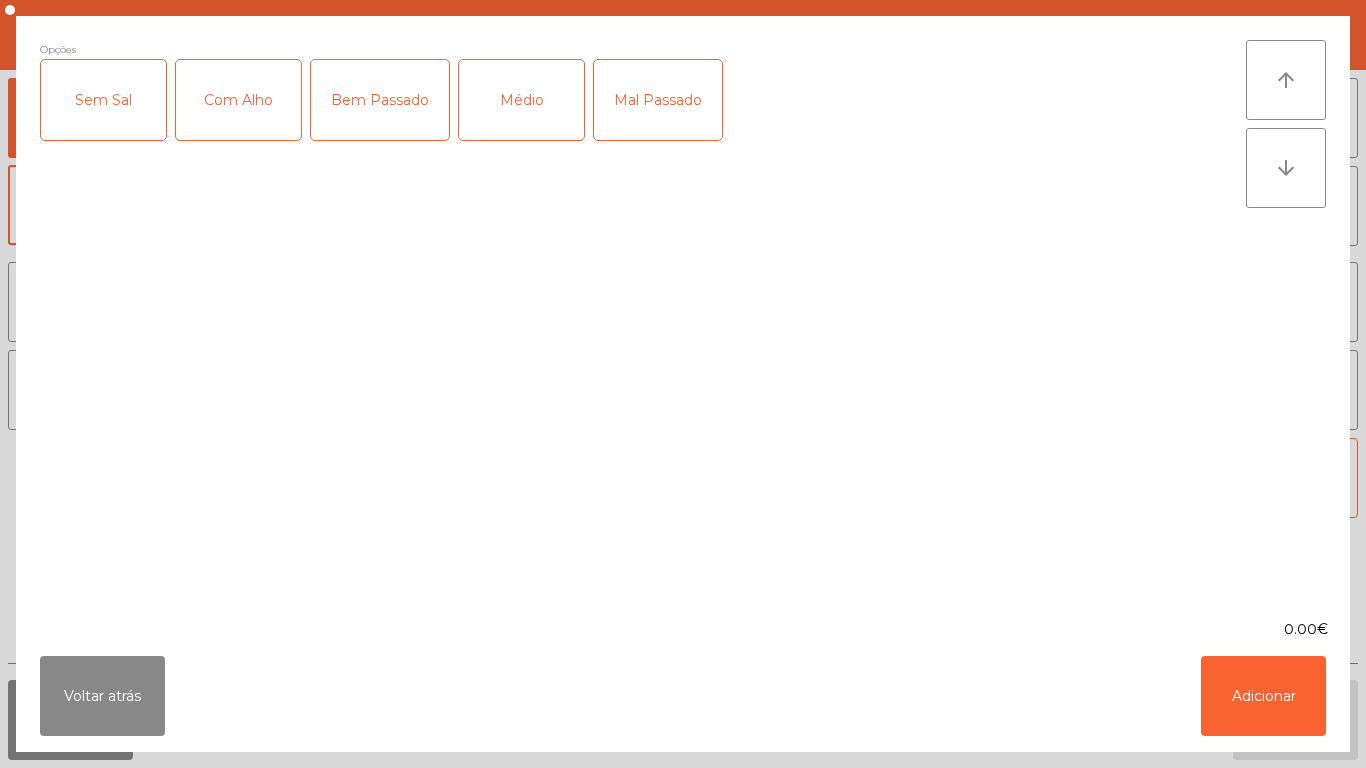 click on "Médio" 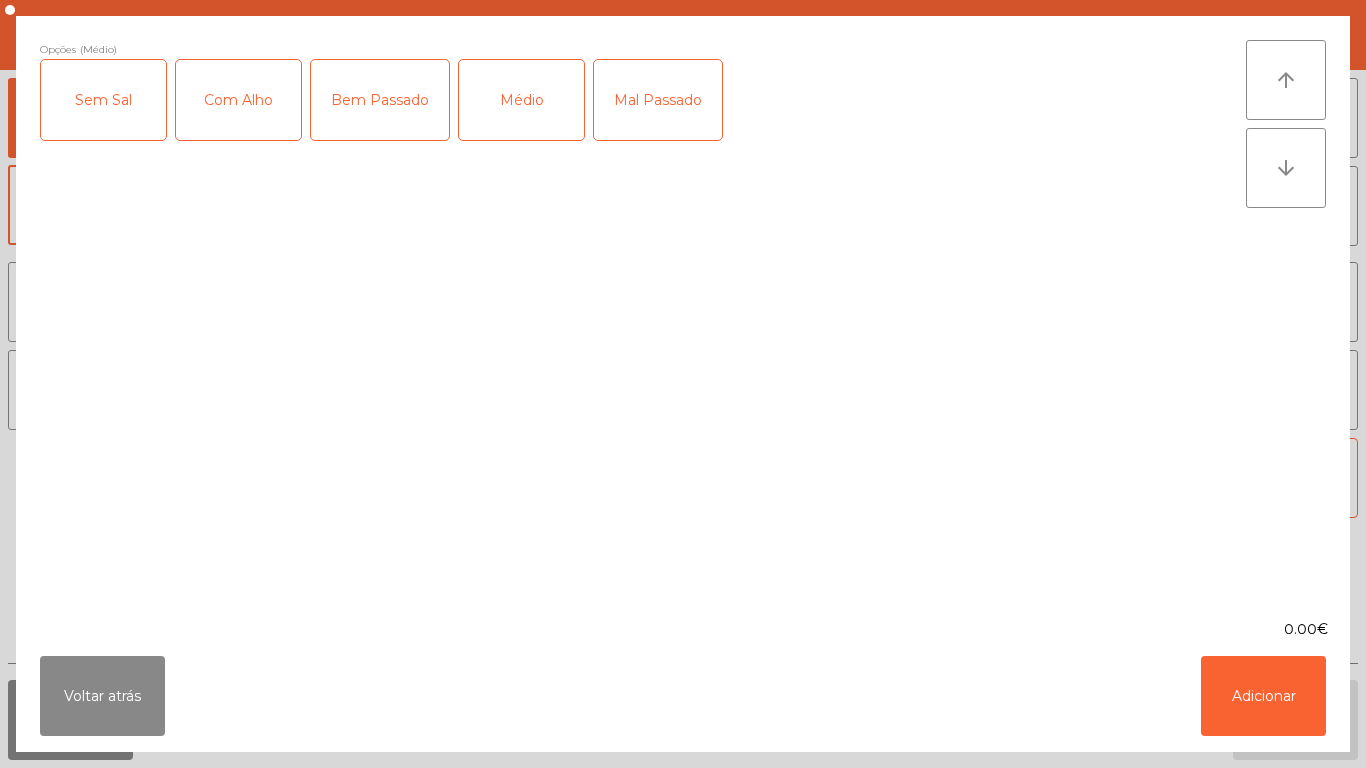 click on "Com Alho" 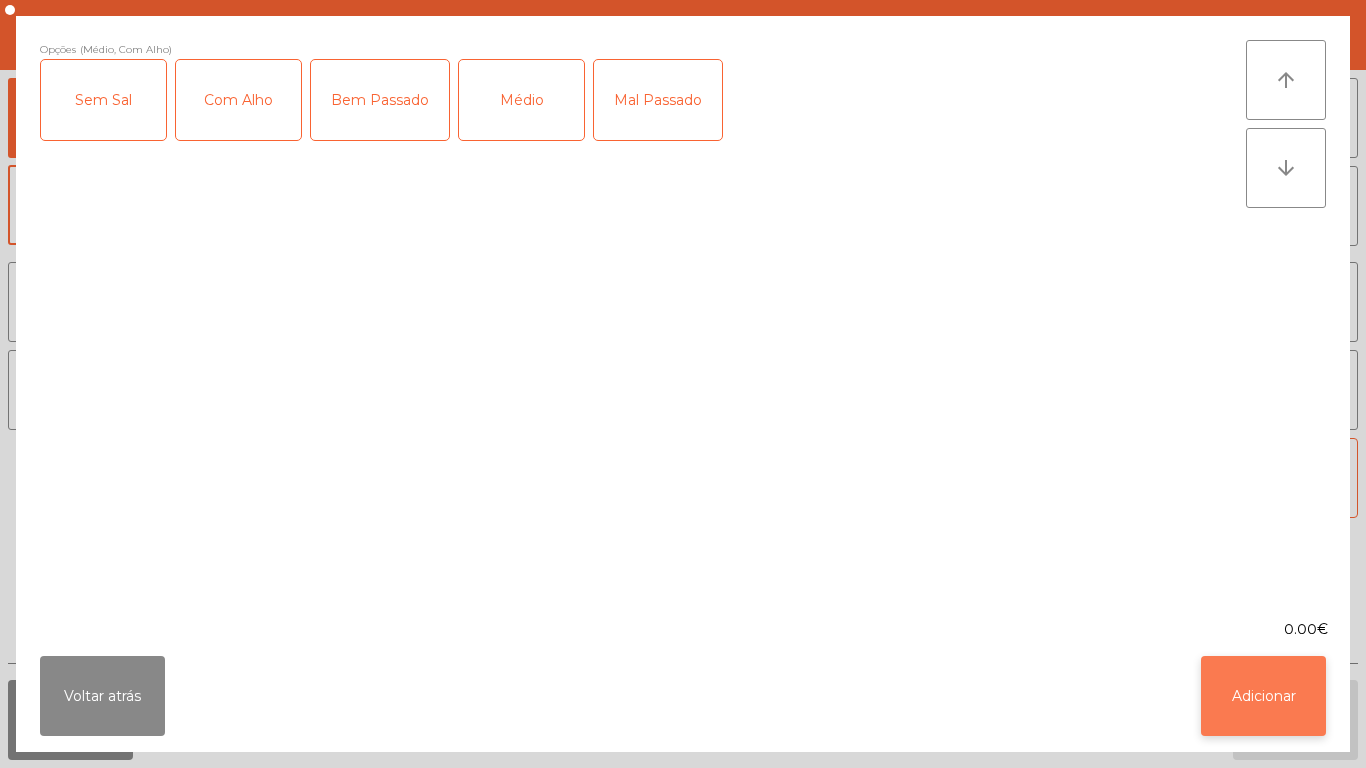 click on "Adicionar" 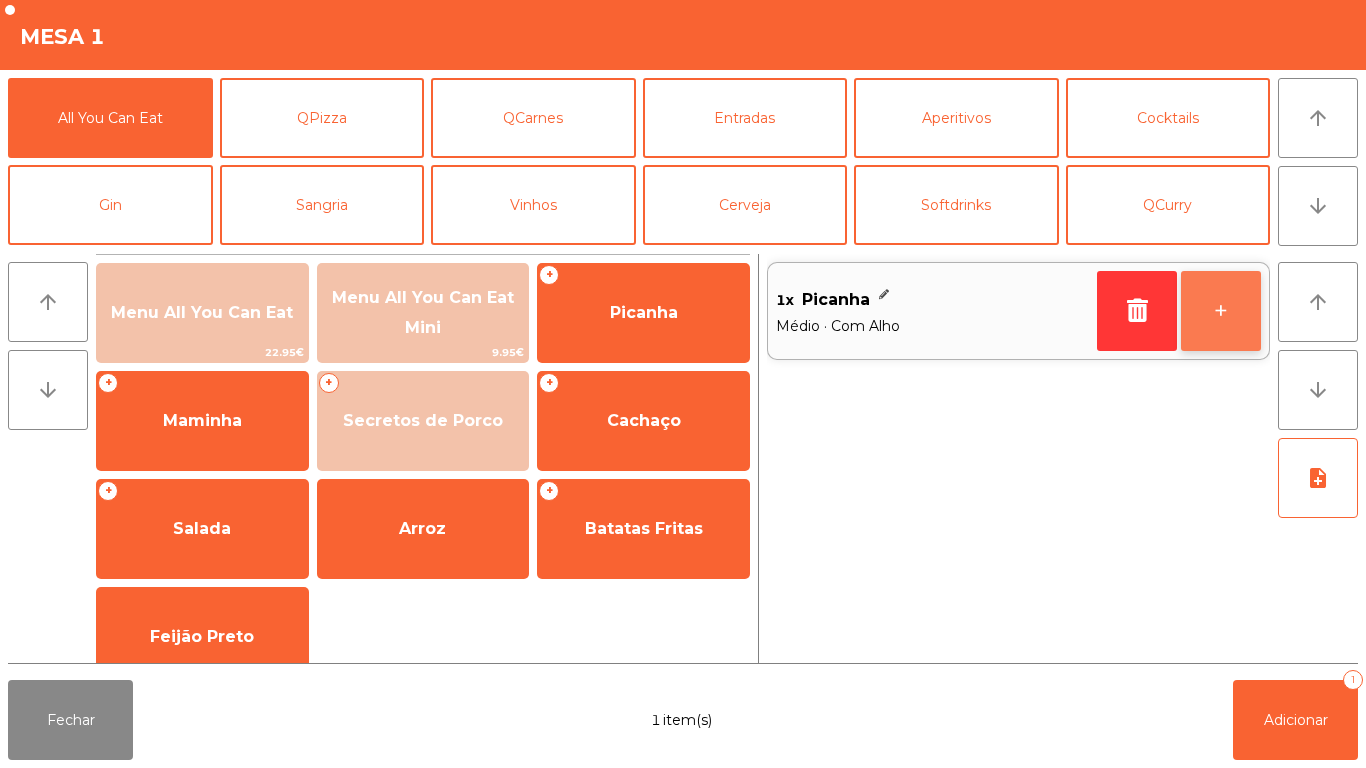 click on "+" 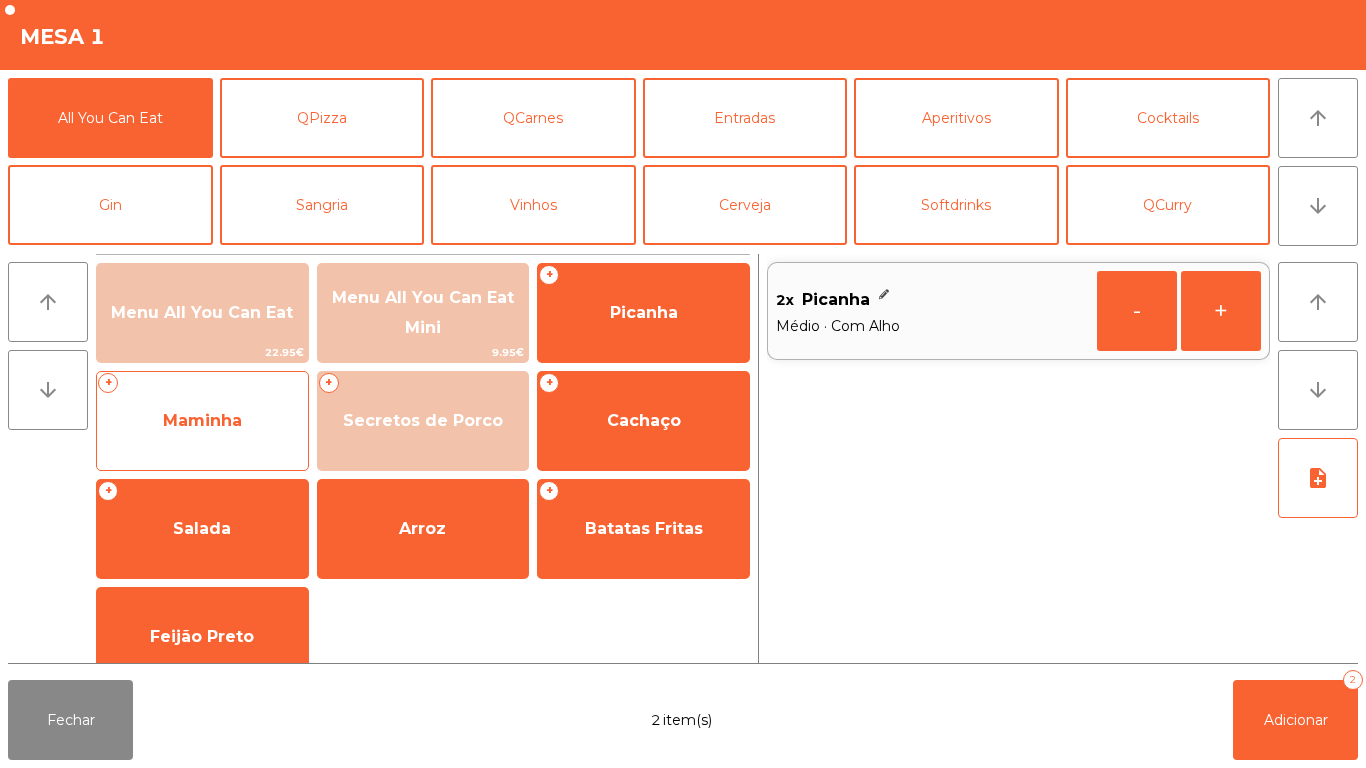 click on "Maminha" 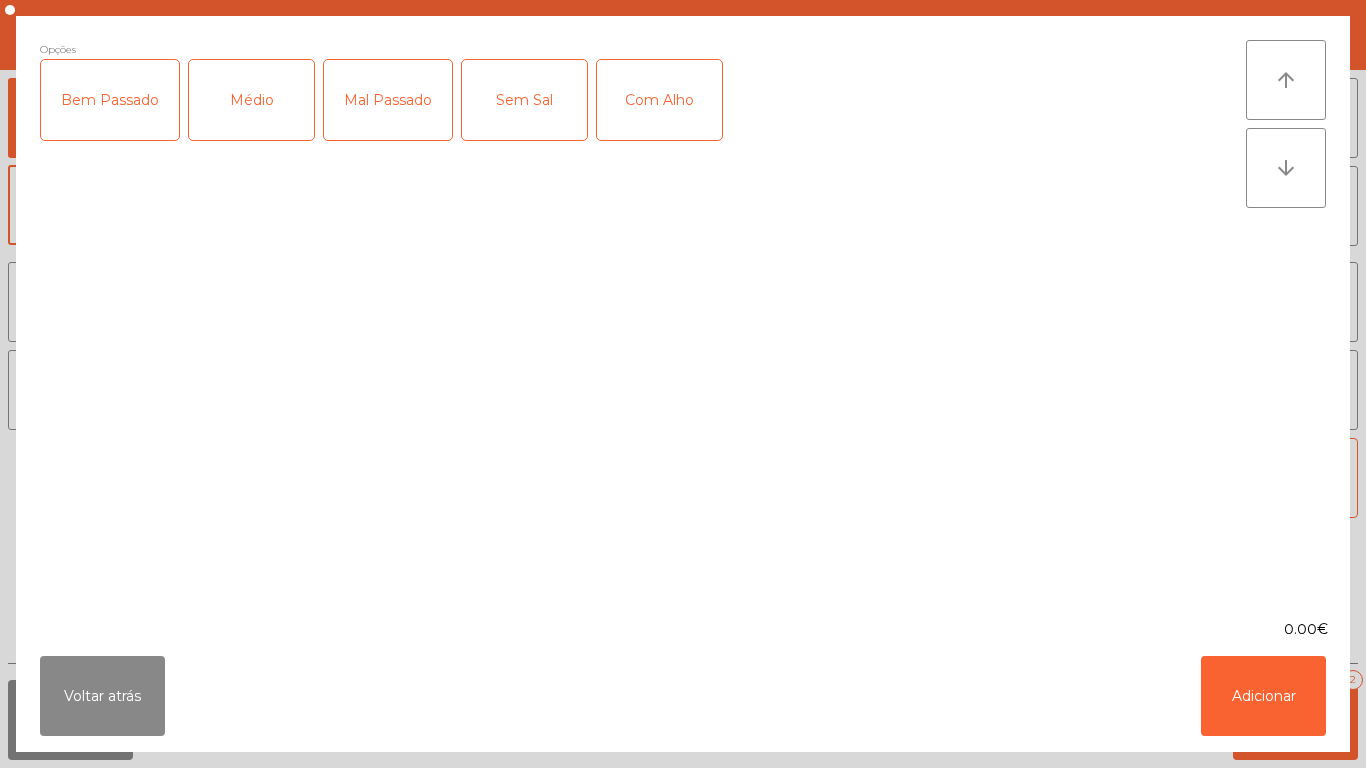 click on "Médio" 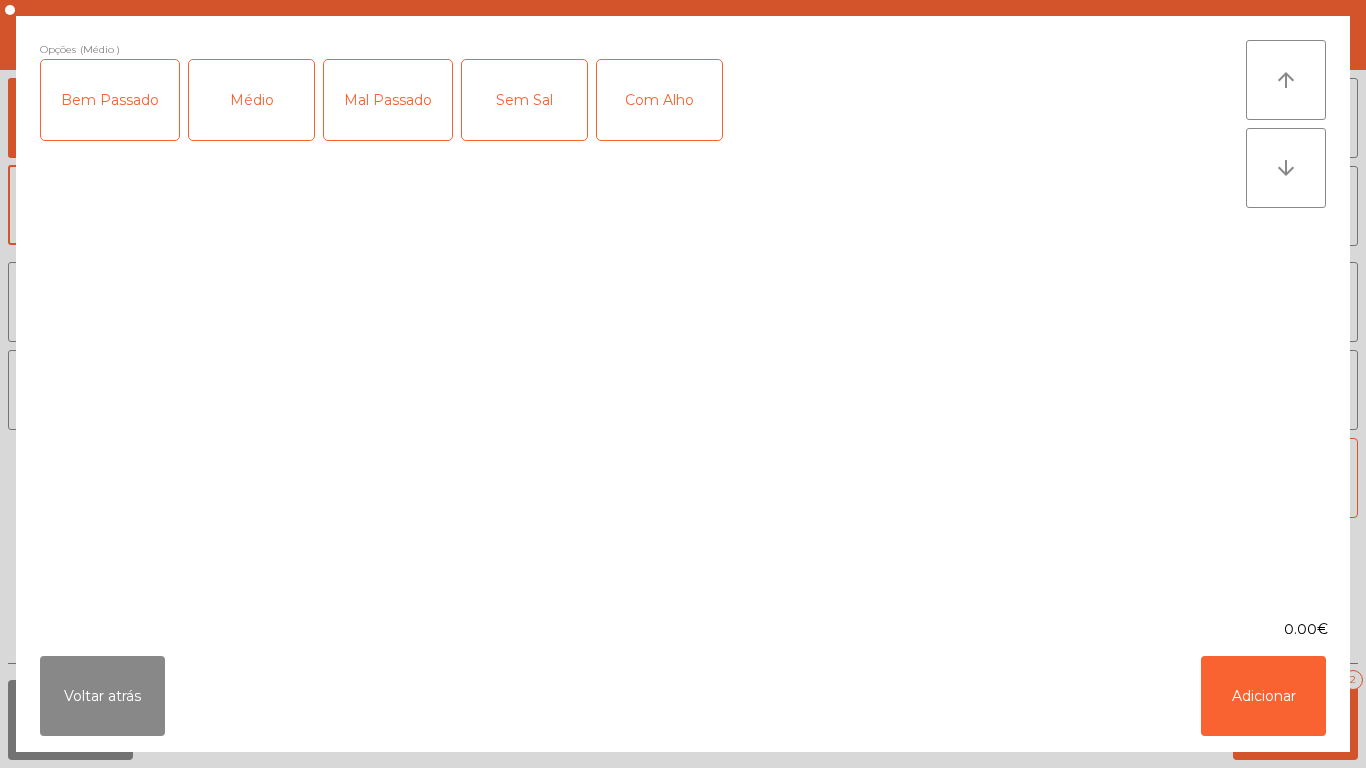 click on "Mal Passado" 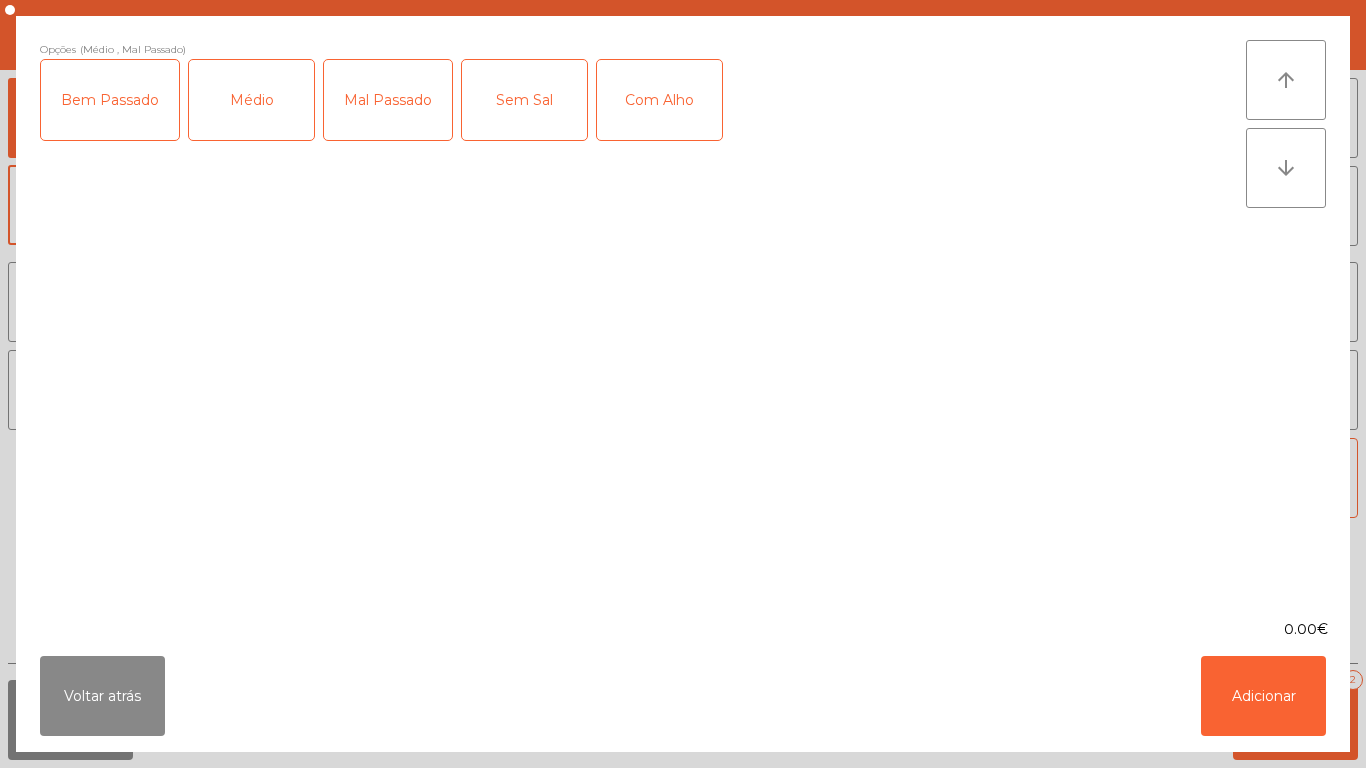 click on "Com Alho" 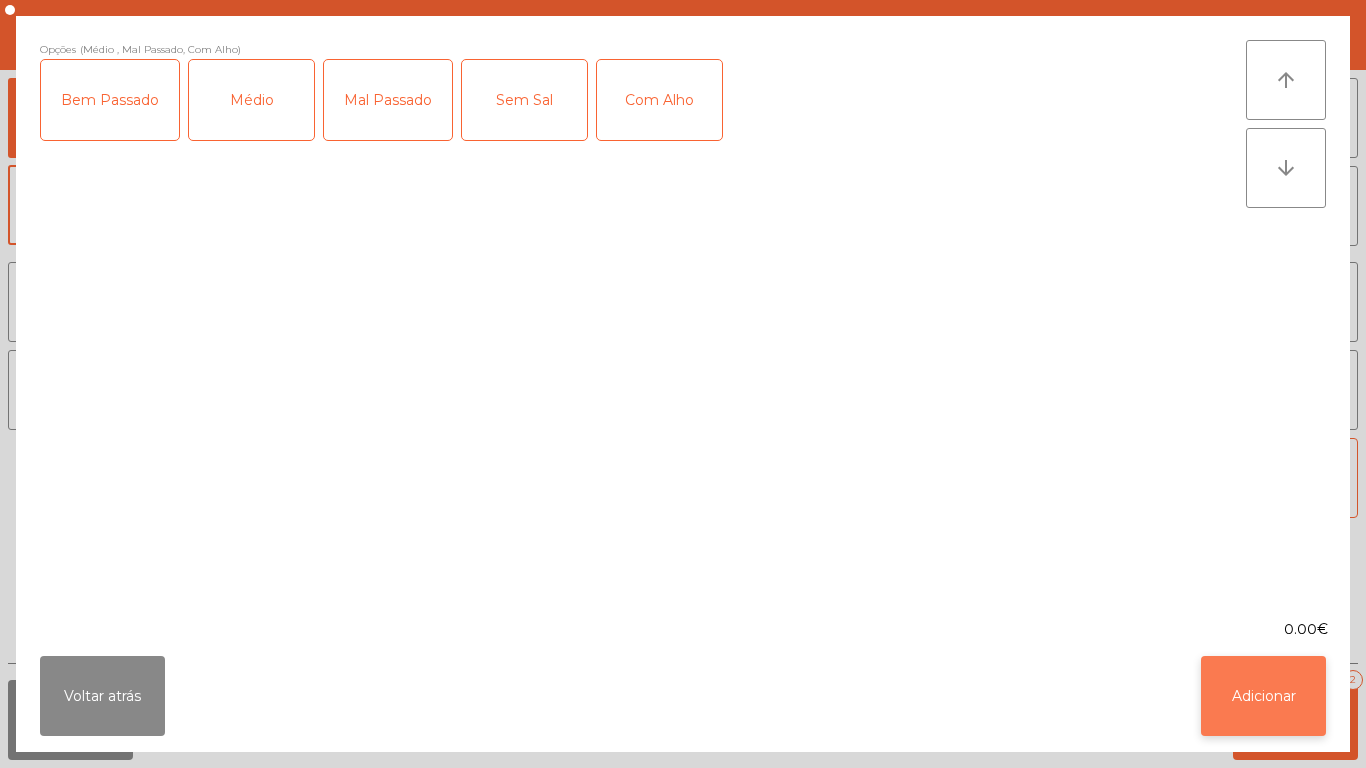 click on "Adicionar" 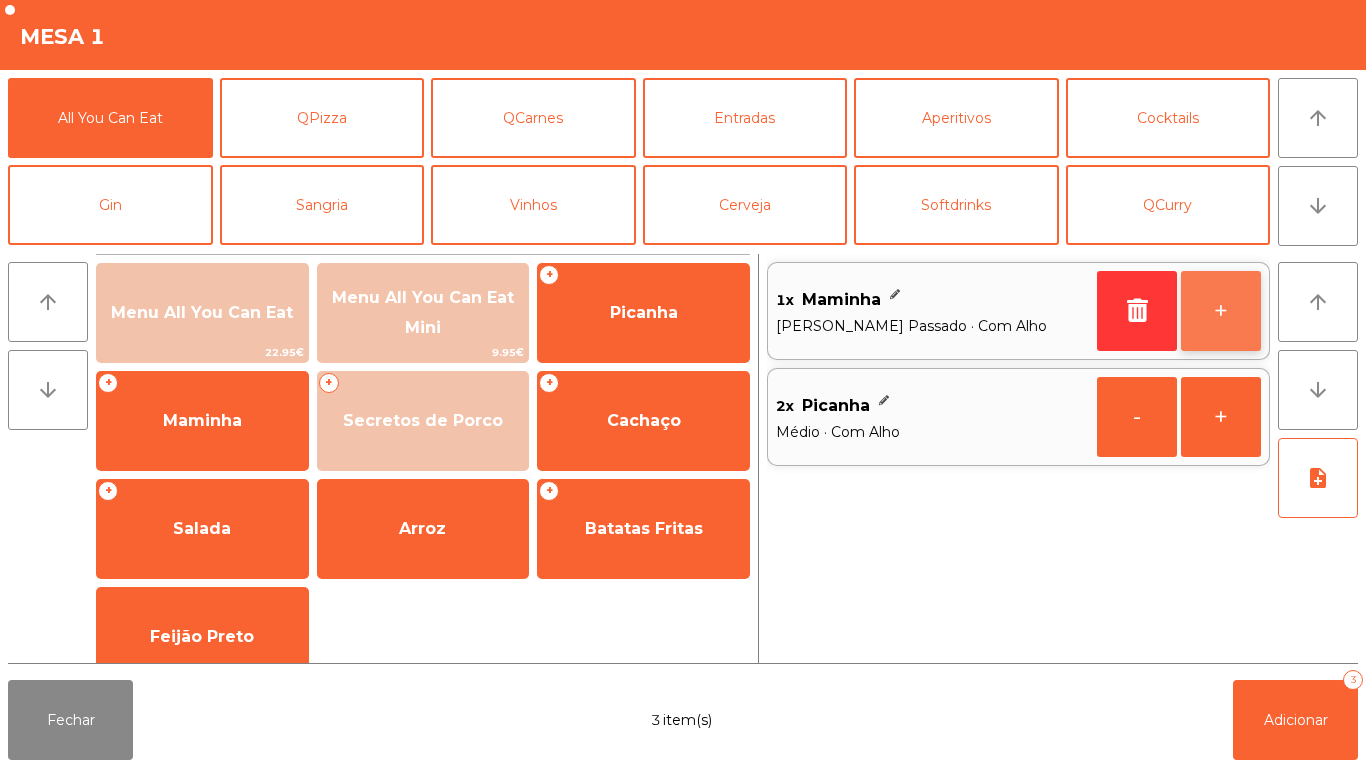 click on "+" 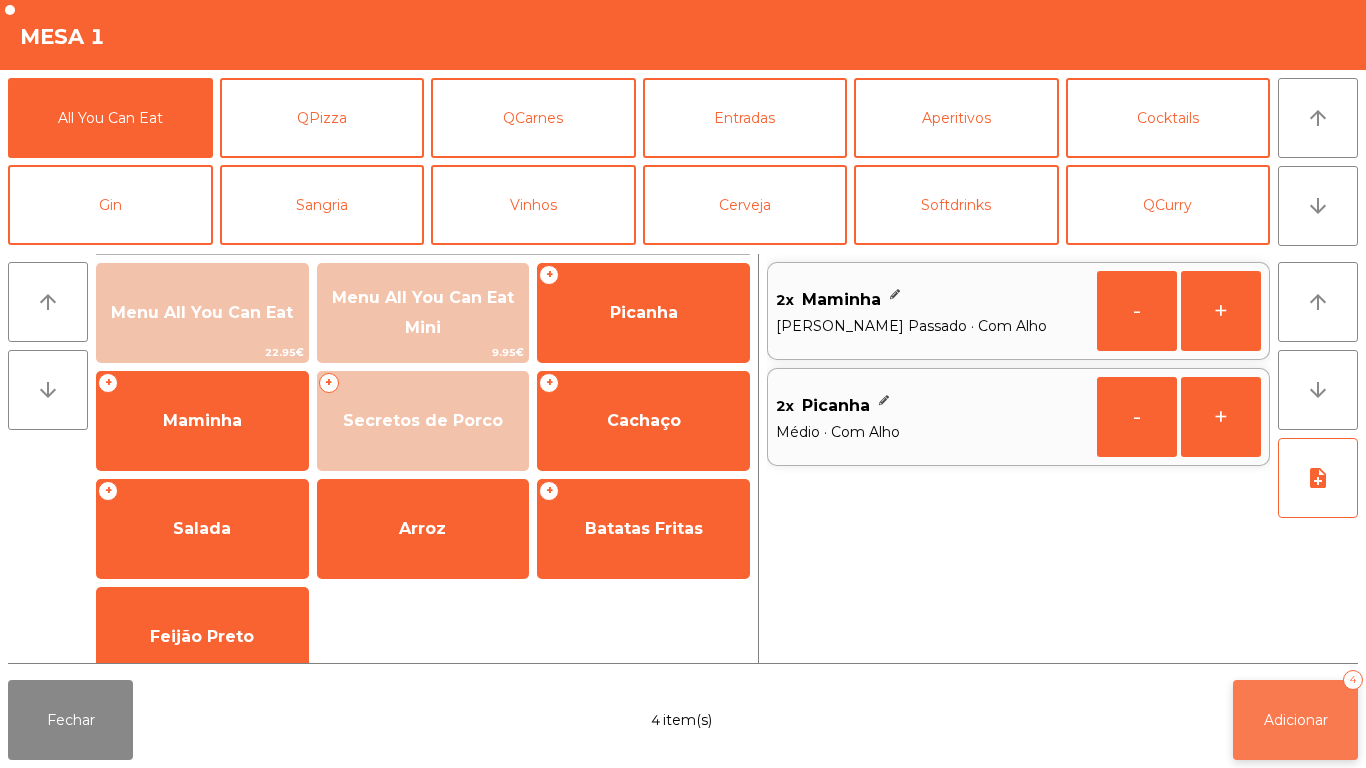 click on "Adicionar" 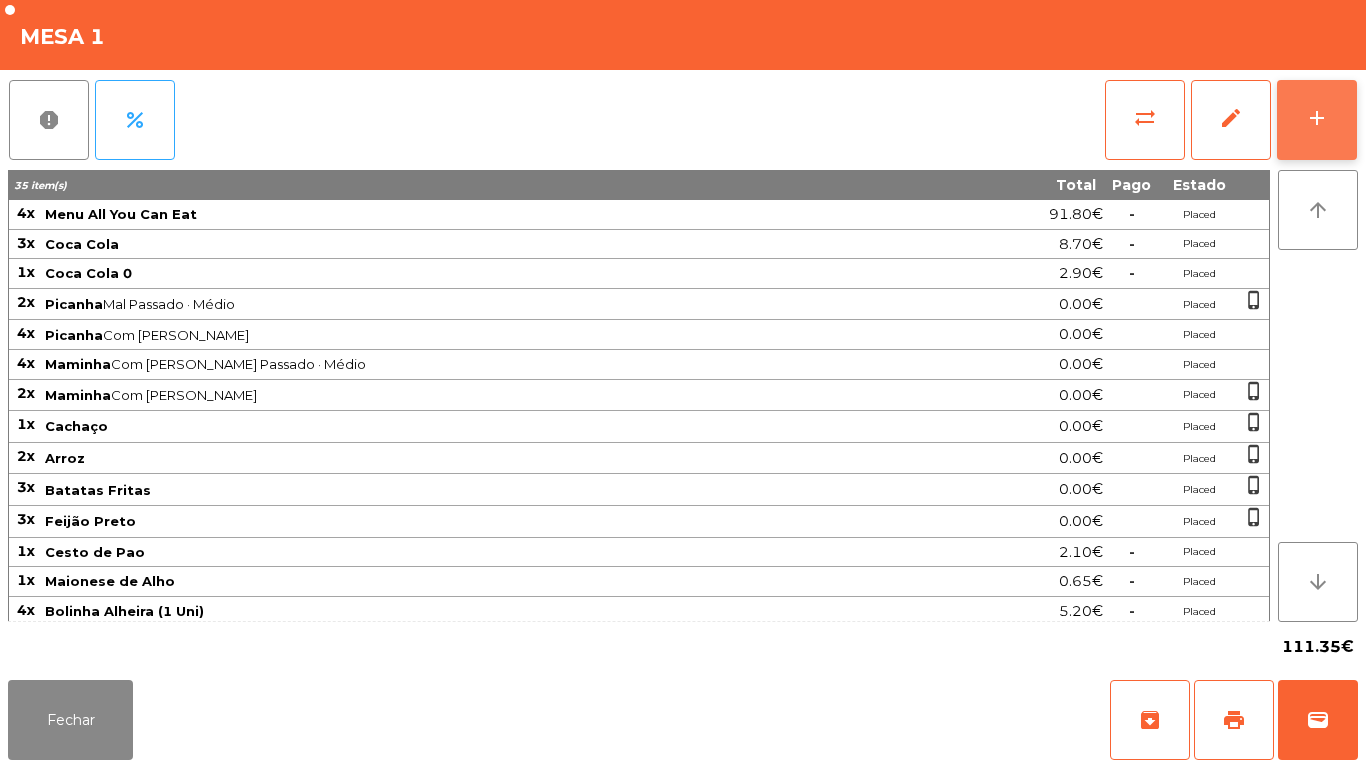 click on "add" 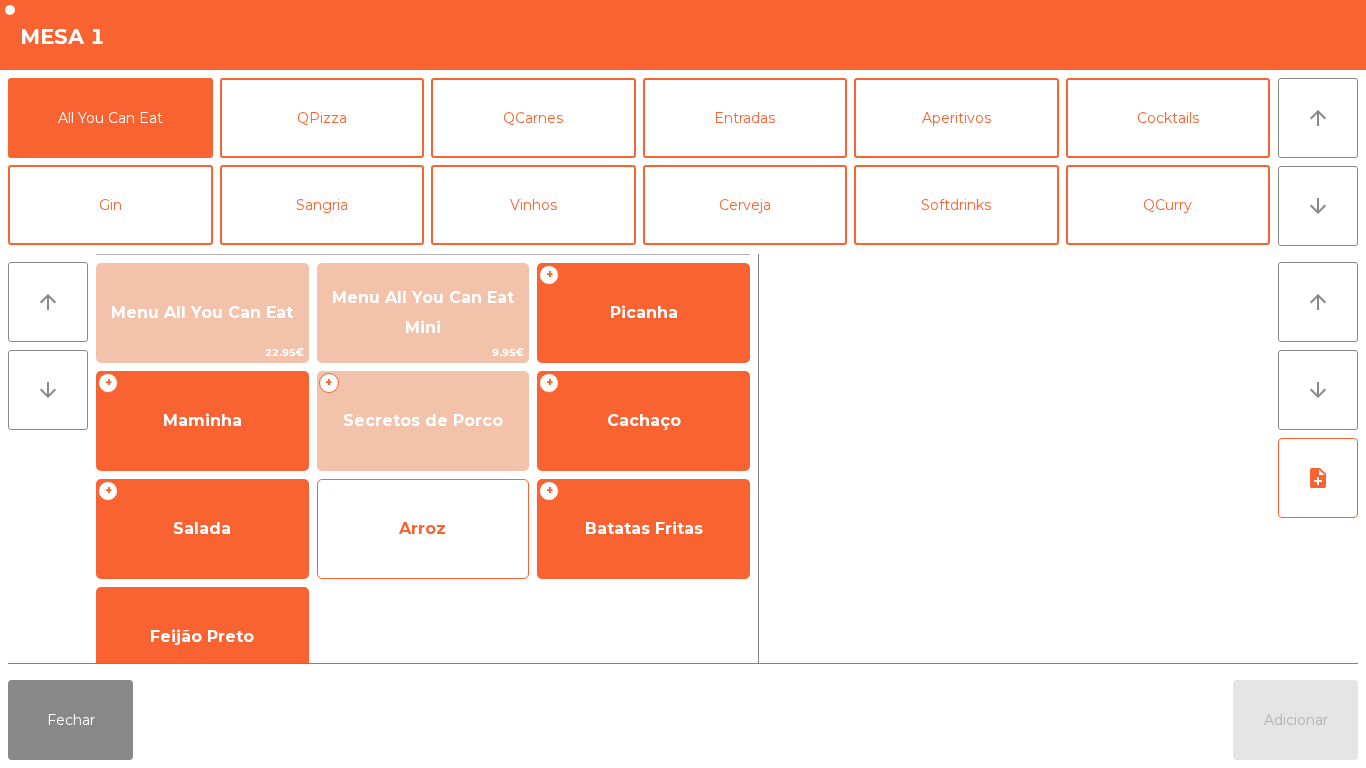 click on "Arroz" 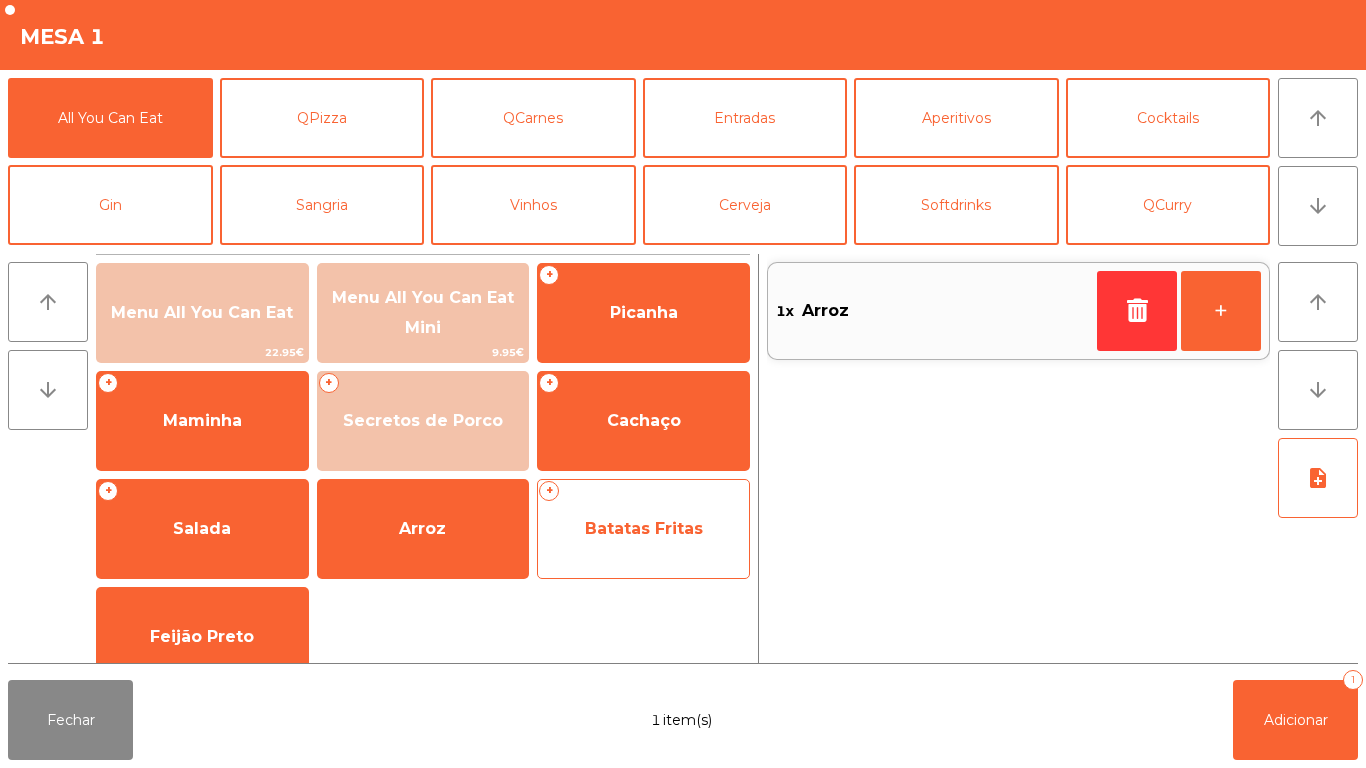 click on "Batatas Fritas" 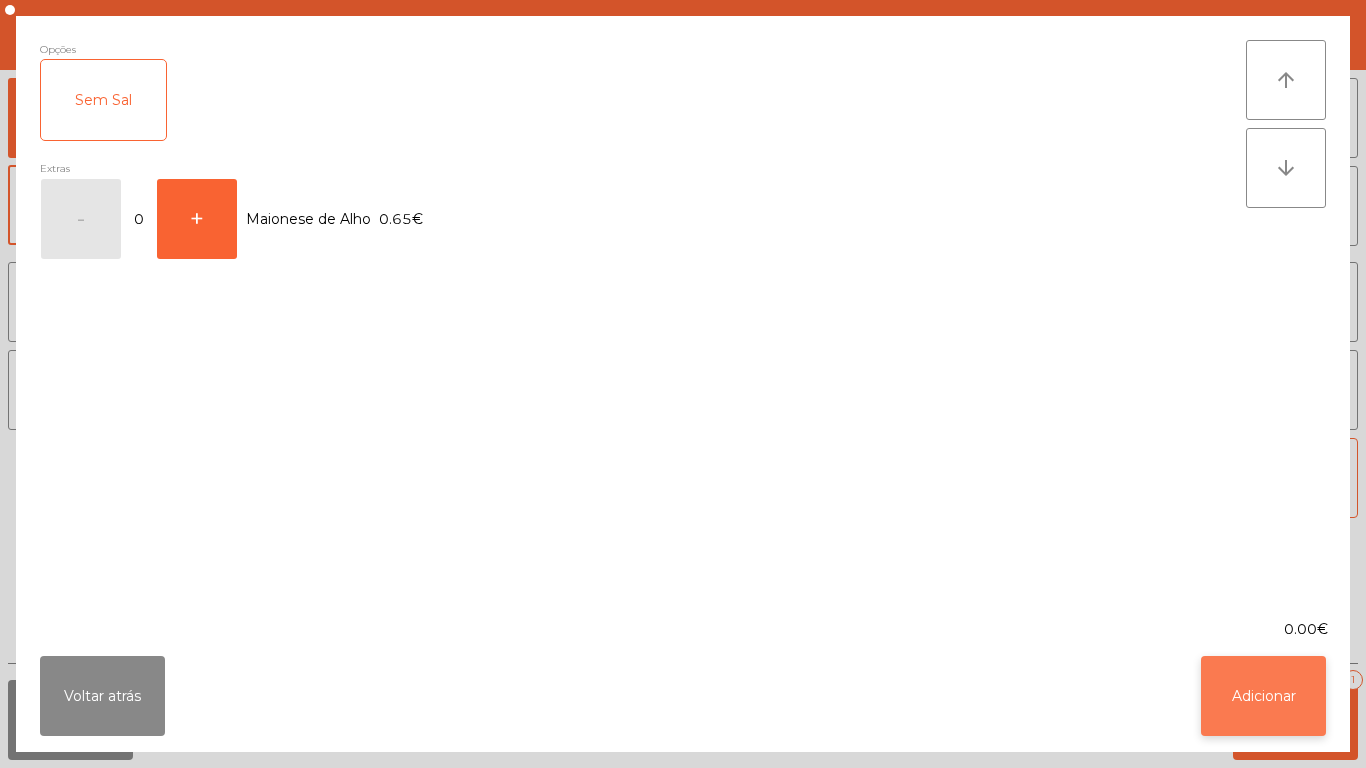 click on "Adicionar" 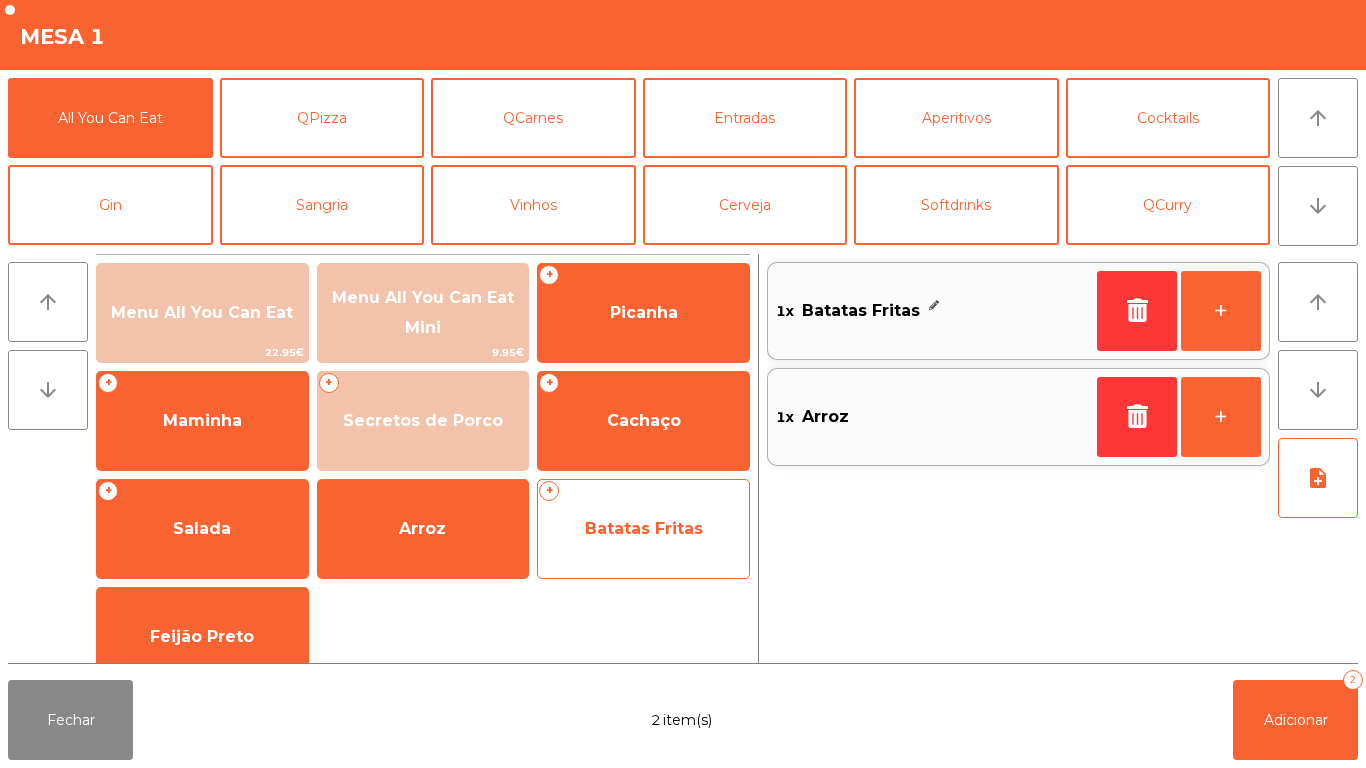 click on "Batatas Fritas" 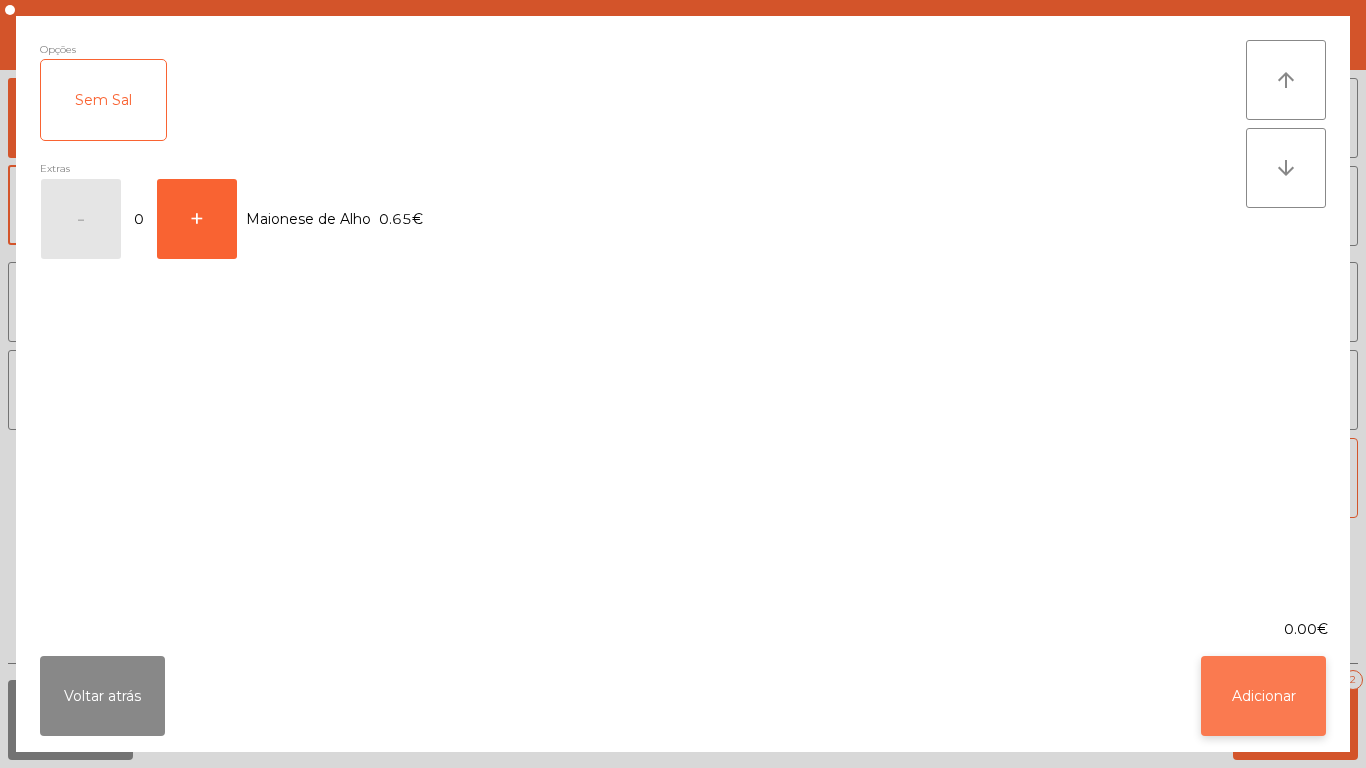 click on "Adicionar" 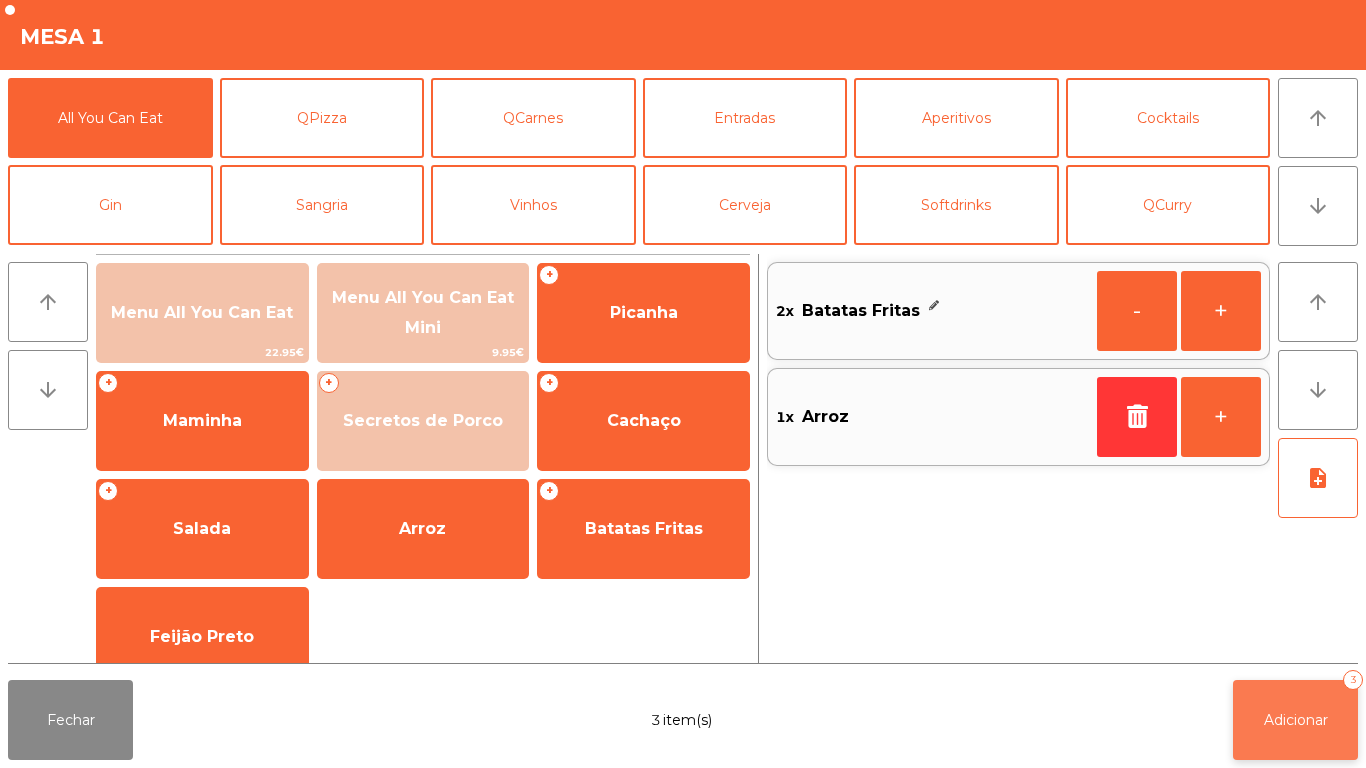 click on "Adicionar   3" 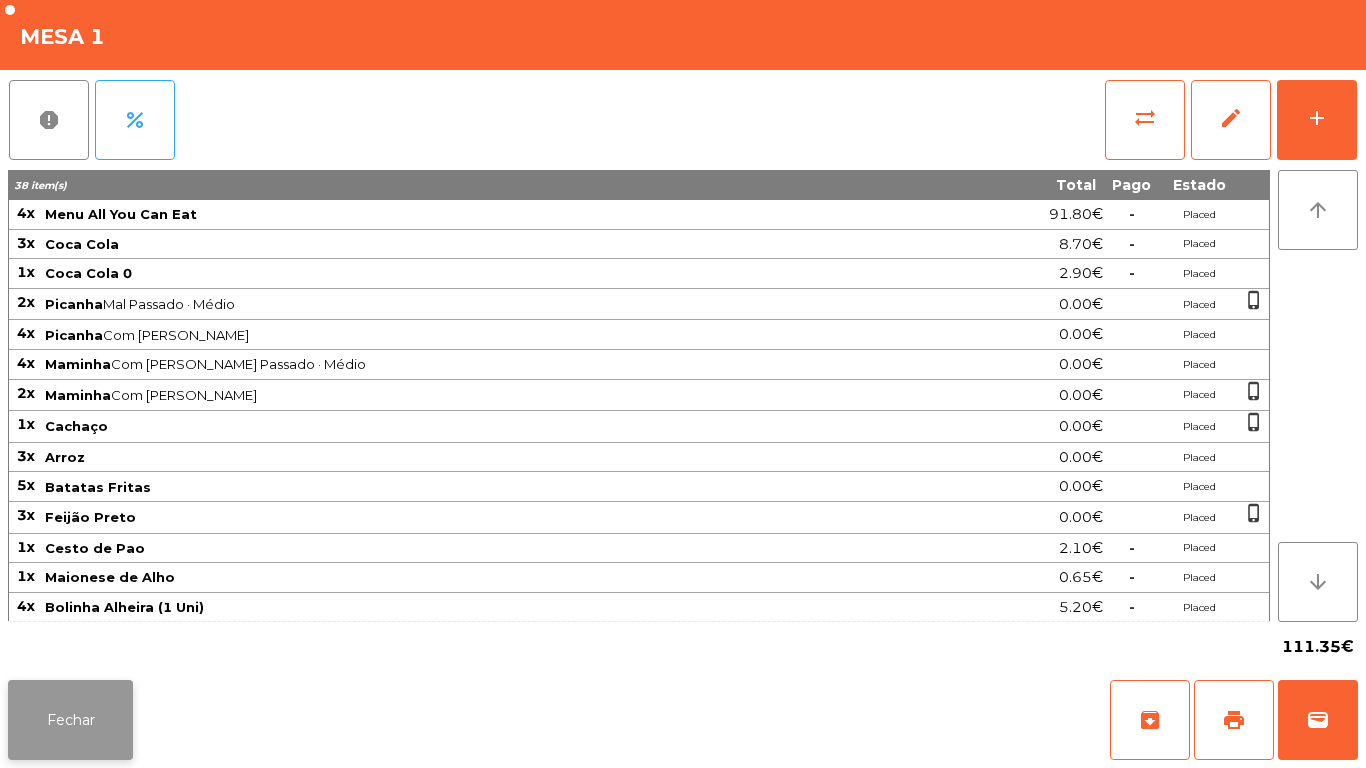 click on "Fechar" 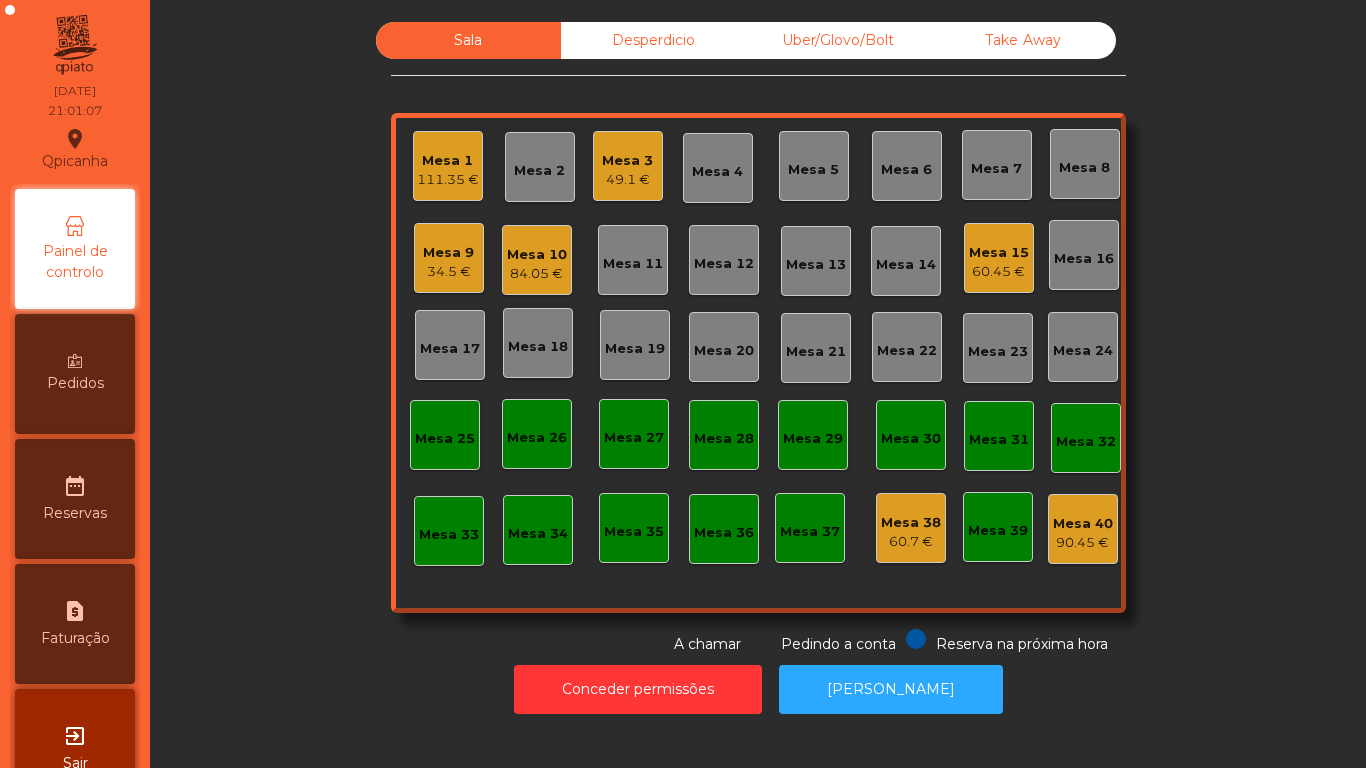 click on "Mesa 1   111.35 €" 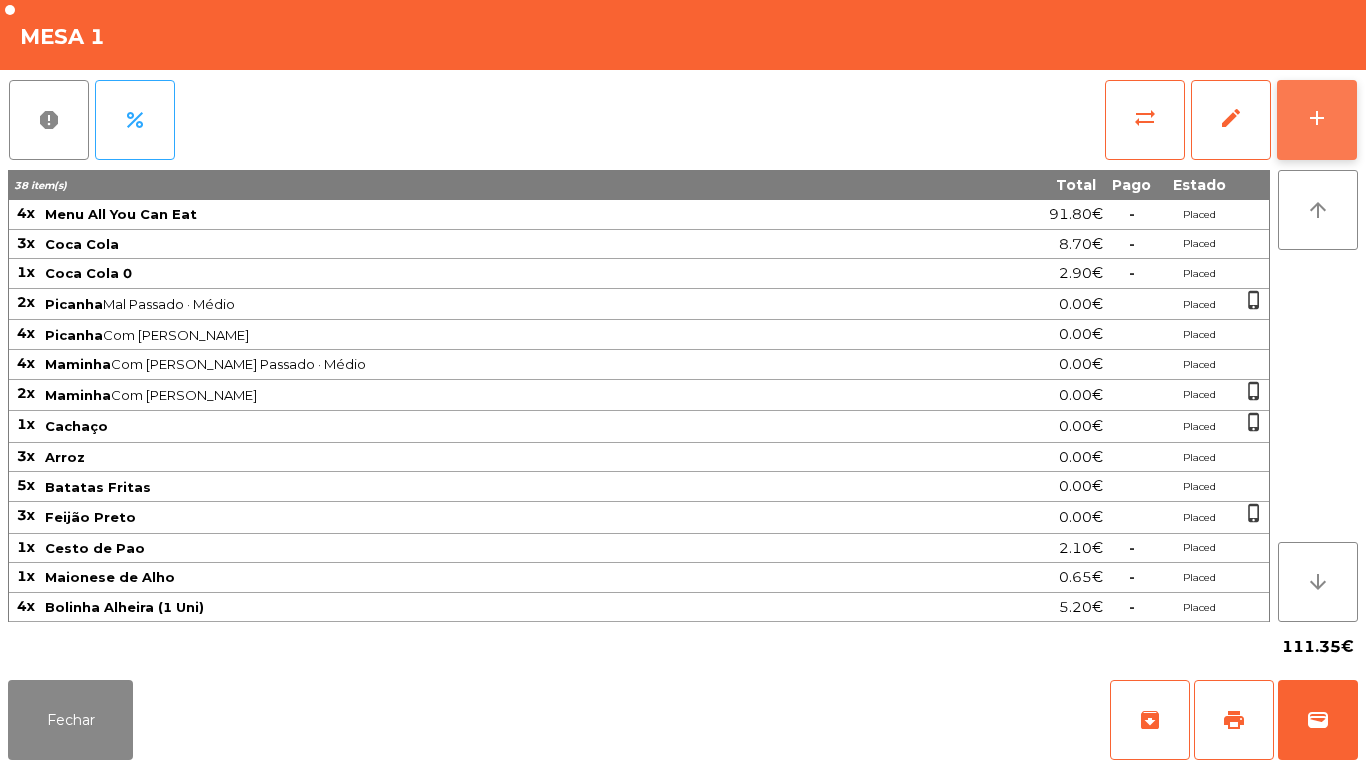 click on "add" 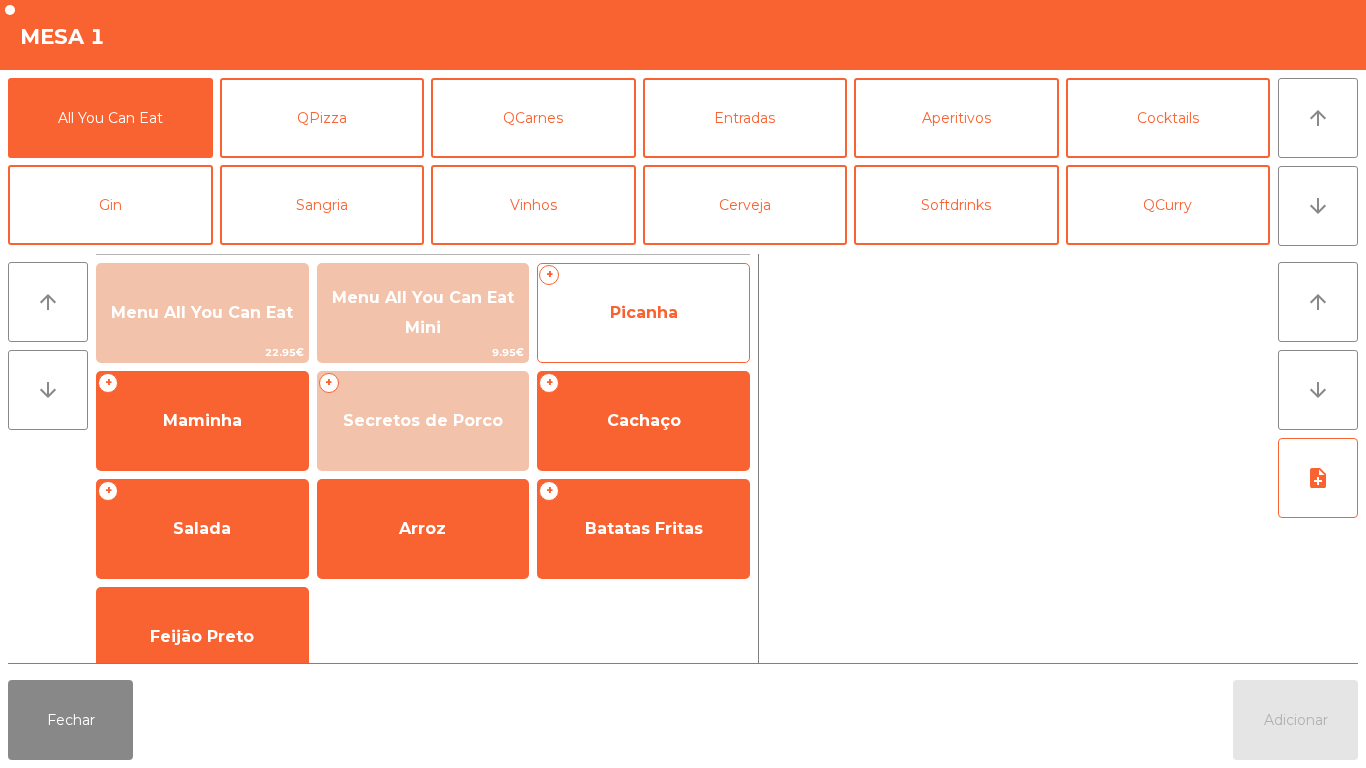 click on "Picanha" 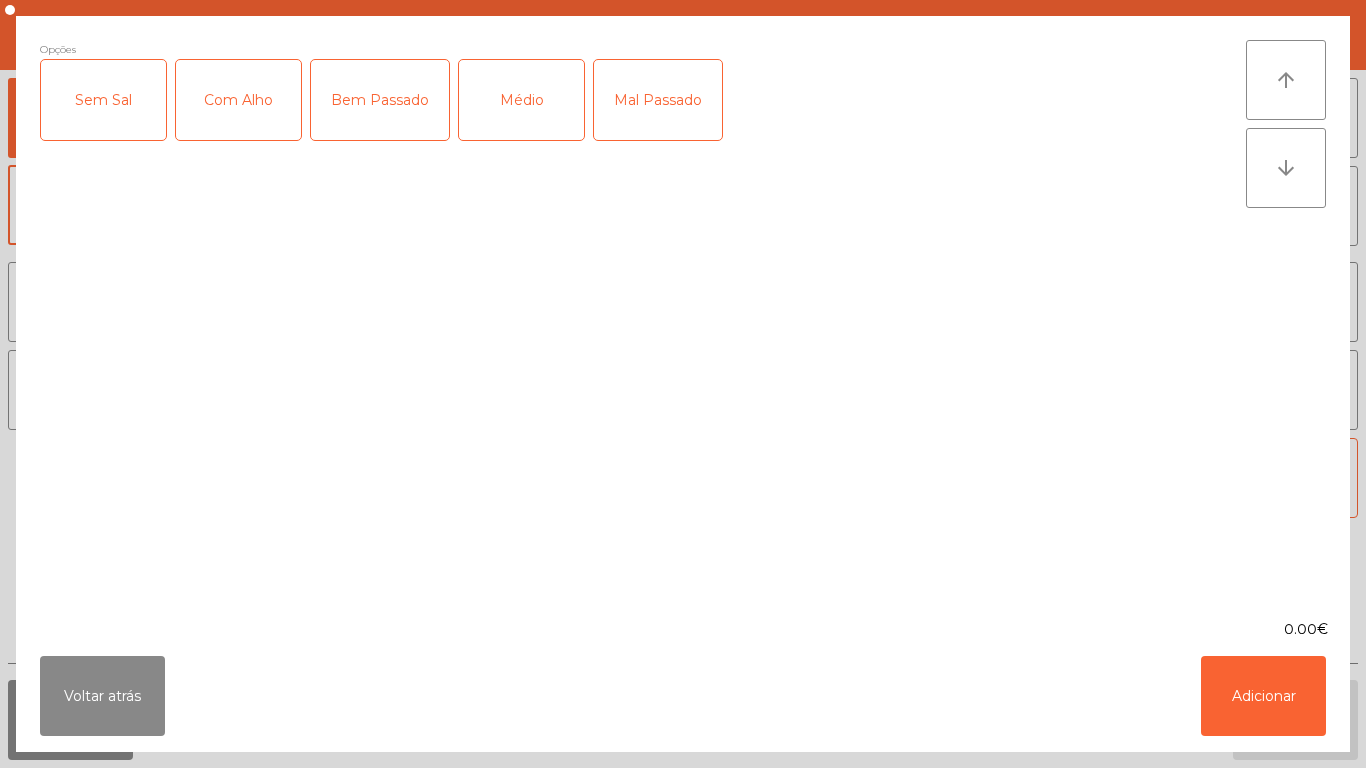 click on "Médio" 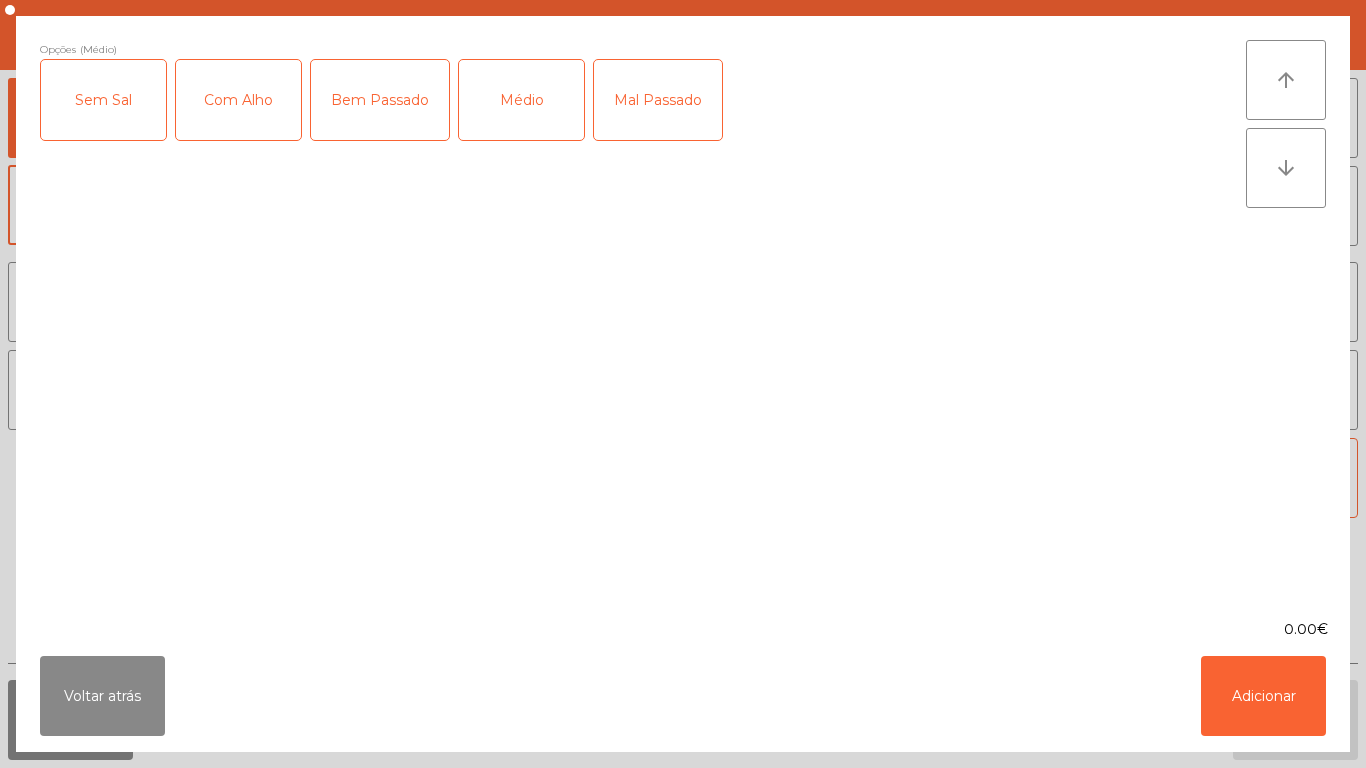 click on "Com Alho" 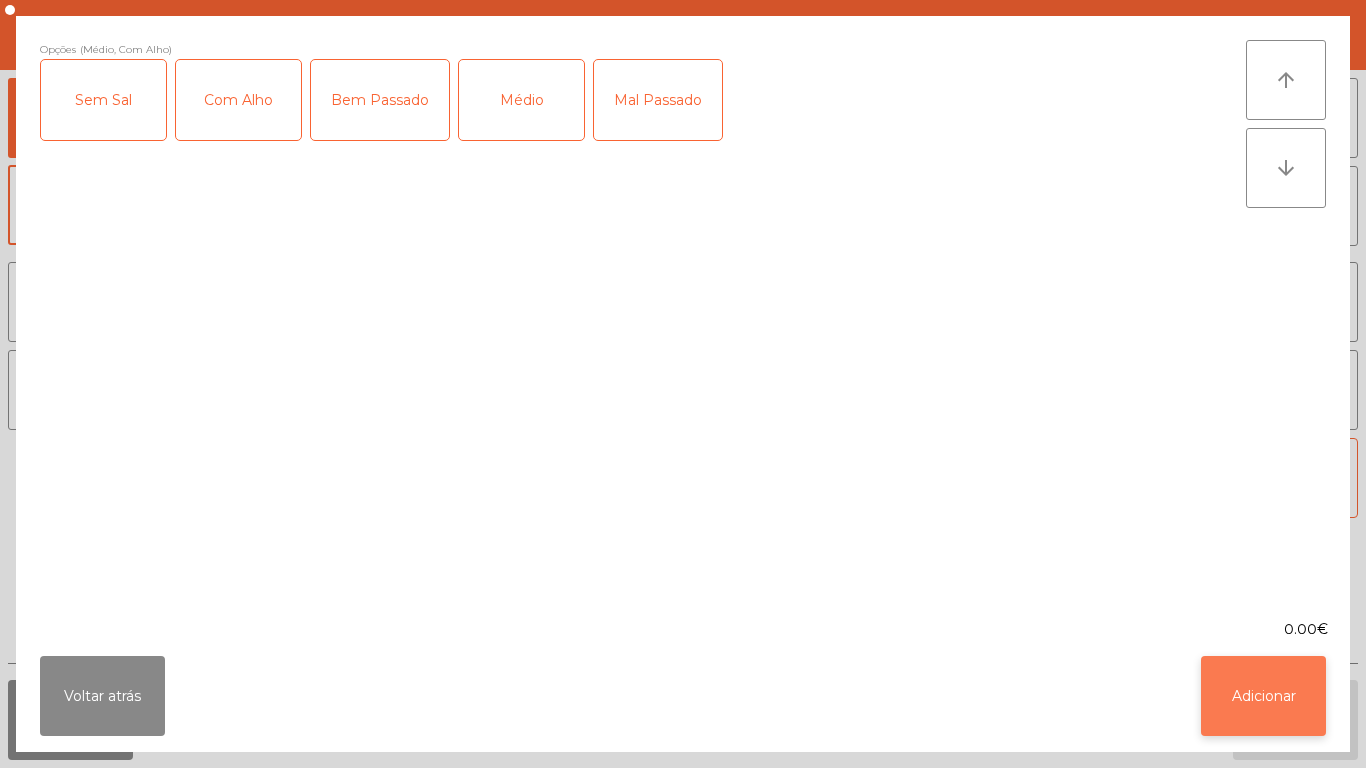 click on "Adicionar" 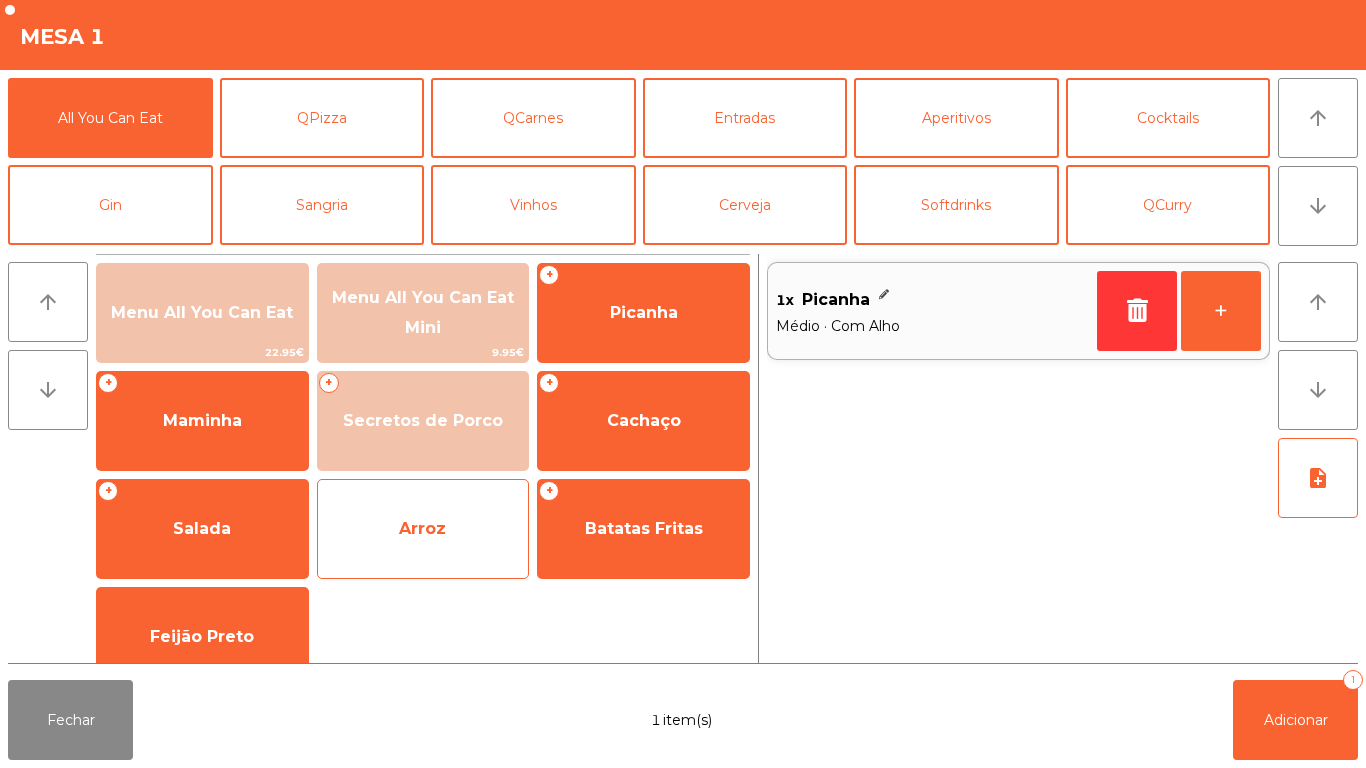 click on "Arroz" 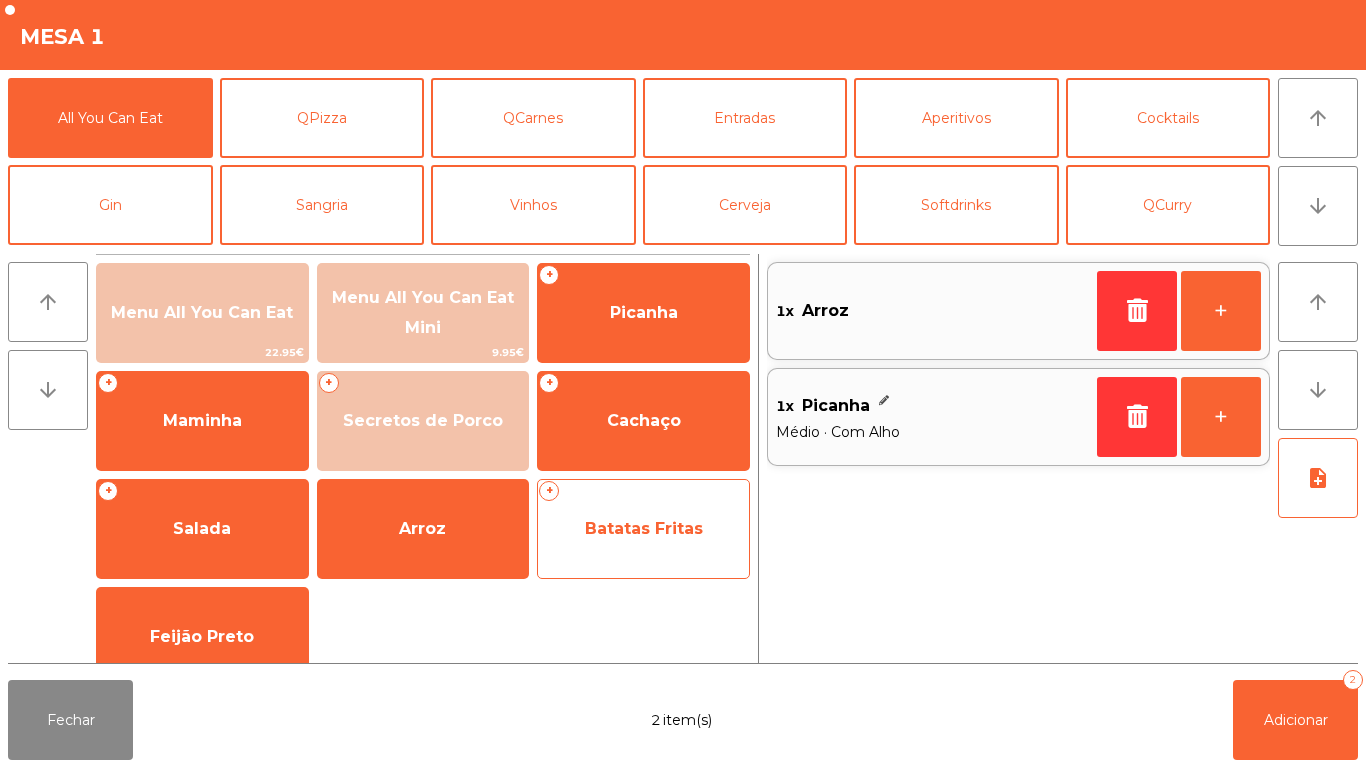 click on "Batatas Fritas" 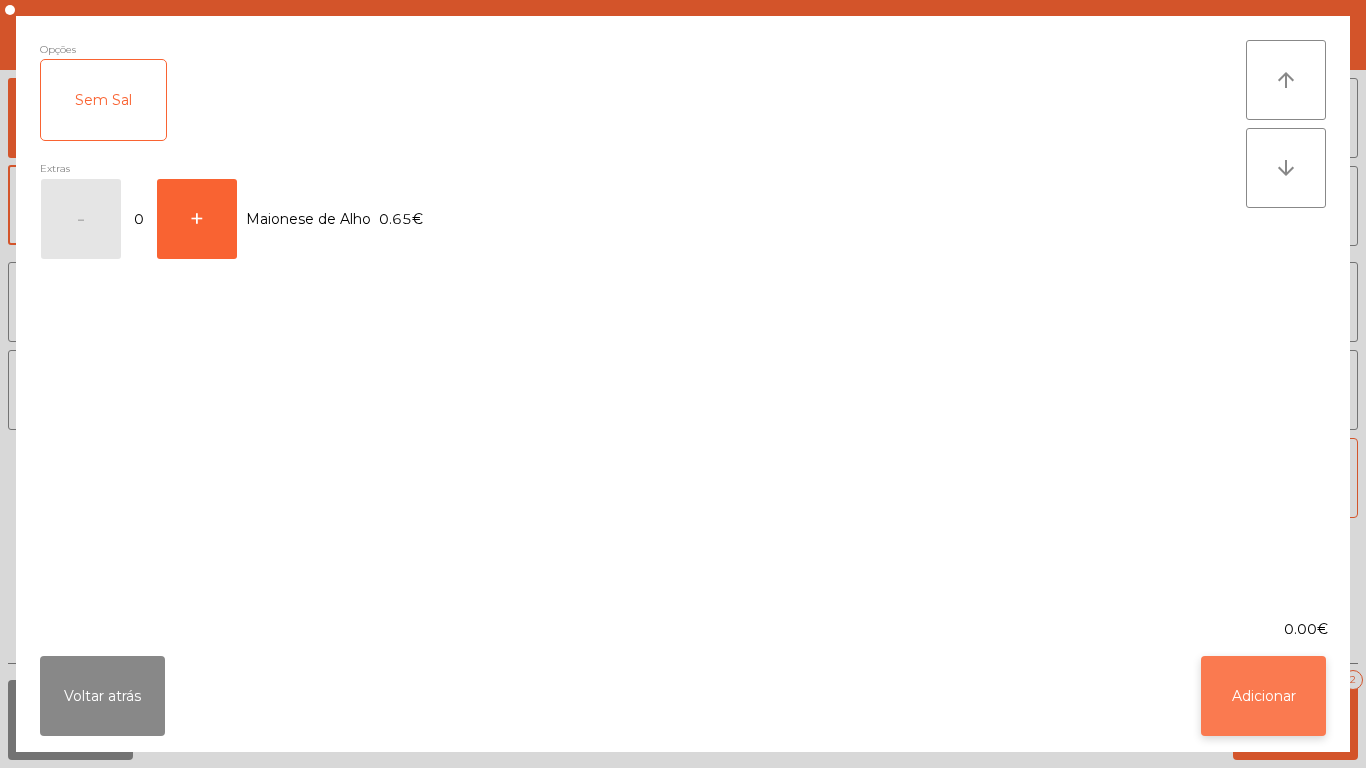 click on "Adicionar" 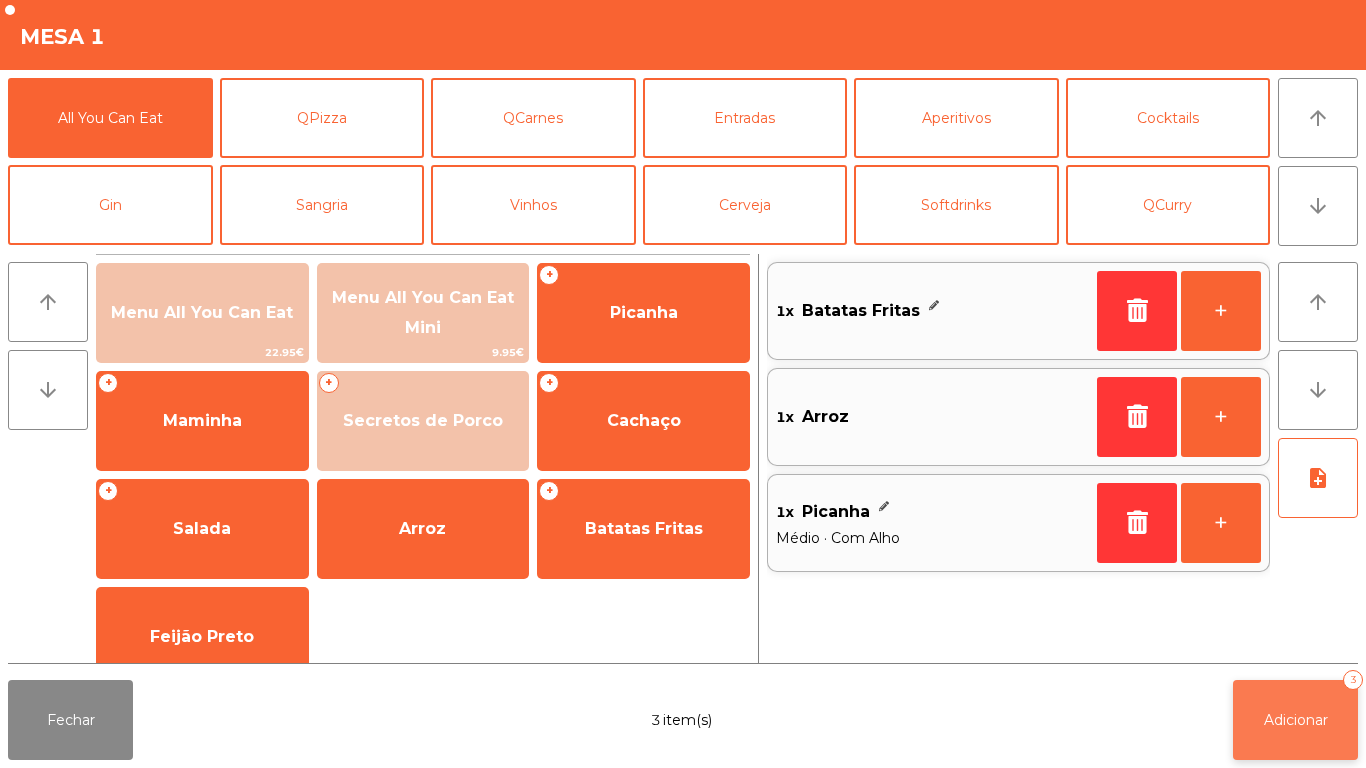 click on "Adicionar" 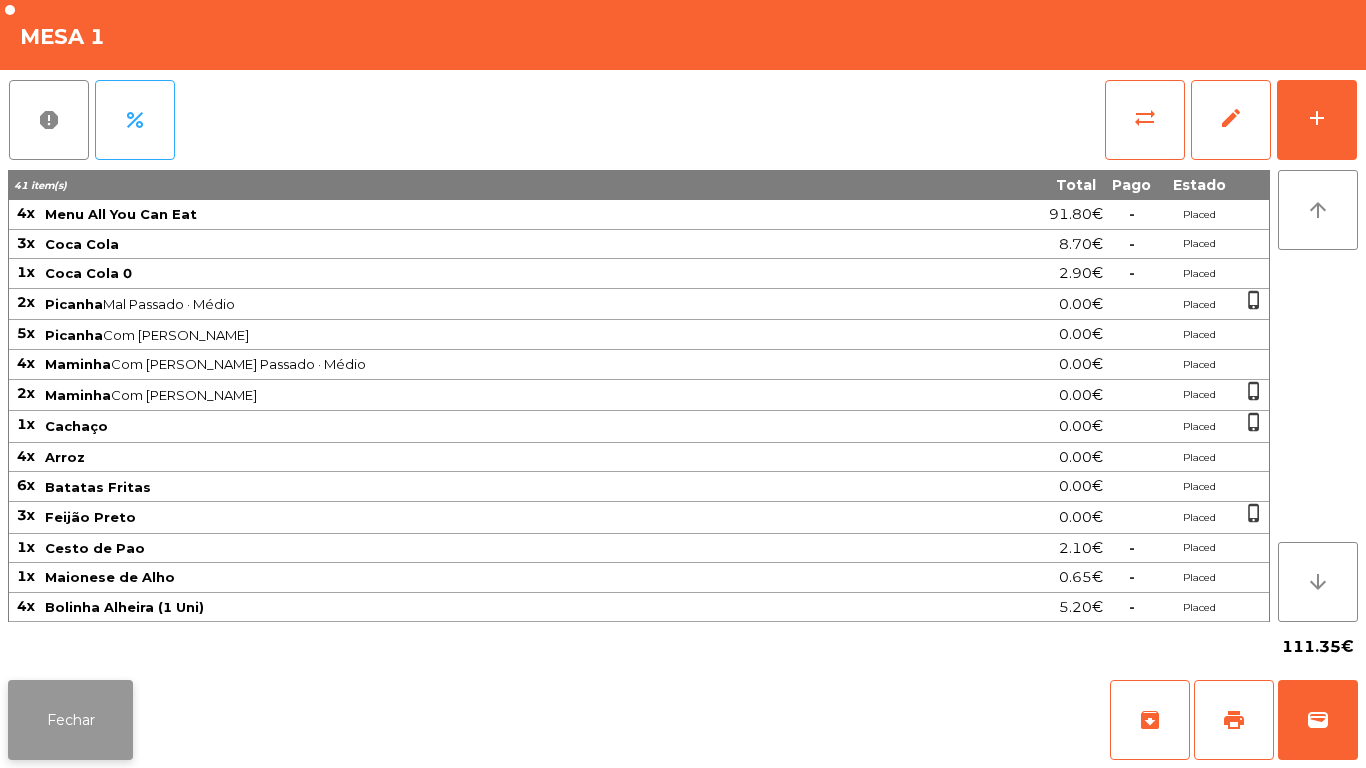 click on "Fechar" 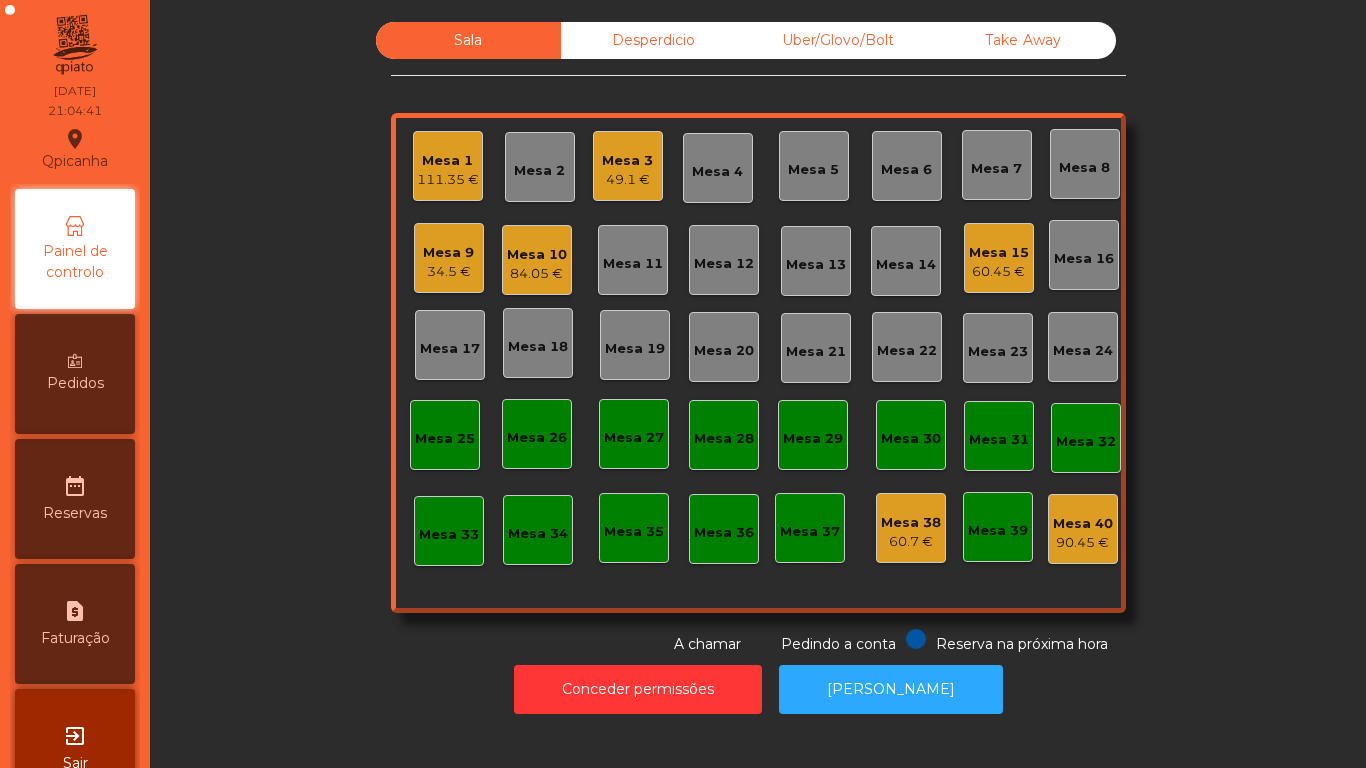 click on "Mesa 1" 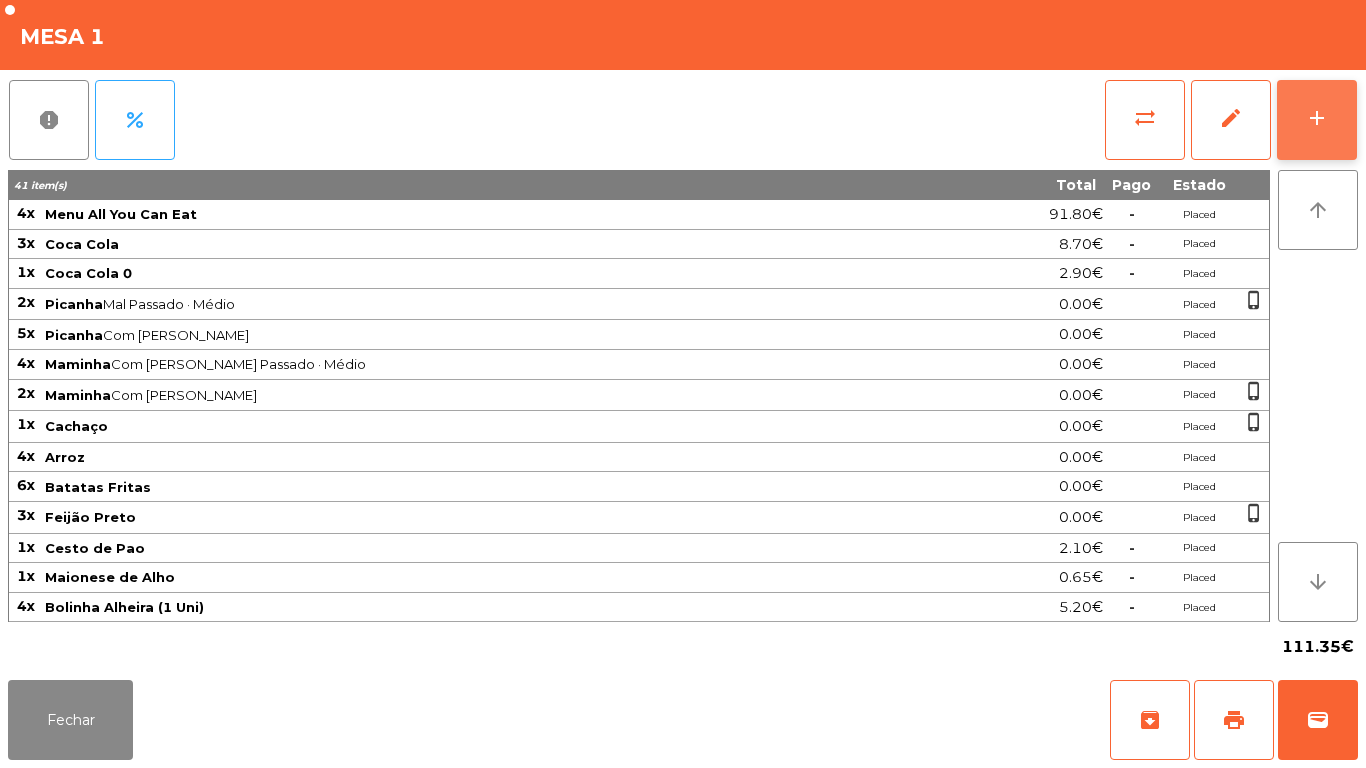 click on "add" 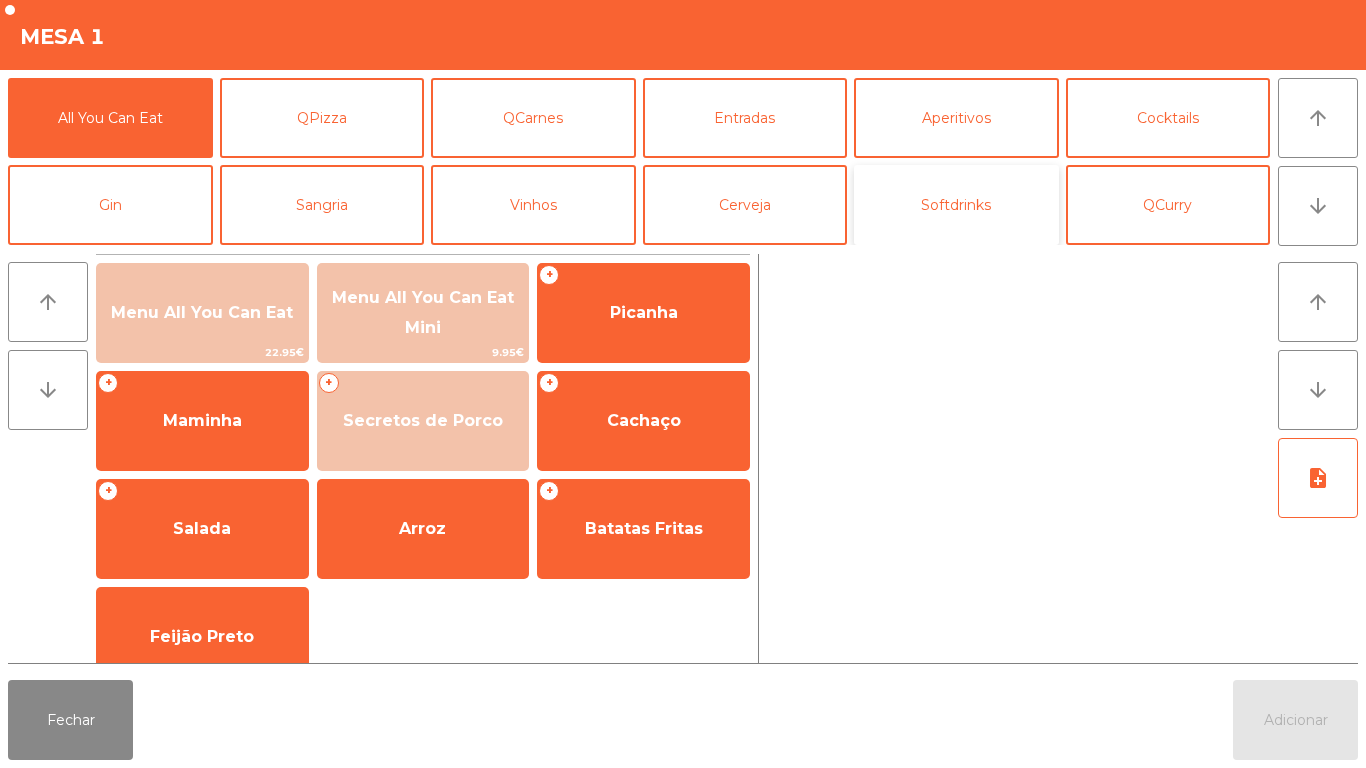 click on "Softdrinks" 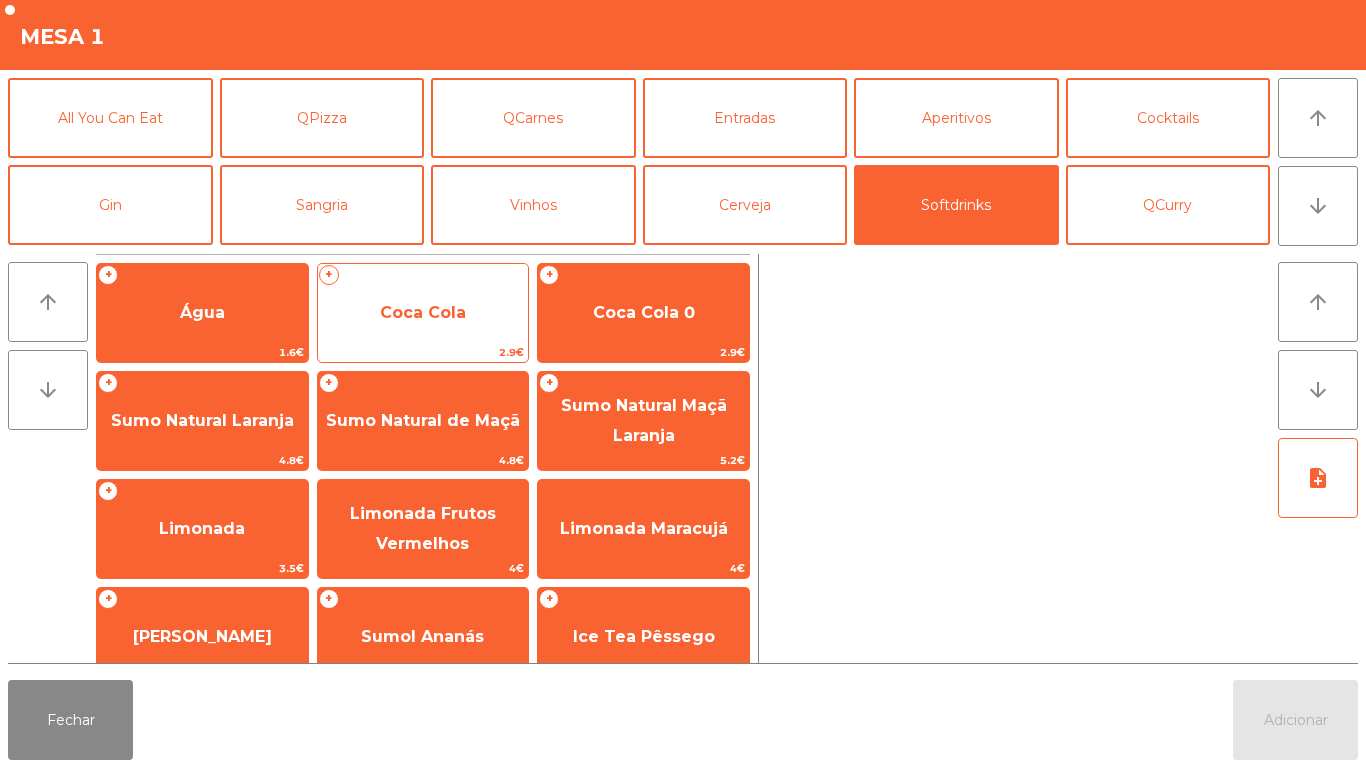 click on "Coca Cola" 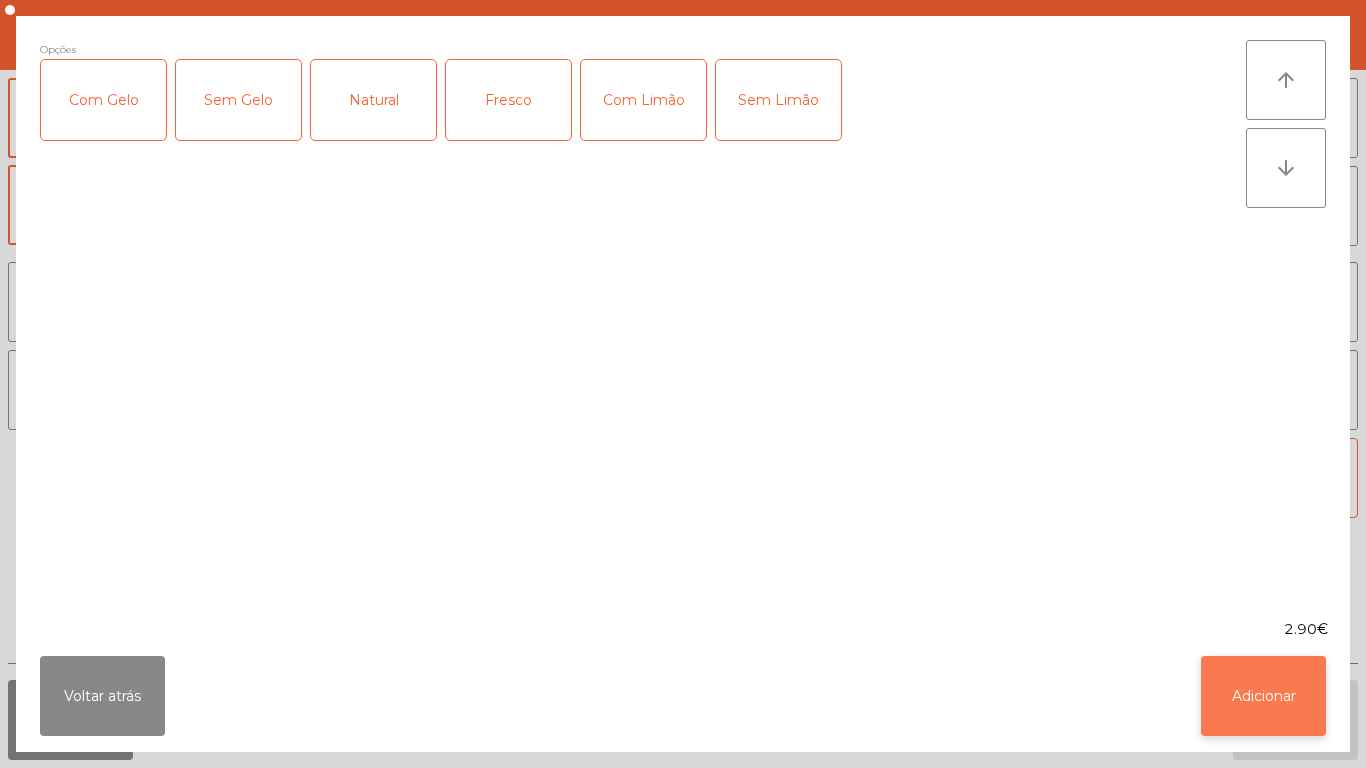 click on "Adicionar" 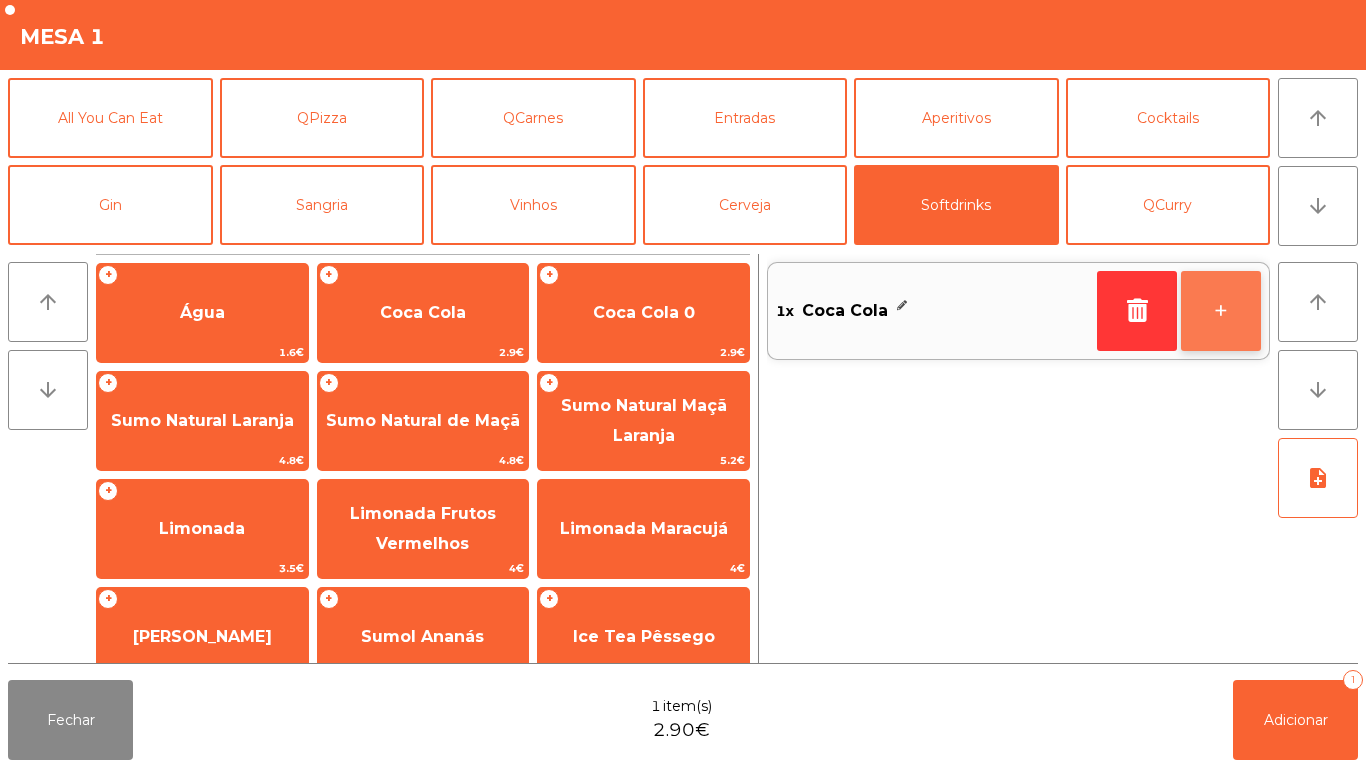 click on "+" 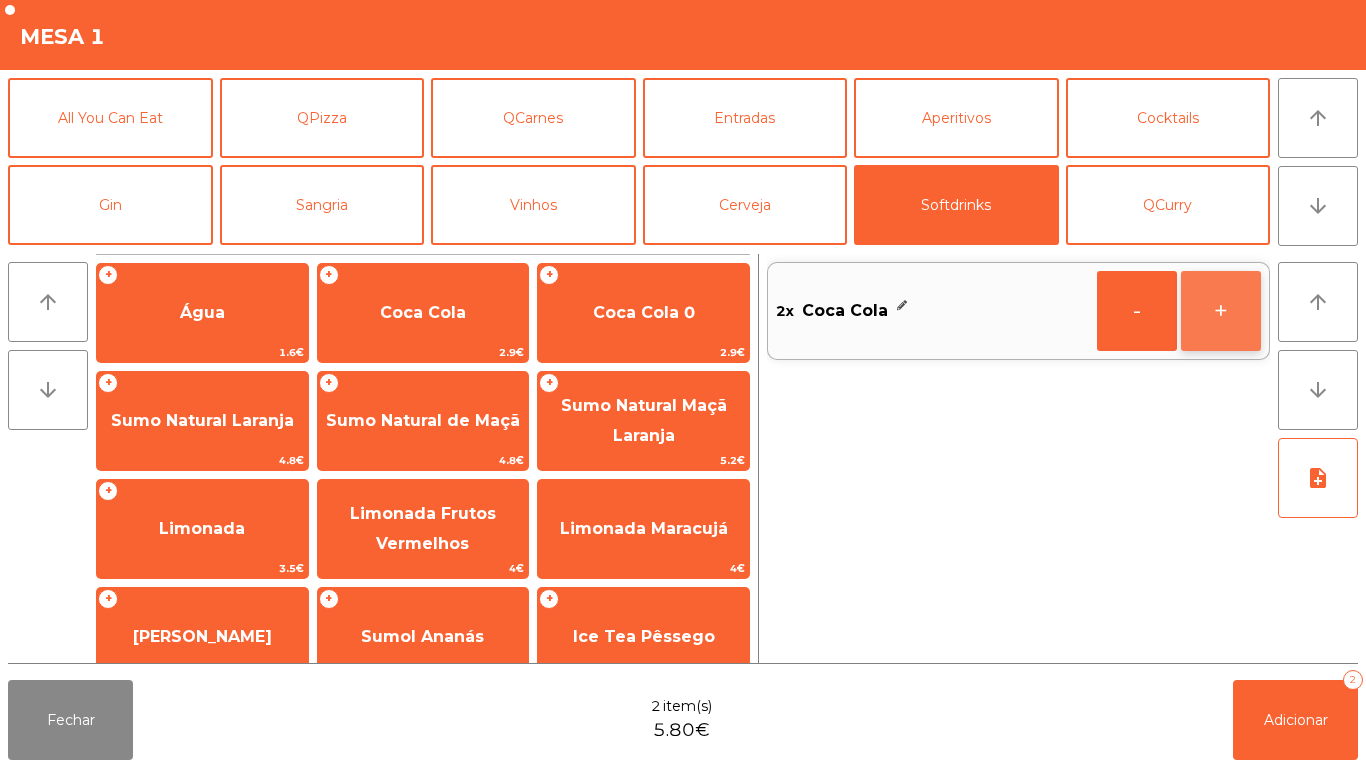 click on "+" 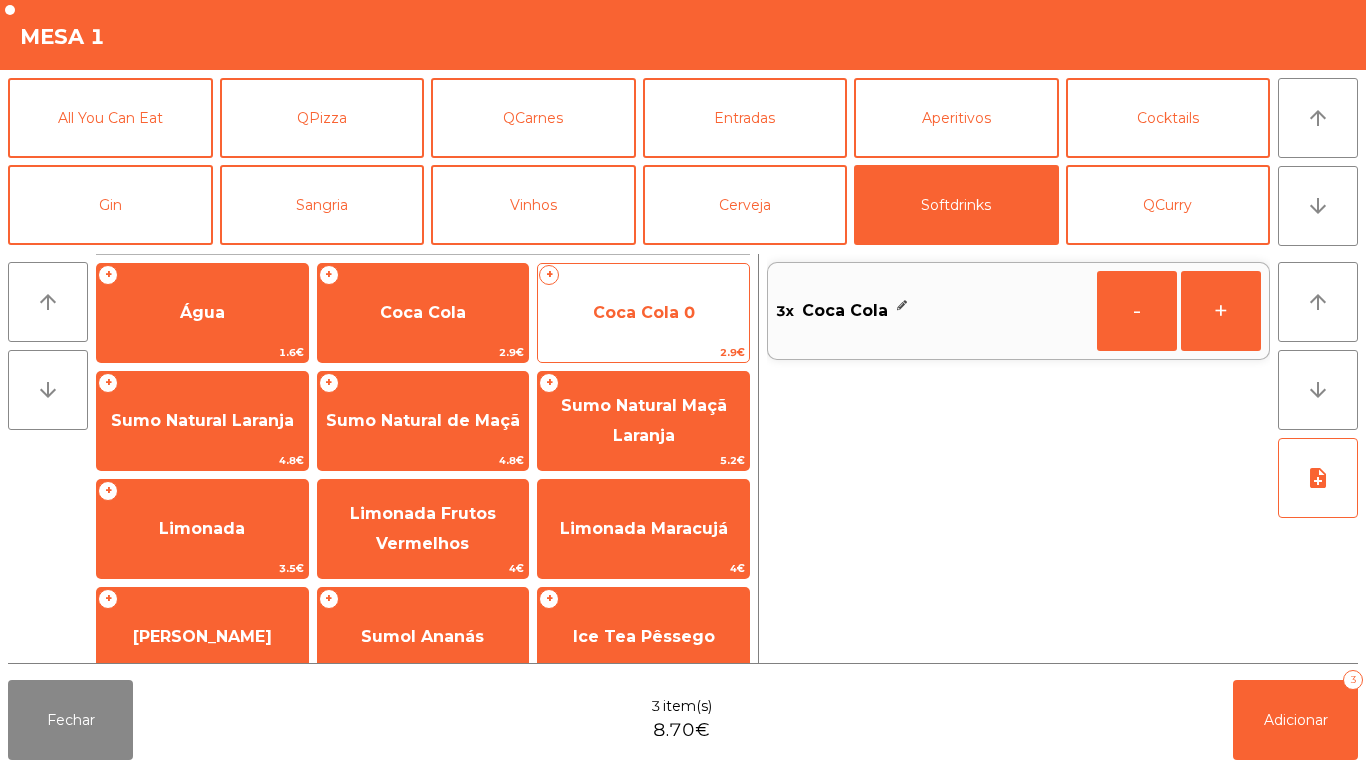 click on "Coca Cola 0" 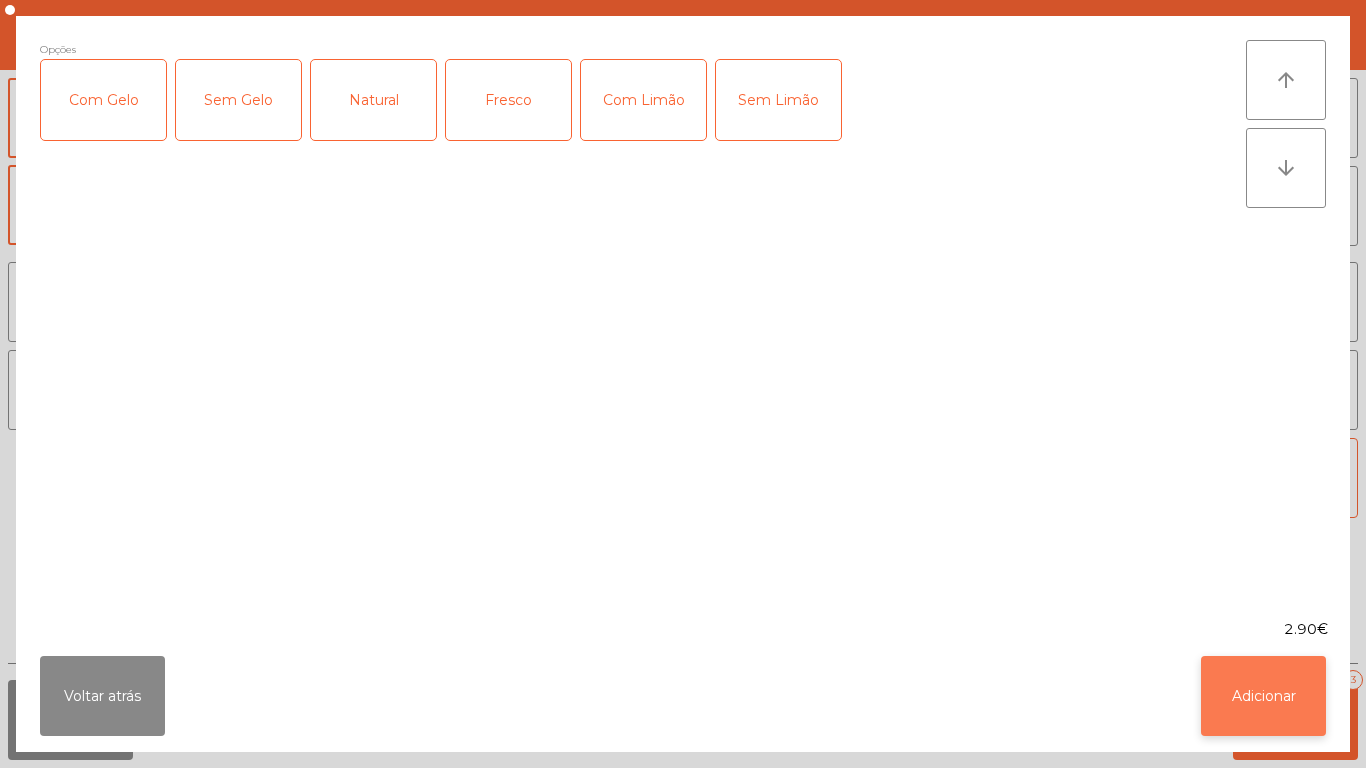 click on "Adicionar" 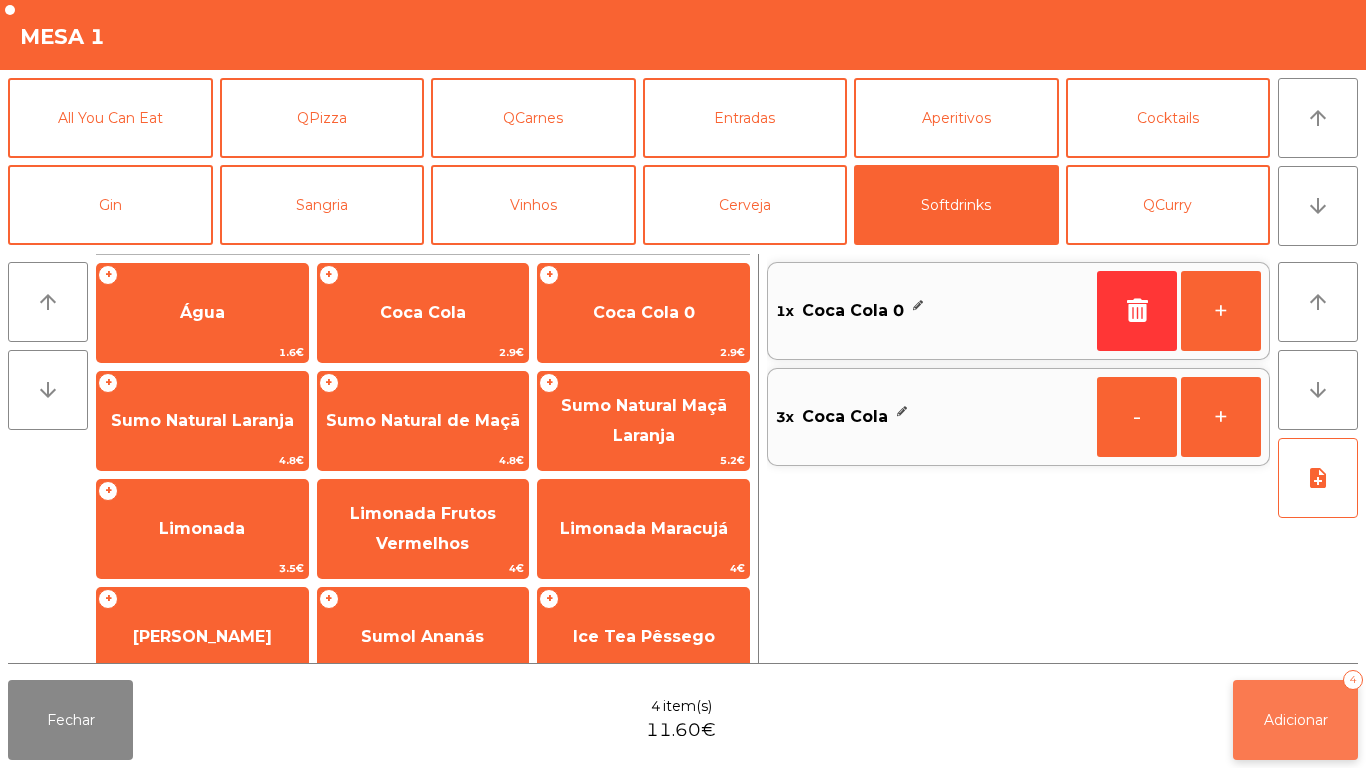 click on "Adicionar   4" 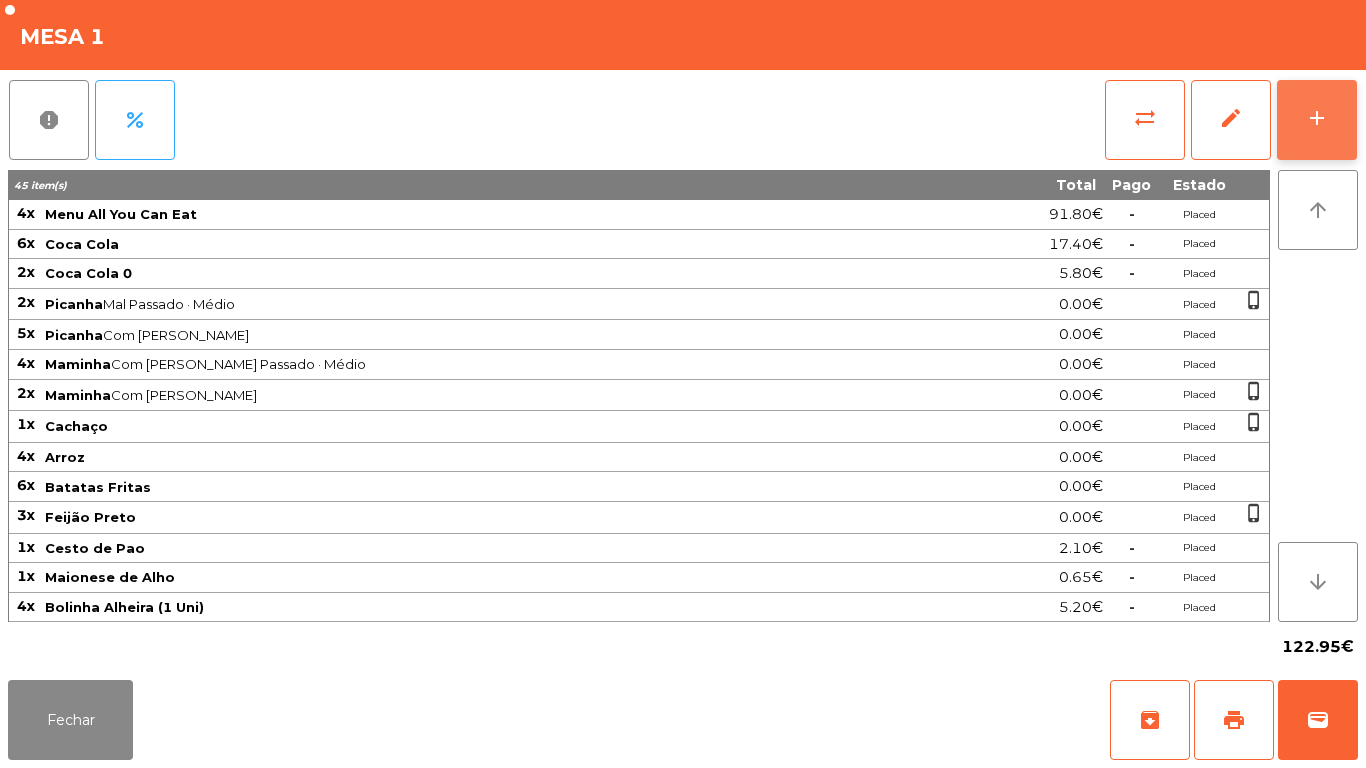 click on "add" 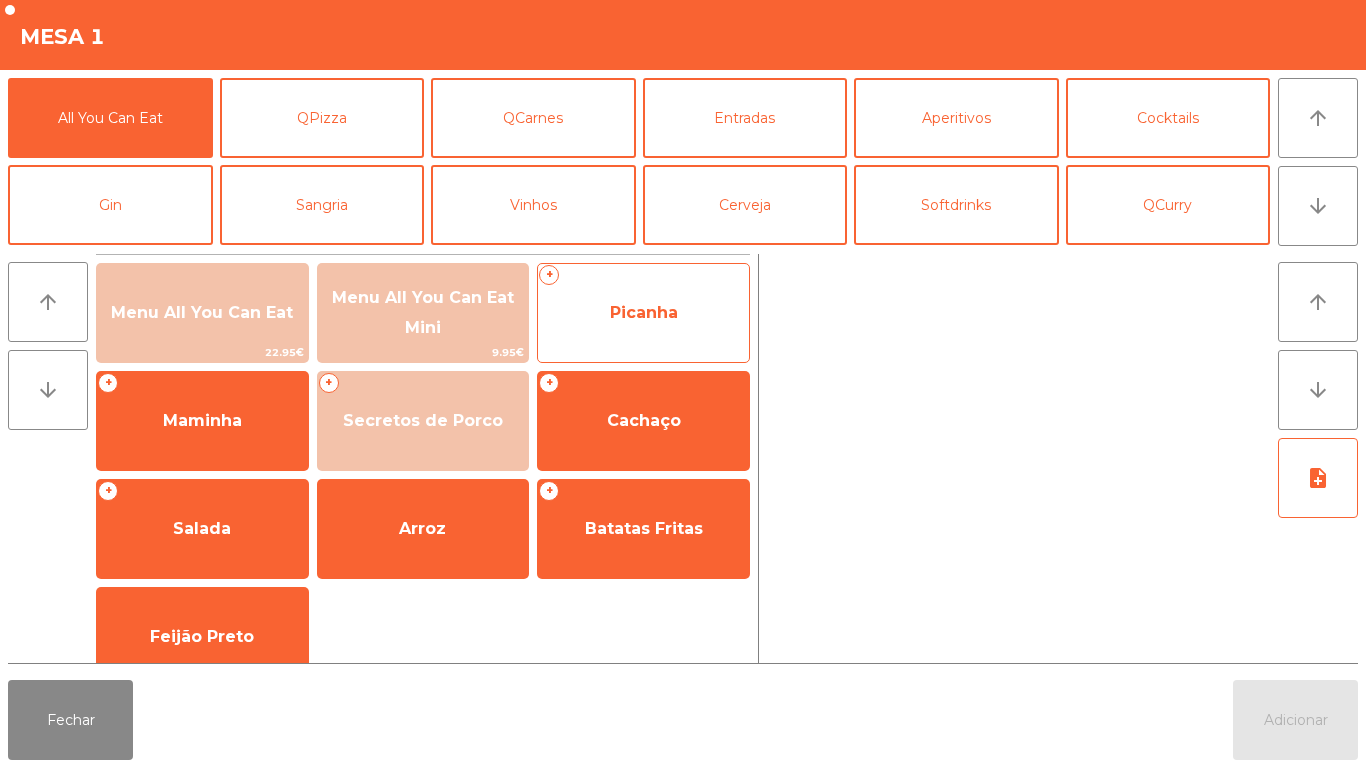 click on "Picanha" 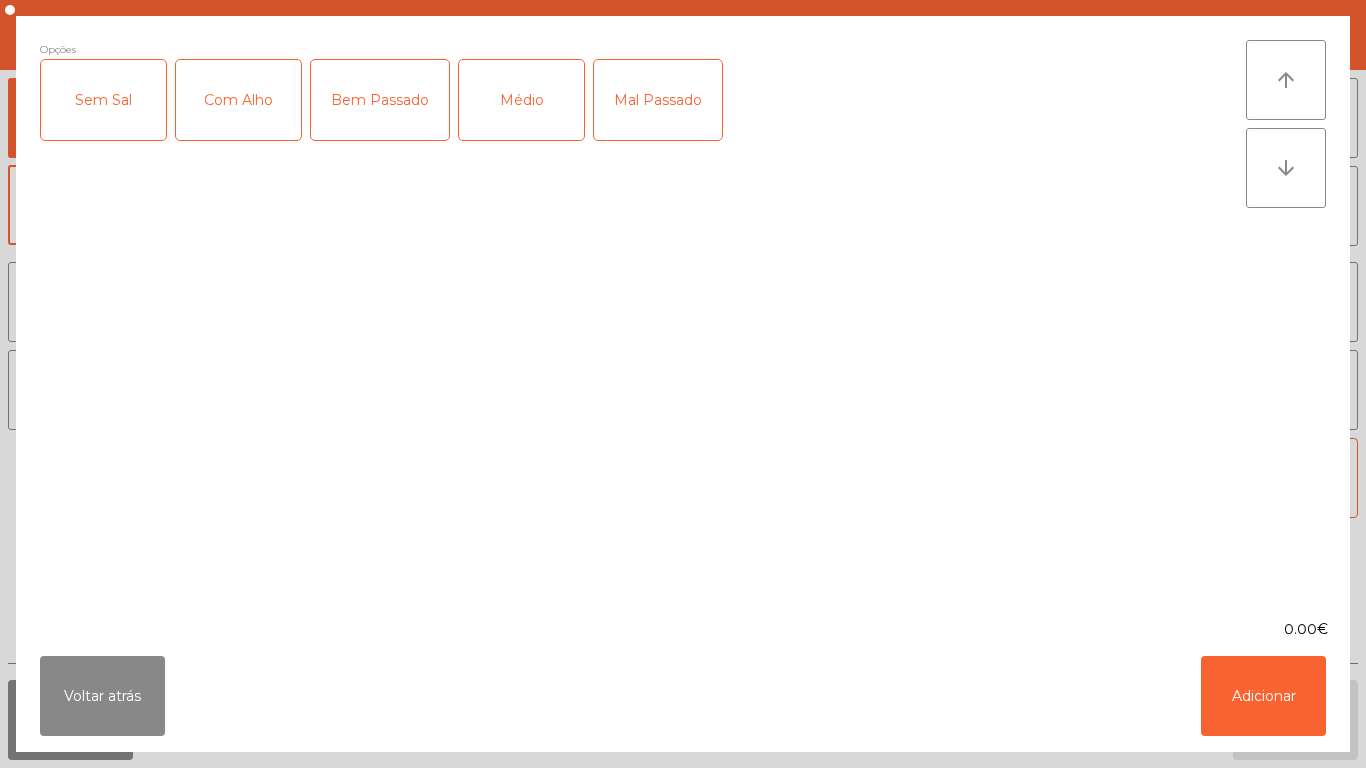 click on "Médio" 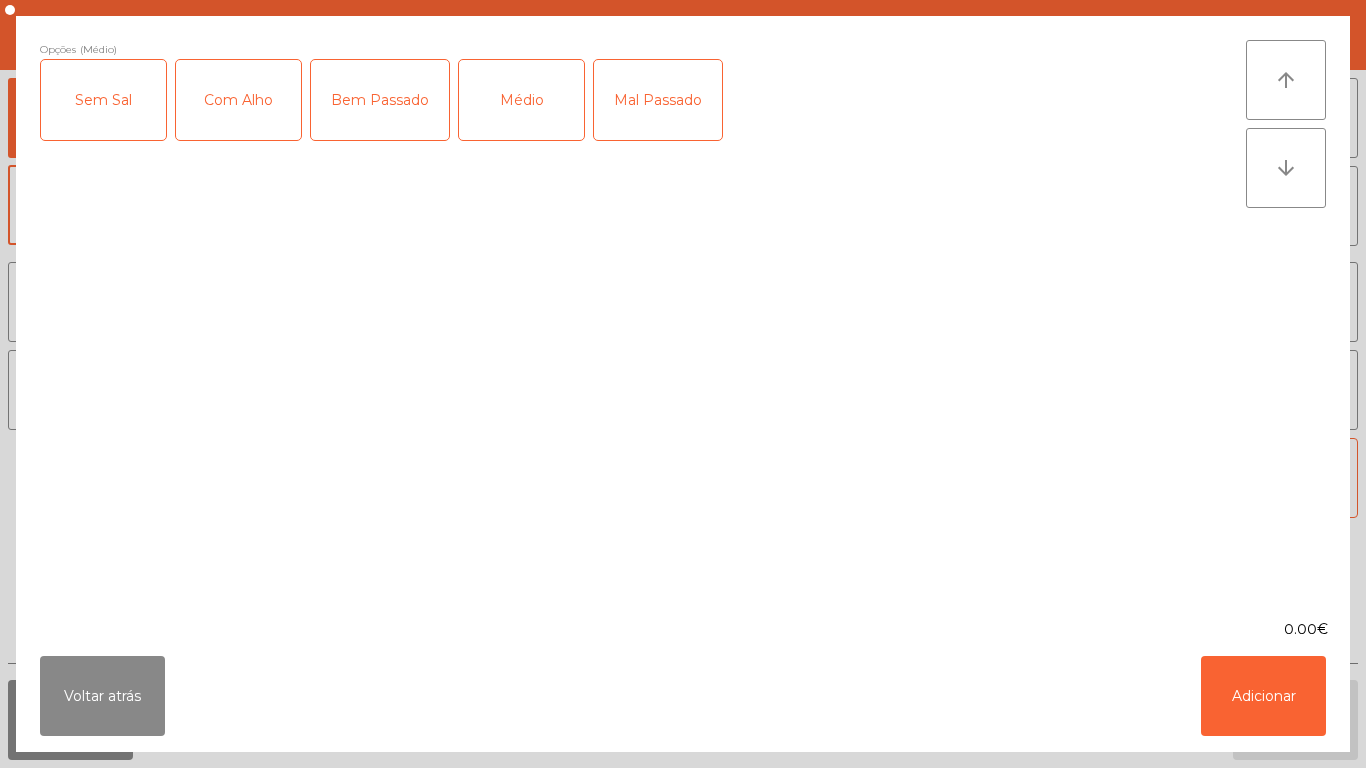 click on "Com Alho" 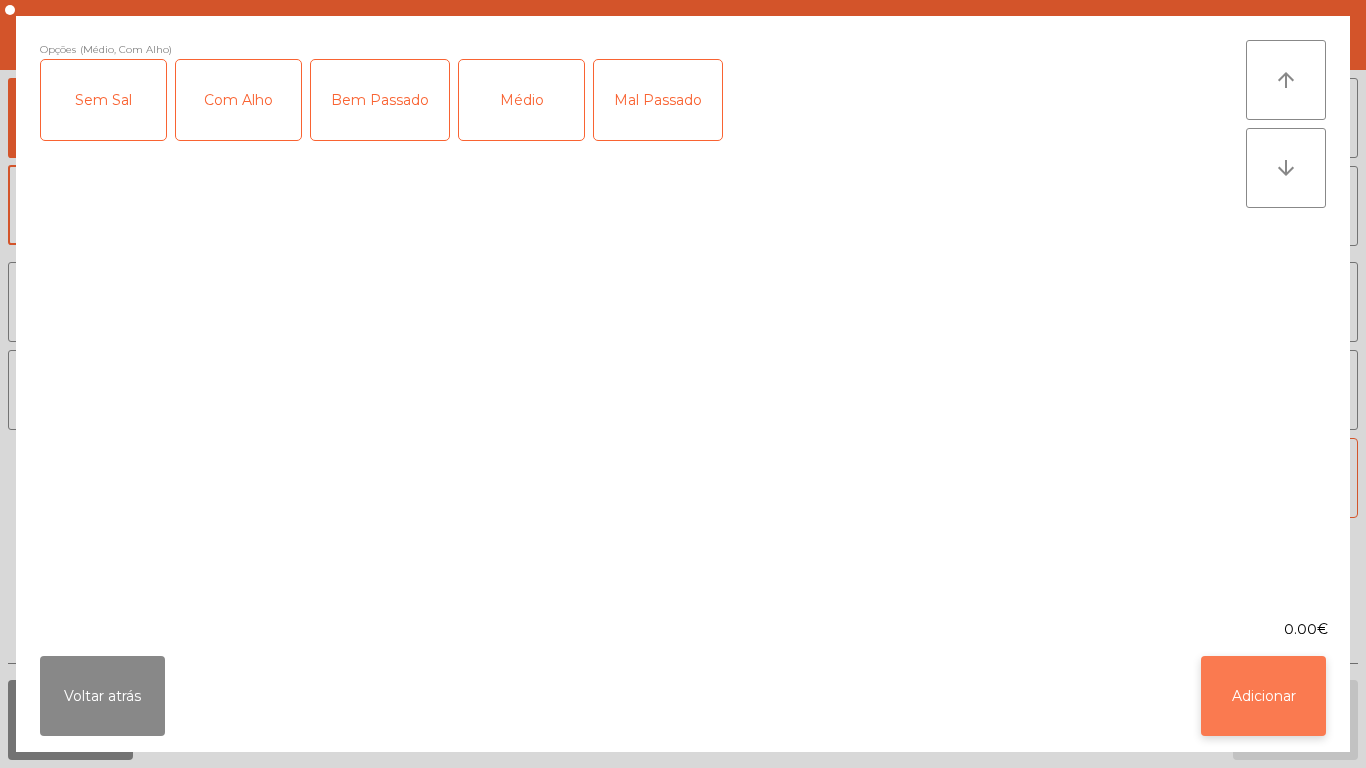 click on "Adicionar" 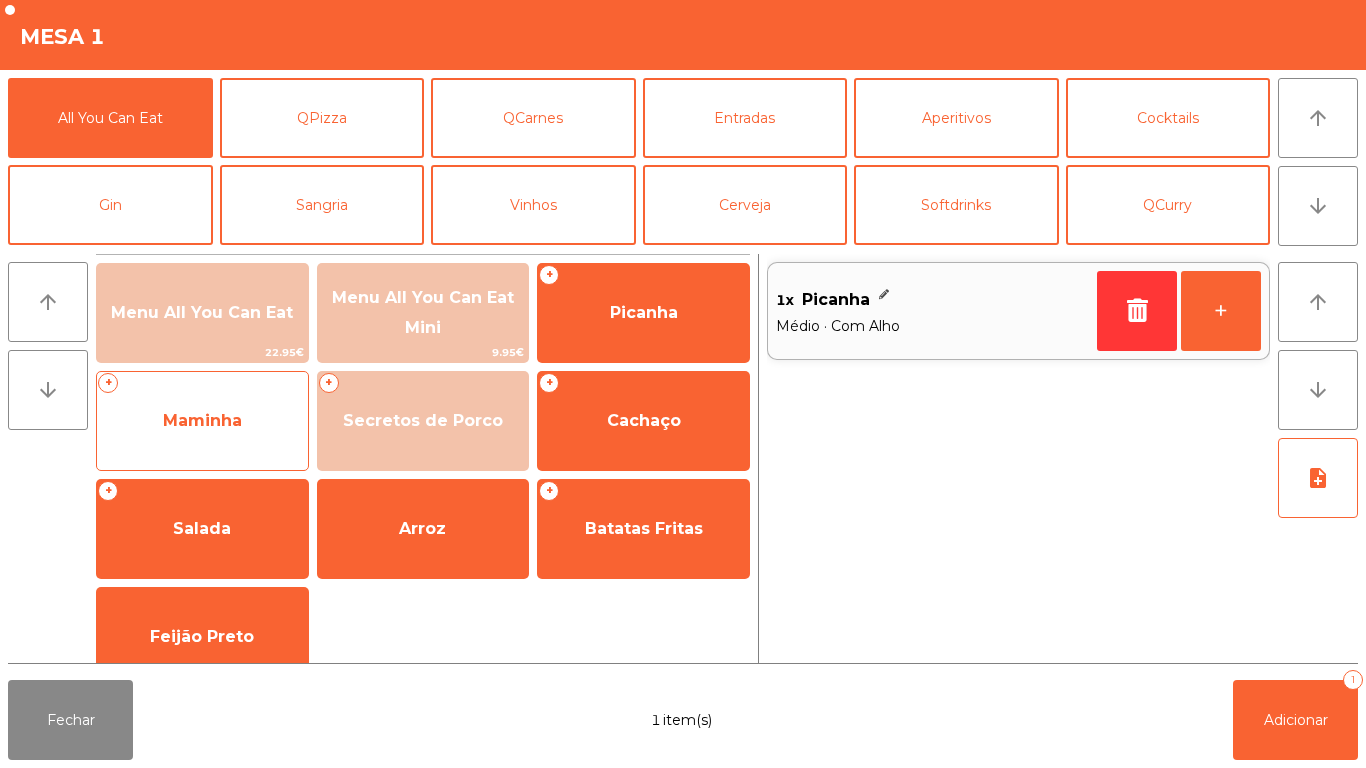 click on "Maminha" 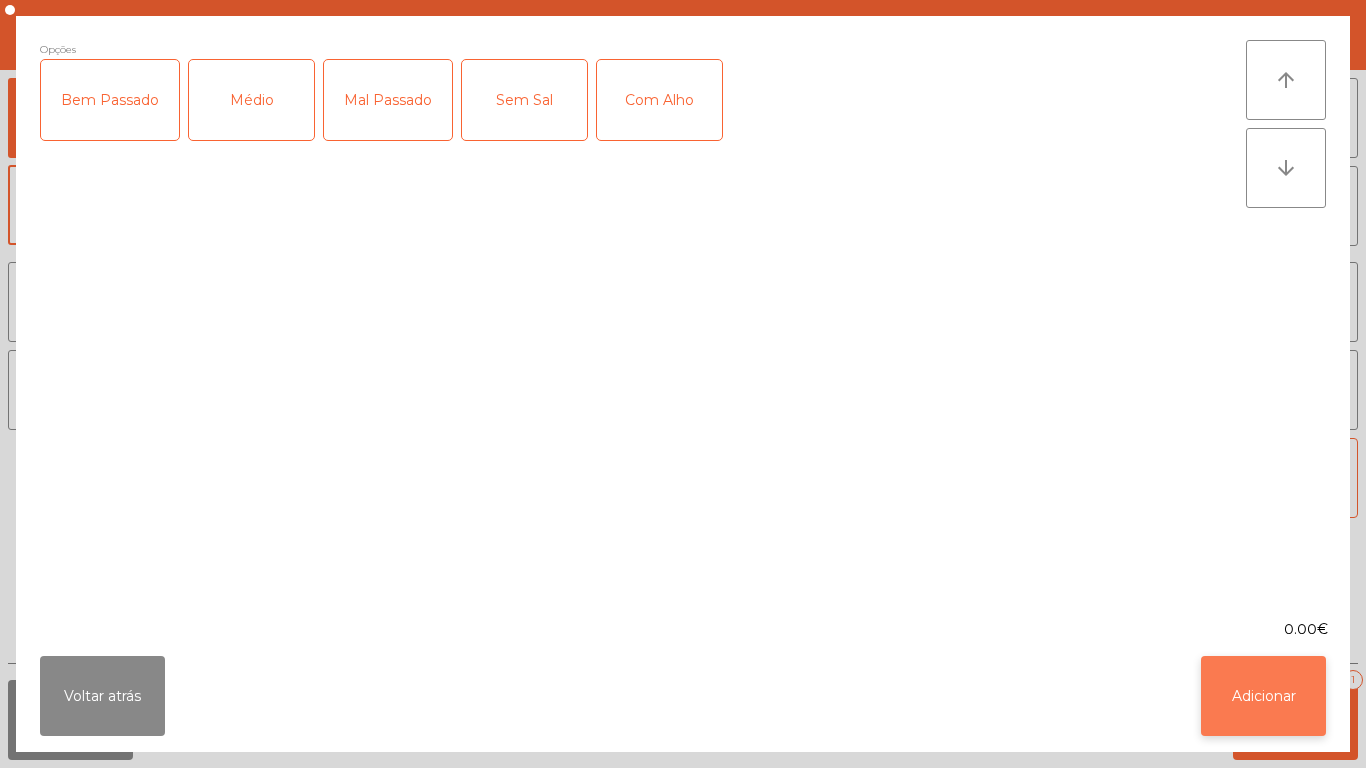 click on "Adicionar" 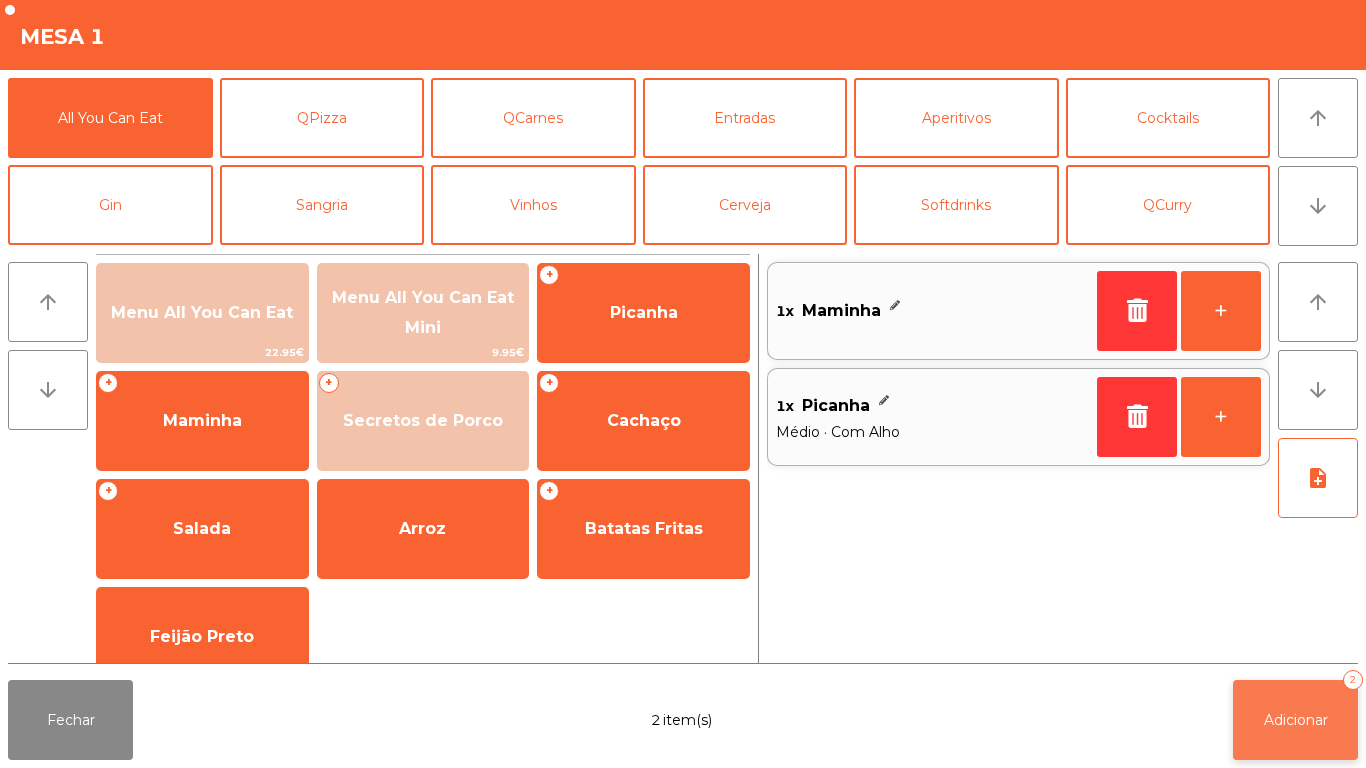 click on "Adicionar" 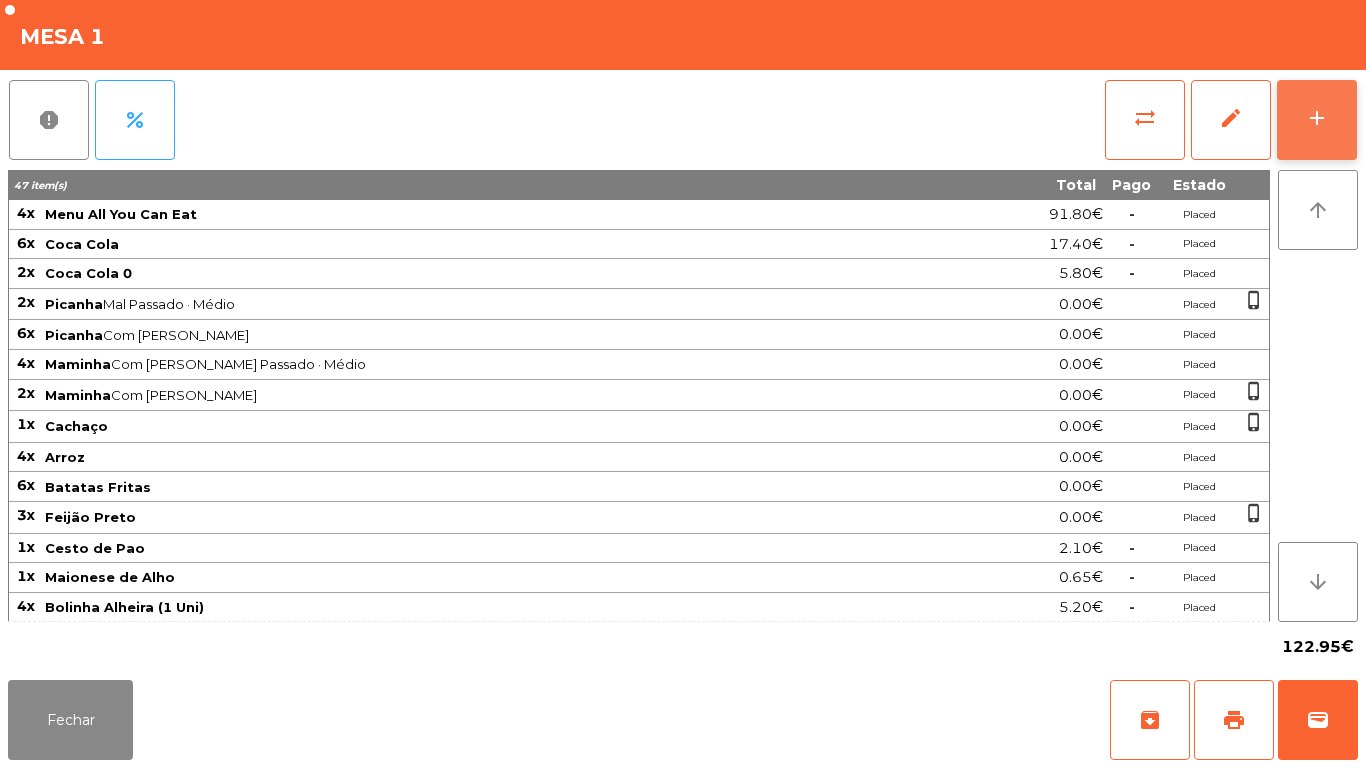 click on "add" 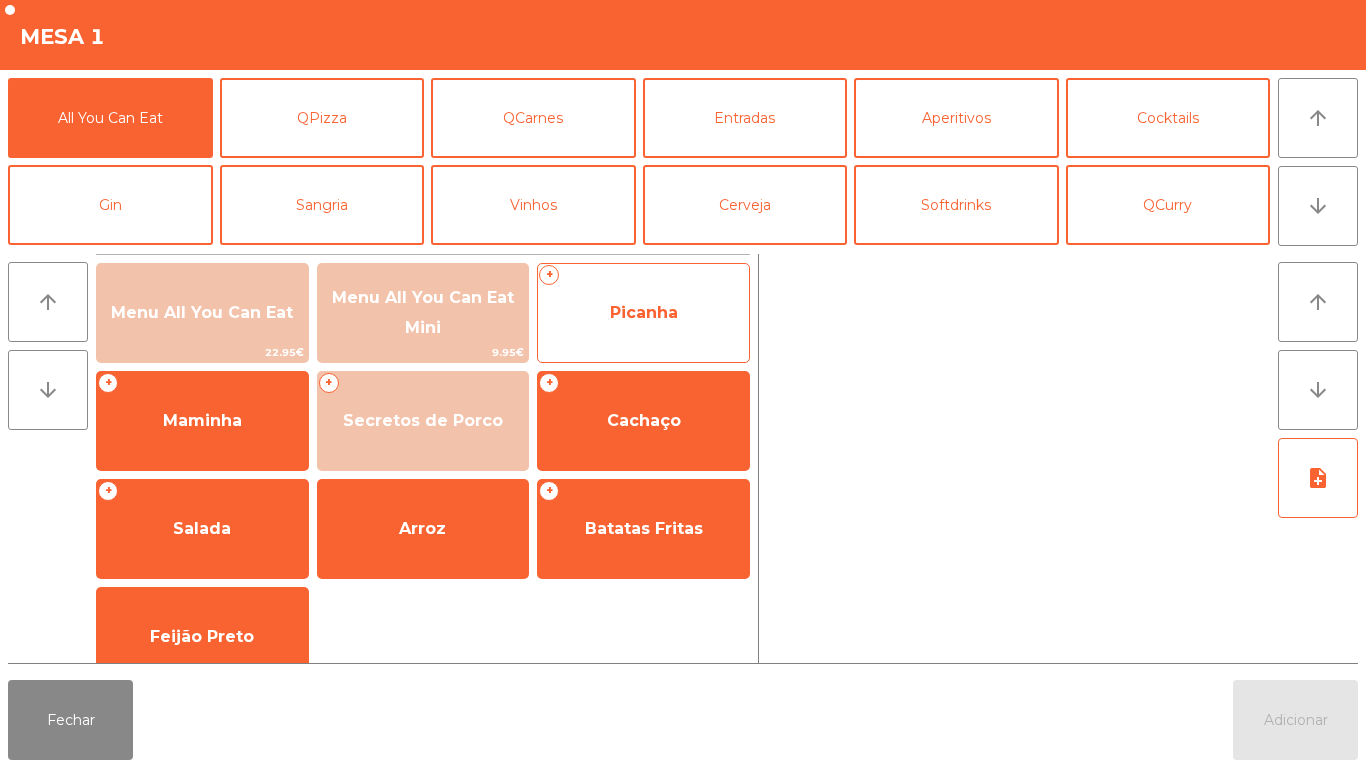 click on "Picanha" 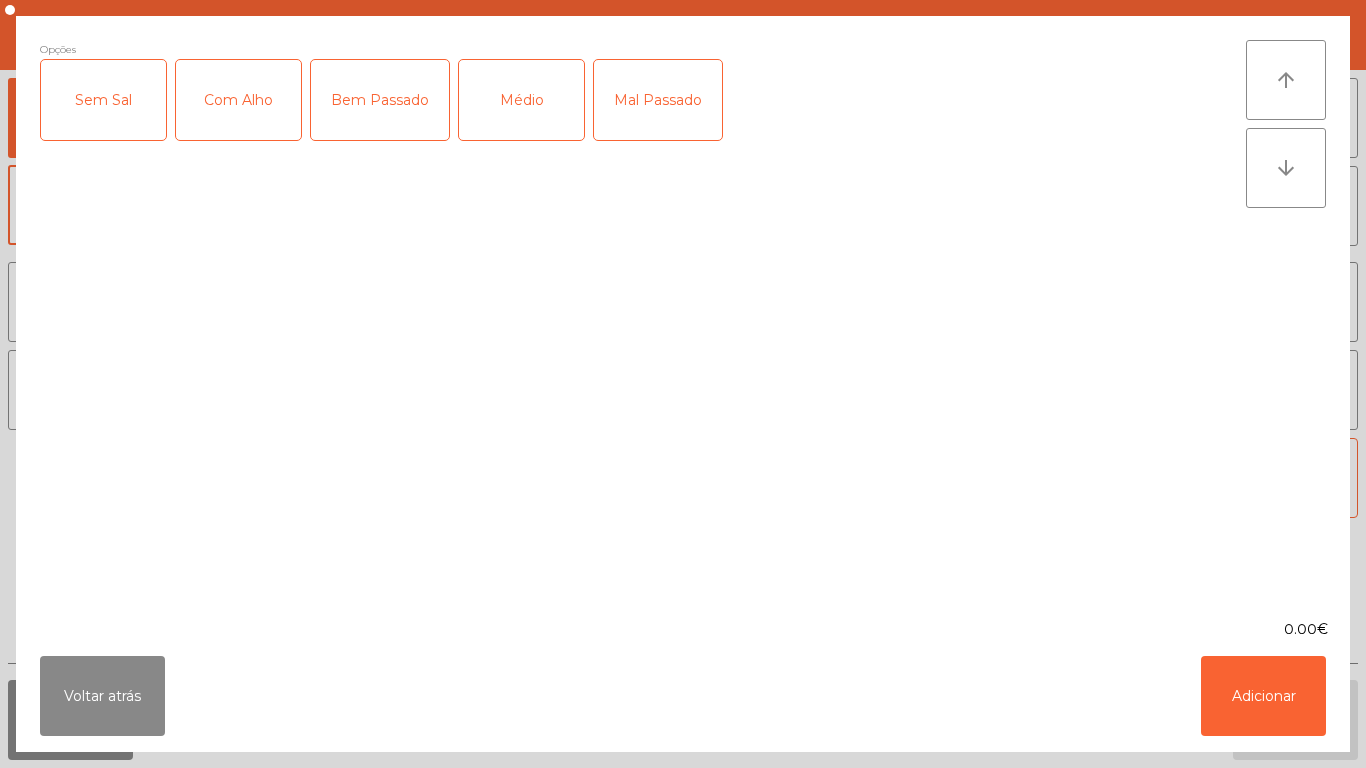 click on "Médio" 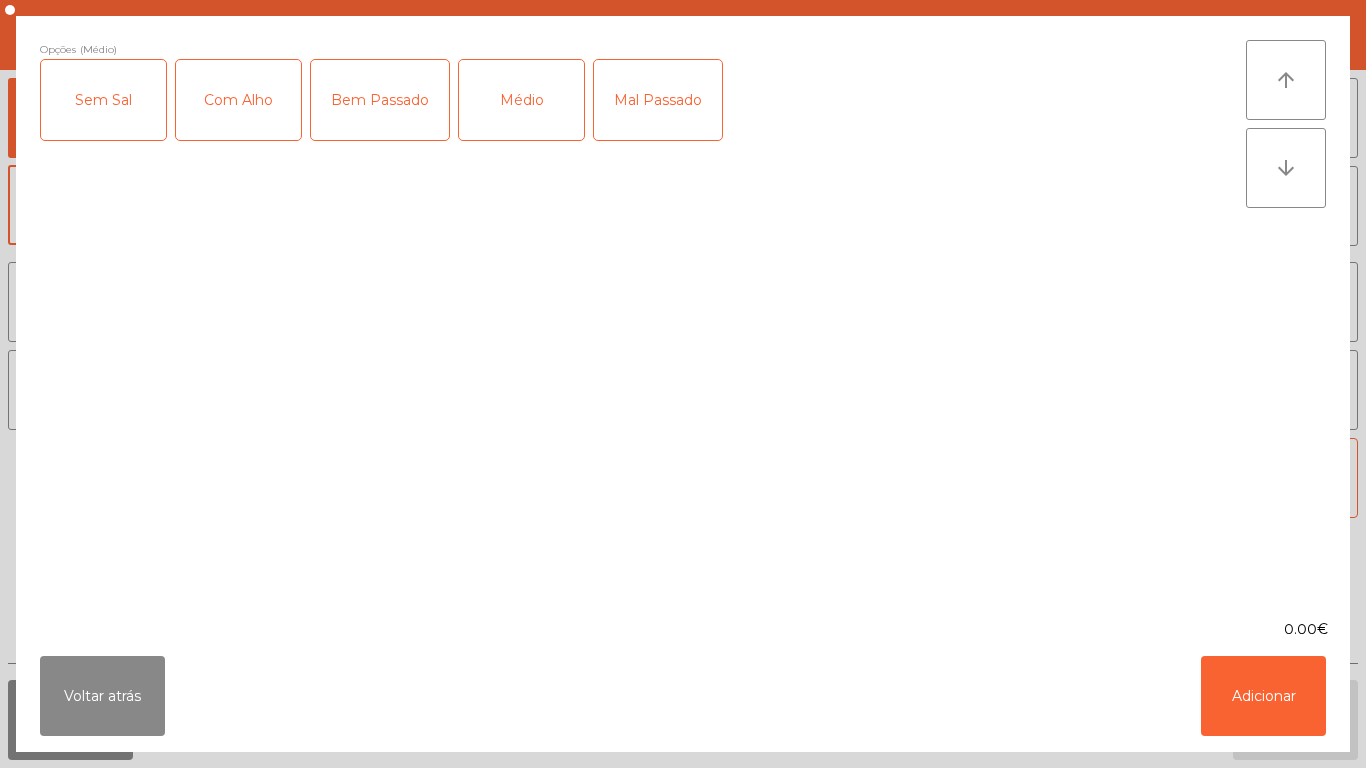 click on "Mal Passado" 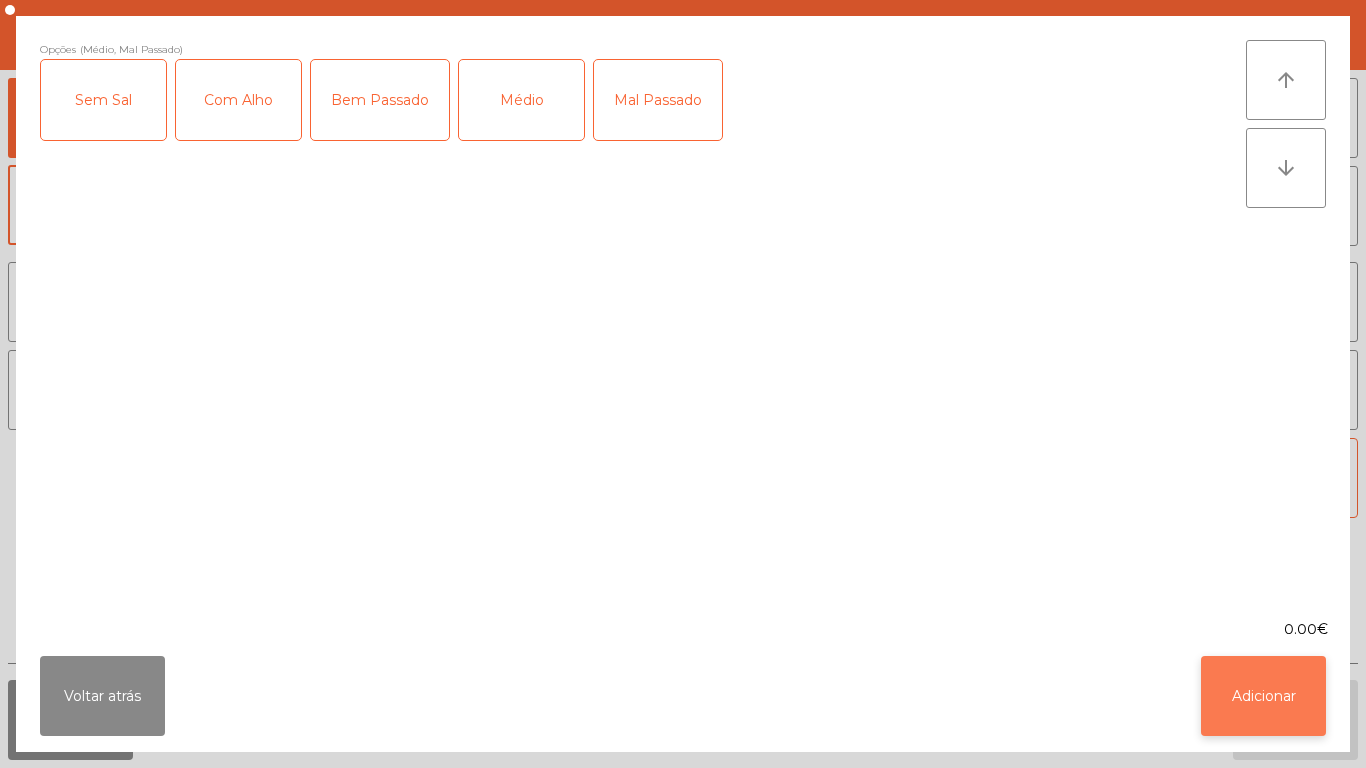 click on "Adicionar" 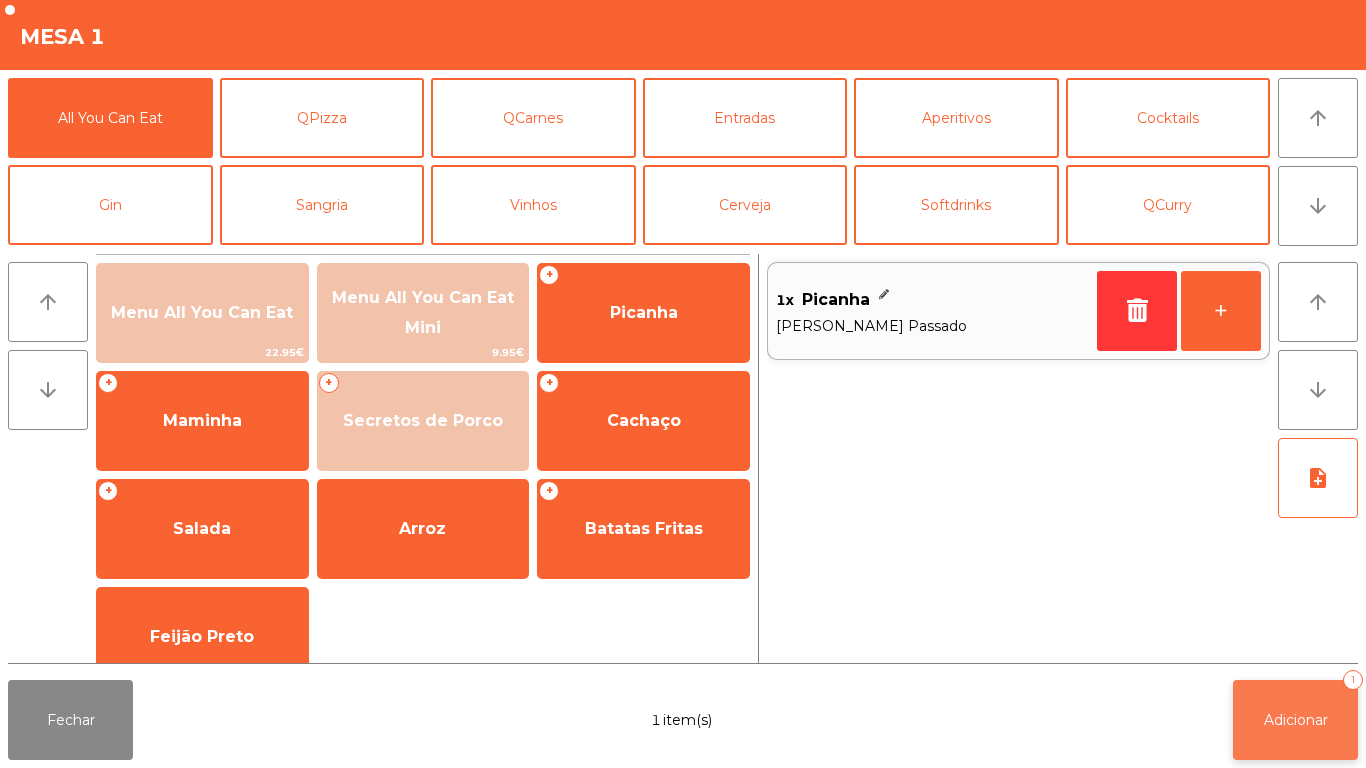 click on "Adicionar" 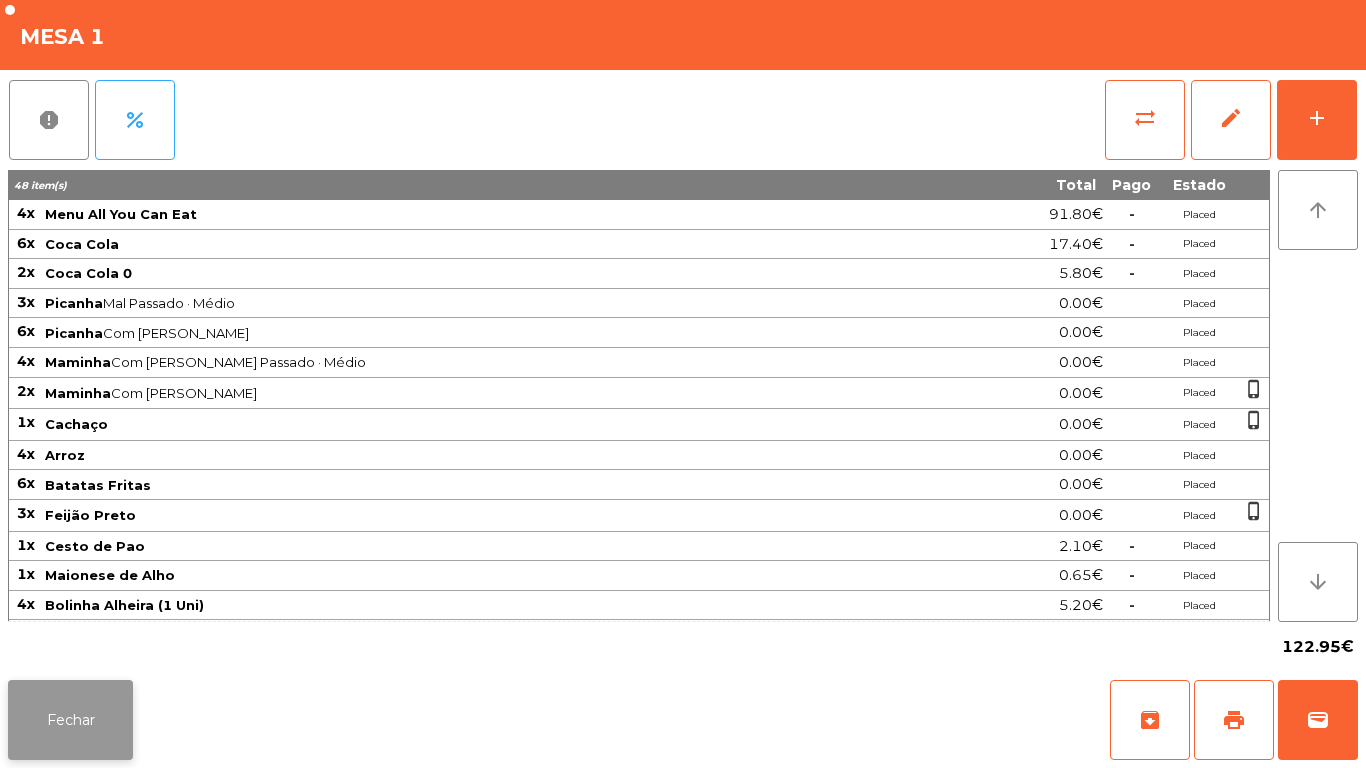 click on "Fechar" 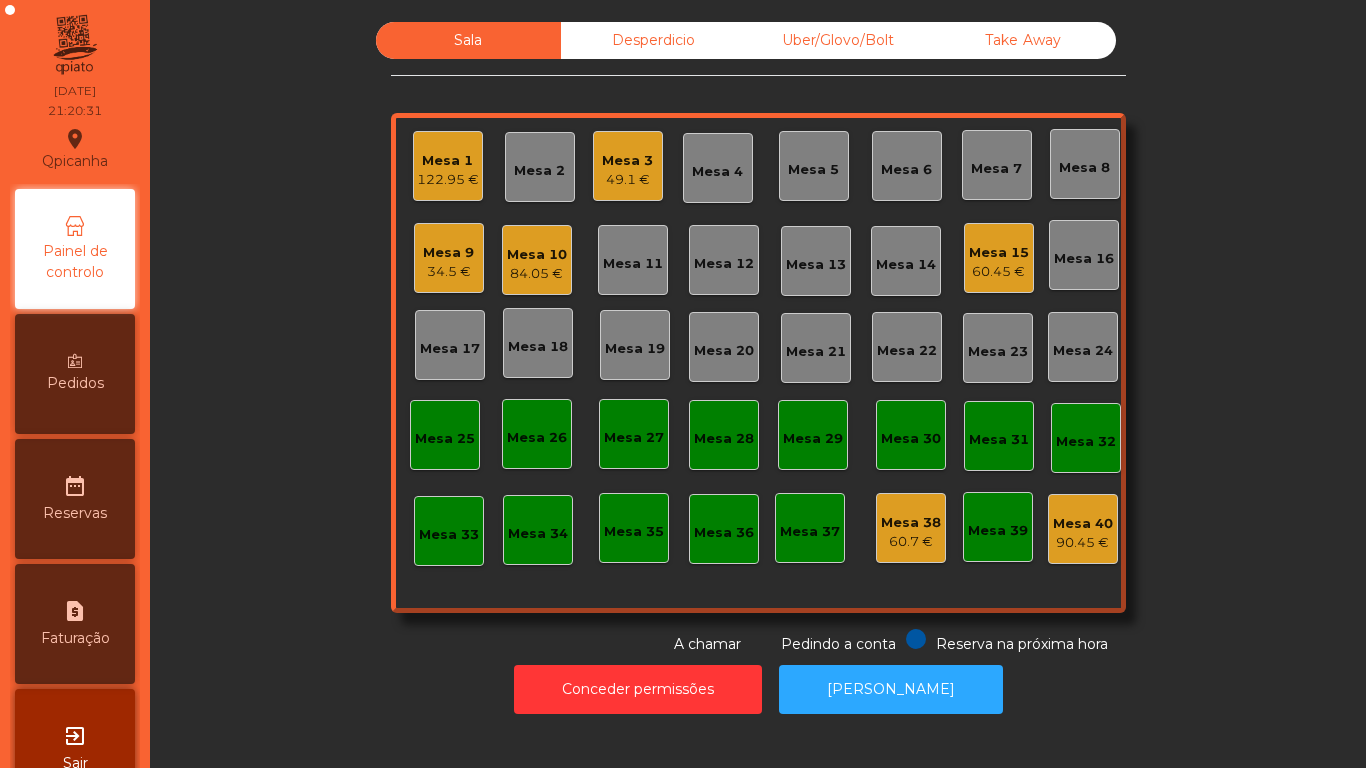 click on "Mesa 2" 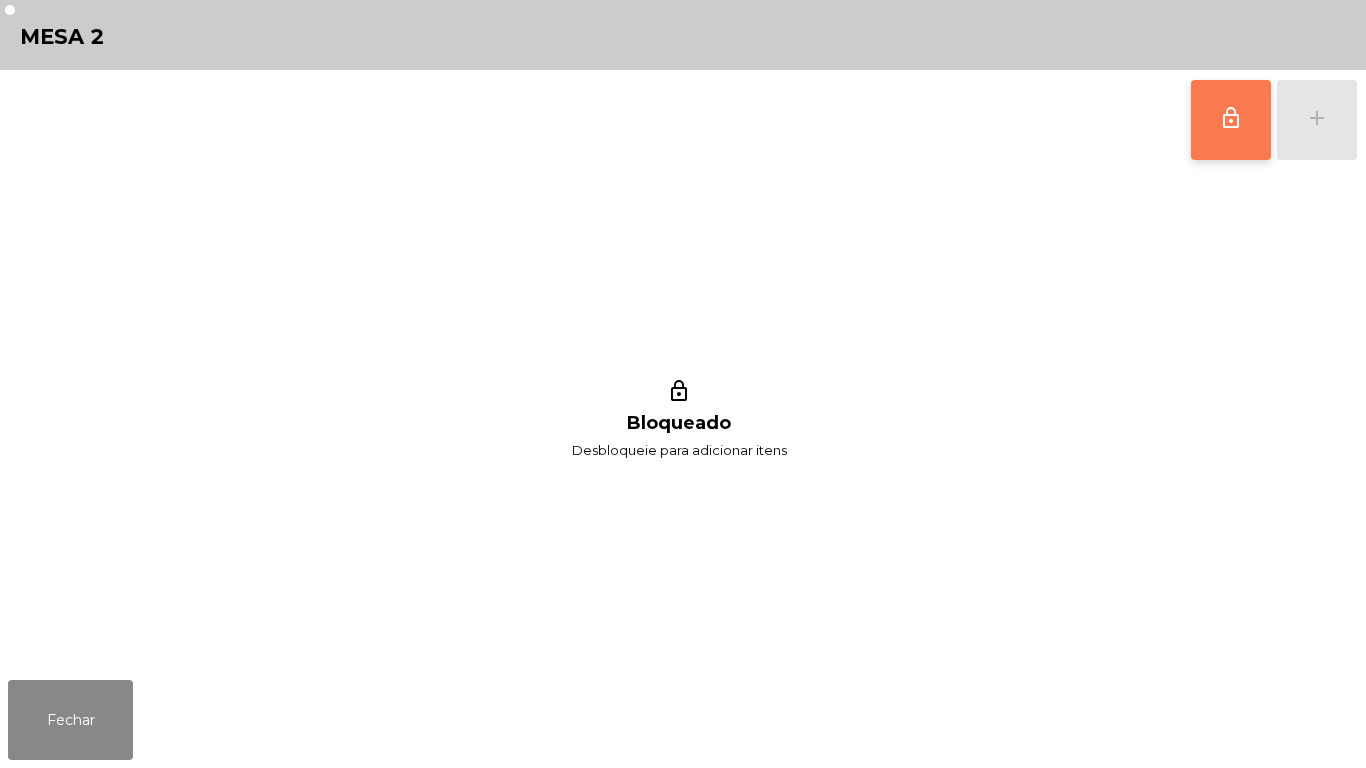 click on "lock_outline" 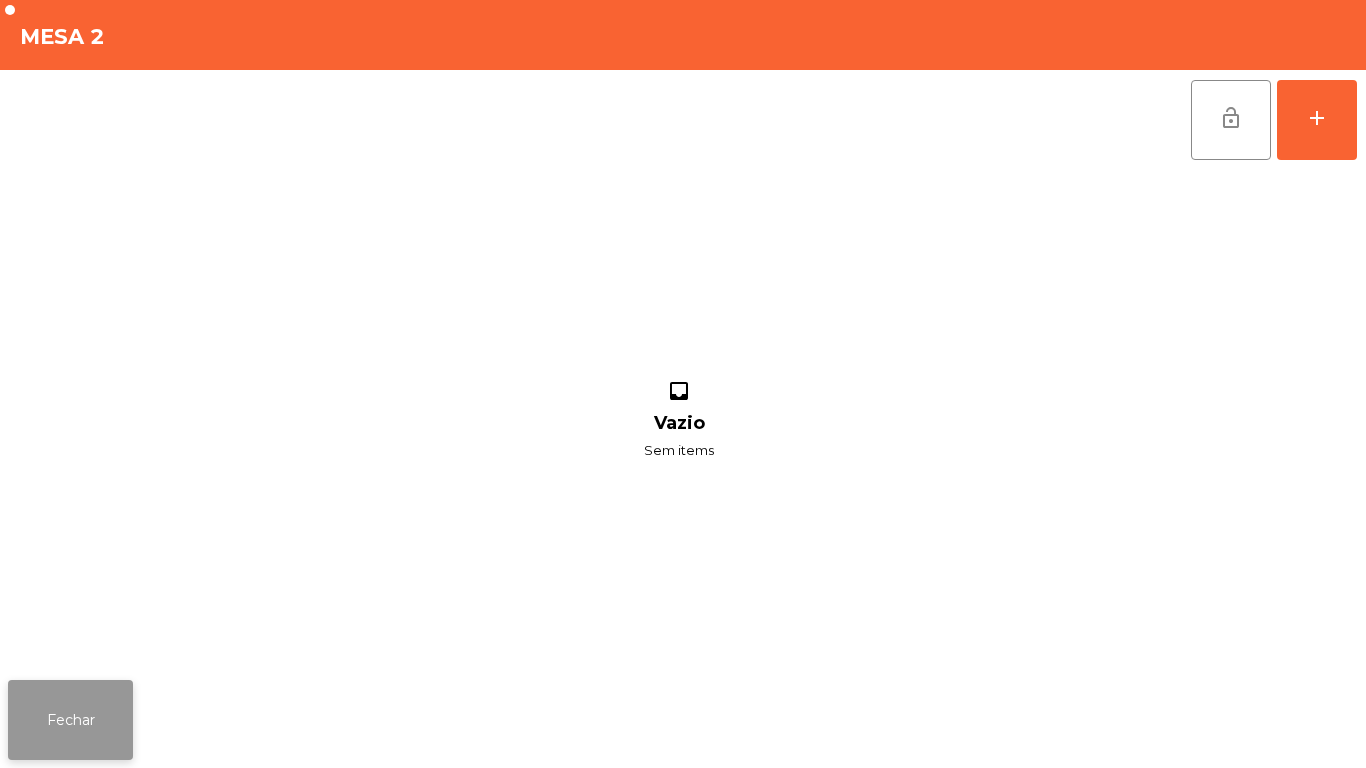 click on "Fechar" 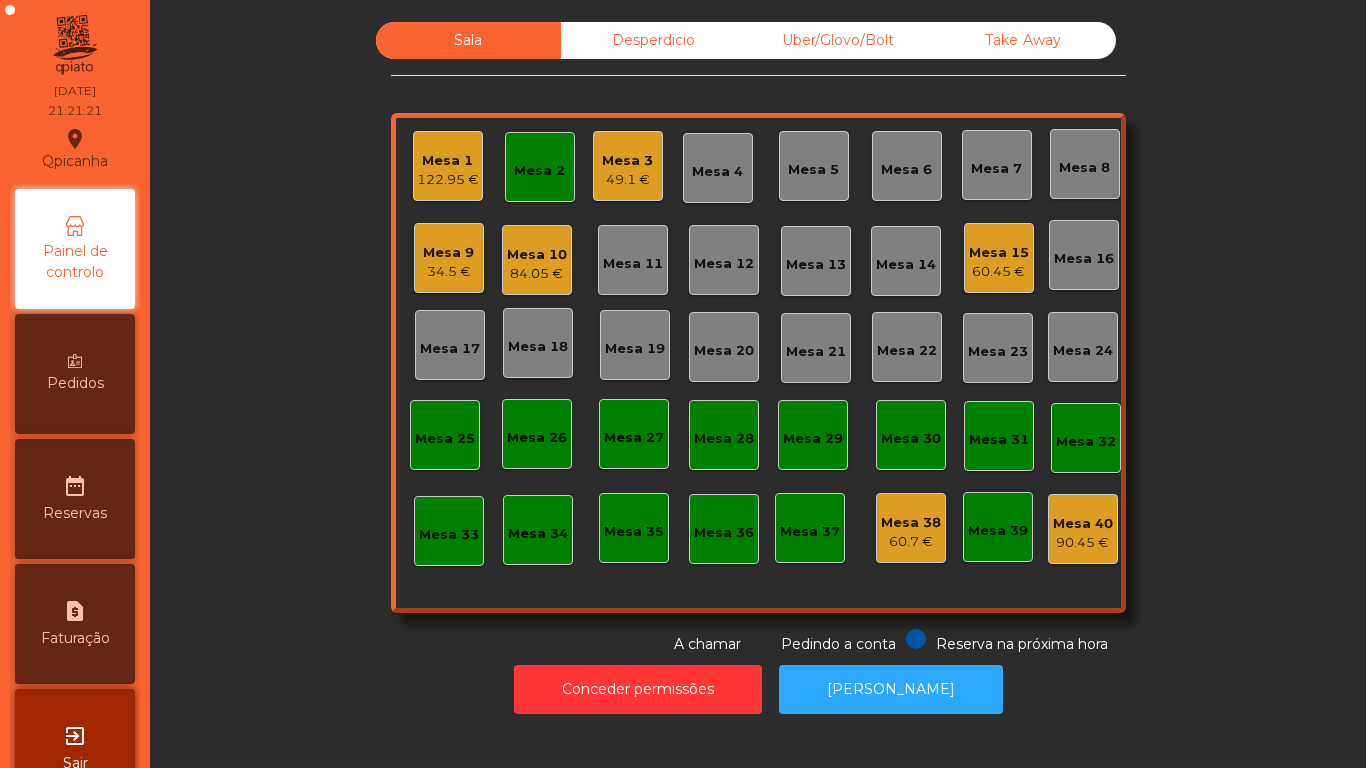click on "Mesa 1" 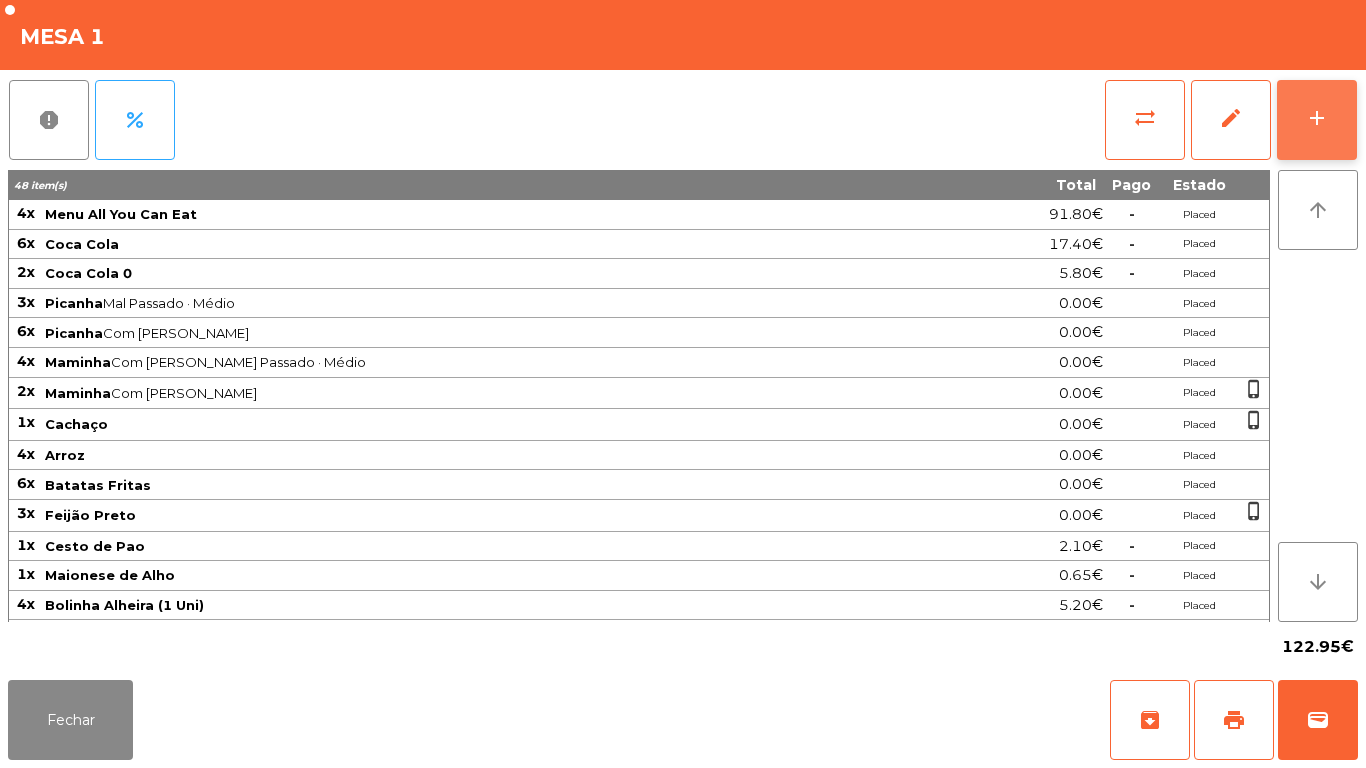 click on "add" 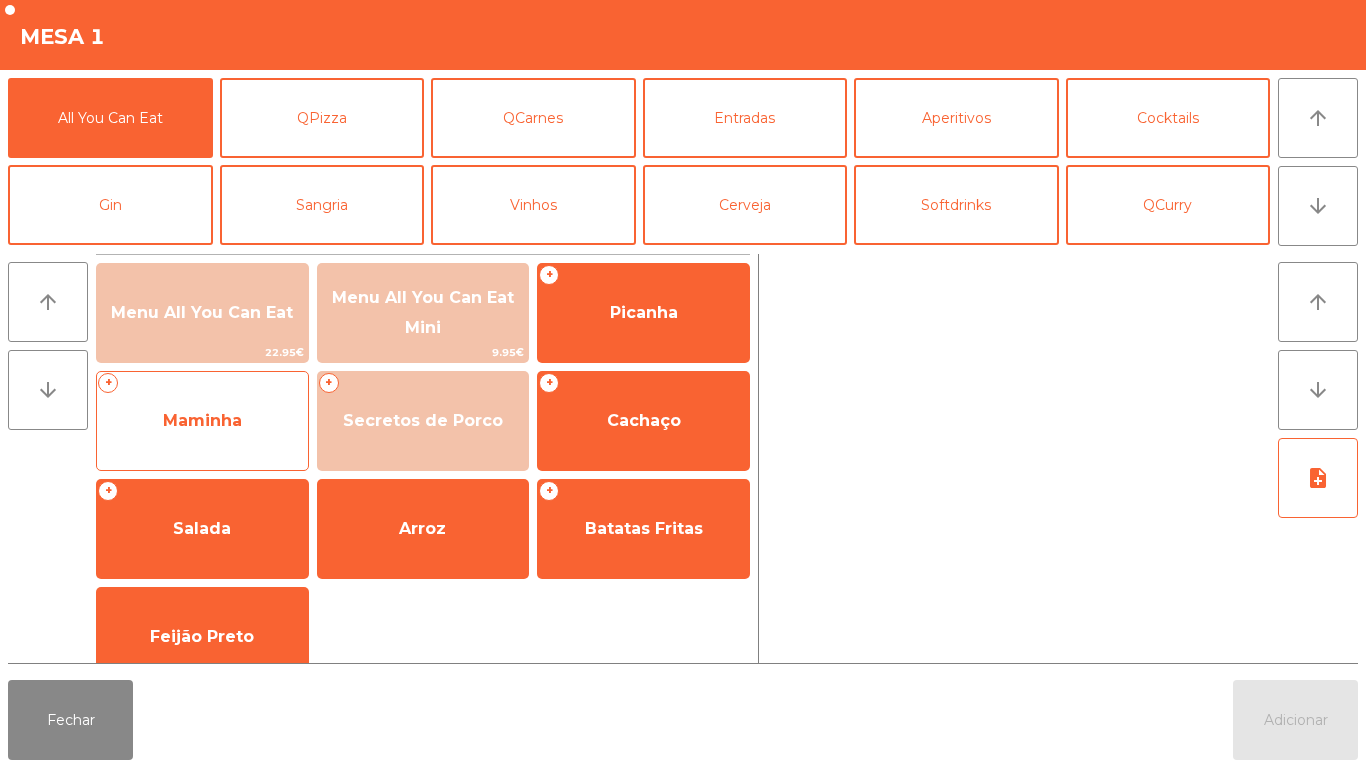 click on "Maminha" 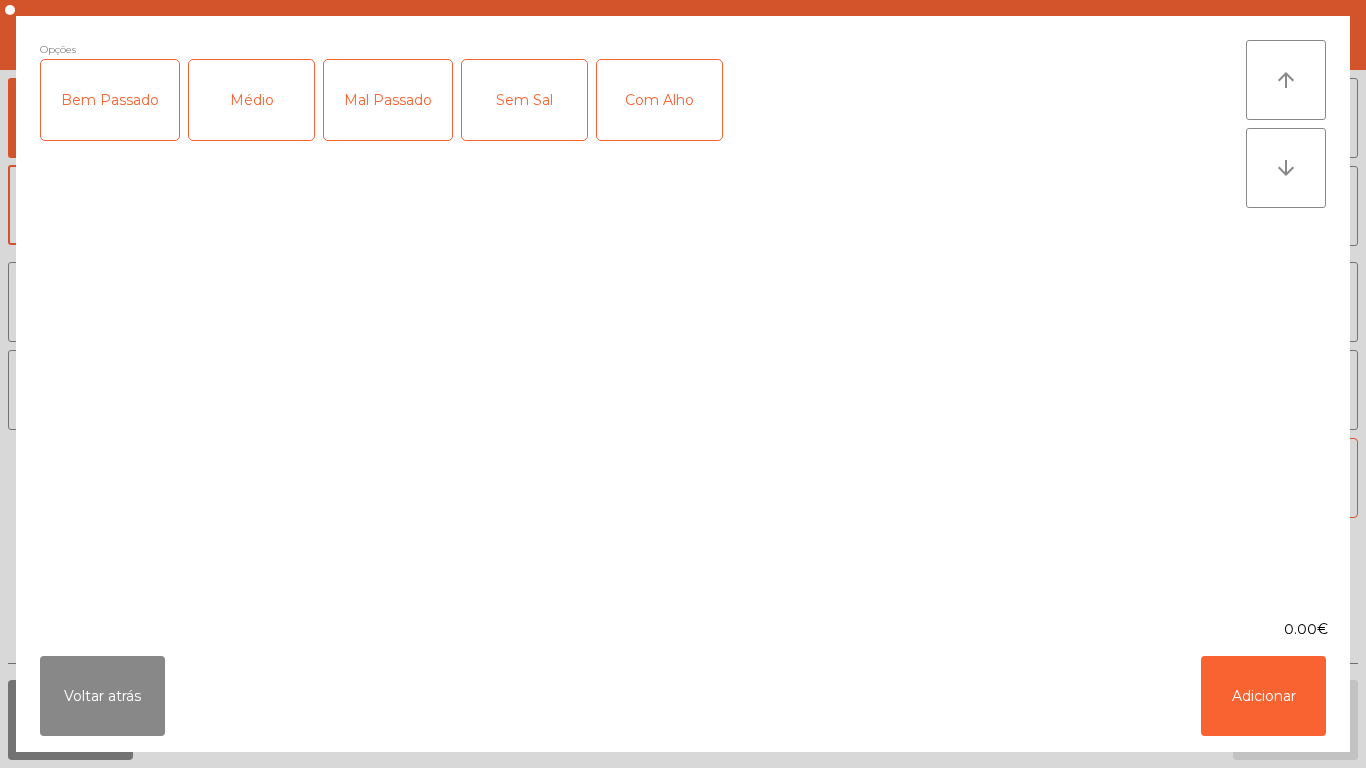 click on "Médio" 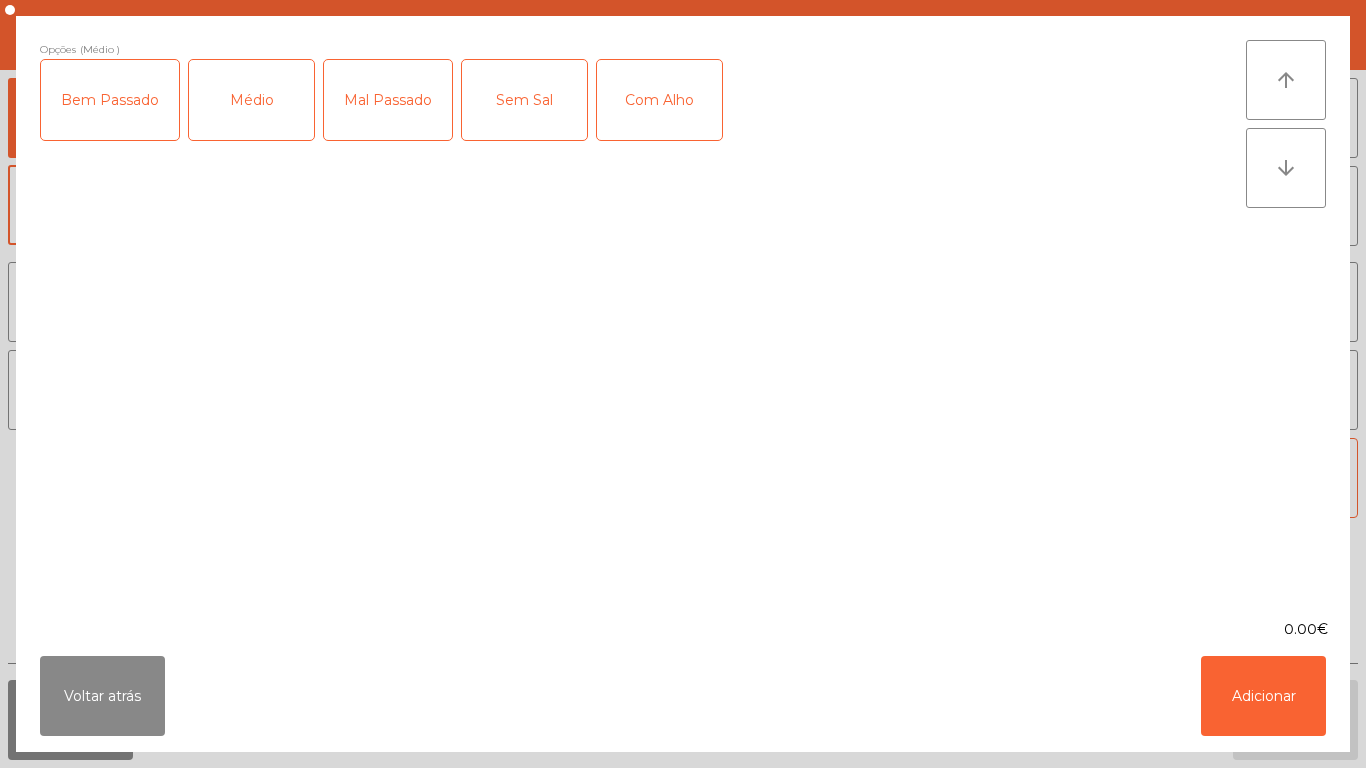 click on "Com Alho" 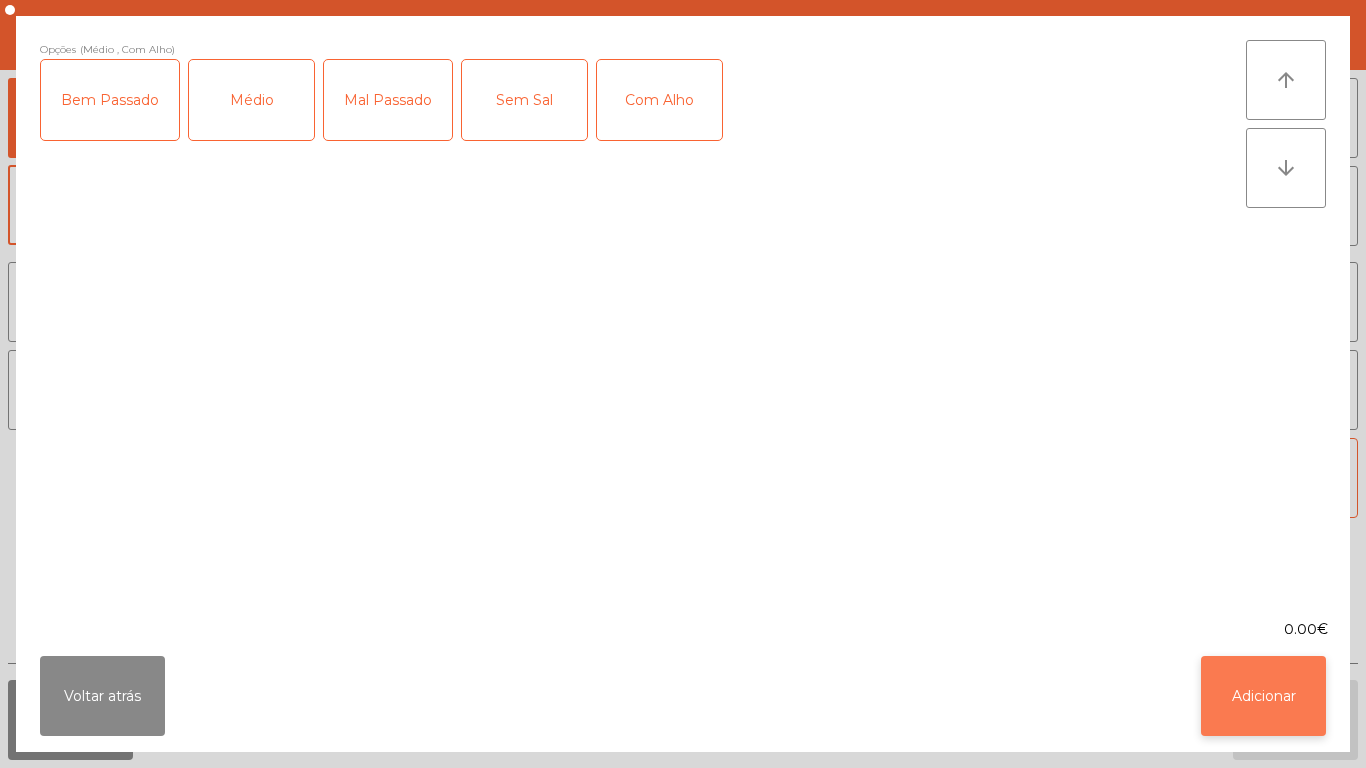 click on "Adicionar" 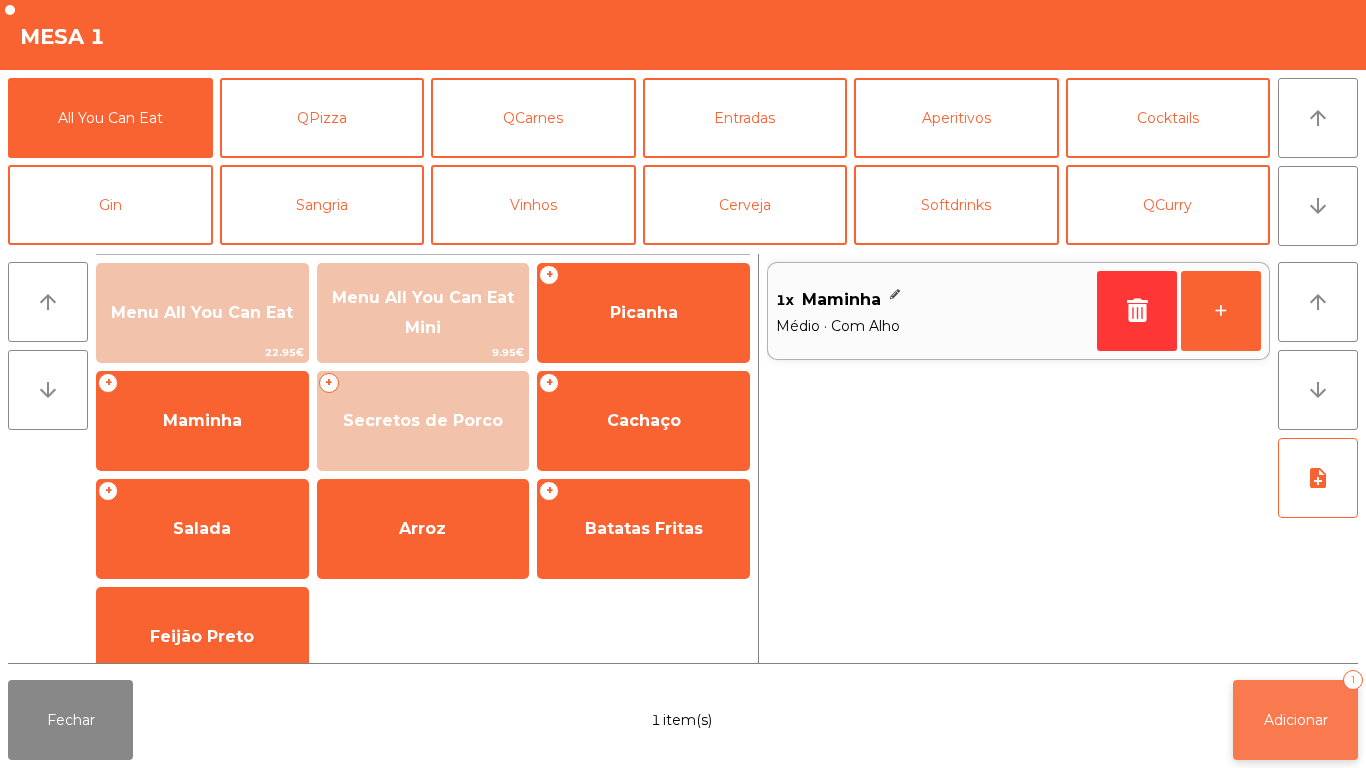 click on "Adicionar   1" 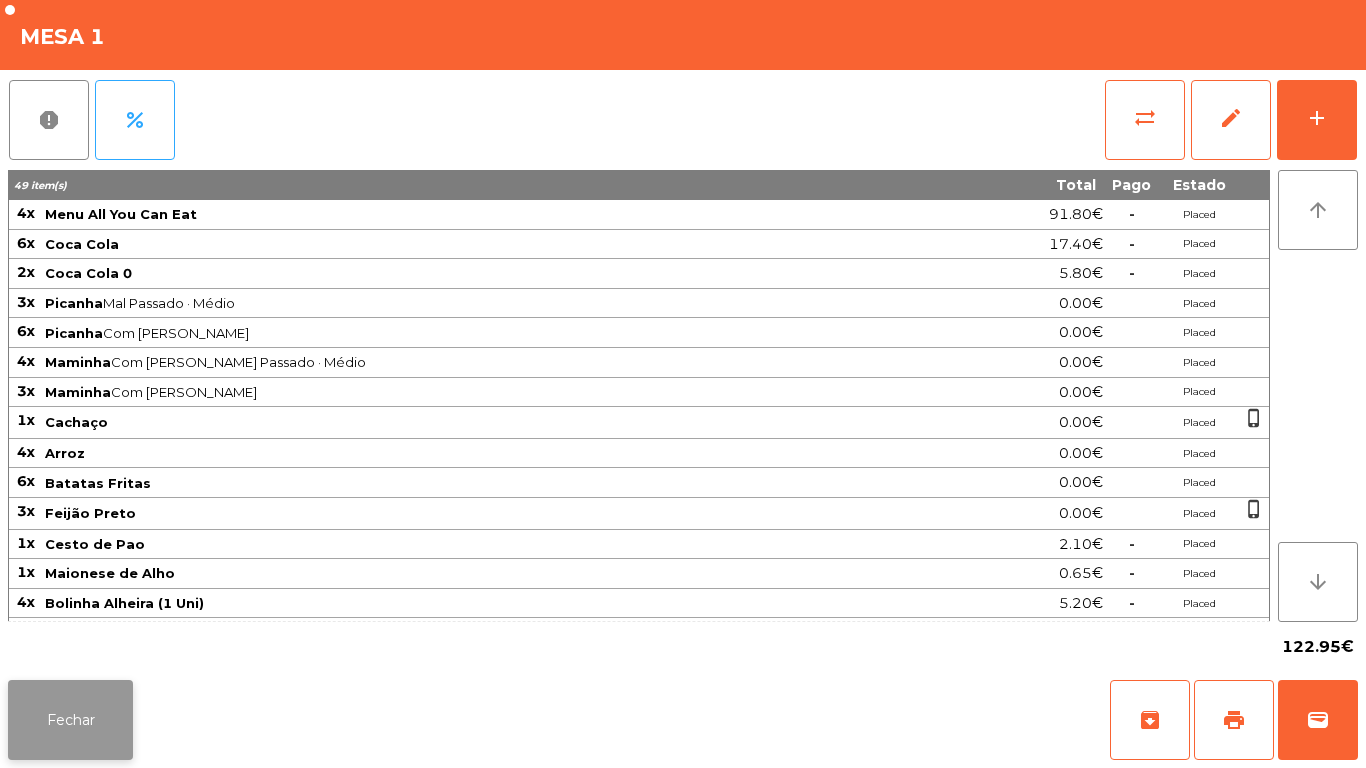 click on "Fechar" 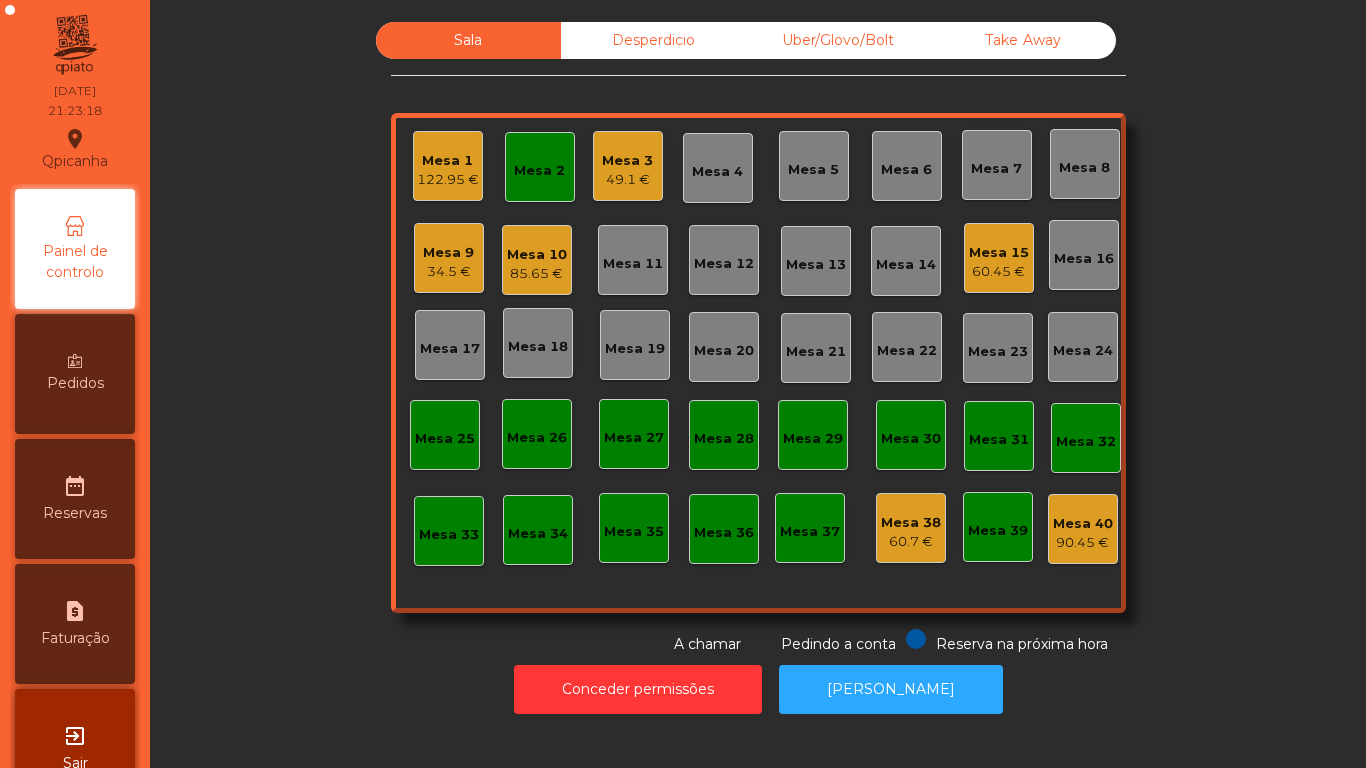 click on "Mesa 2" 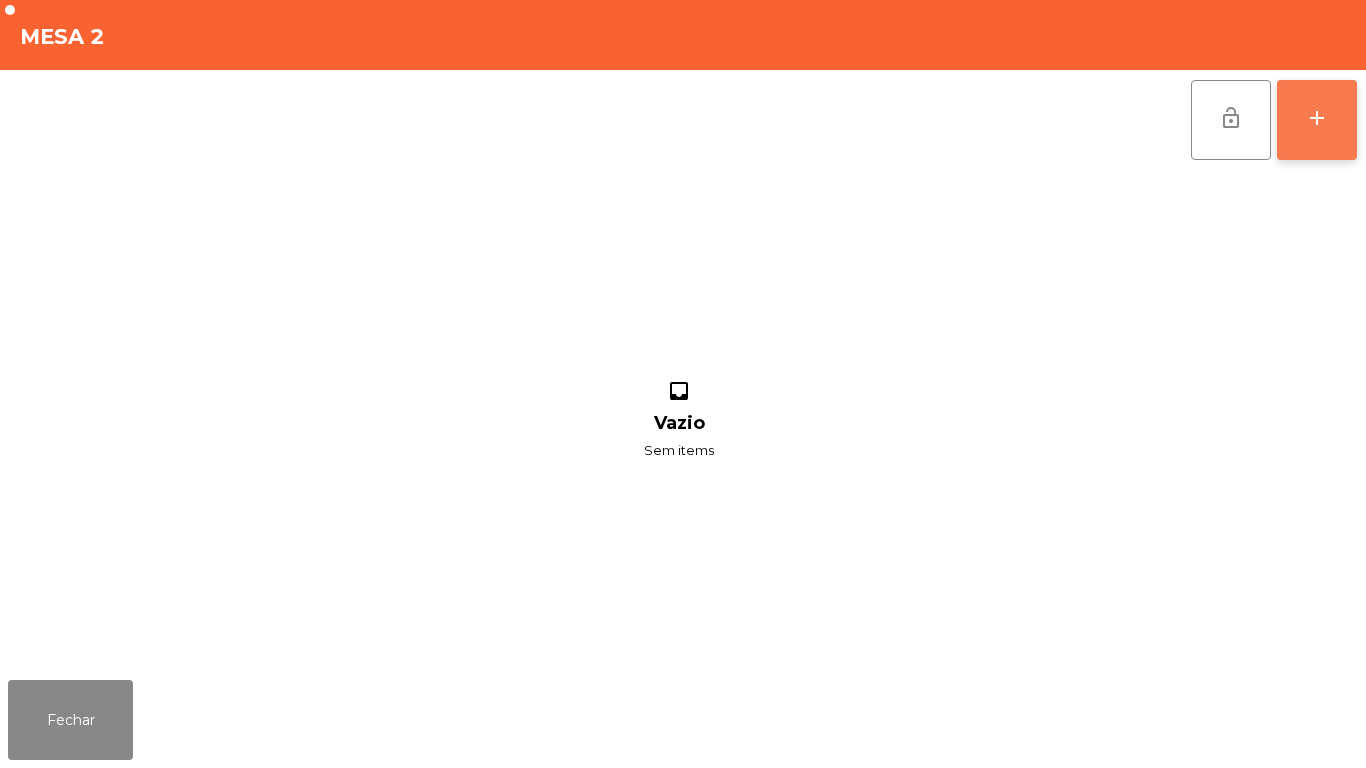 click on "add" 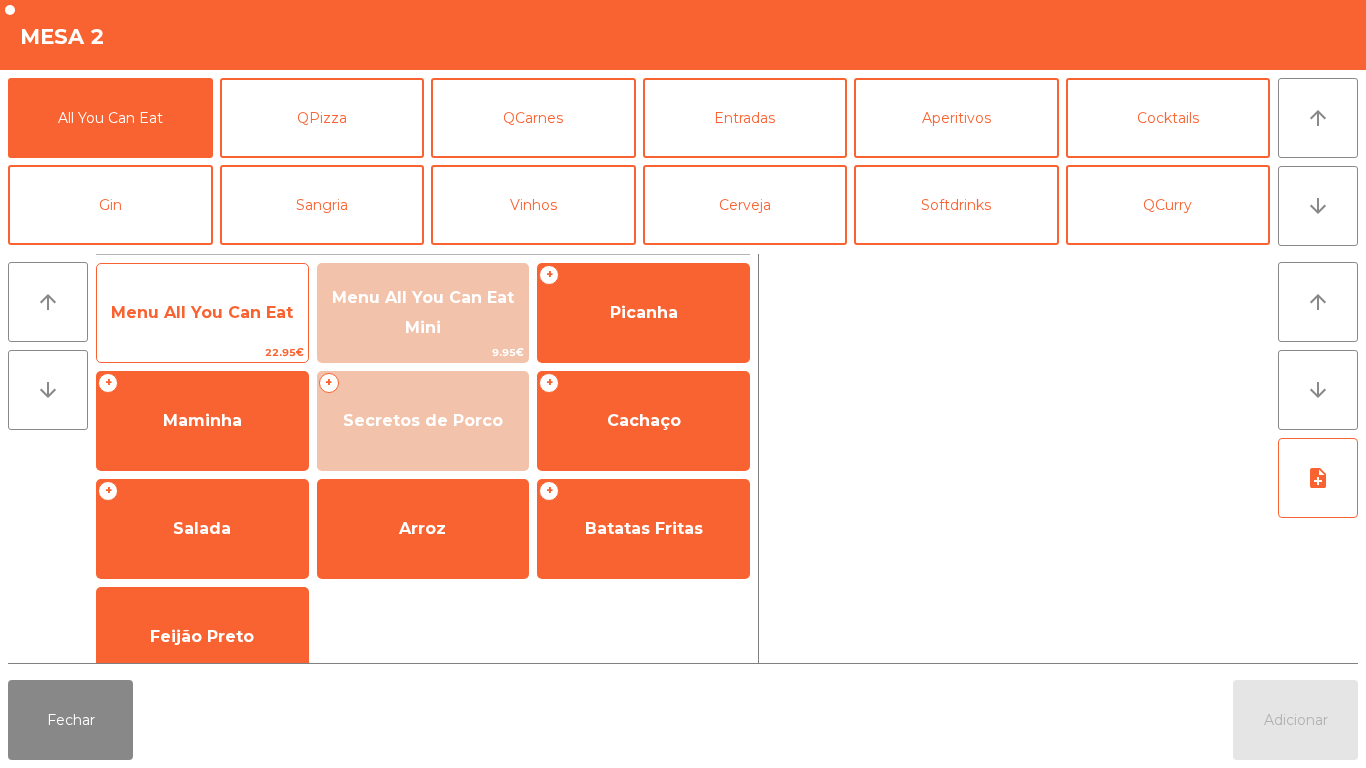 click on "Menu All You Can Eat" 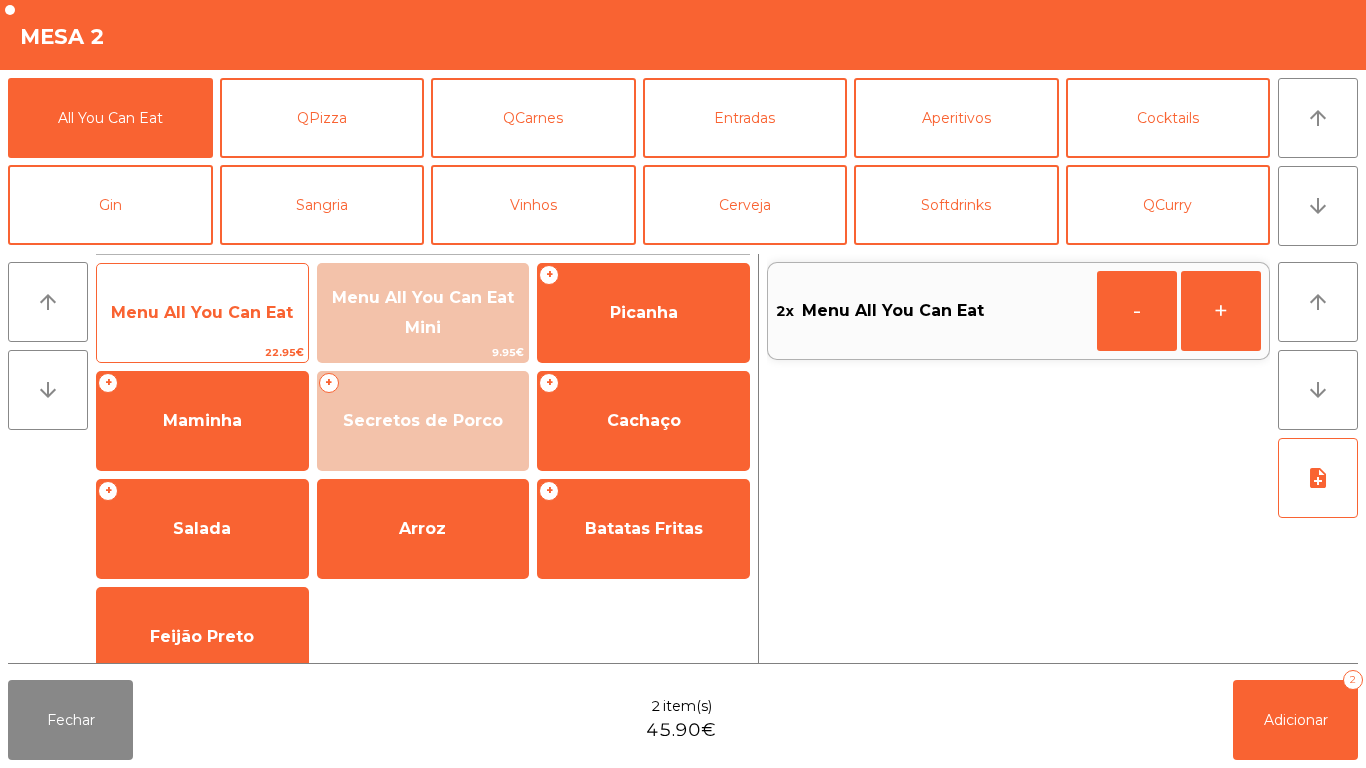 click on "Menu All You Can Eat" 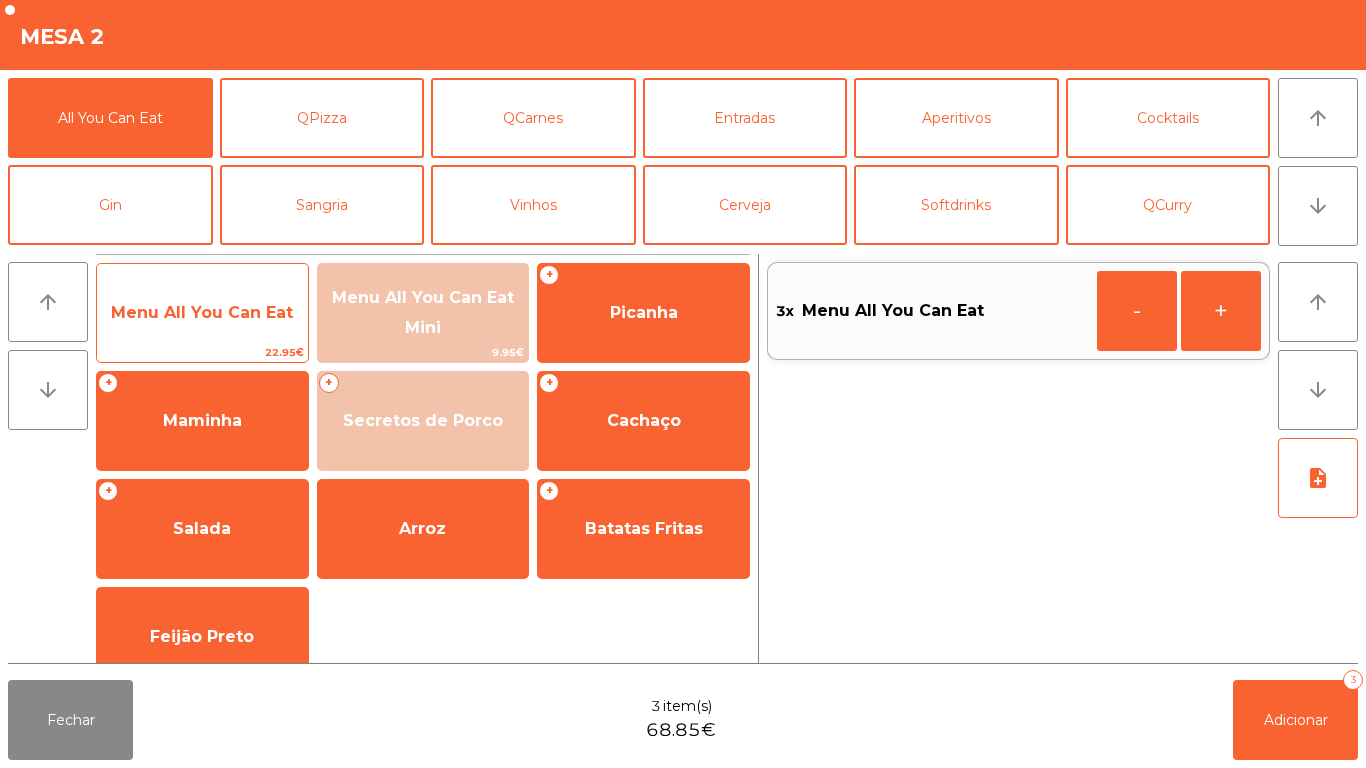 click on "Menu All You Can Eat" 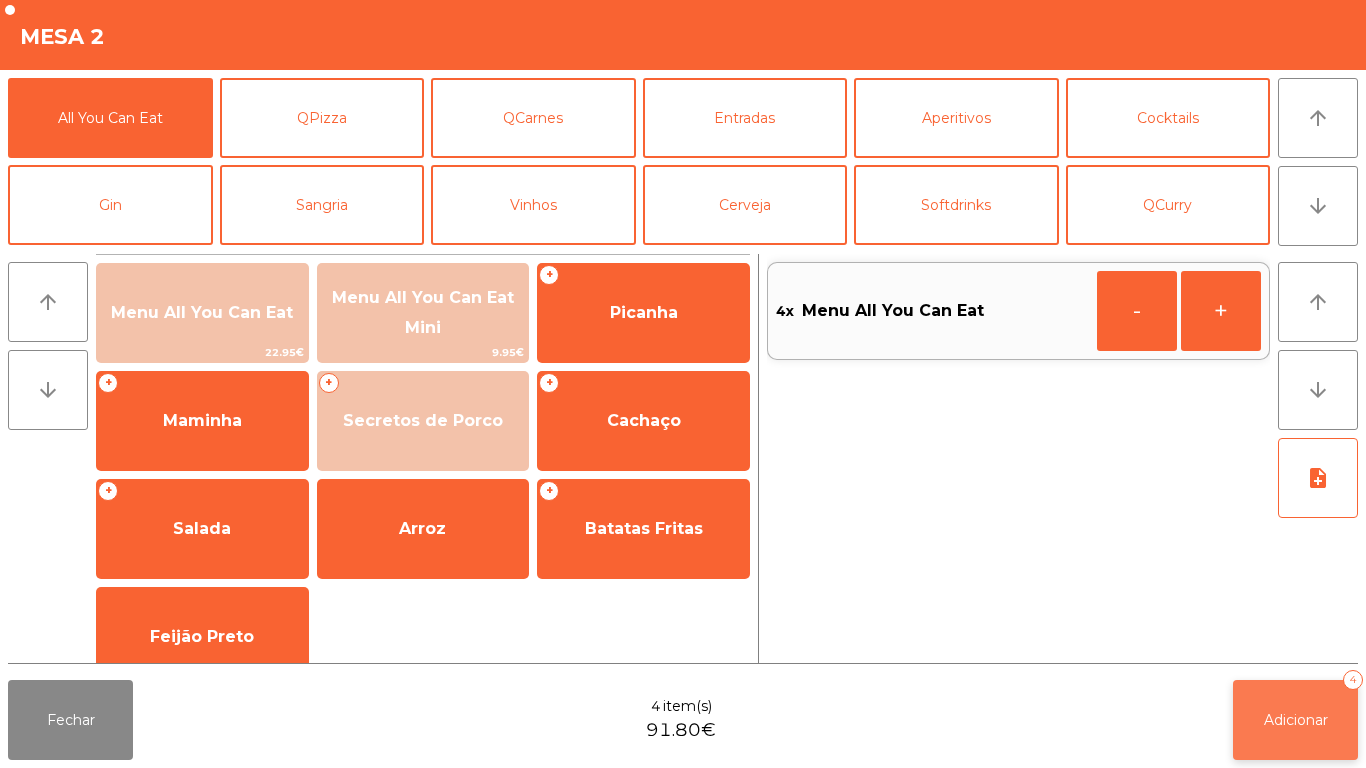 click on "Adicionar" 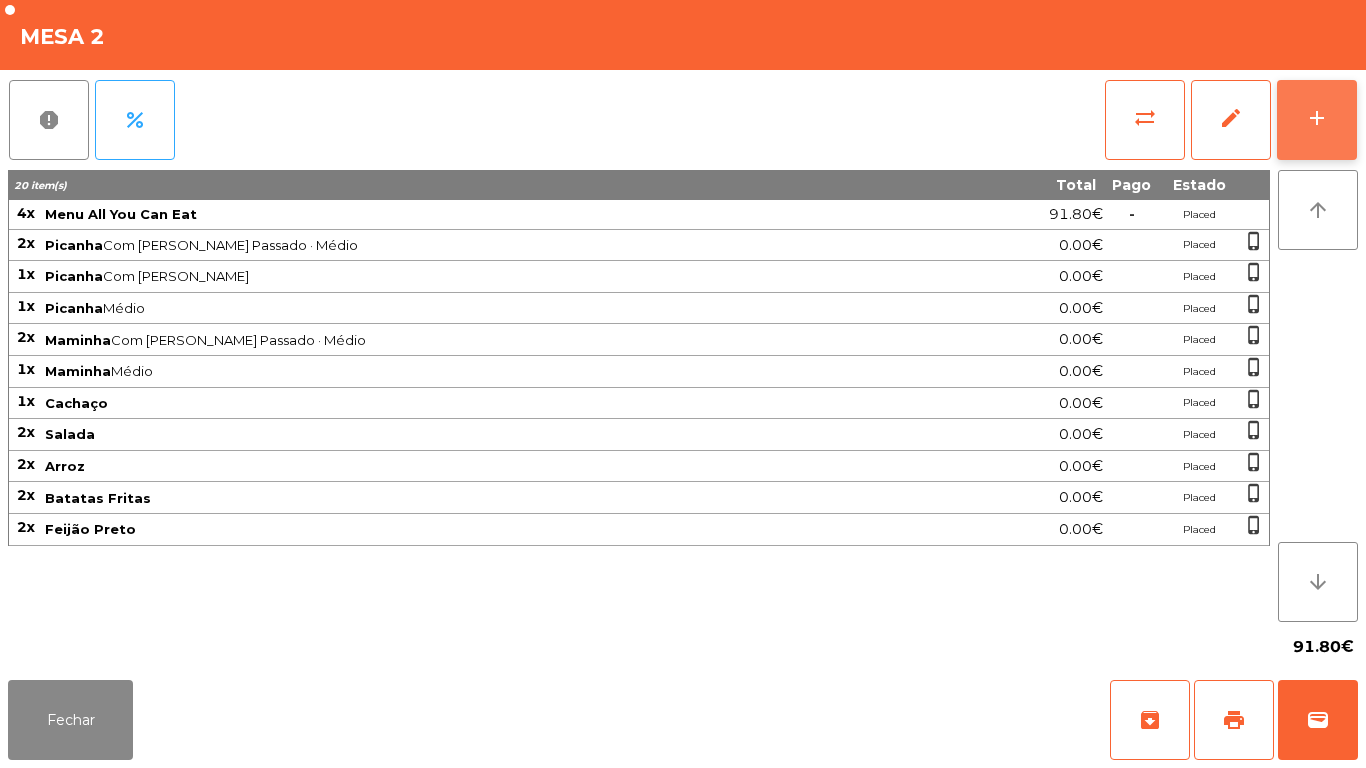 click on "add" 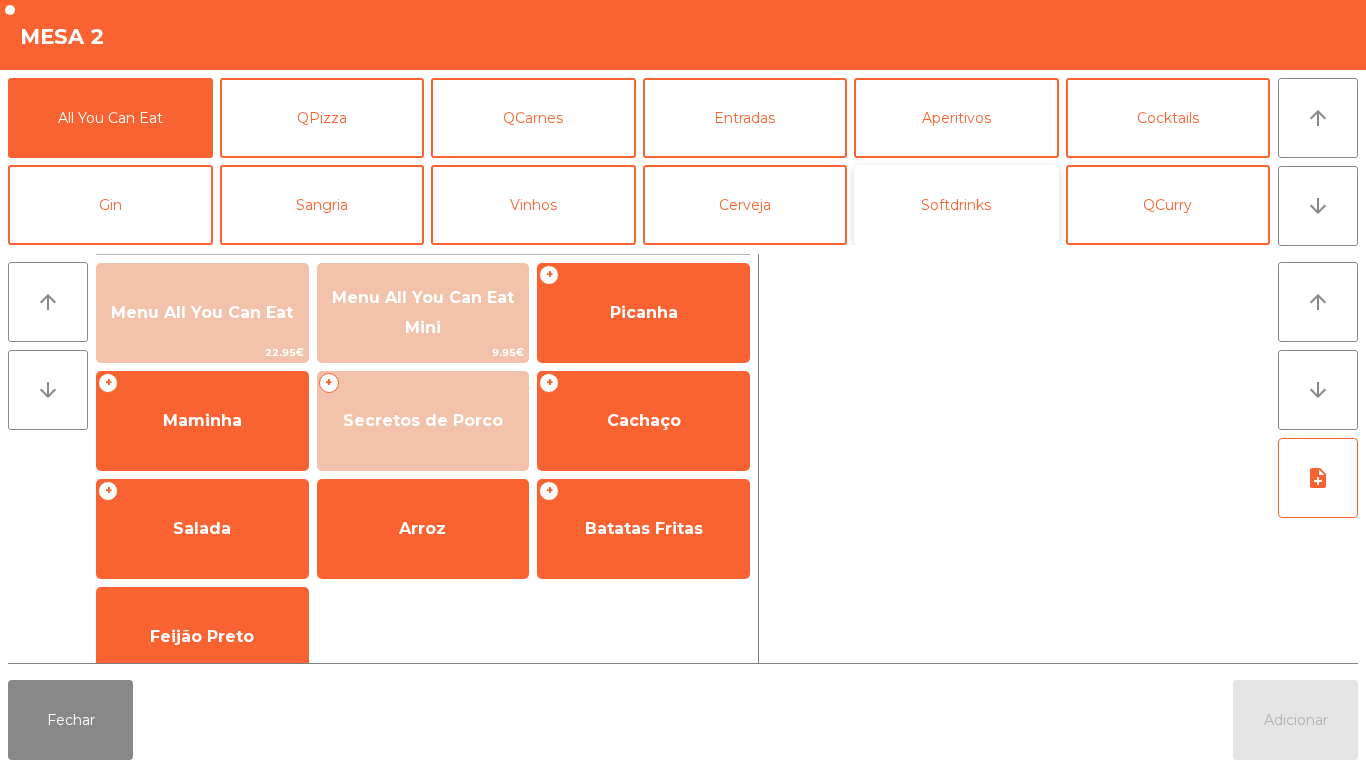 click on "Softdrinks" 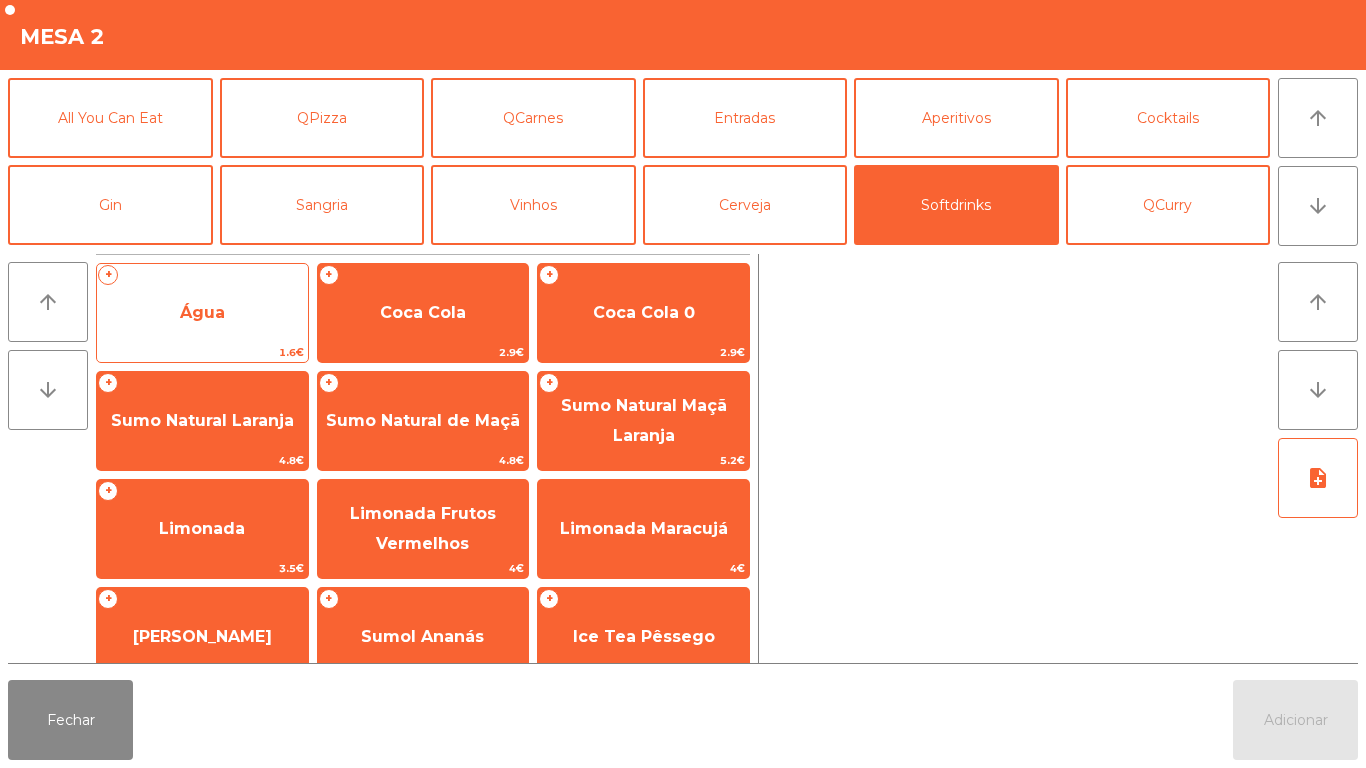 click on "Água" 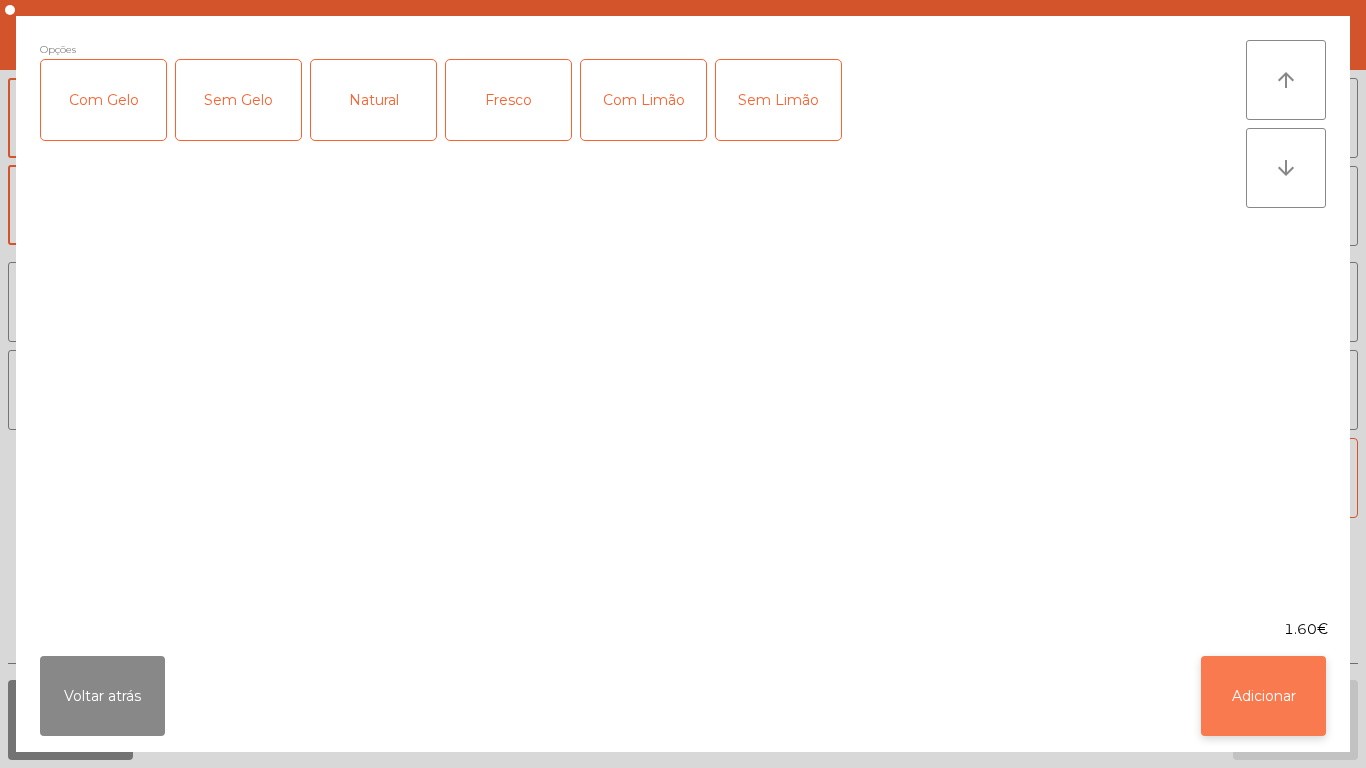 click on "Adicionar" 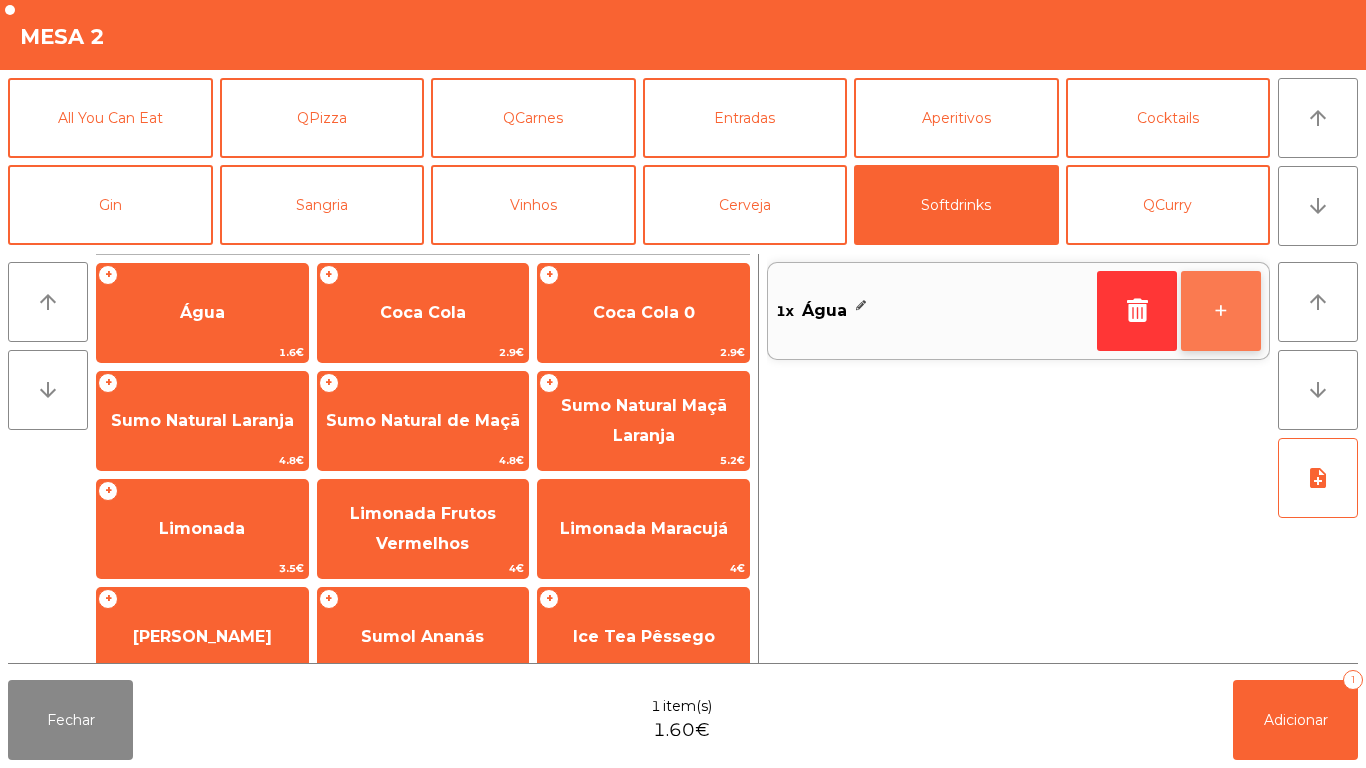 click on "+" 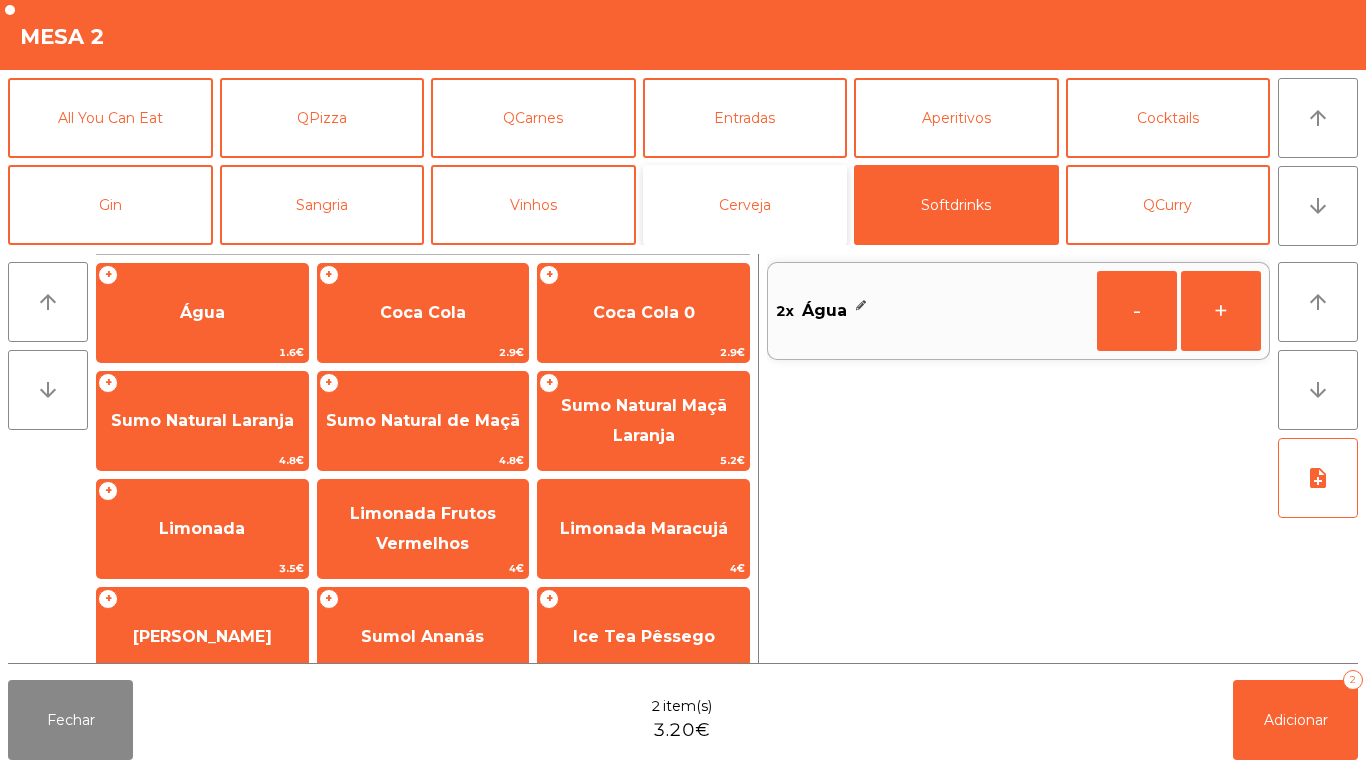 click on "Cerveja" 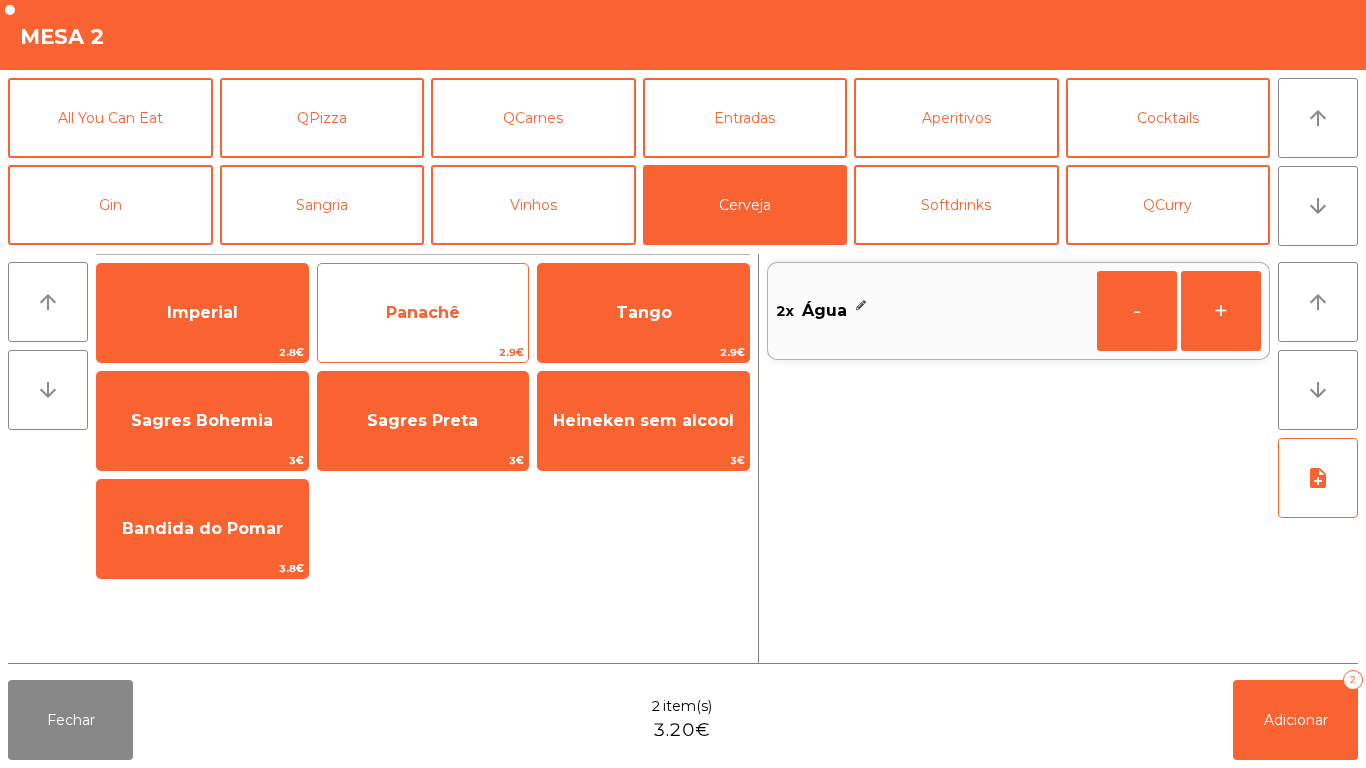 click on "Panachê" 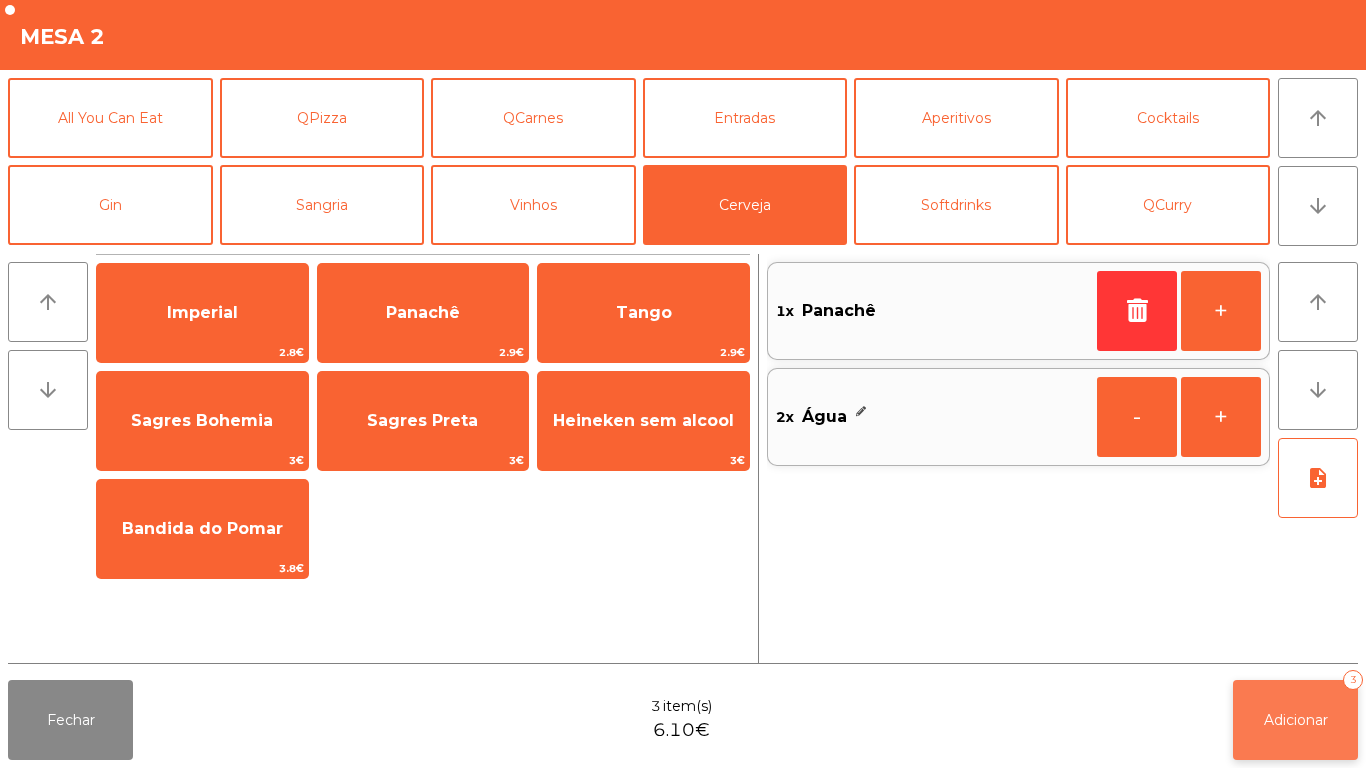 click on "Adicionar" 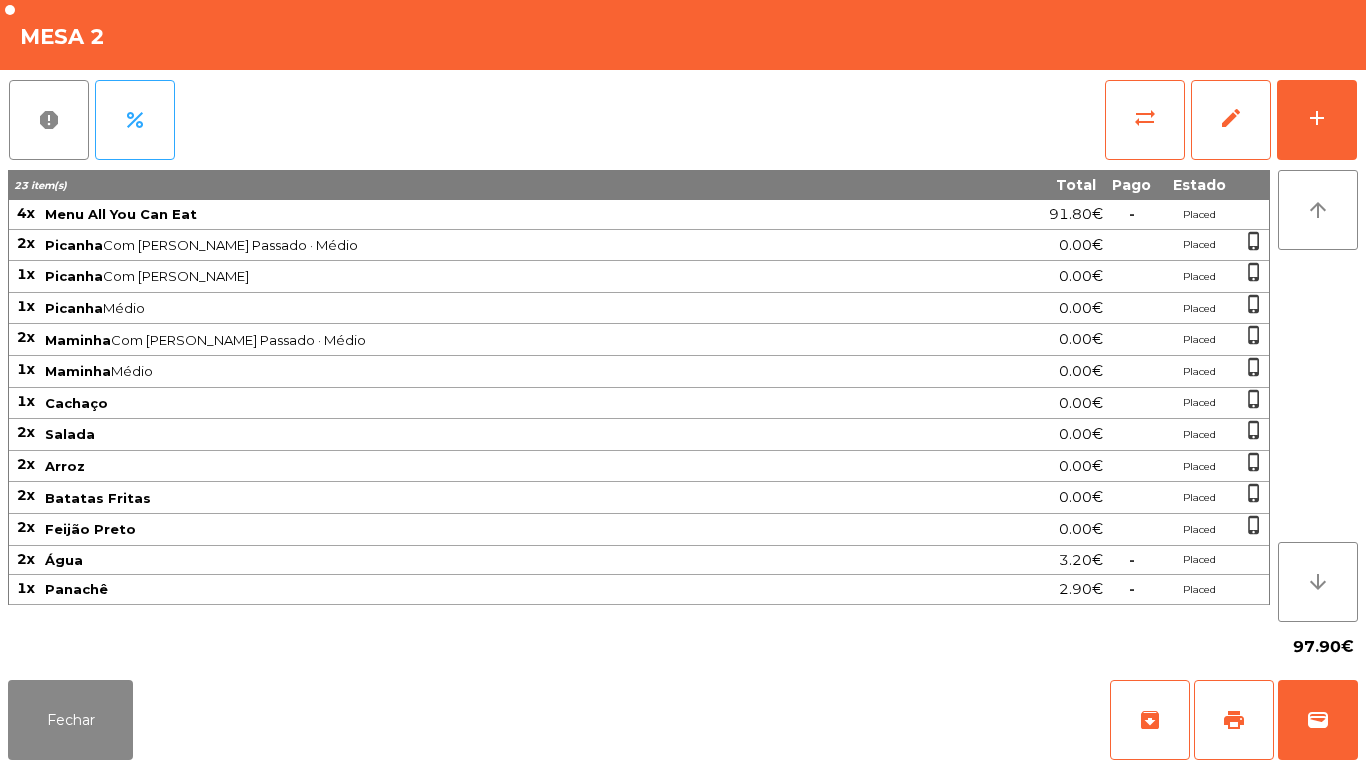 click on "Fechar   archive   print   wallet" 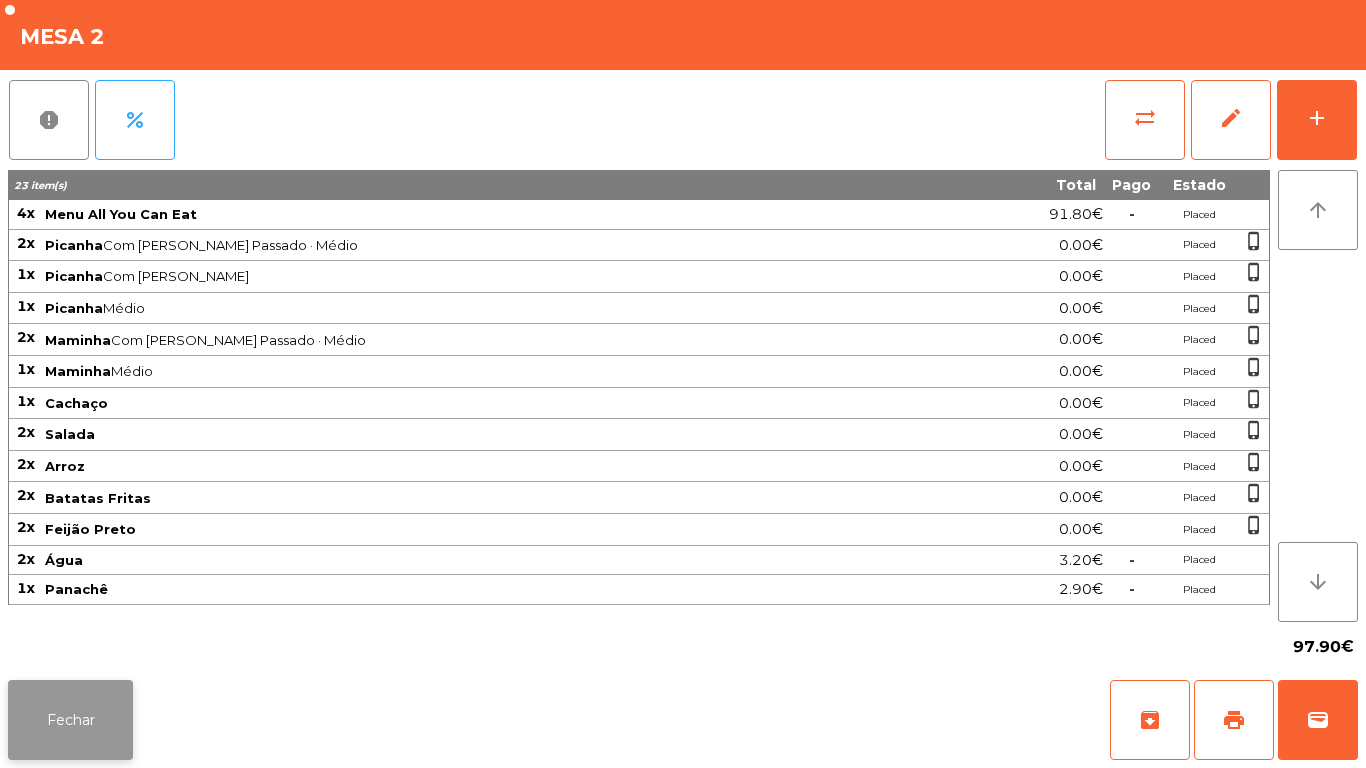 click on "Fechar" 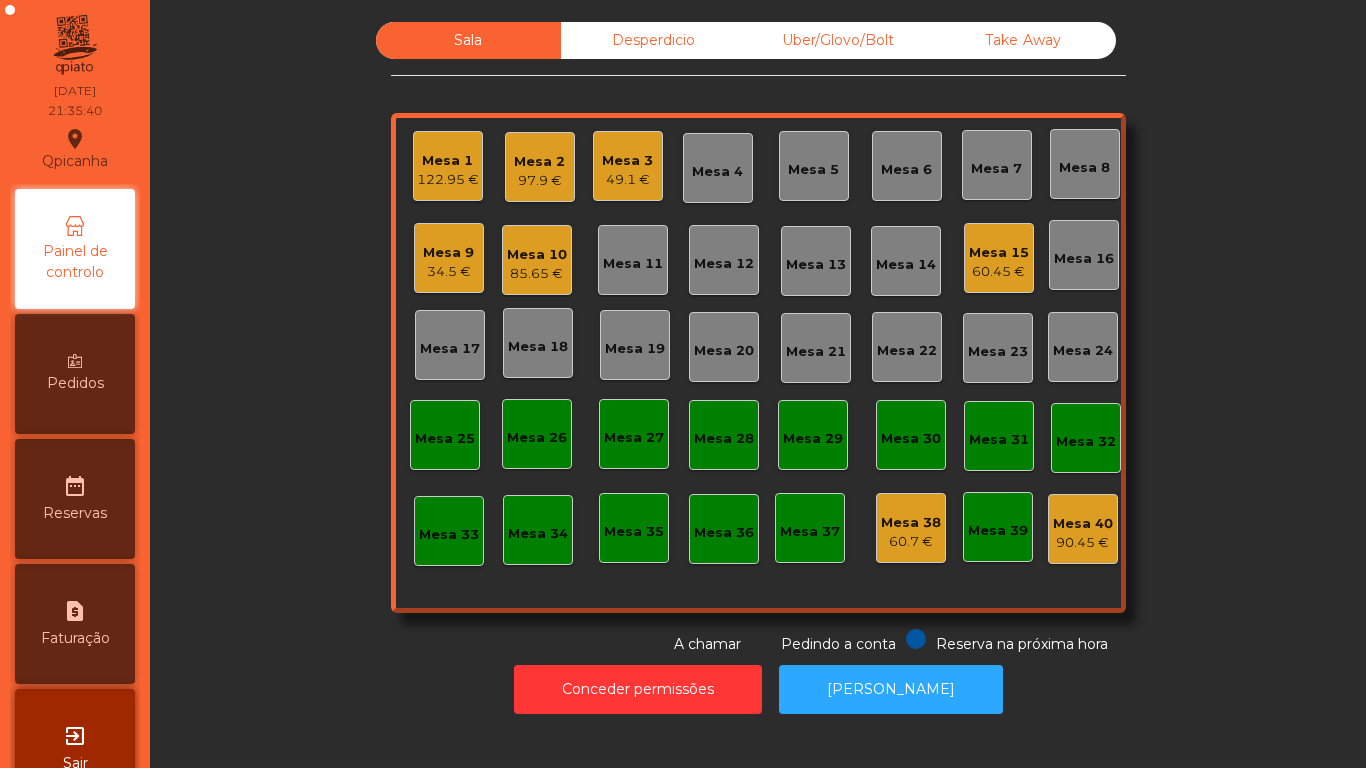 click on "Mesa 10" 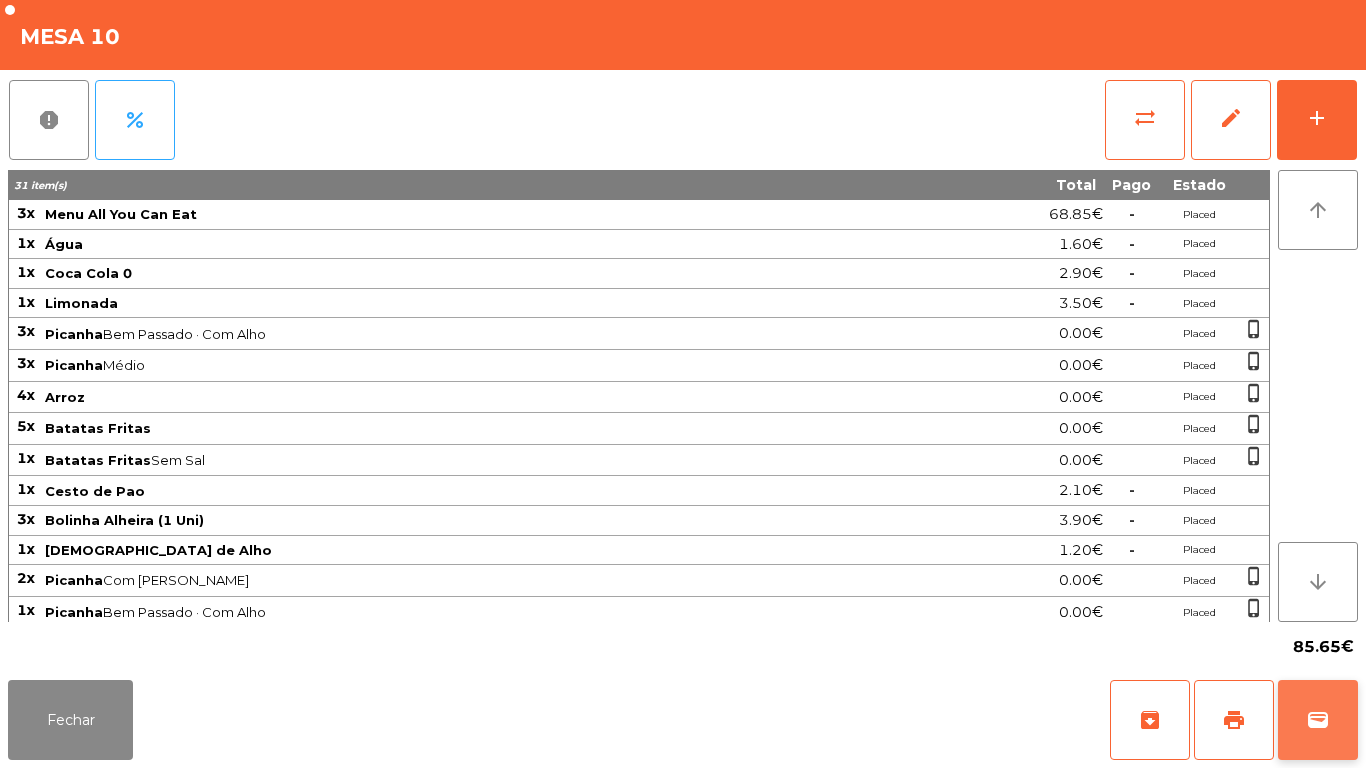 click on "wallet" 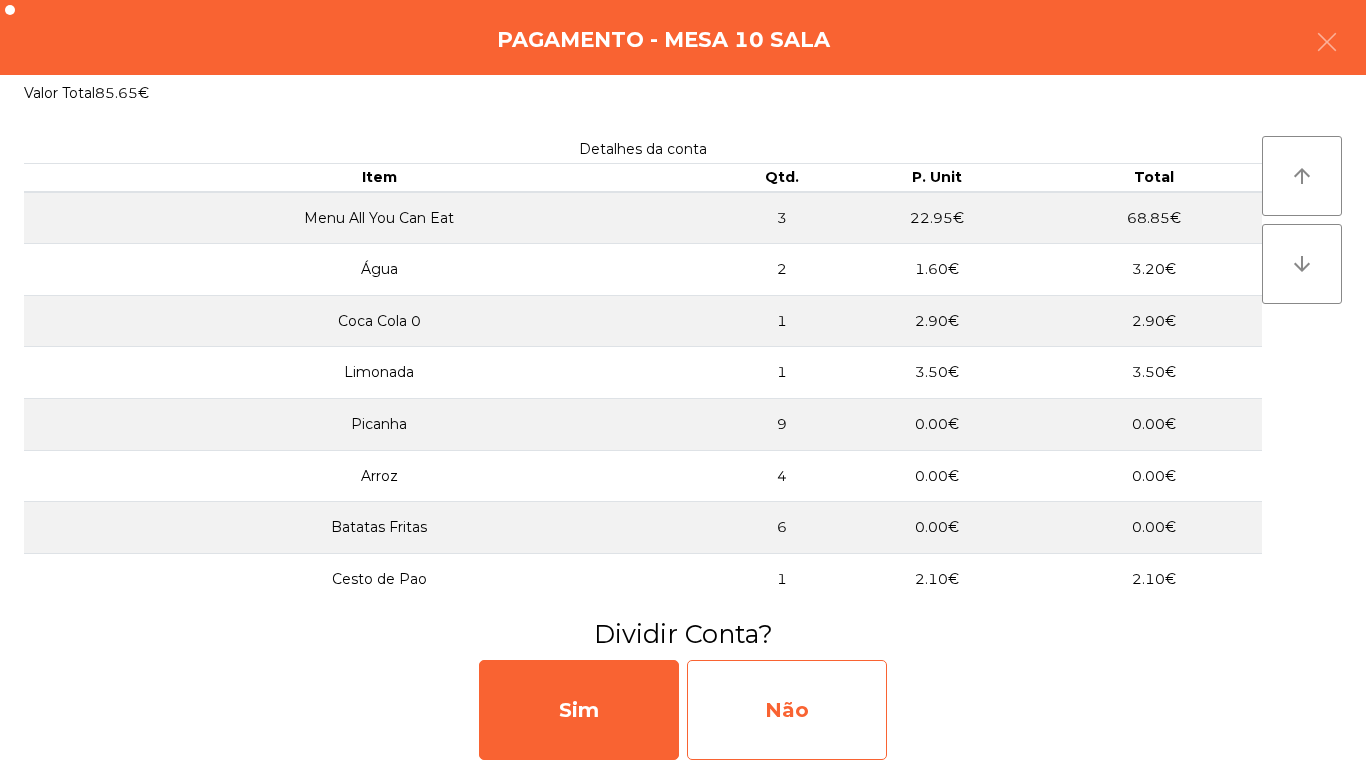 click on "Não" 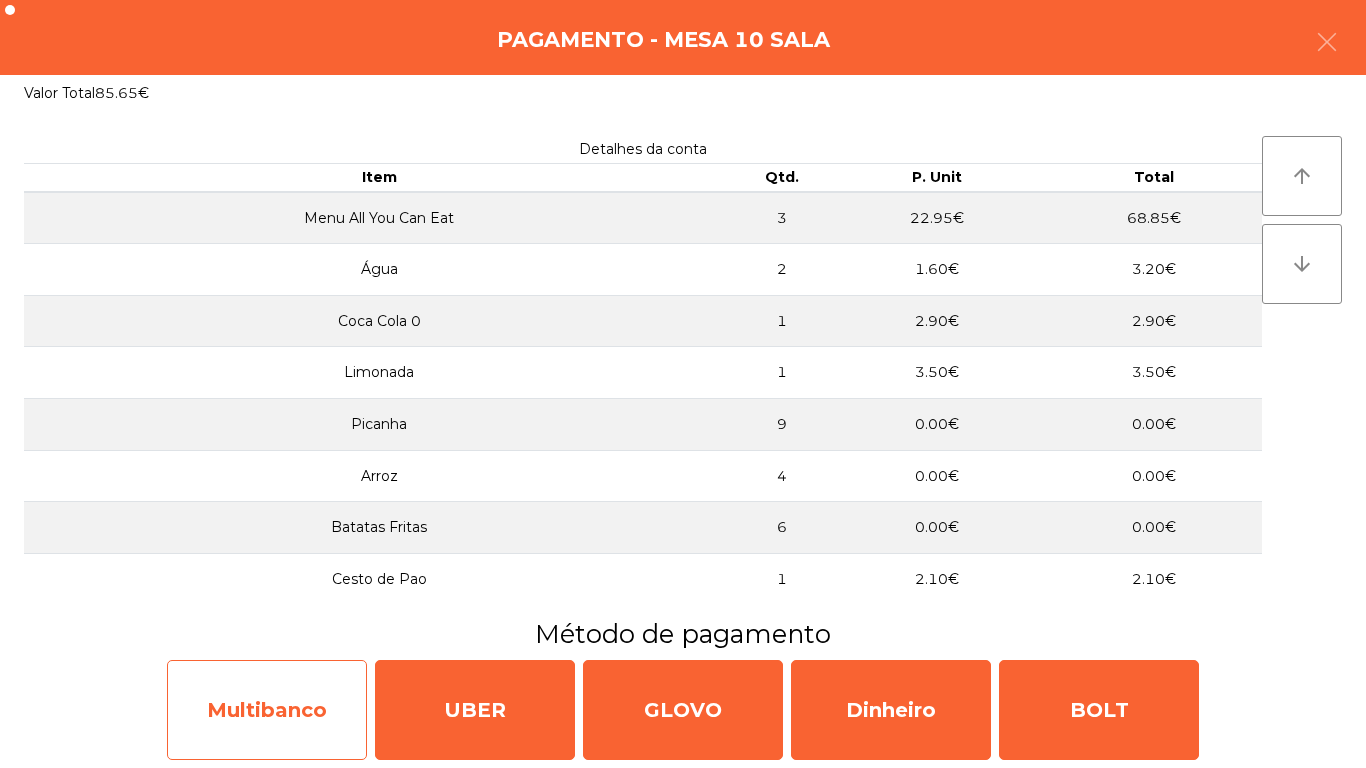 click on "Multibanco" 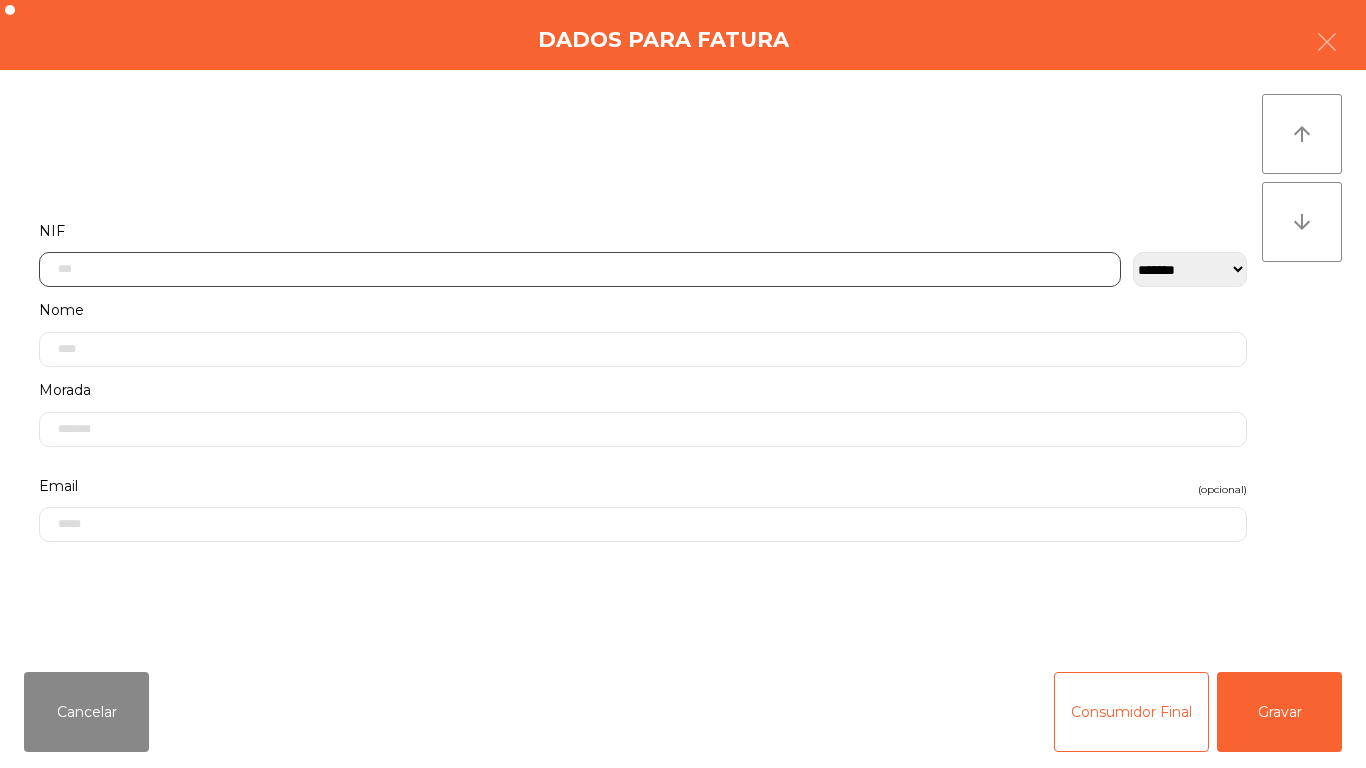 click 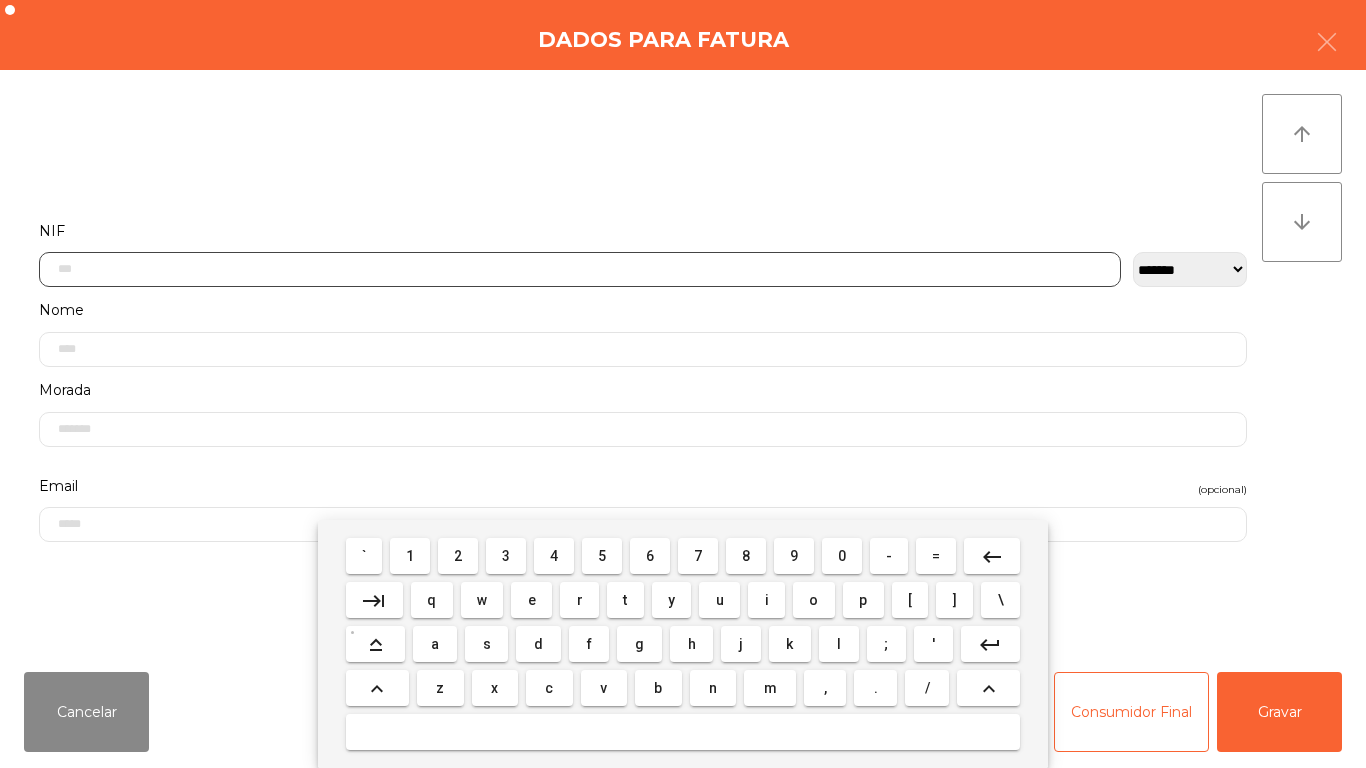 scroll, scrollTop: 122, scrollLeft: 0, axis: vertical 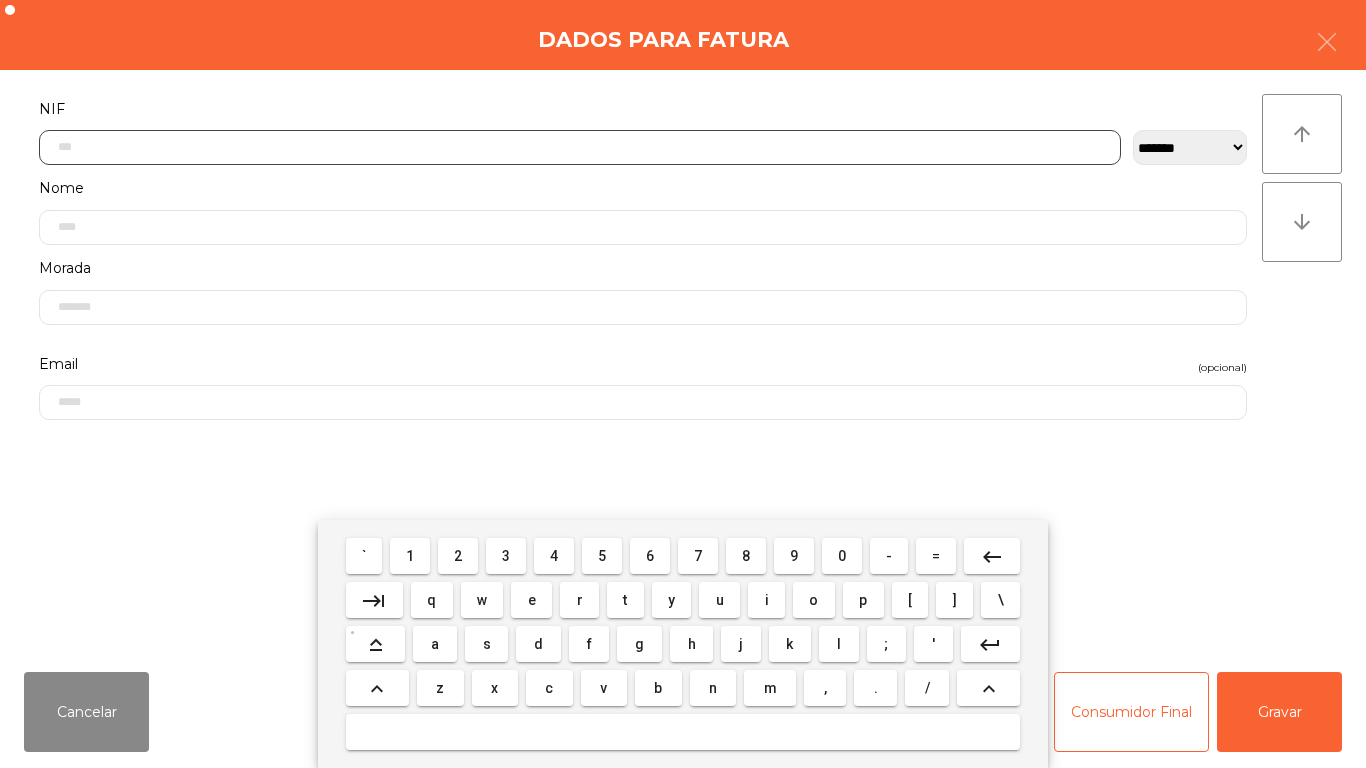 click on "2" at bounding box center [458, 556] 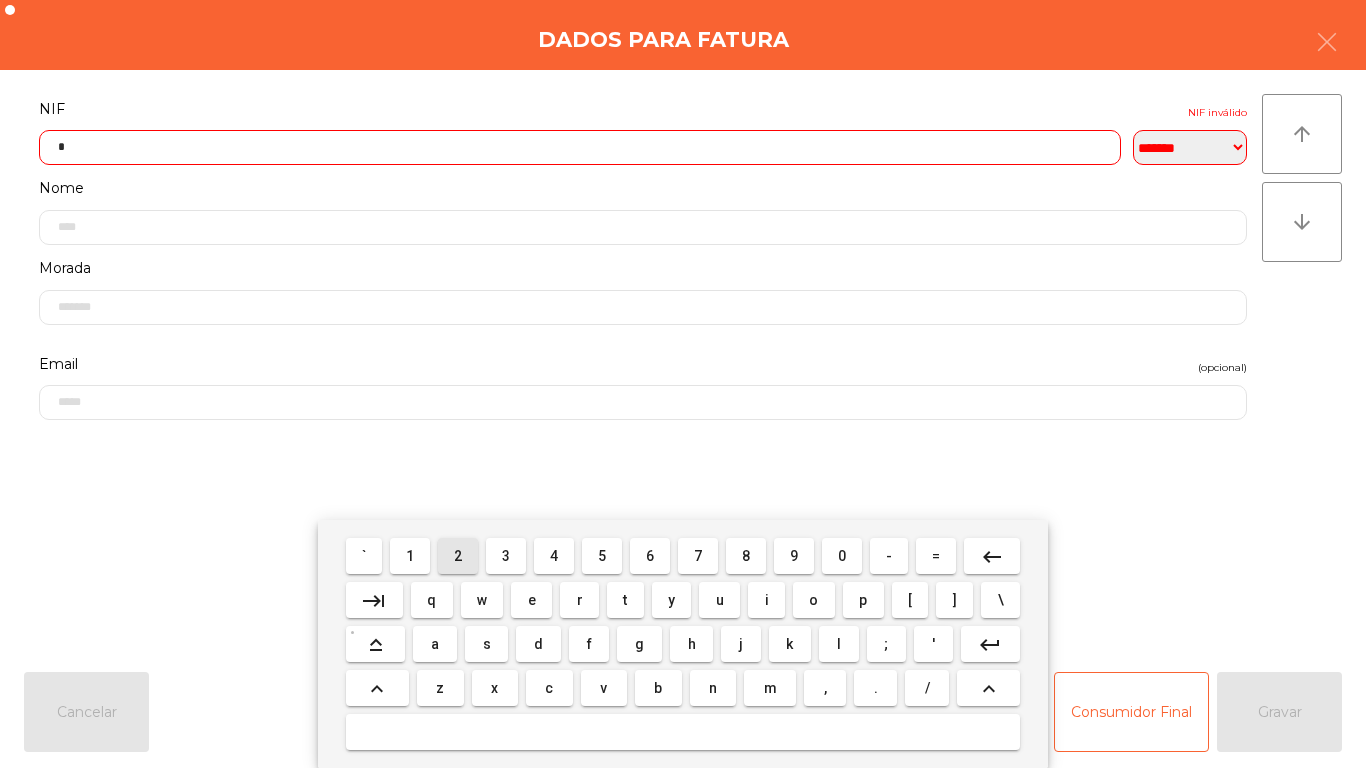 click on "1" at bounding box center (410, 556) 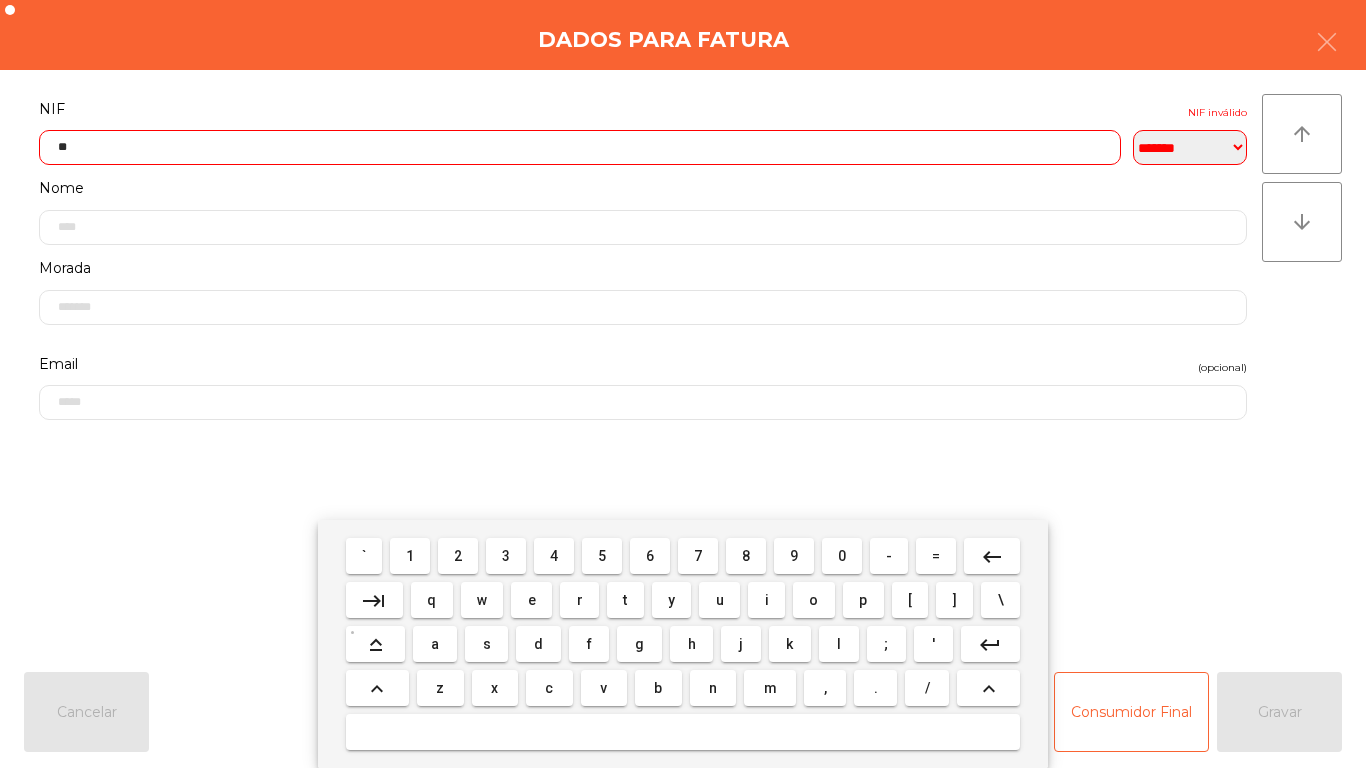 click on "6" at bounding box center [650, 556] 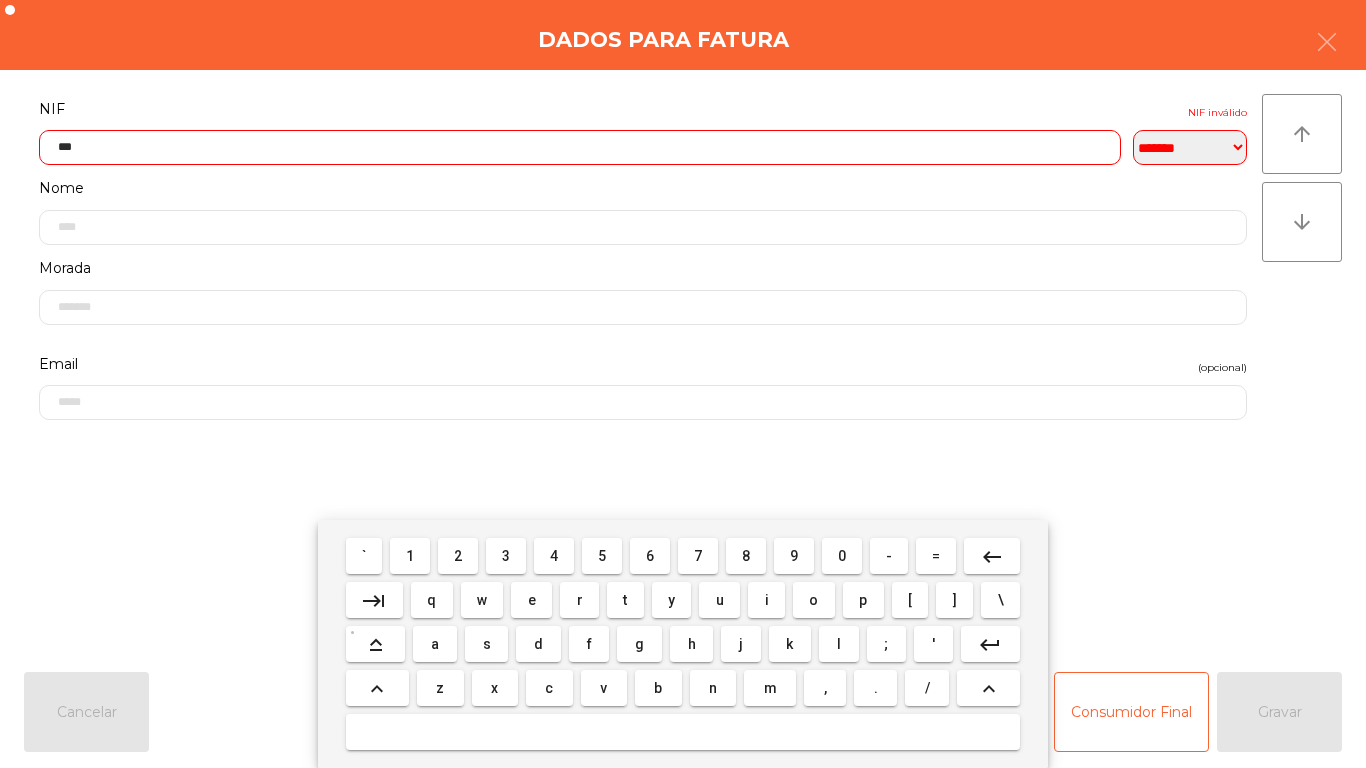 click on "7" at bounding box center (698, 556) 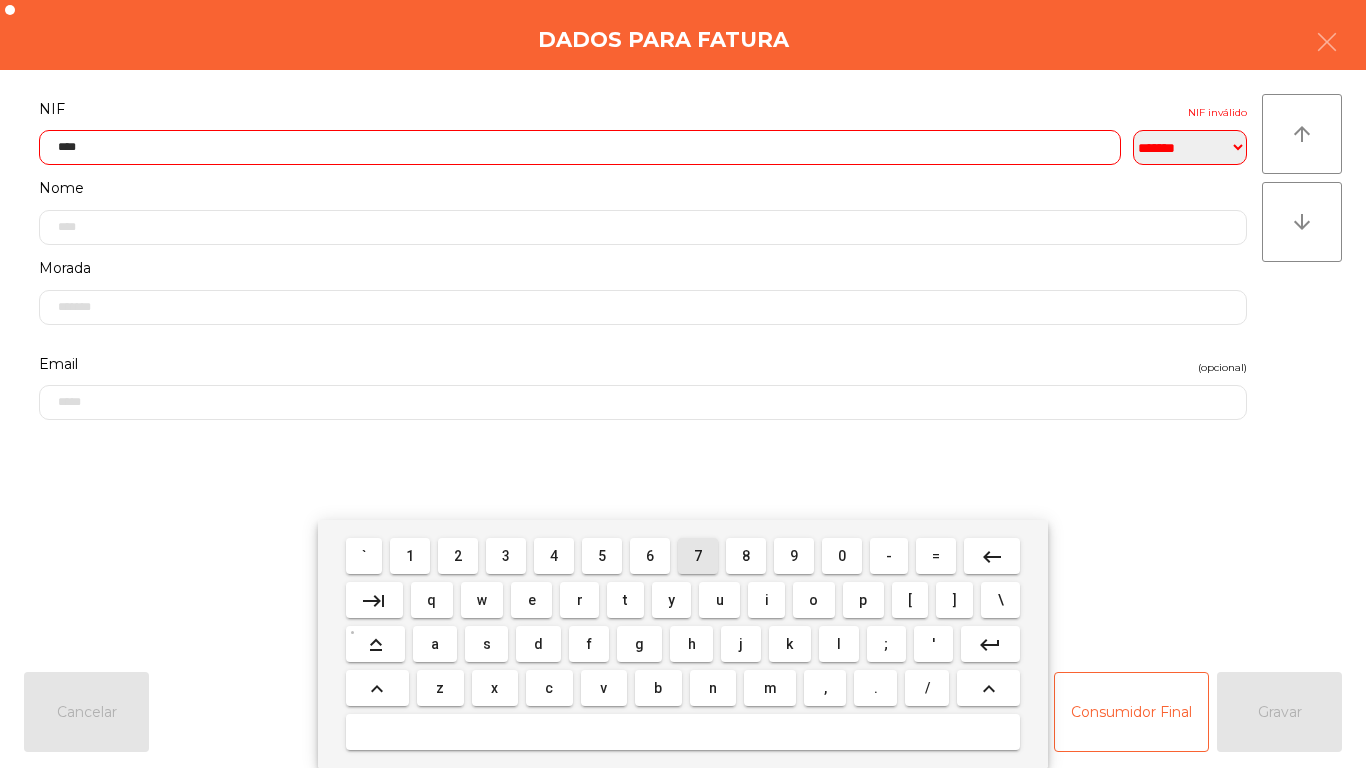 click on "7" at bounding box center [698, 556] 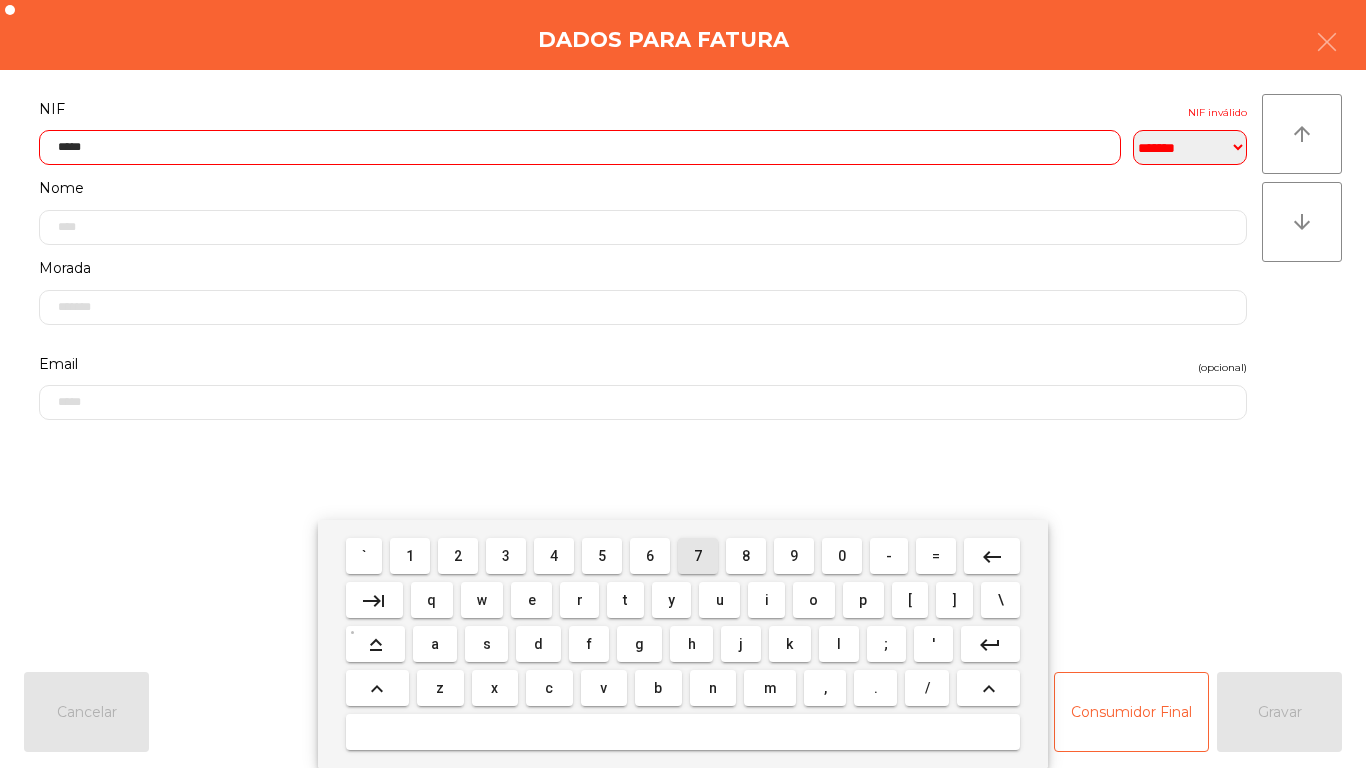 click on "9" at bounding box center (794, 556) 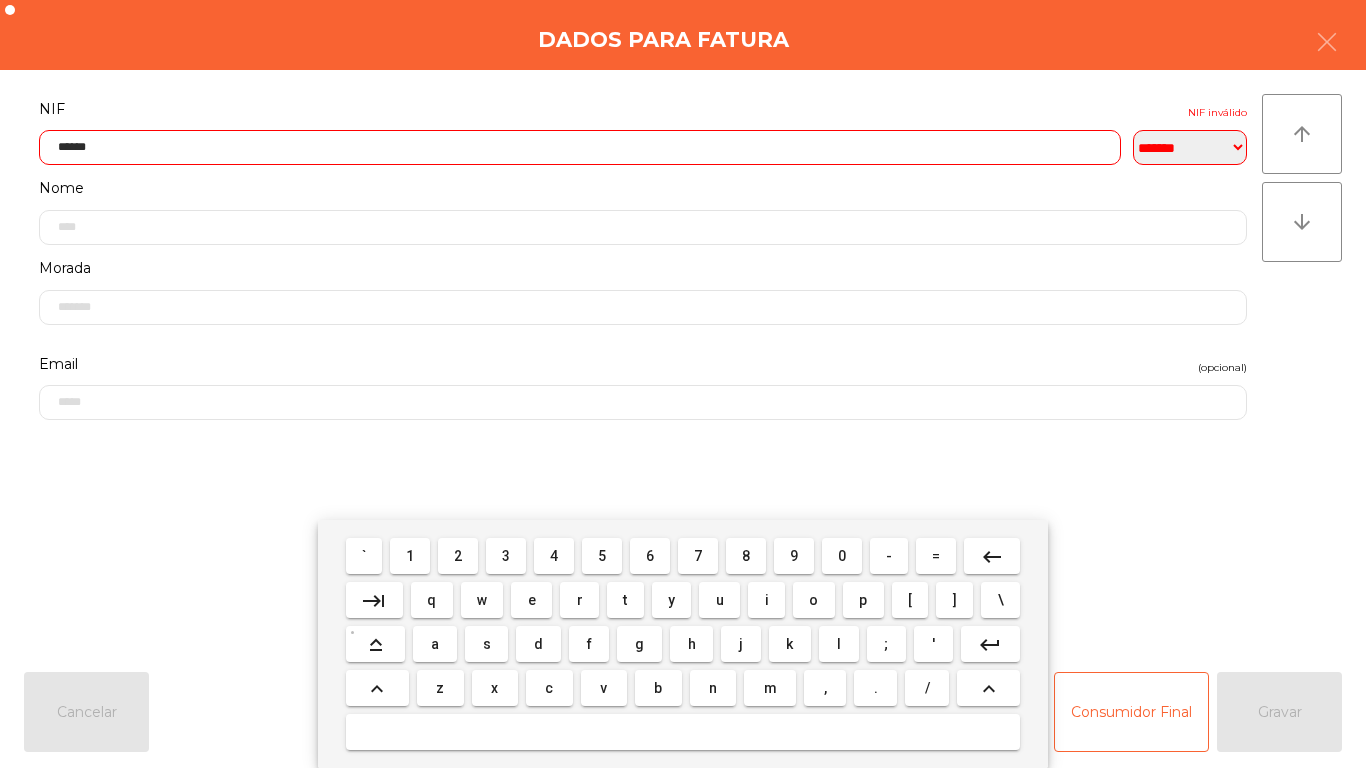 click on "5" at bounding box center [602, 556] 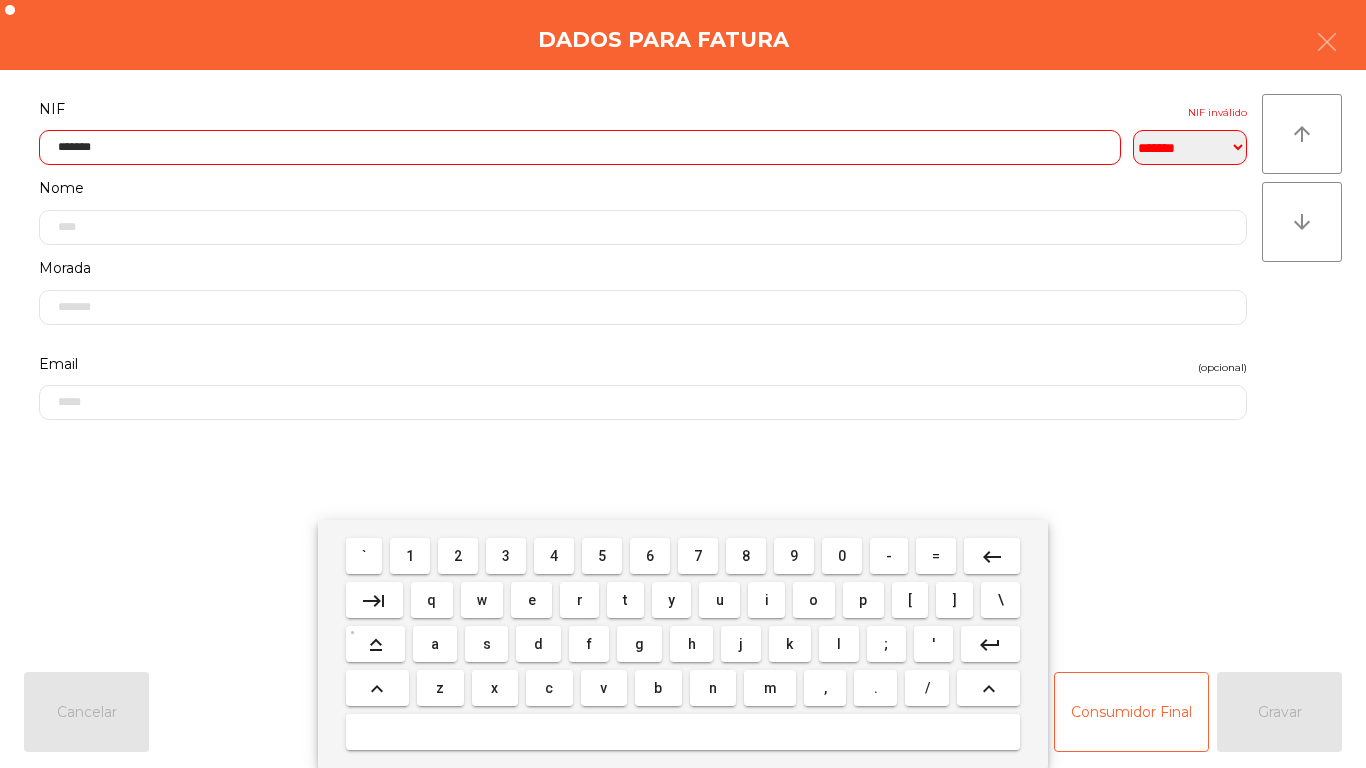 click on "3" at bounding box center (506, 556) 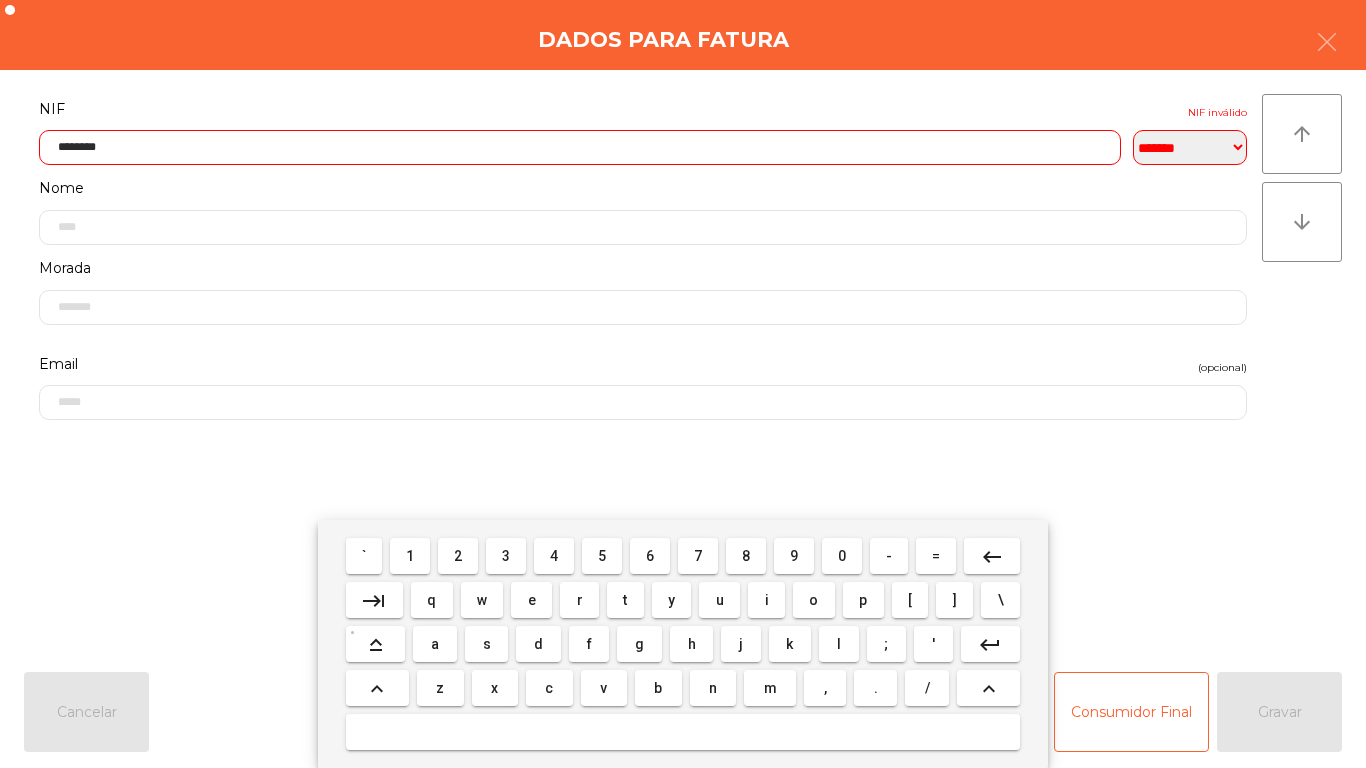 click on "7" at bounding box center [698, 556] 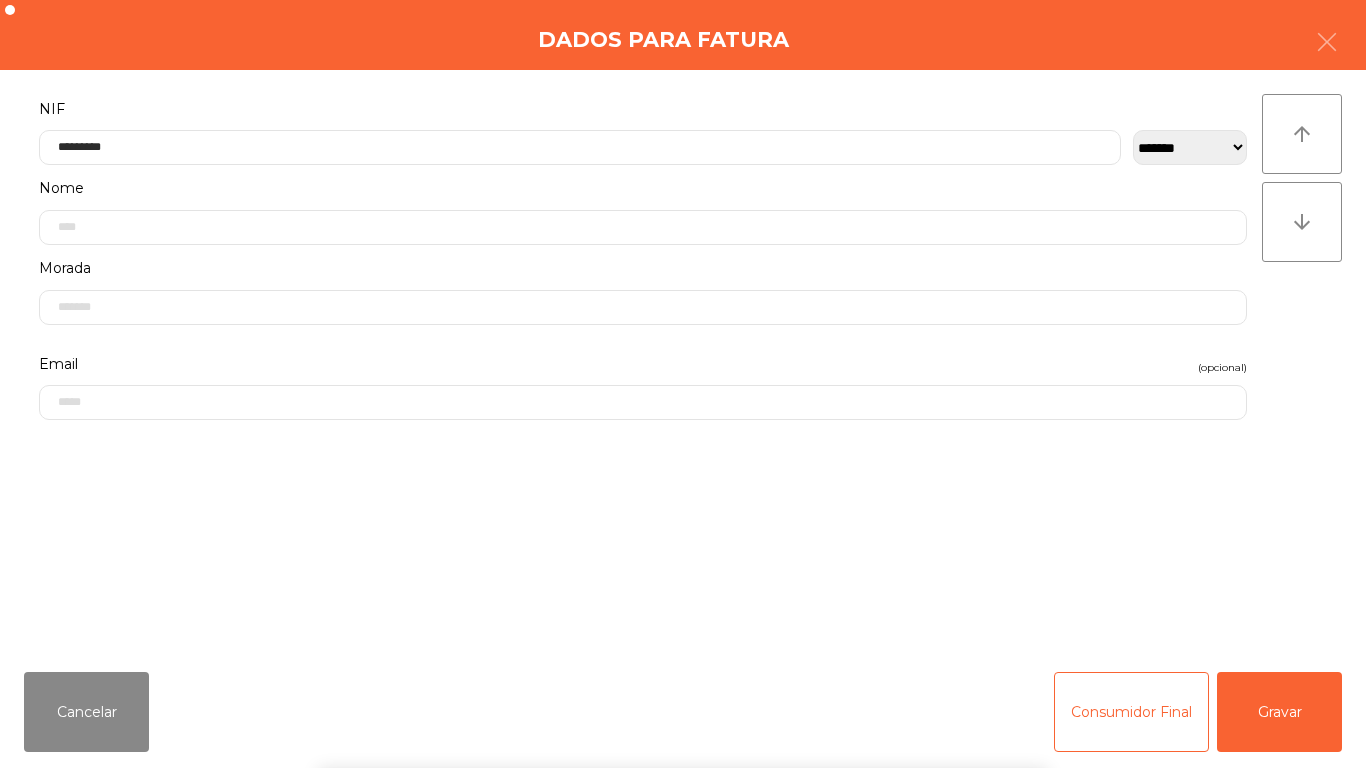 click on "` 1 2 3 4 5 6 7 8 9 0 - = keyboard_backspace keyboard_tab q w e r t y u i o p [ ] \ keyboard_capslock a s d f g h j k l ; ' keyboard_return keyboard_arrow_up z x c v b n m , . / keyboard_arrow_up" at bounding box center [683, 644] 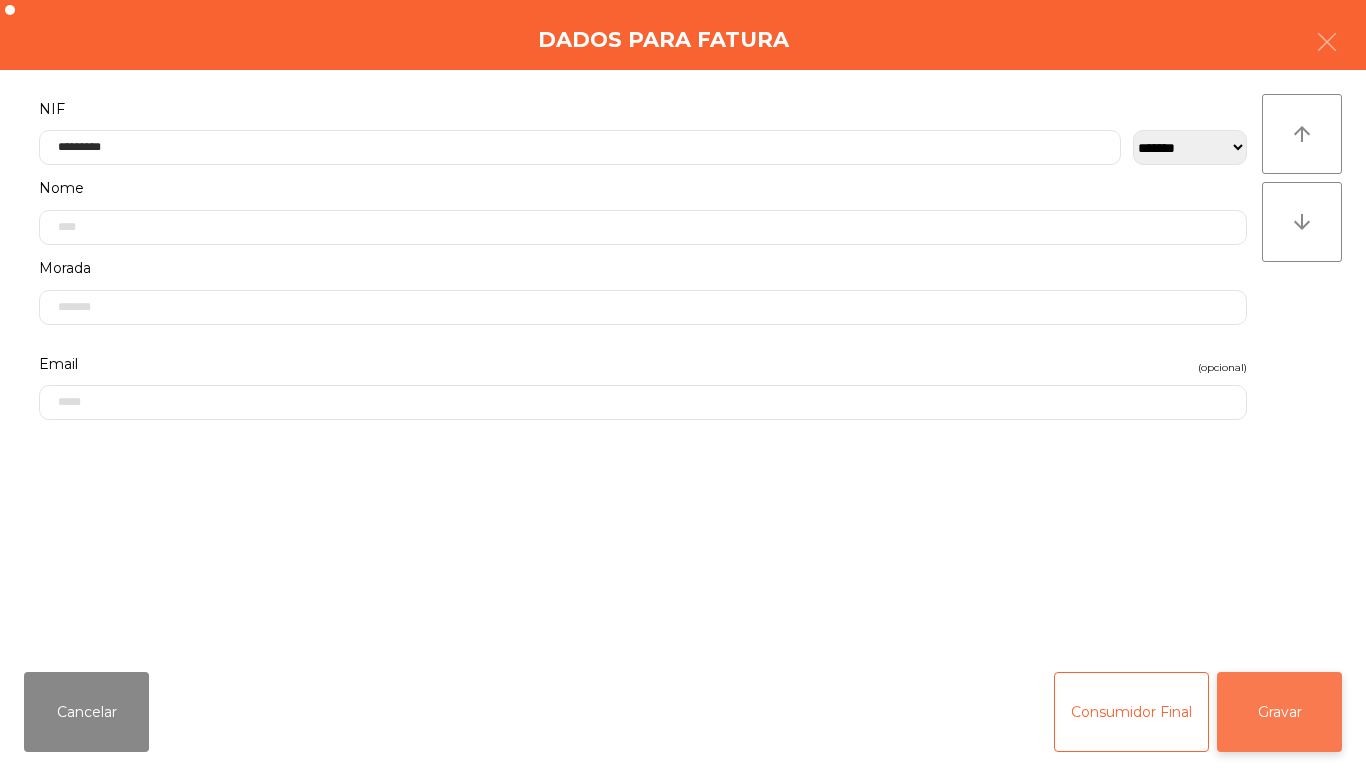 click on "Gravar" 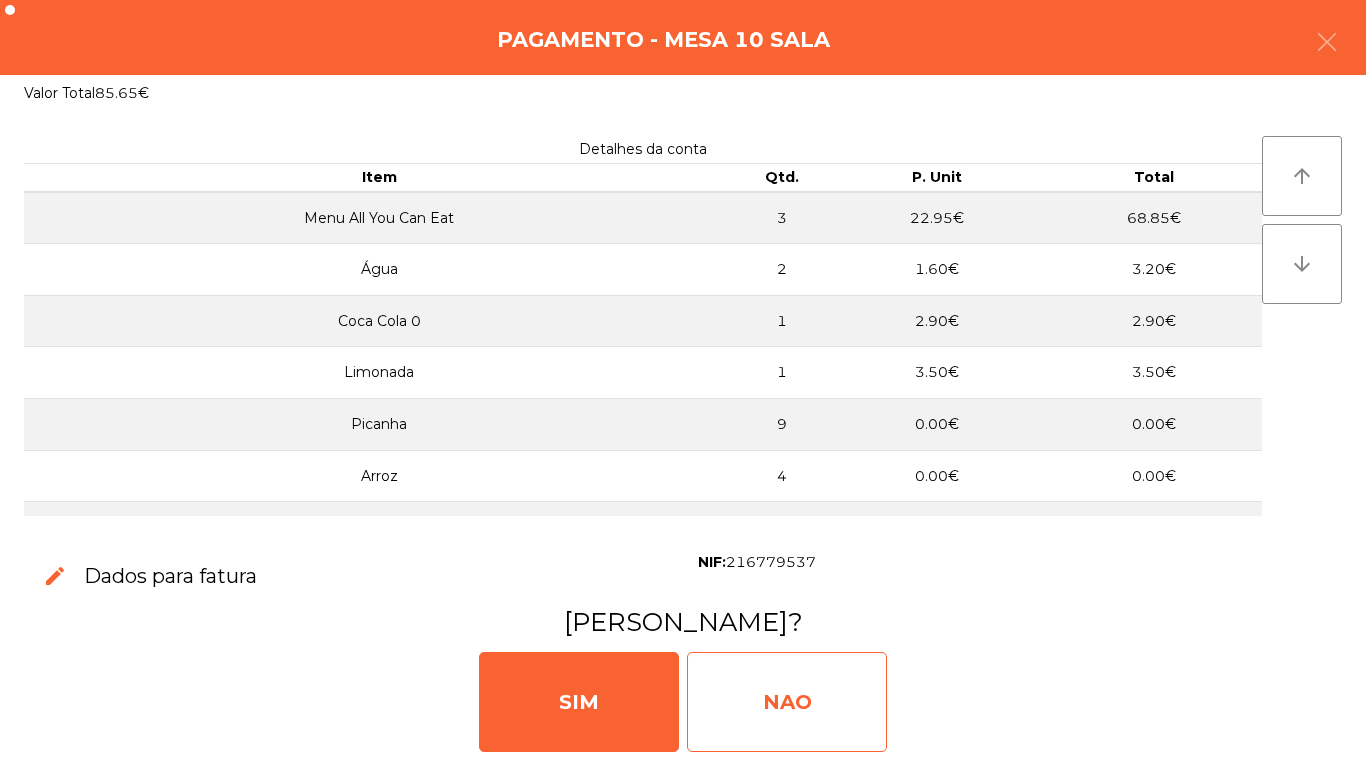 click on "NAO" 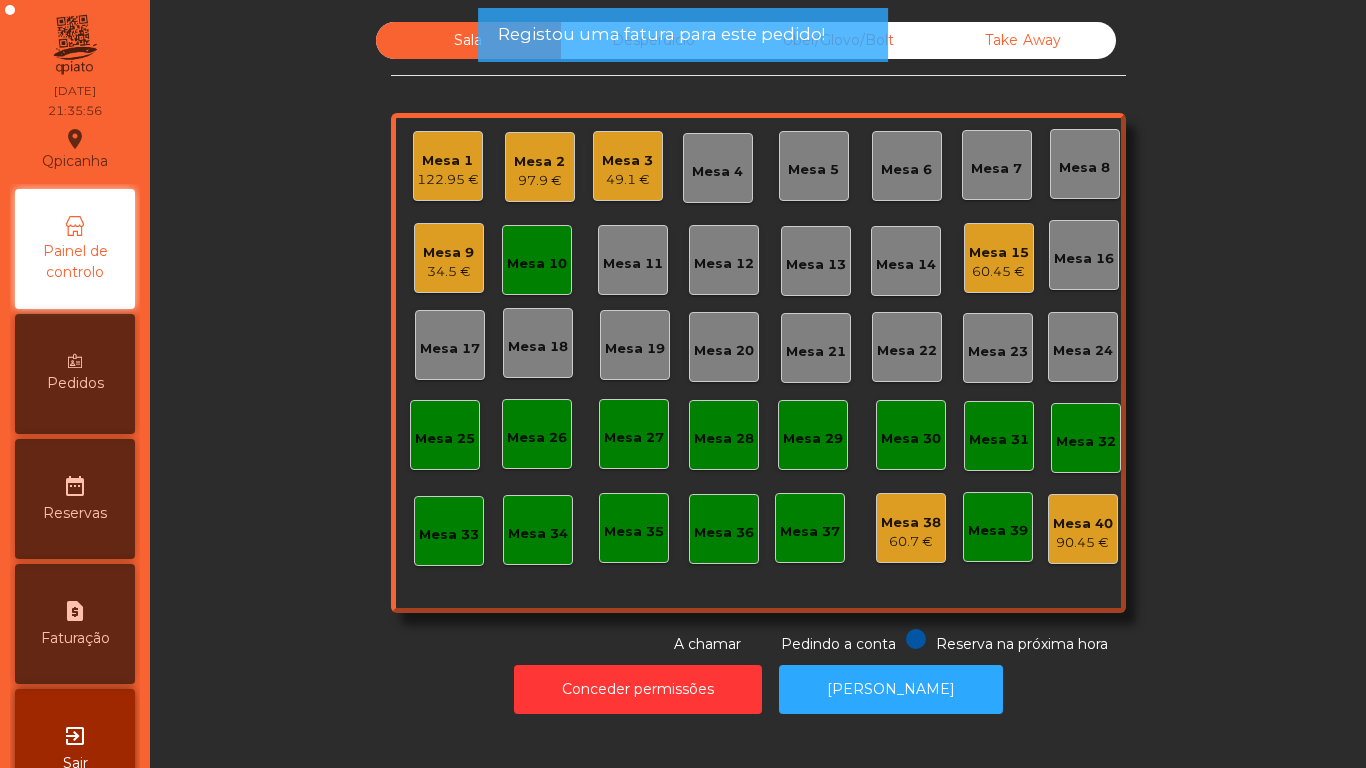 click on "122.95 €" 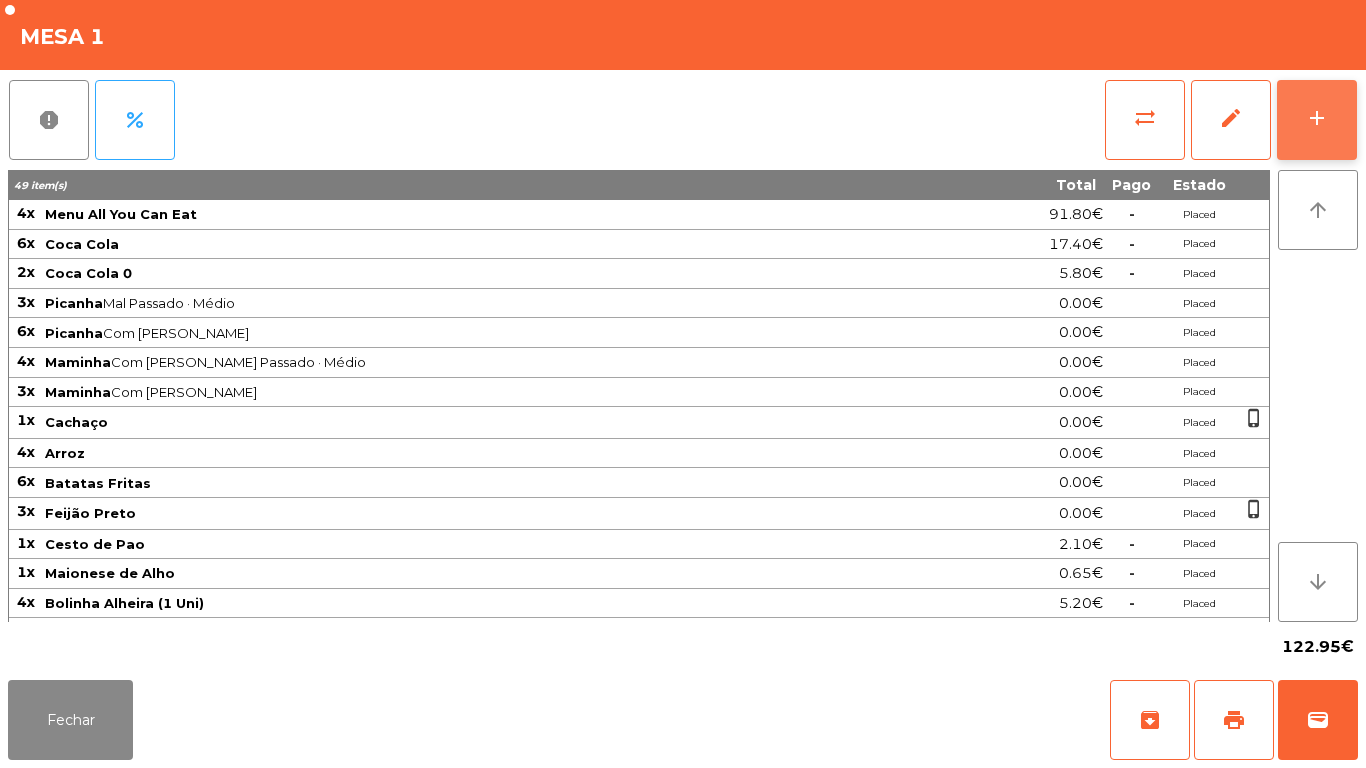 click on "add" 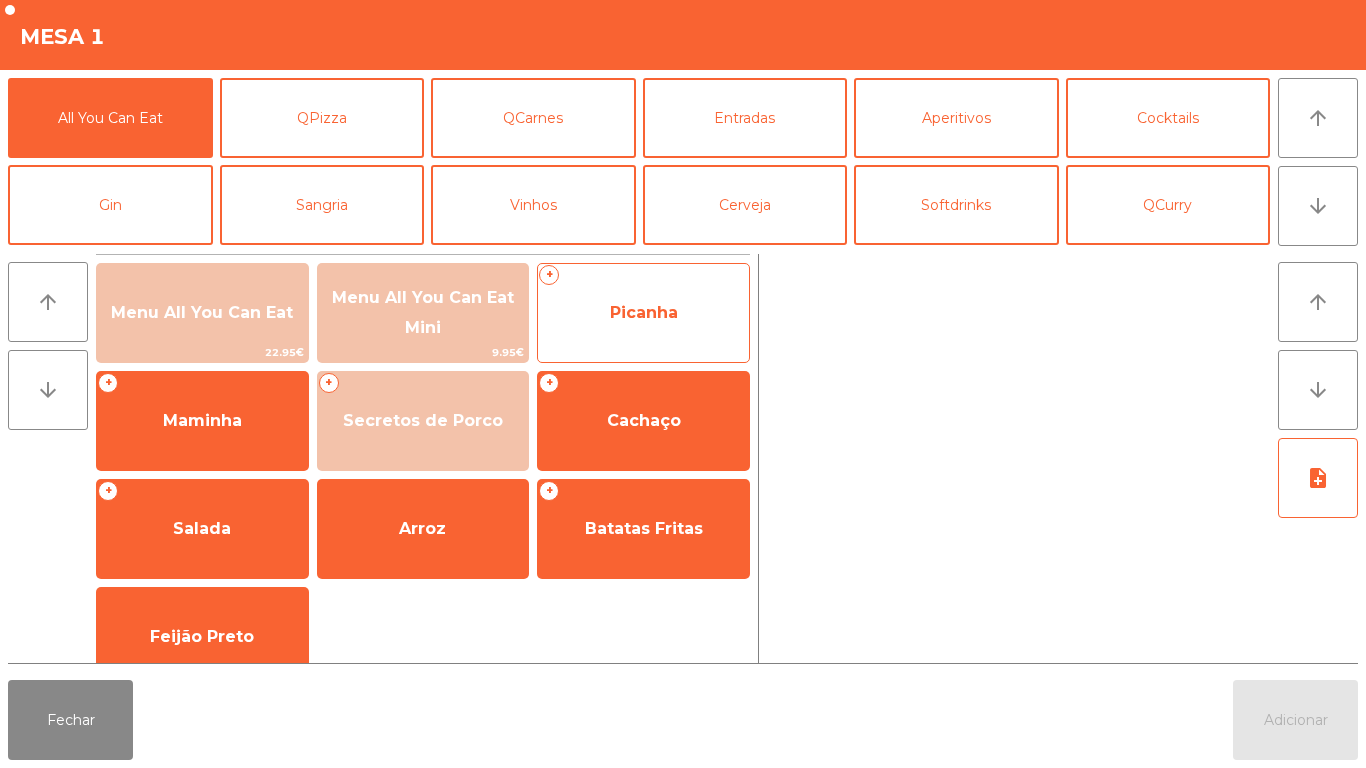 click on "Picanha" 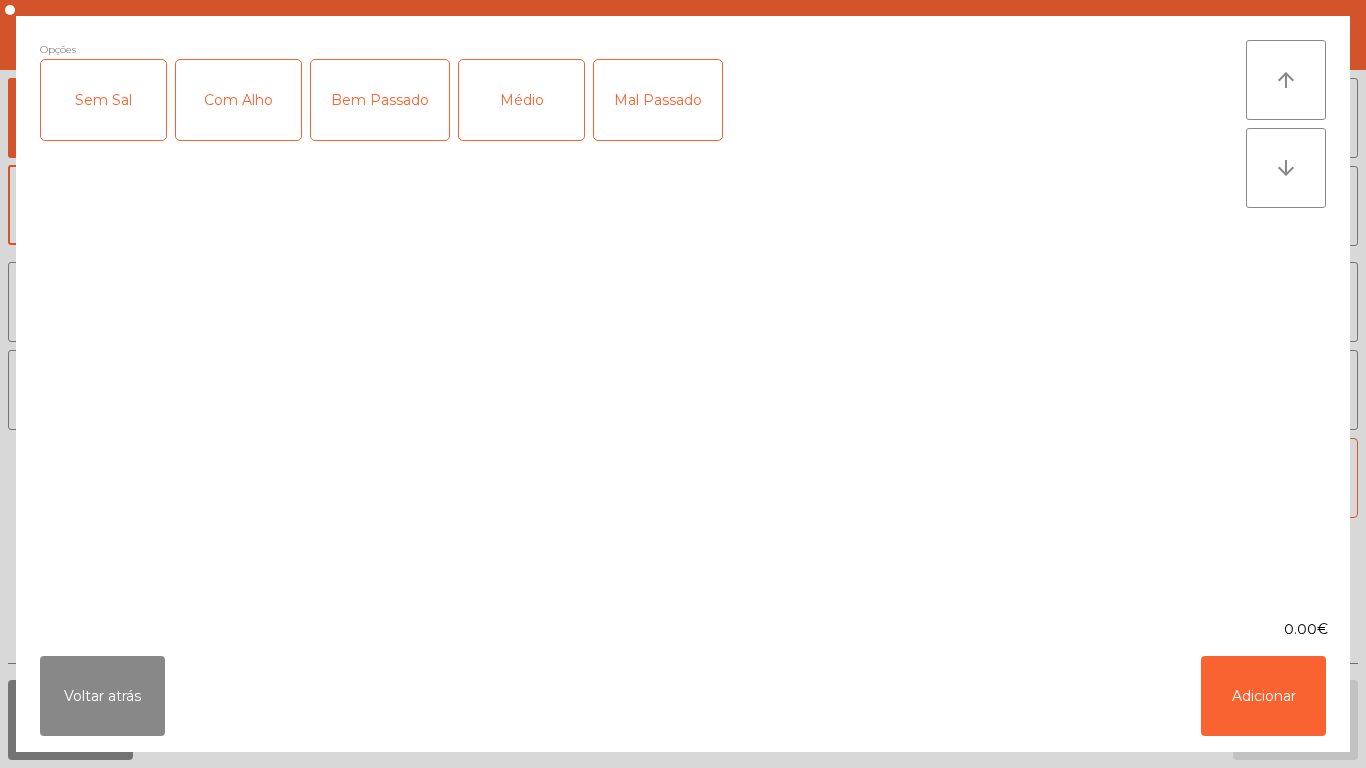 click on "Médio" 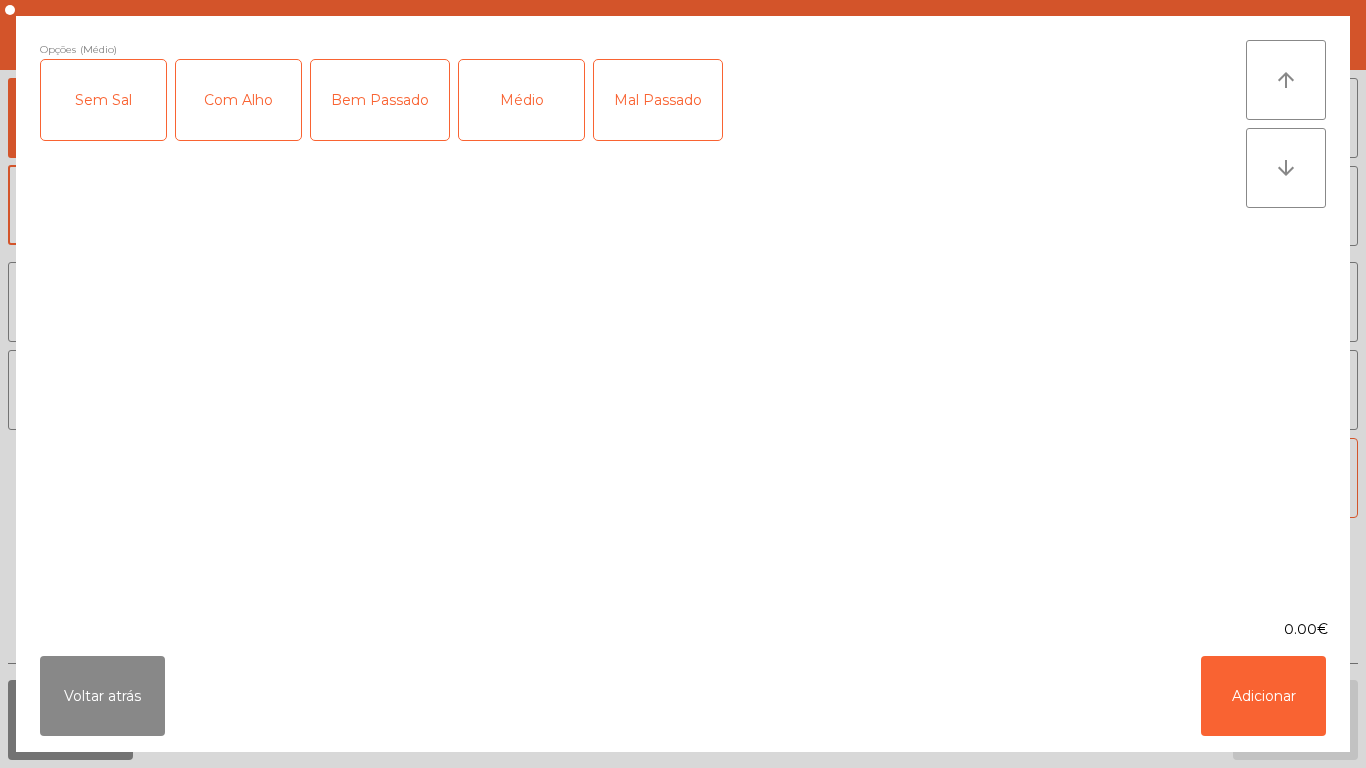 click on "Com Alho" 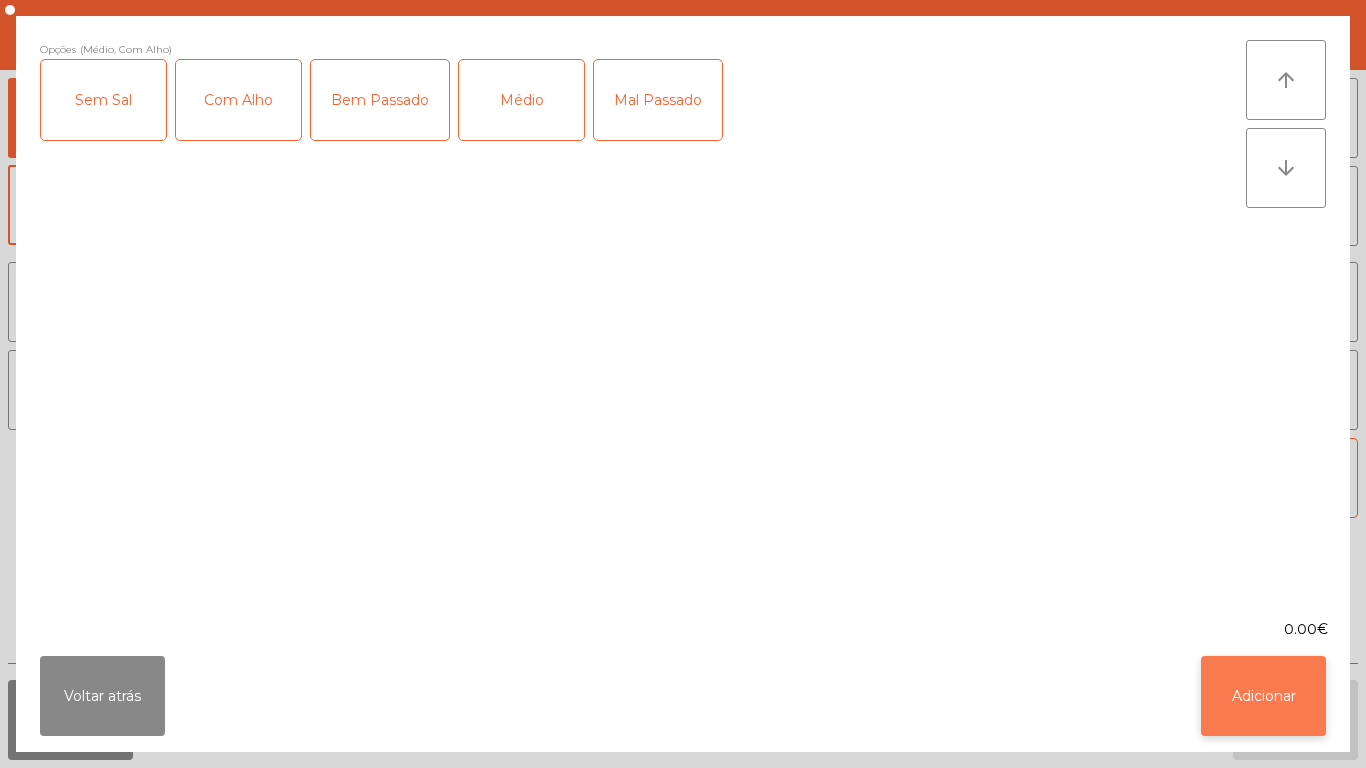 click on "Adicionar" 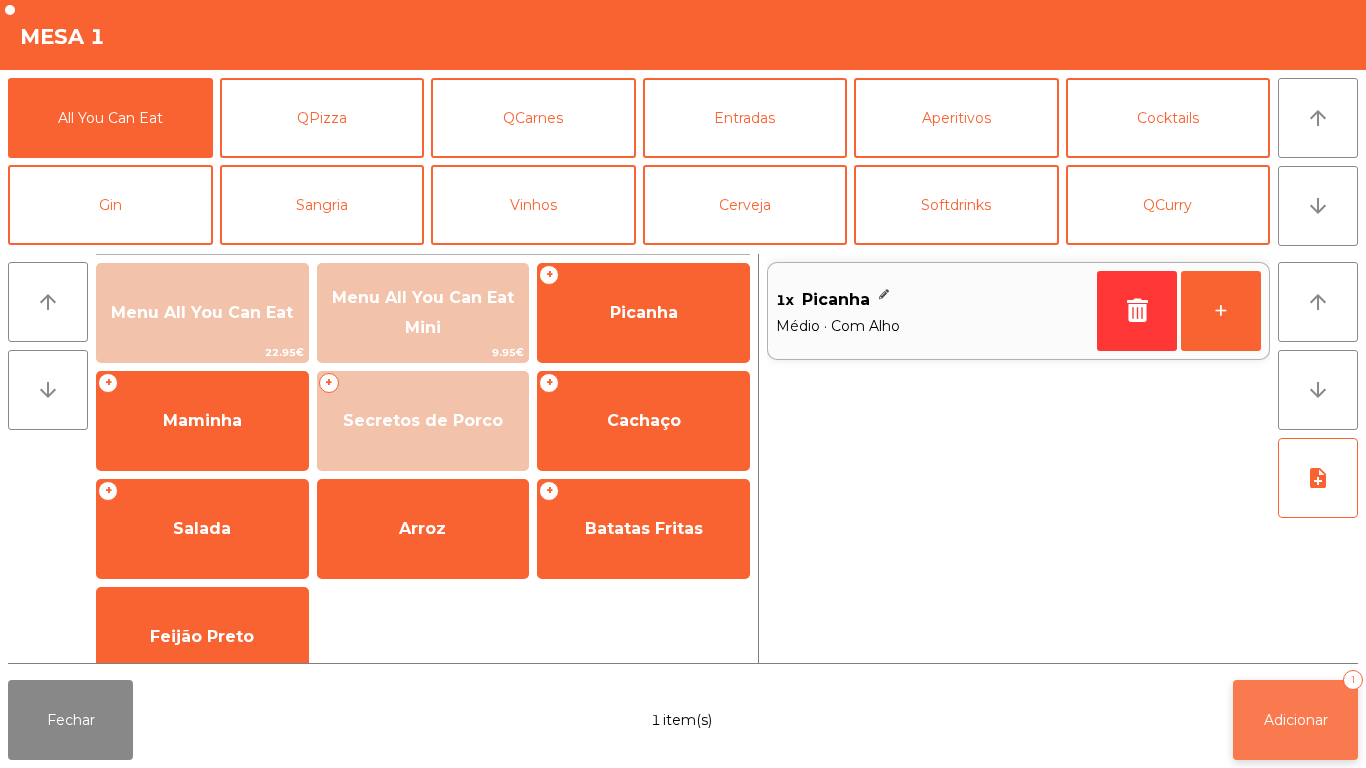 click on "Adicionar" 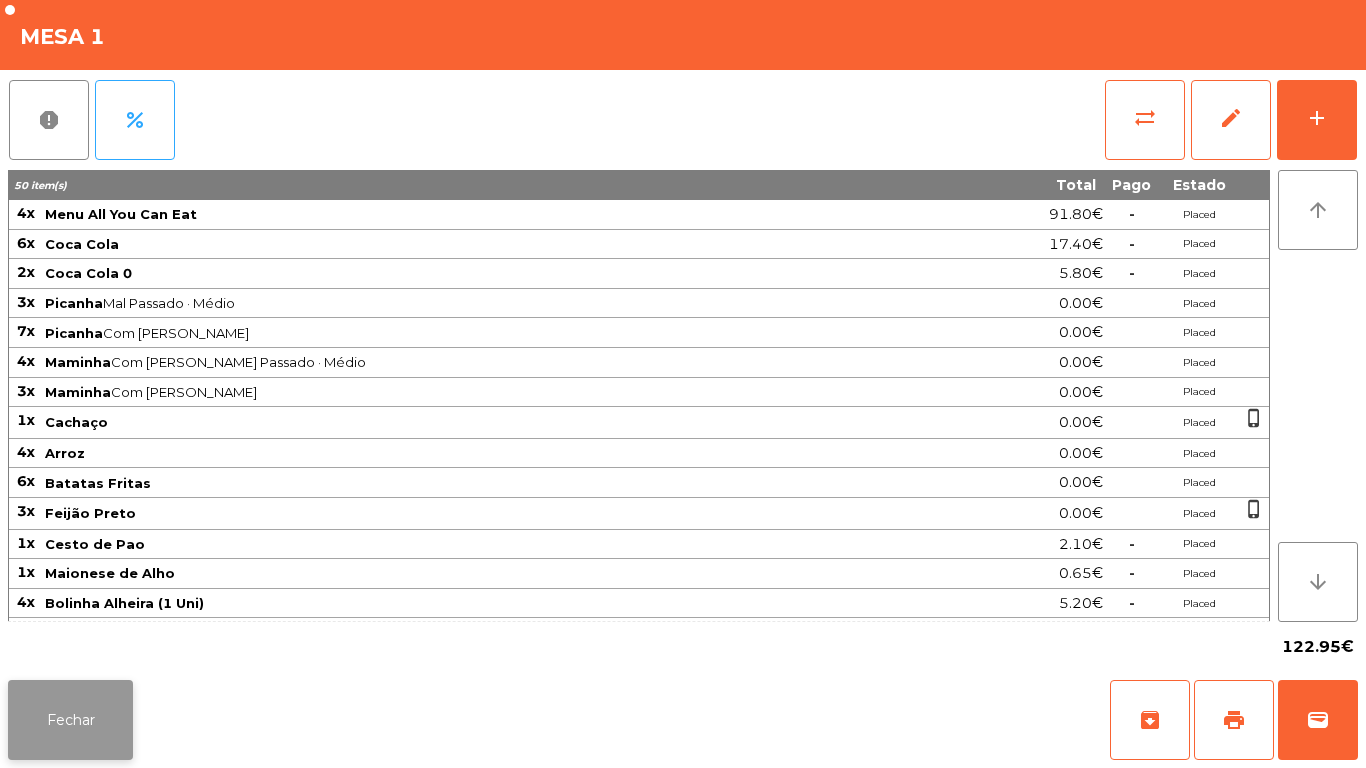 click on "Fechar" 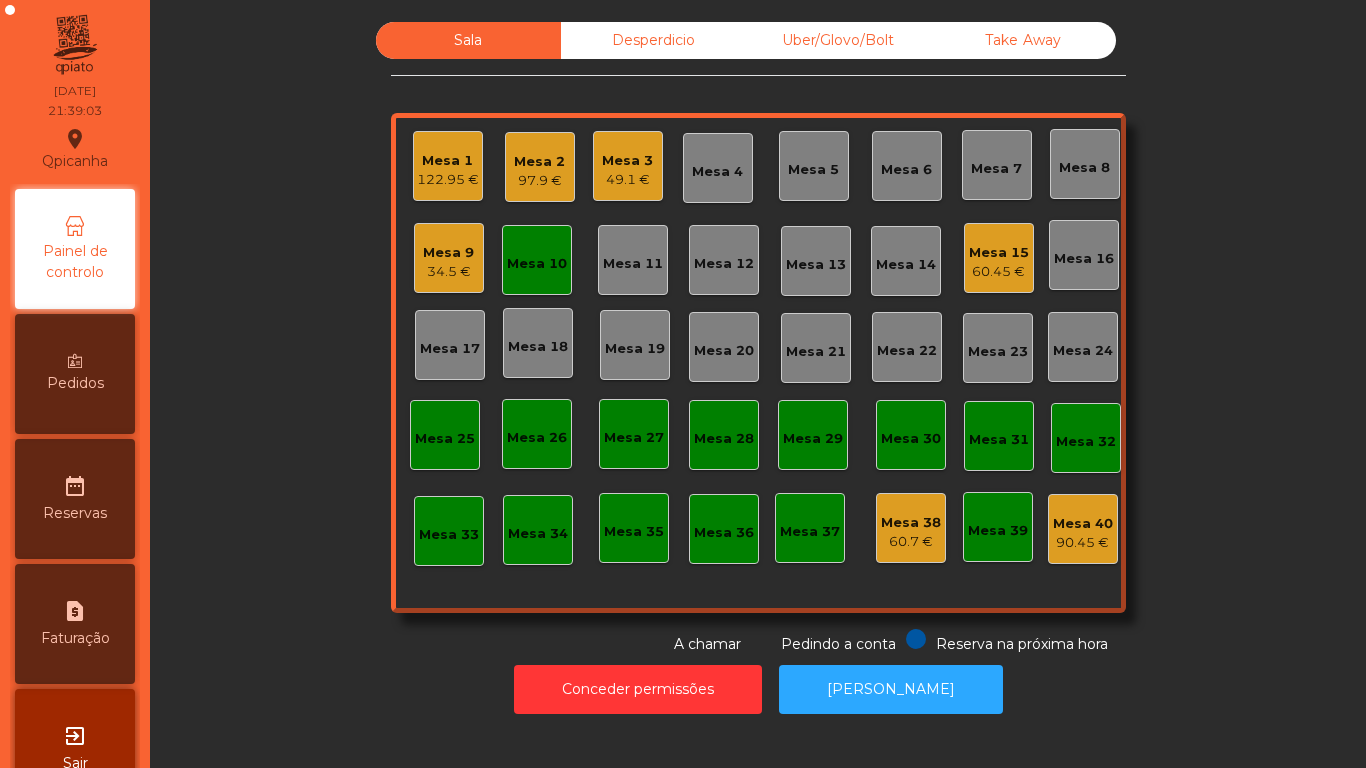 click on "Mesa 15" 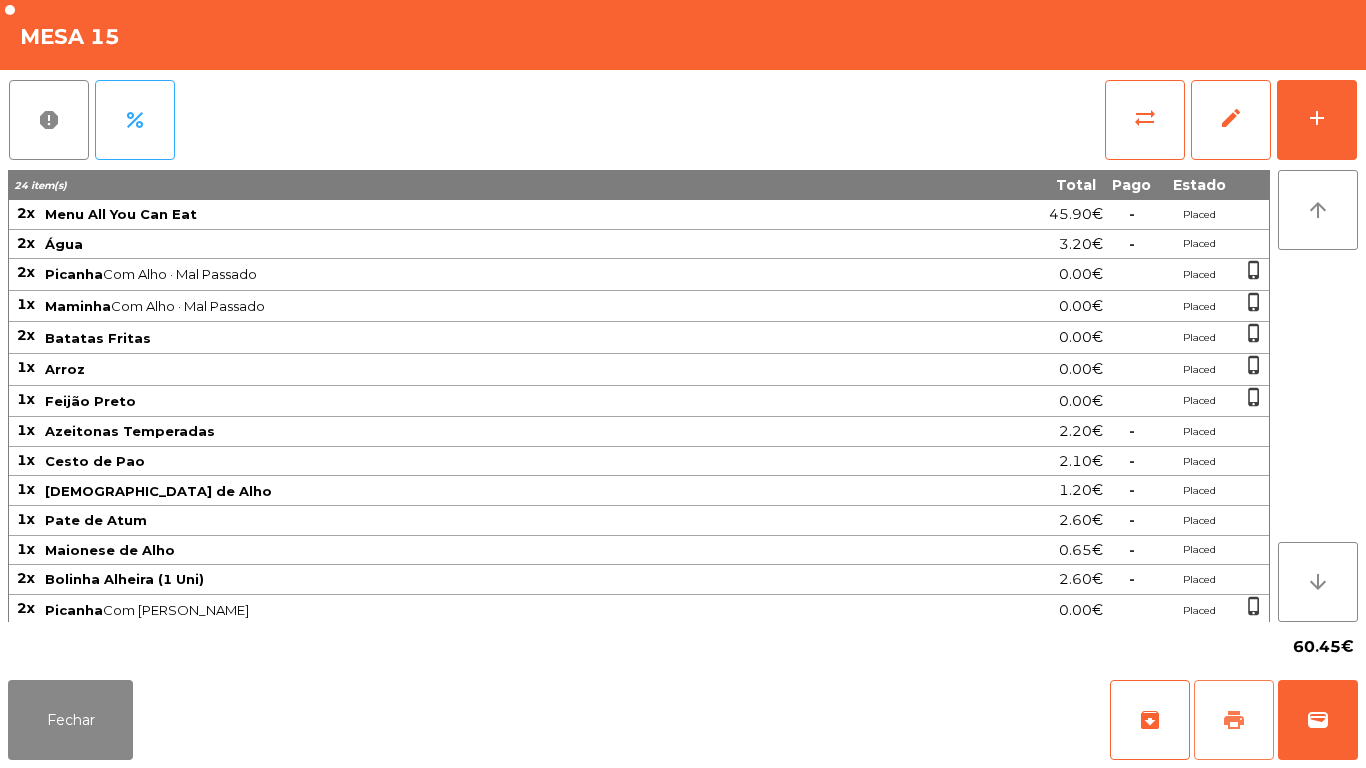 click on "print" 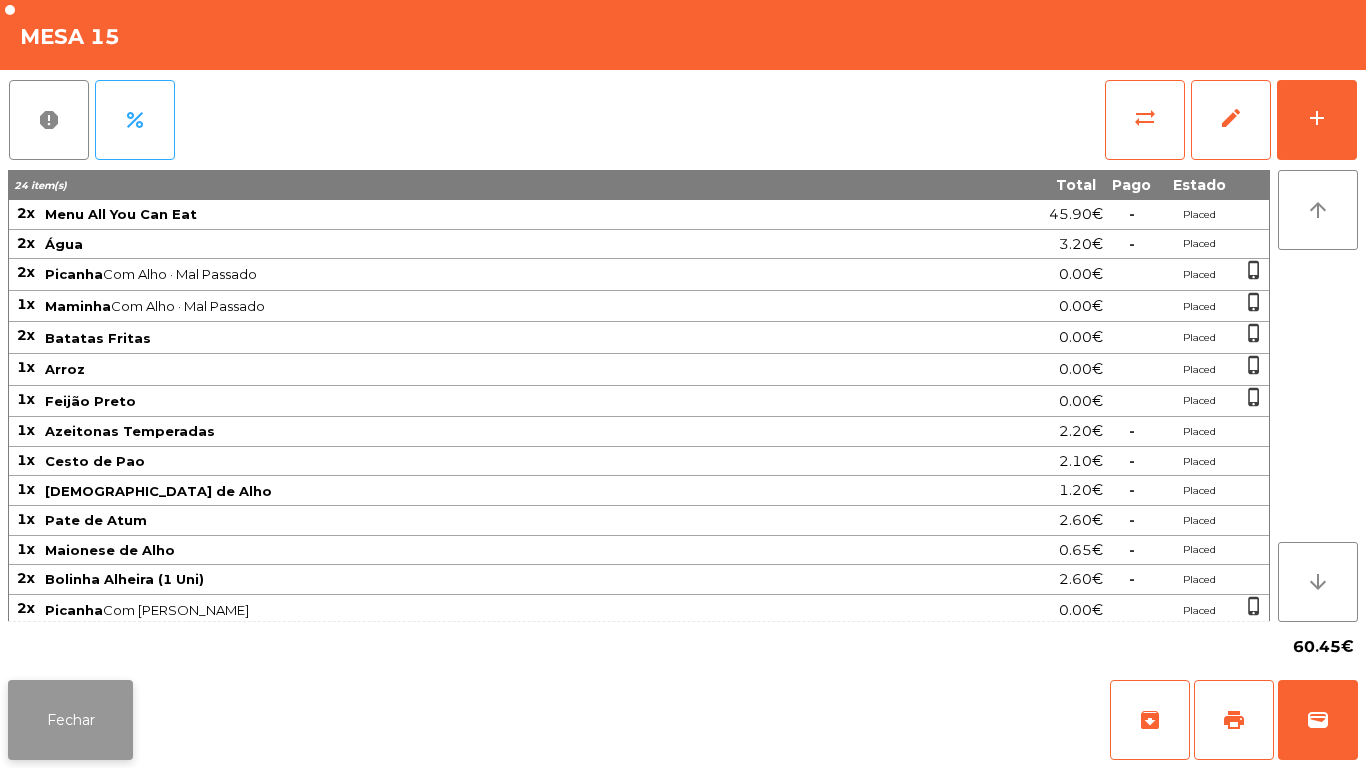 click on "Fechar" 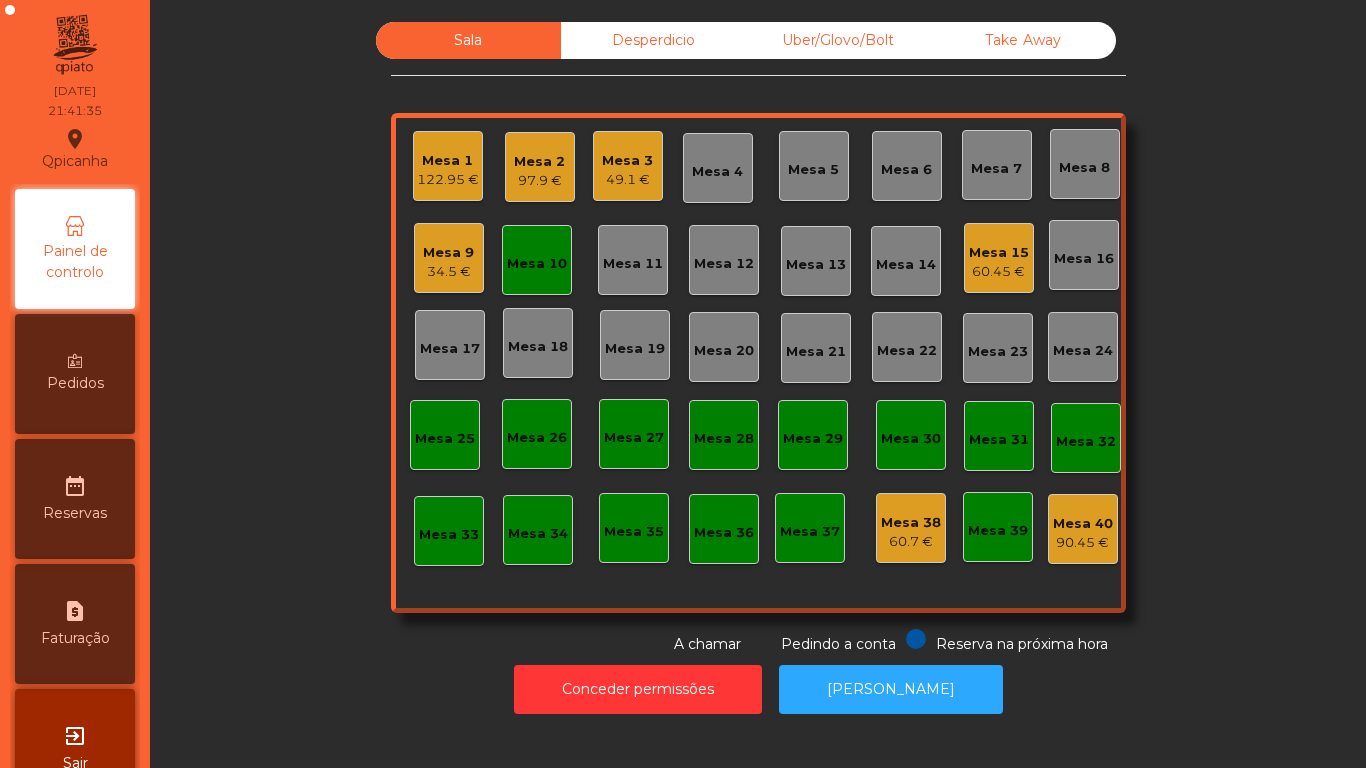 click on "Mesa 1" 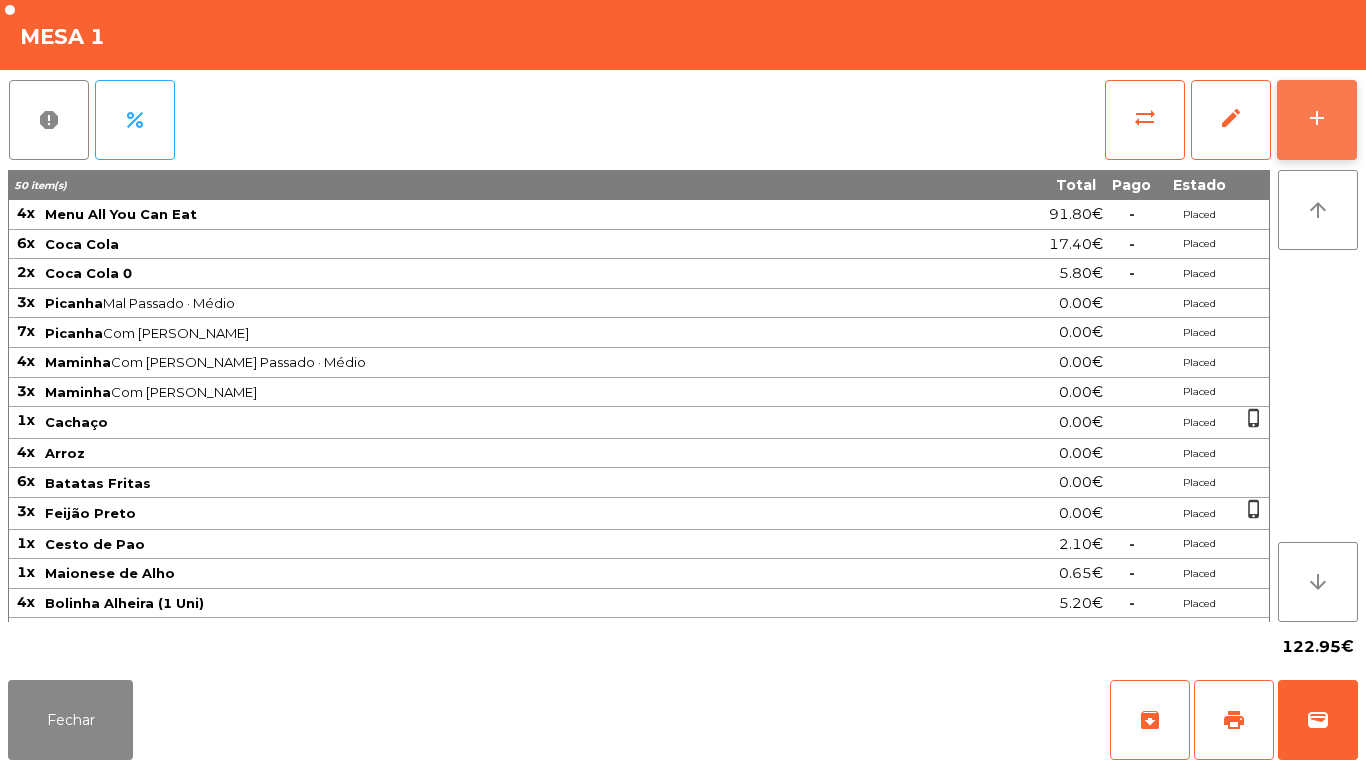 click on "add" 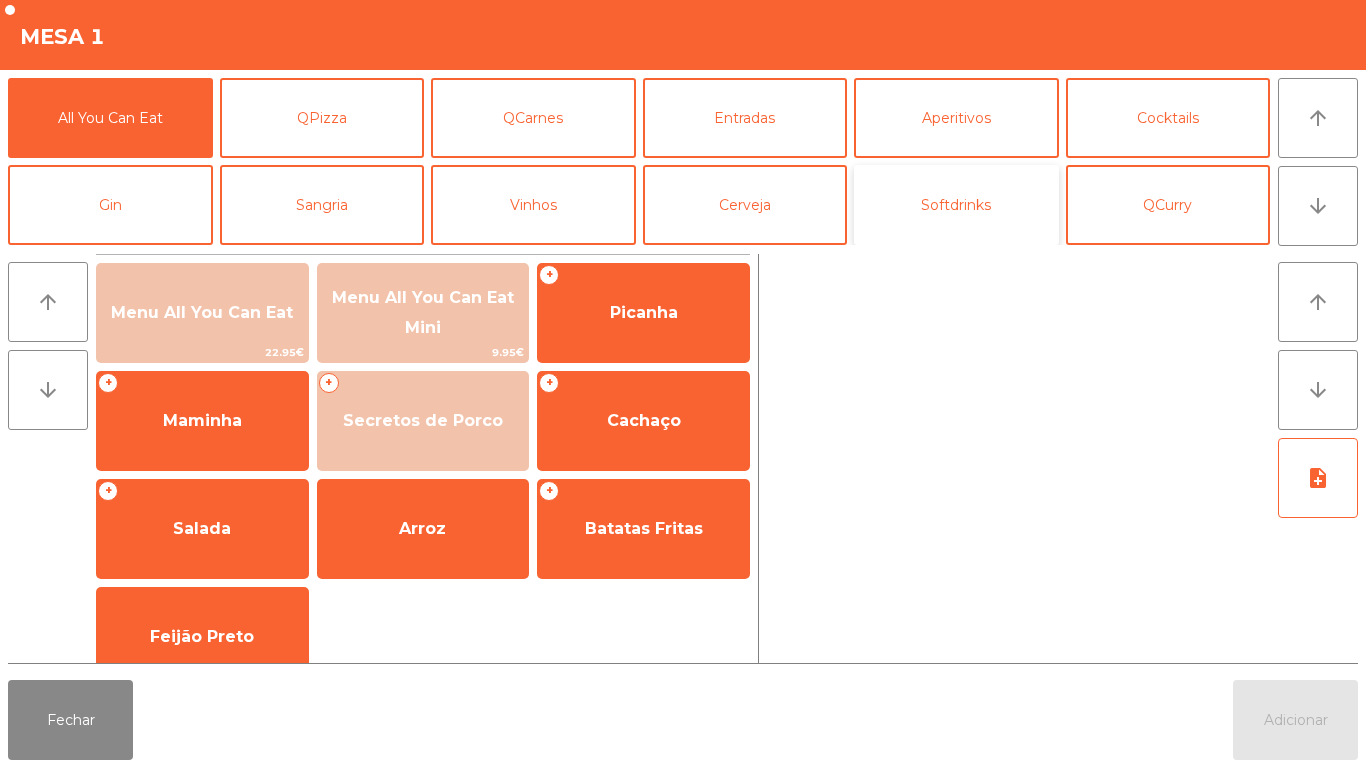 click on "Softdrinks" 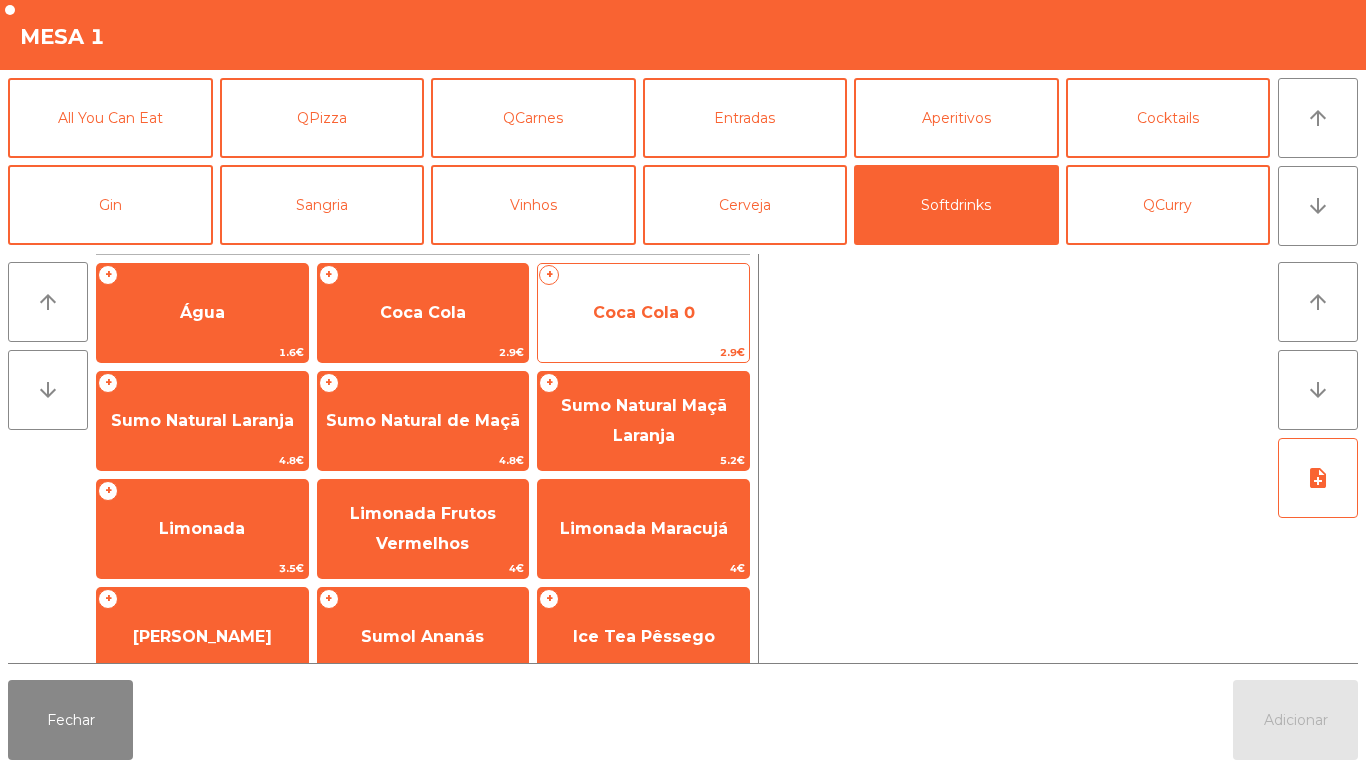 click on "Coca Cola 0" 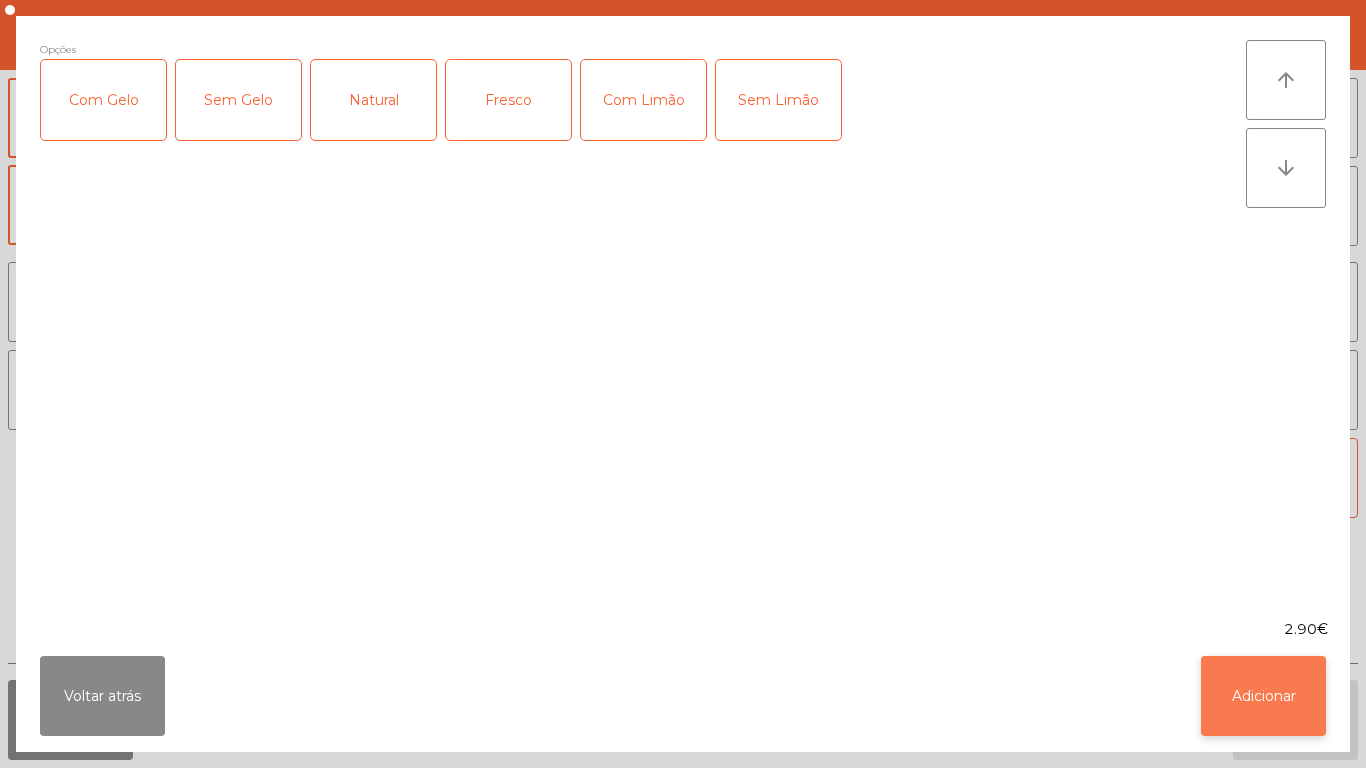 click on "Adicionar" 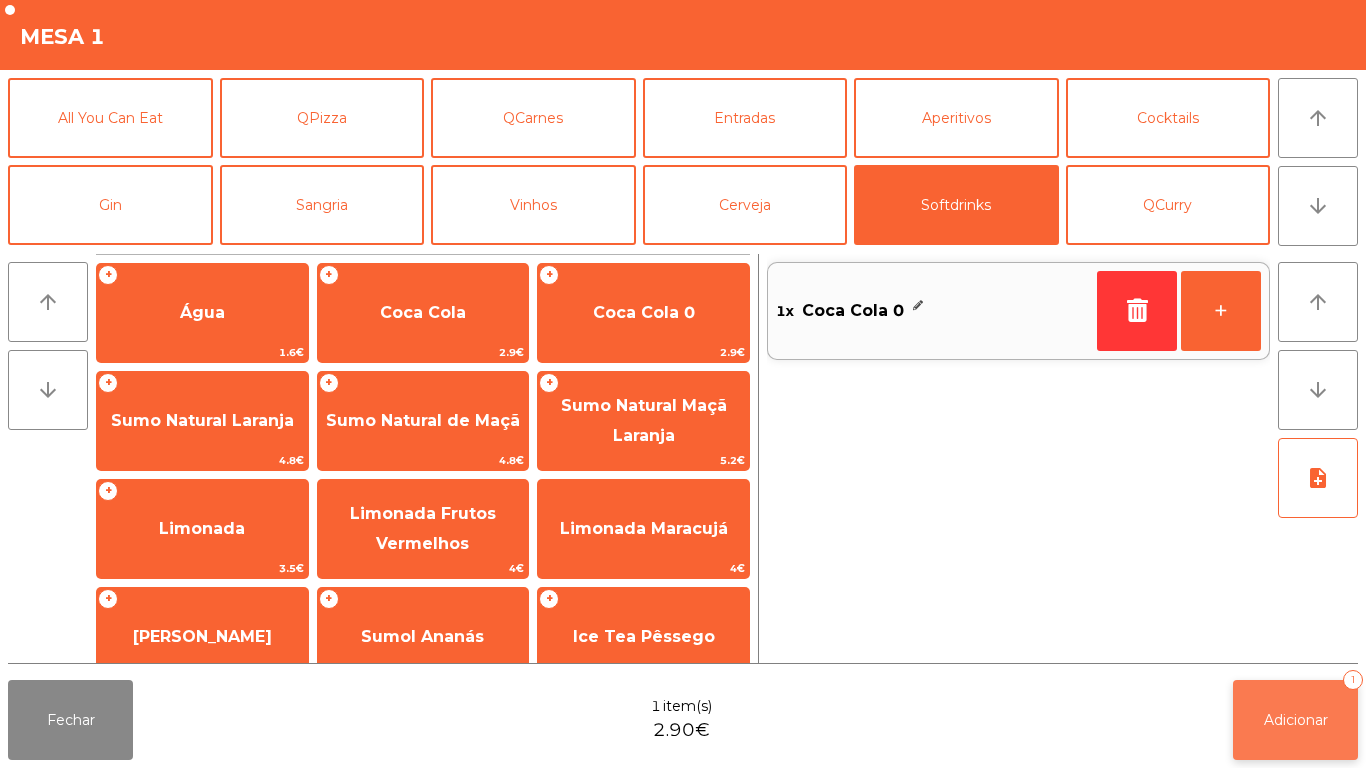 click on "Adicionar" 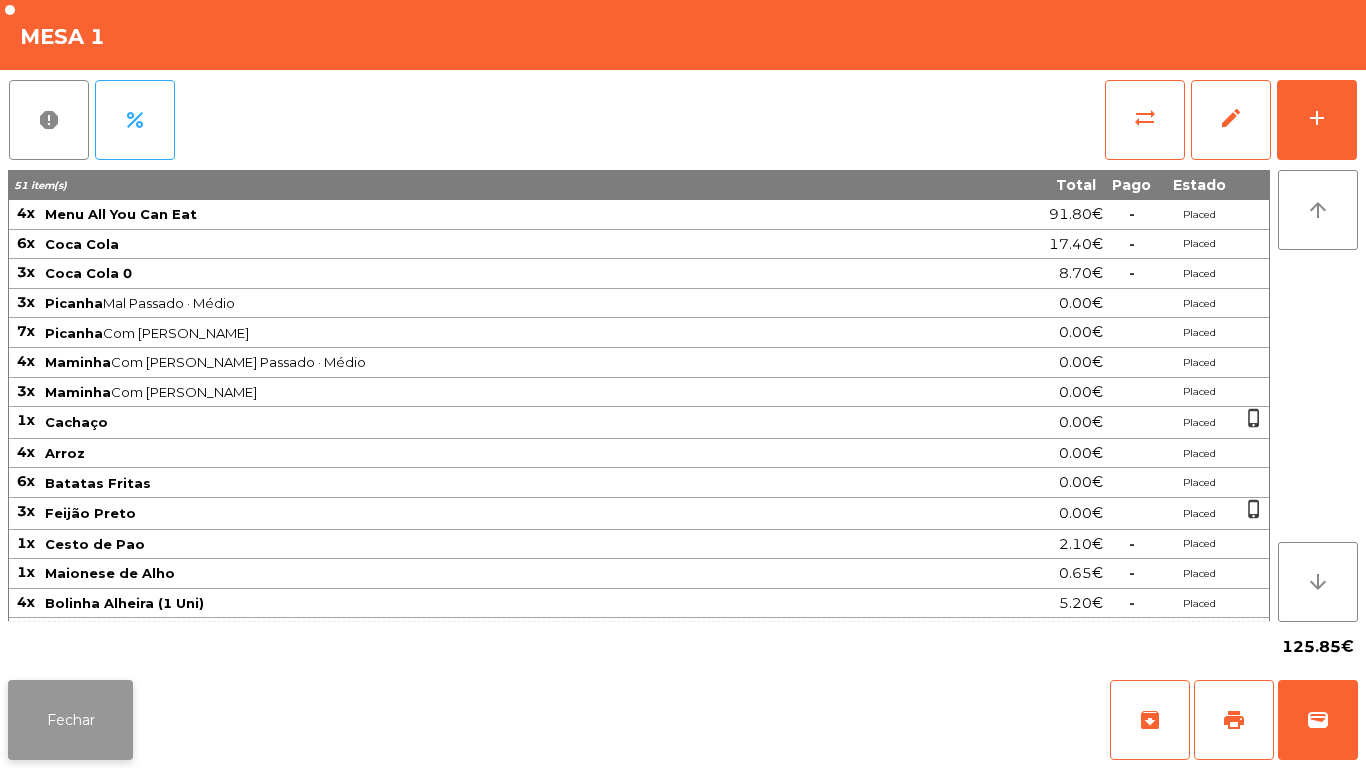 click on "Fechar" 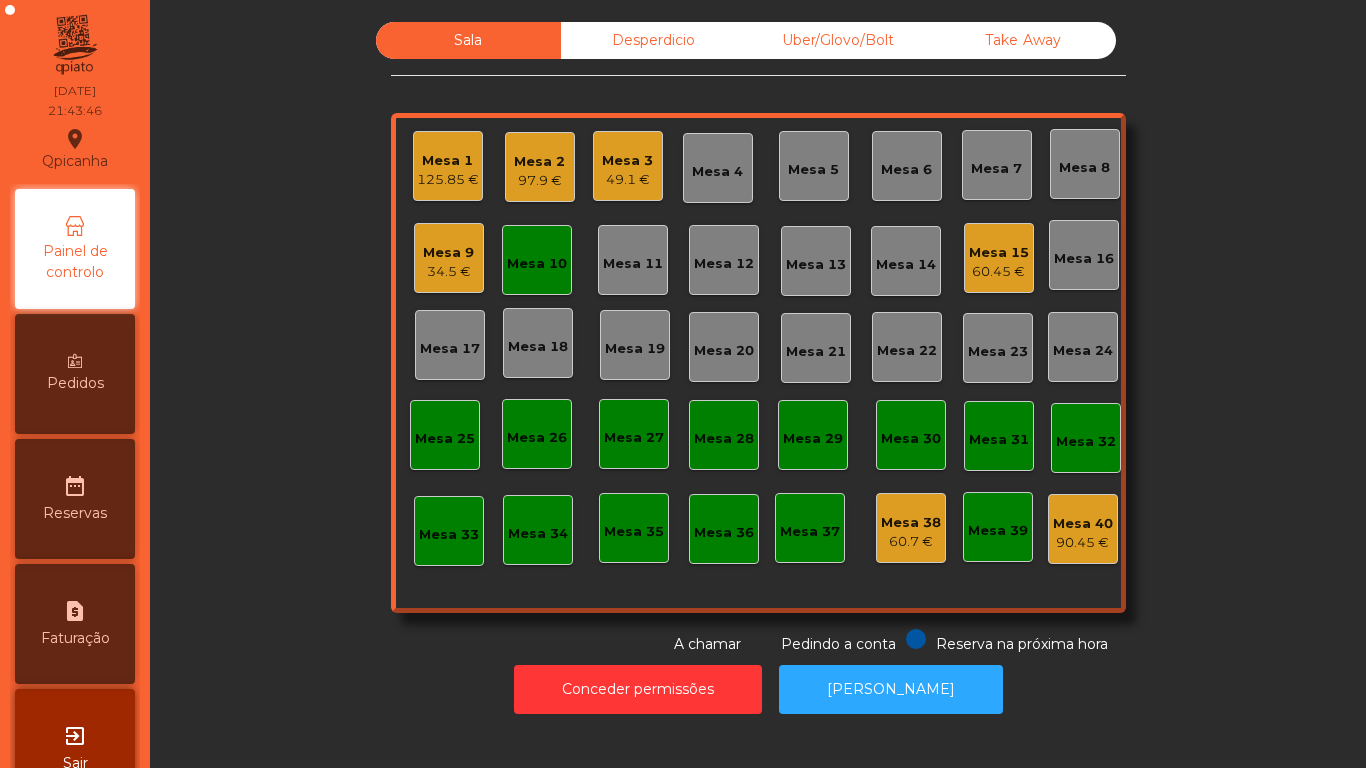 click on "Mesa 18" 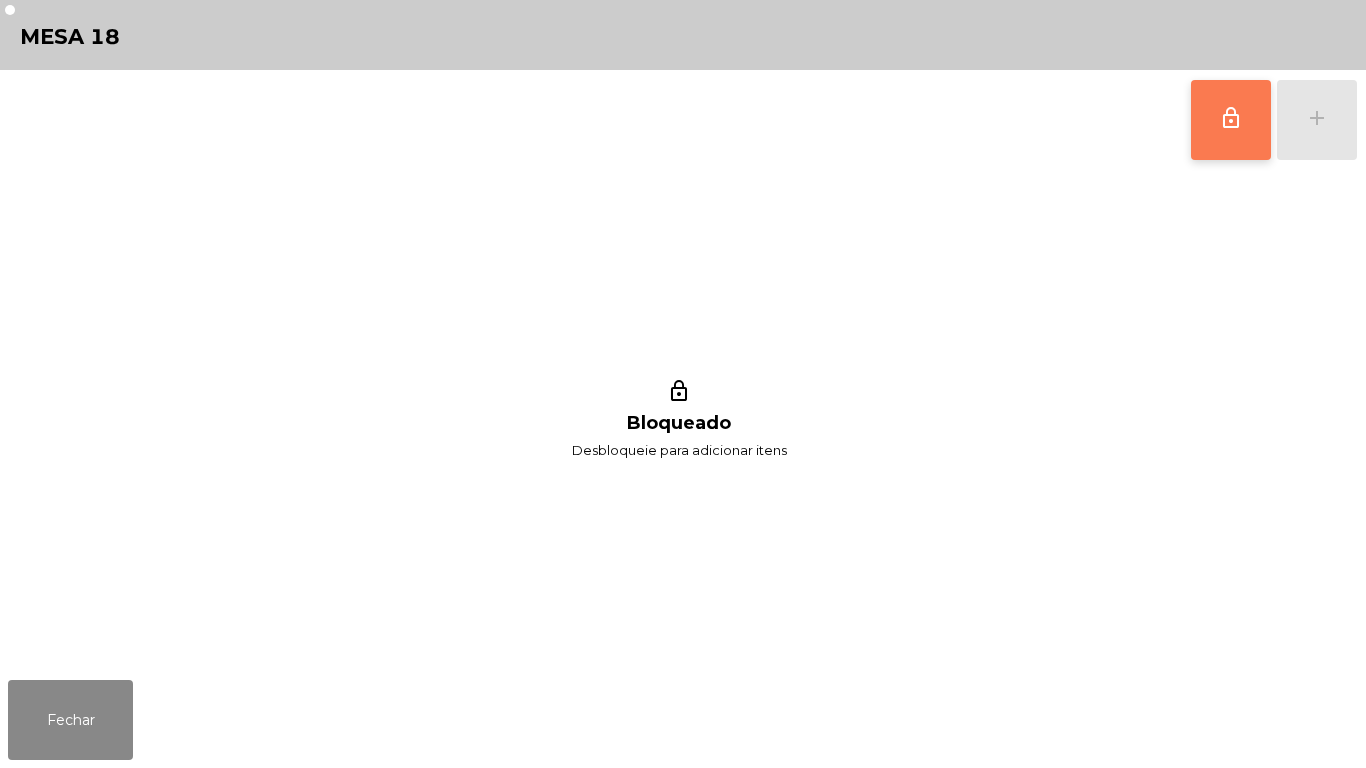 click on "lock_outline" 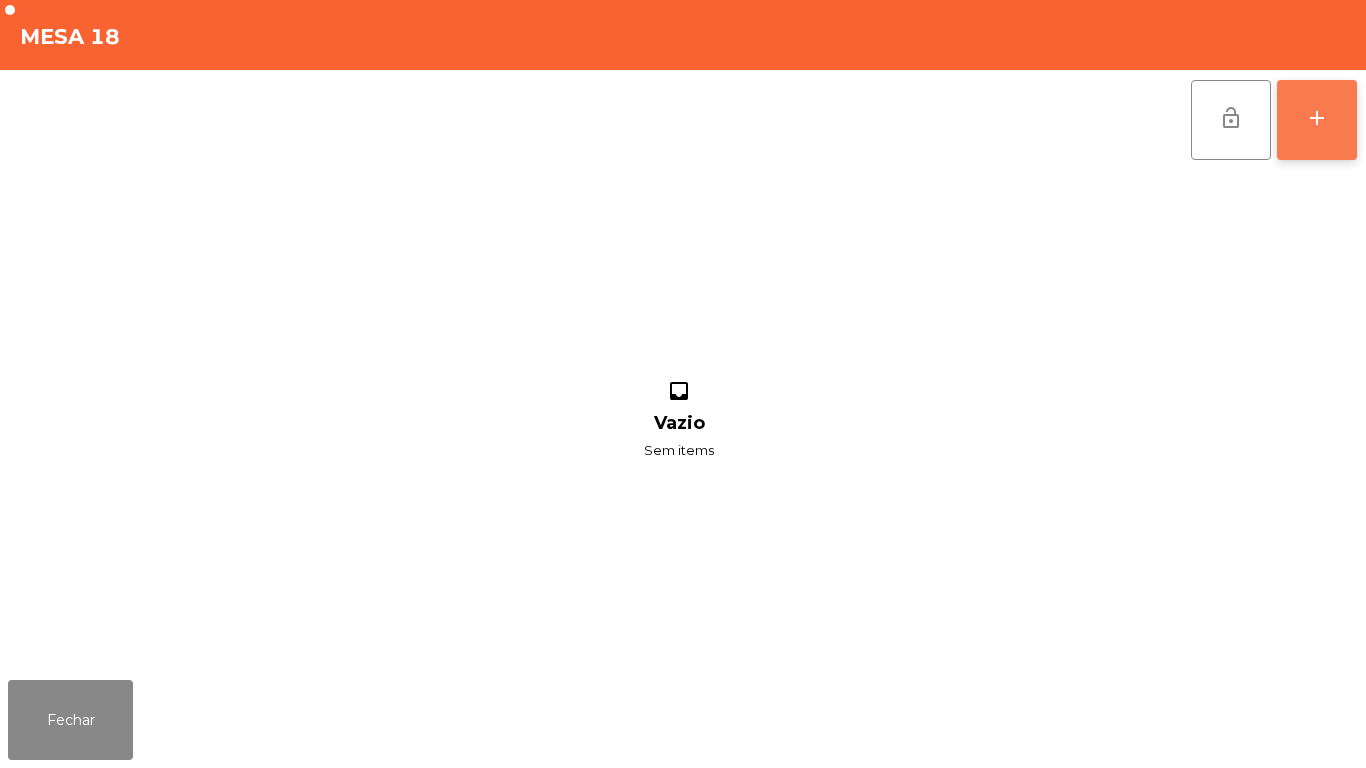 click on "add" 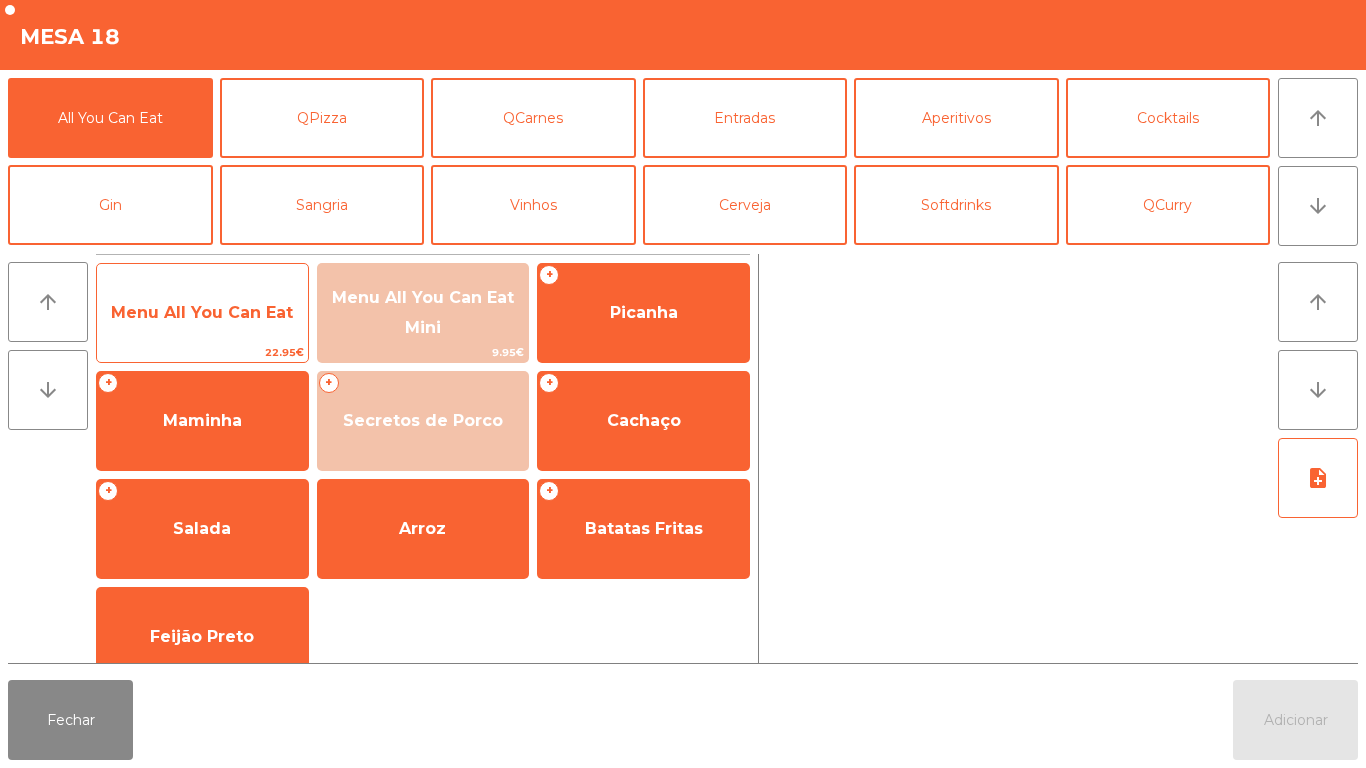 click on "Menu All You Can Eat" 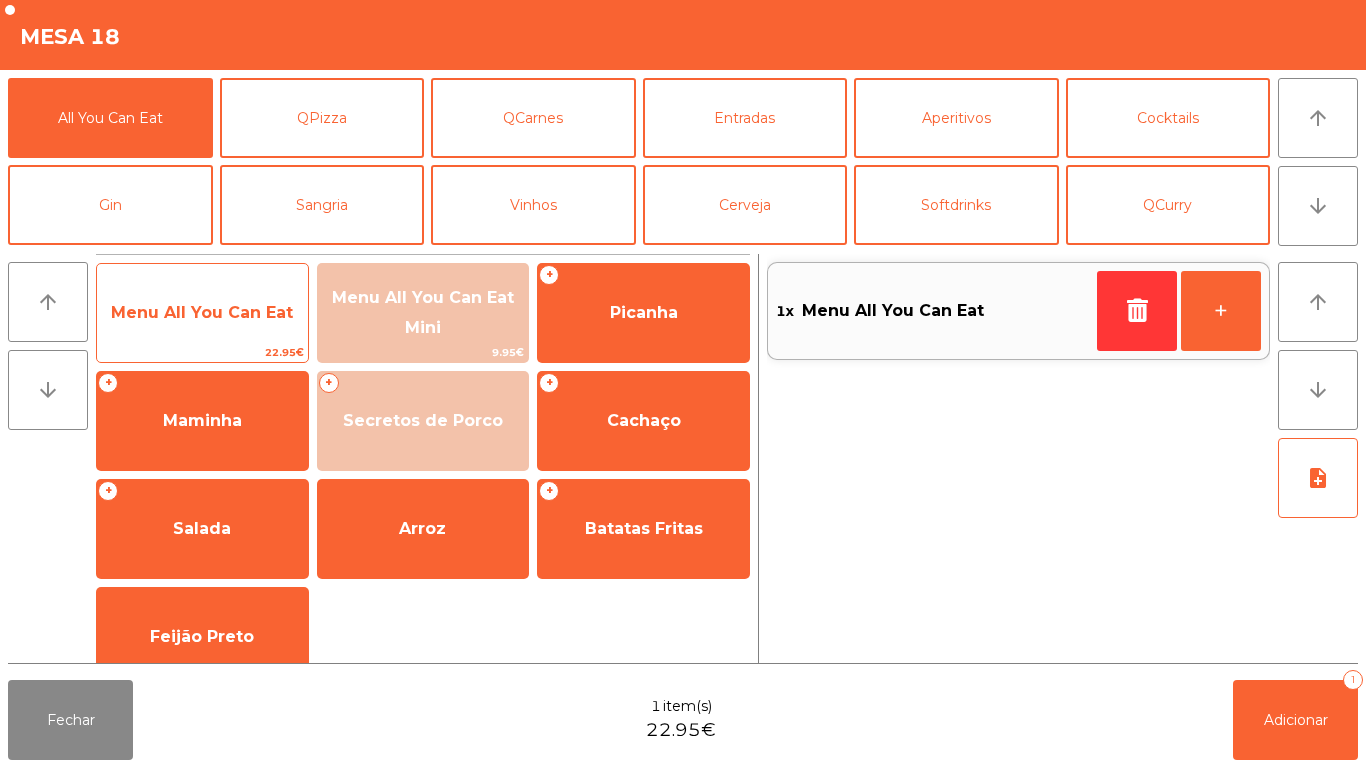 click on "Menu All You Can Eat" 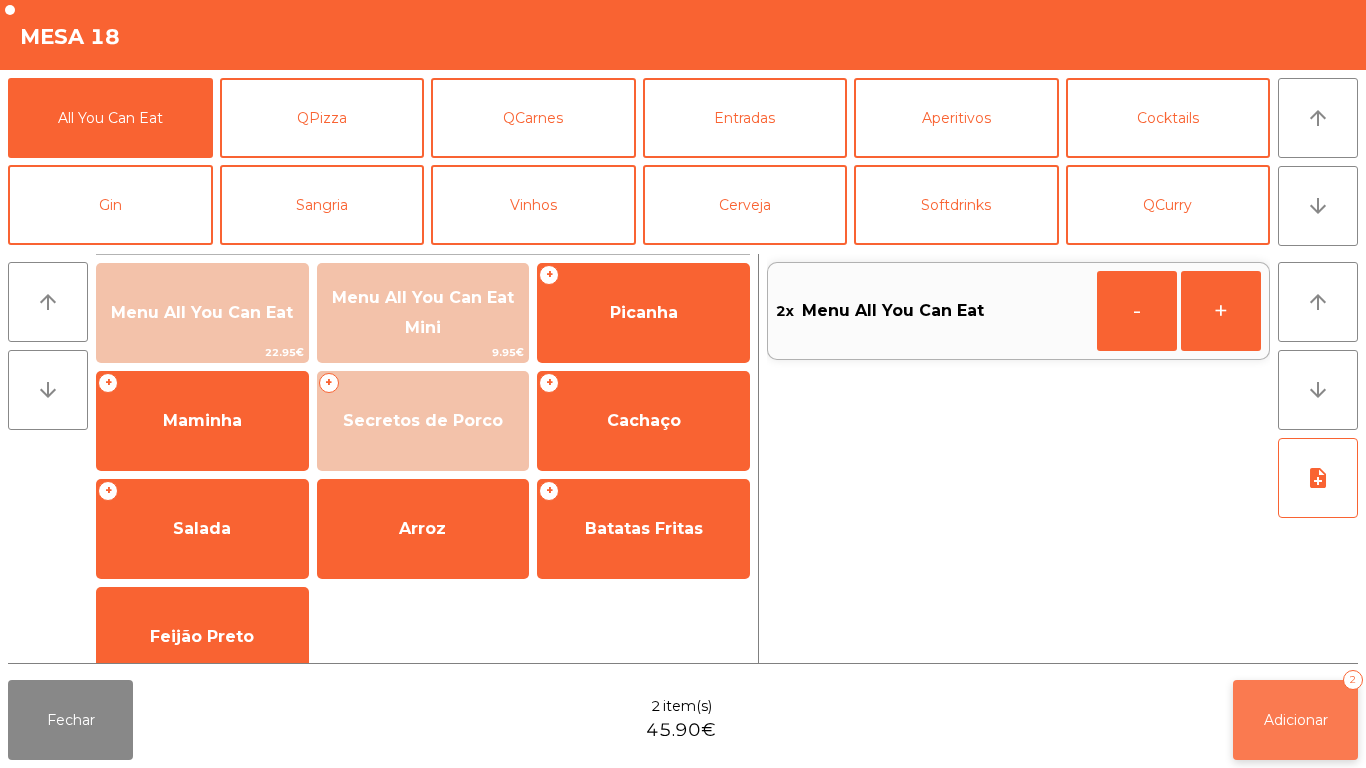 click on "Adicionar   2" 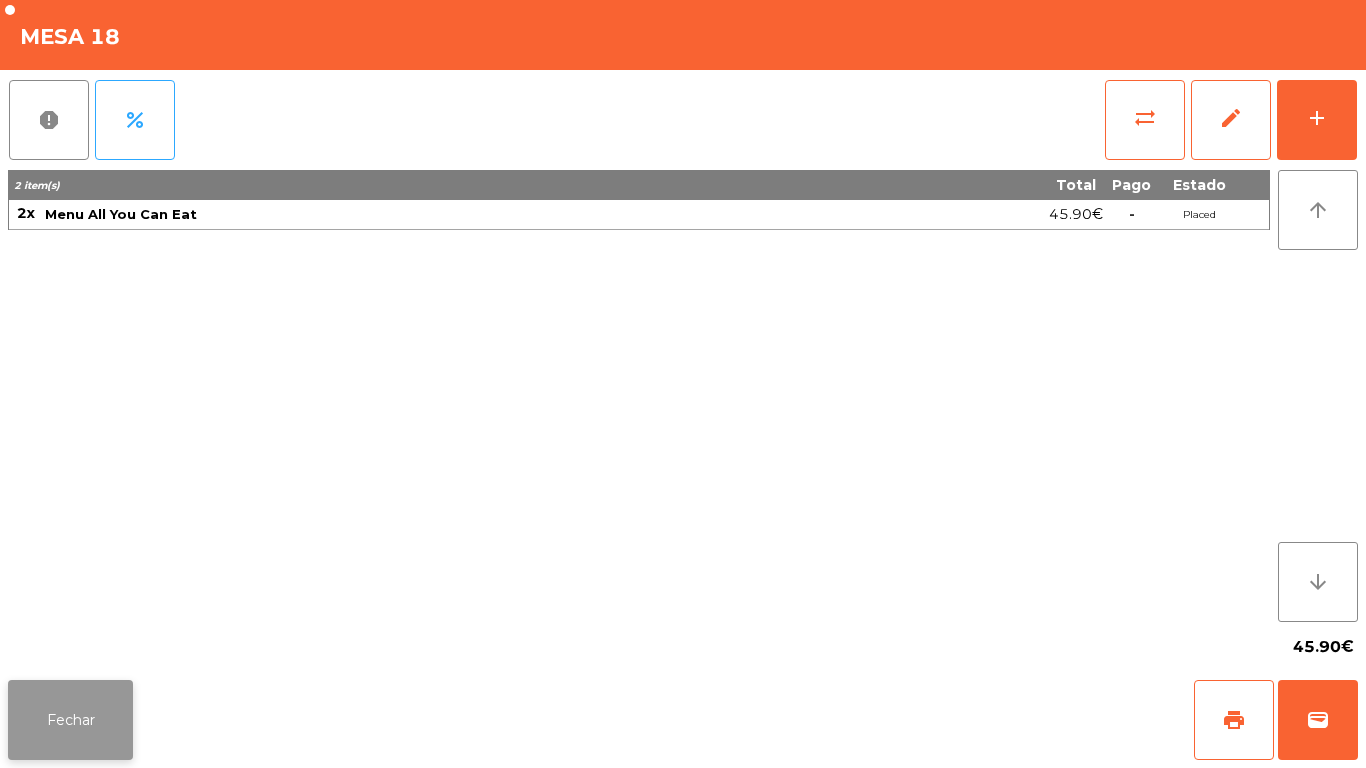 click on "Fechar" 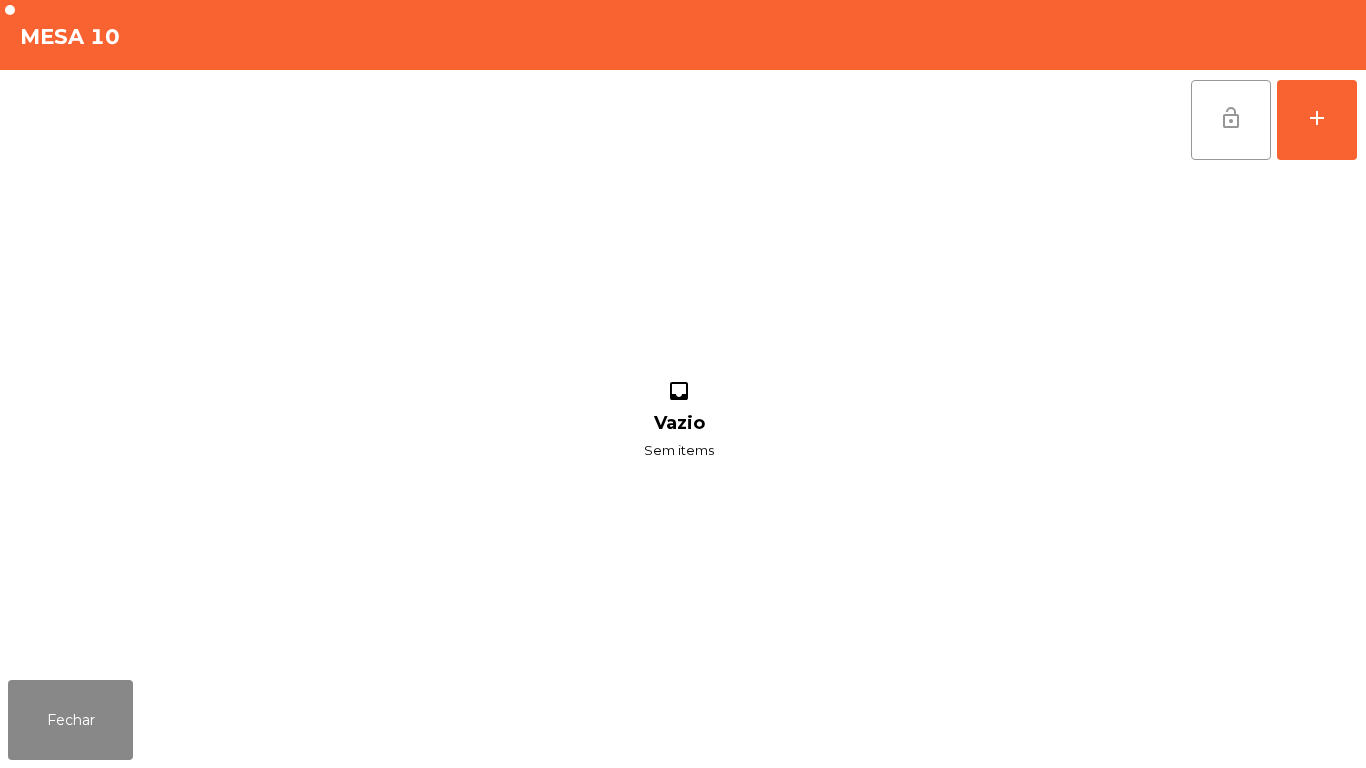 click on "lock_open" 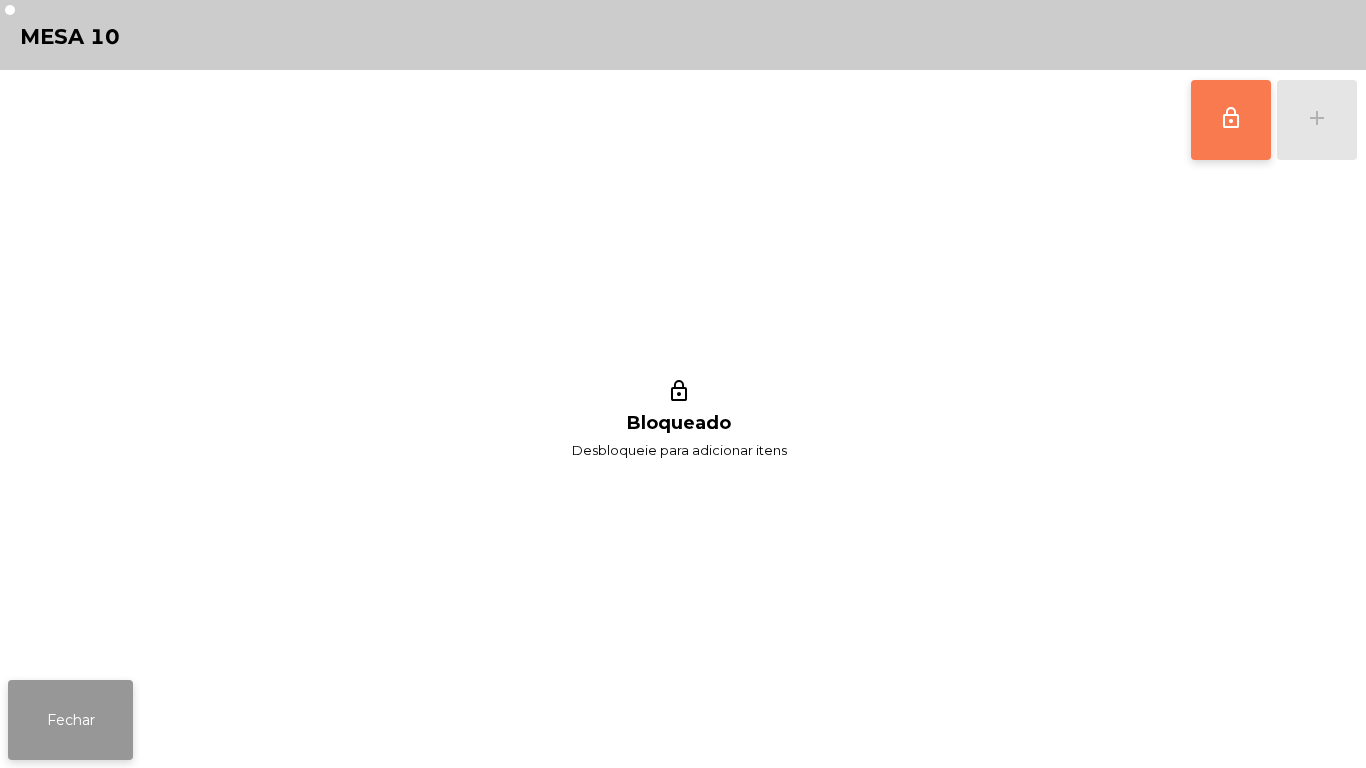 click on "Fechar" 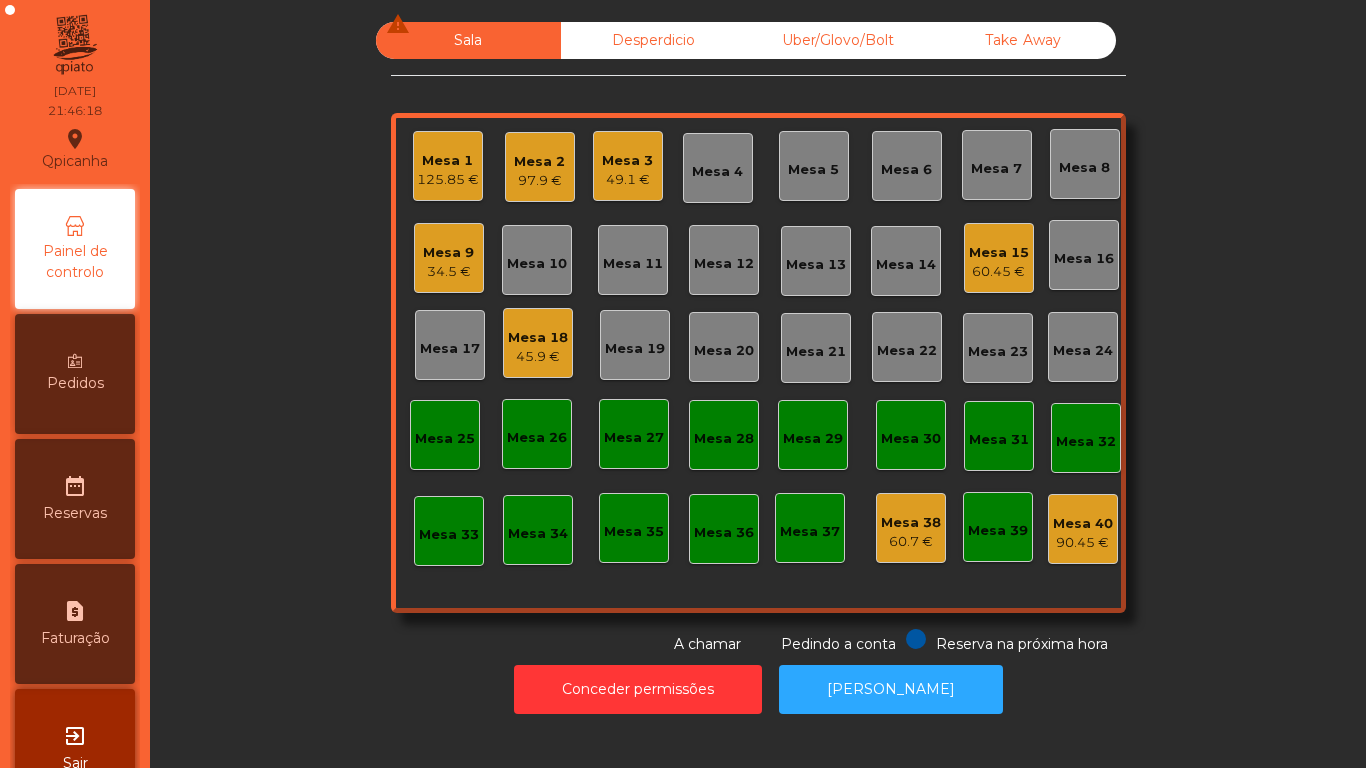 click on "Mesa 18" 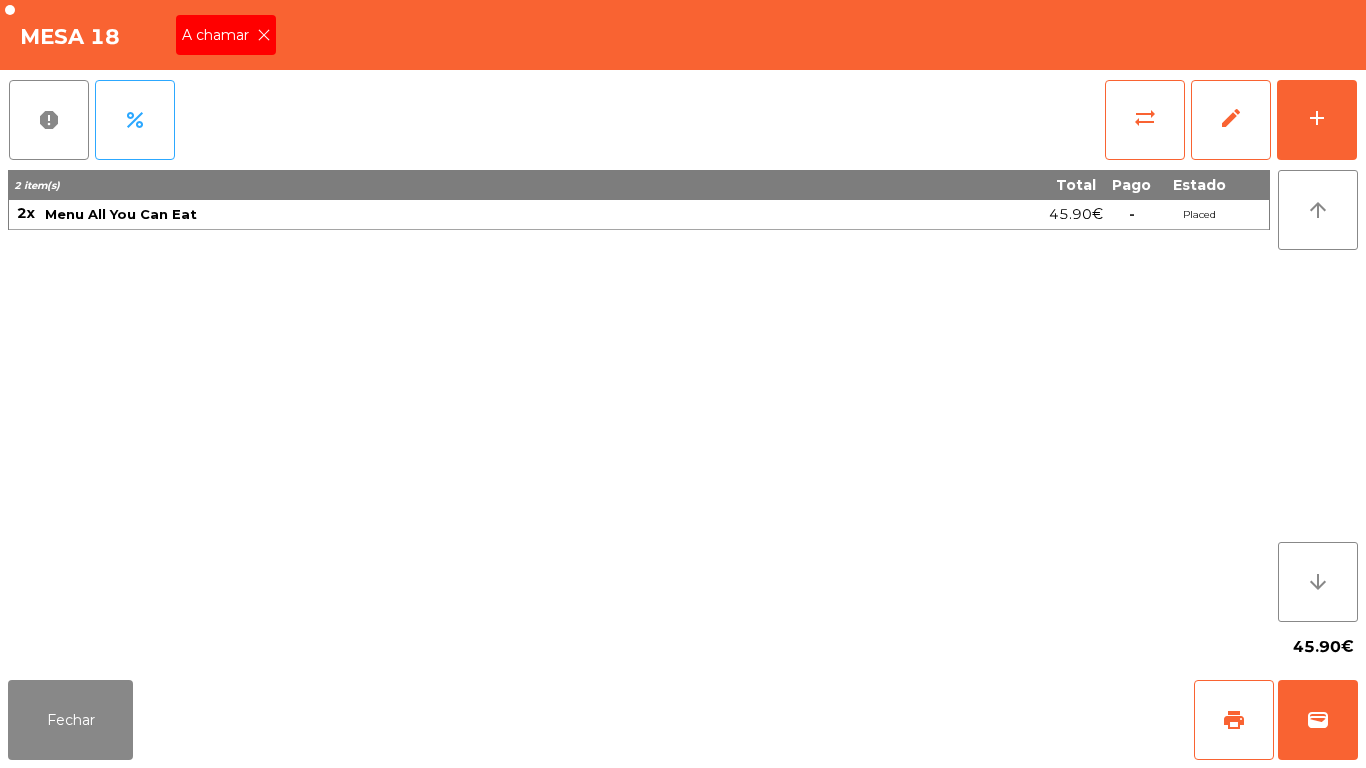click 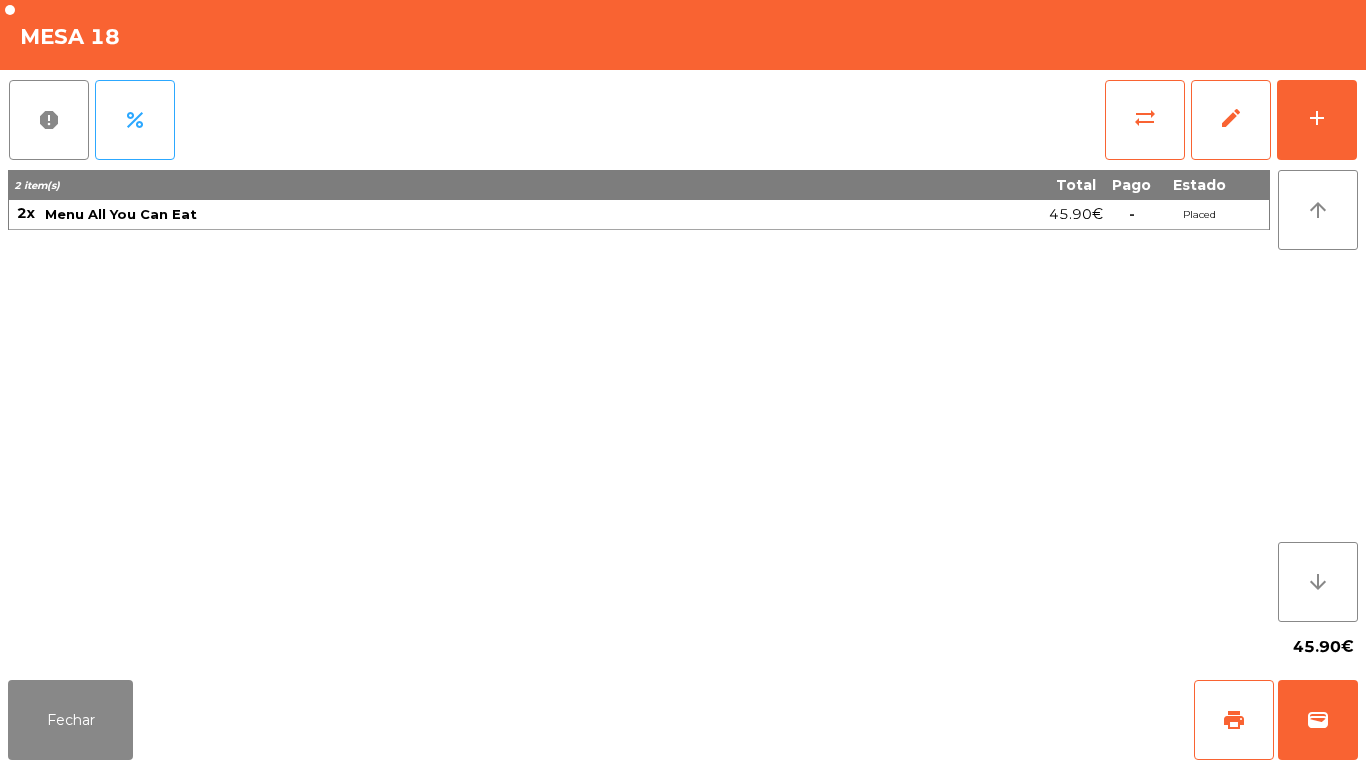 click on "Mesa 18" 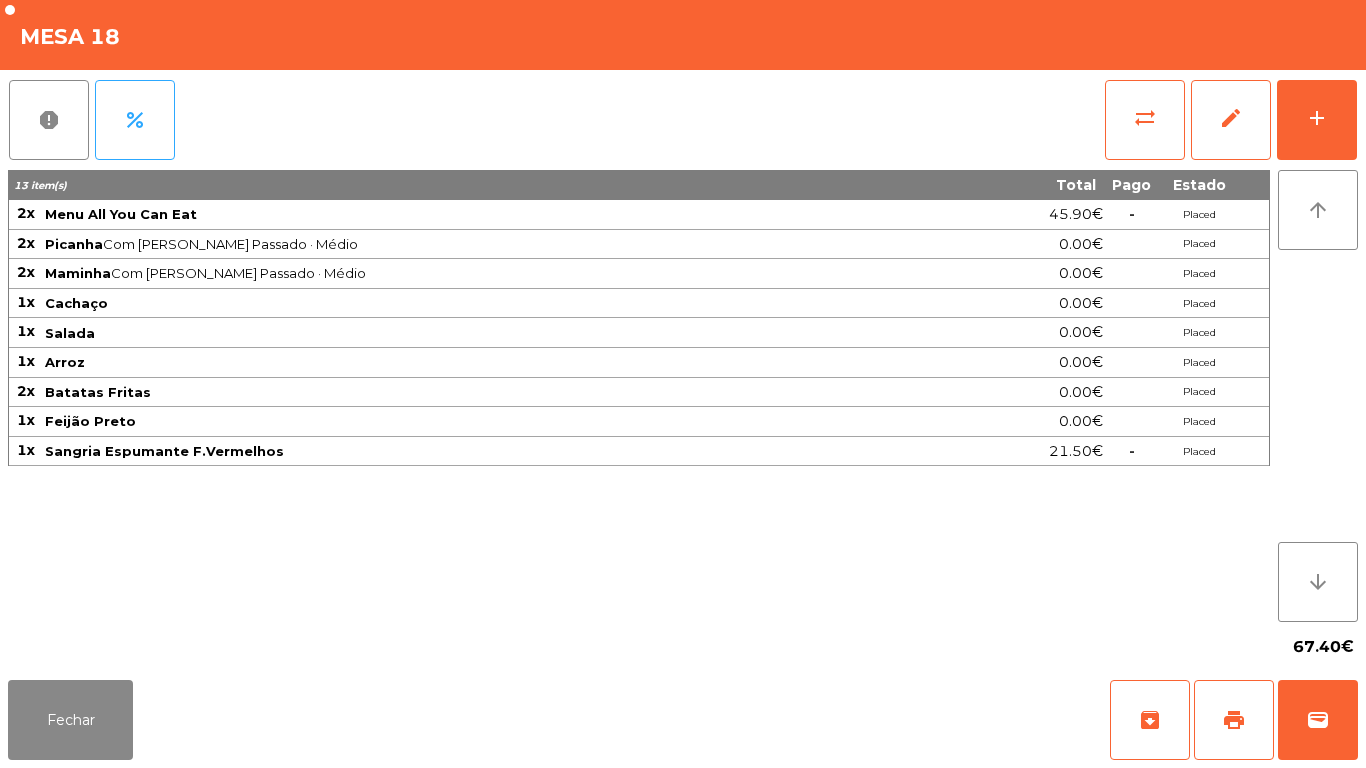 scroll, scrollTop: 0, scrollLeft: 0, axis: both 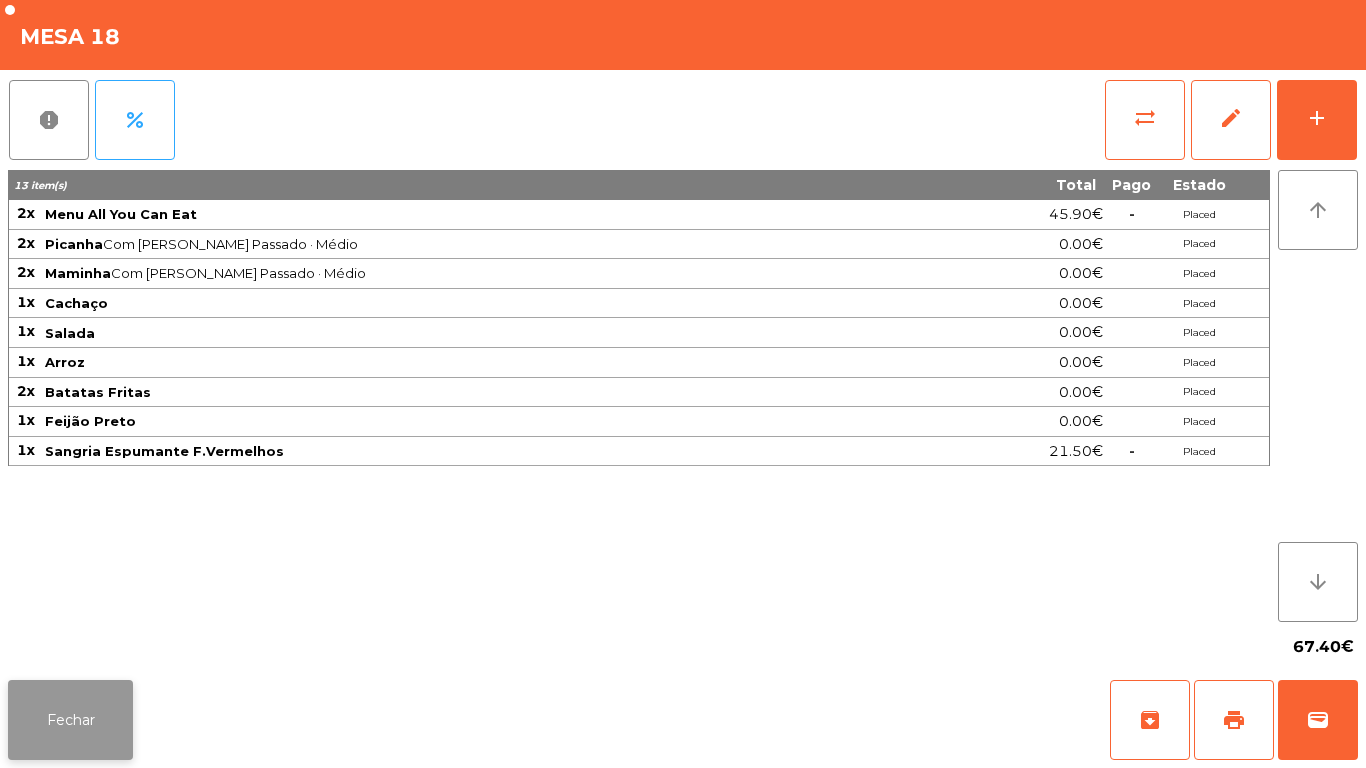 click on "Fechar" 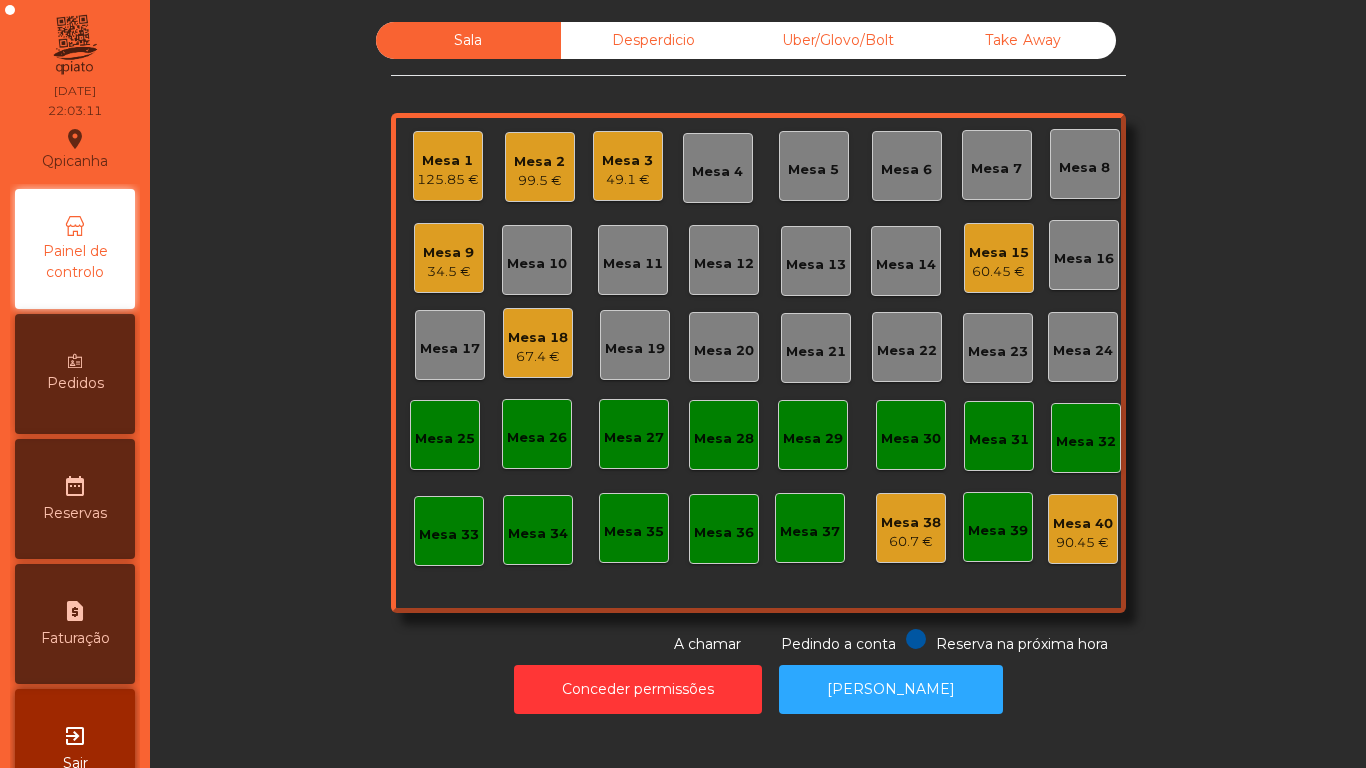 click on "Mesa 3" 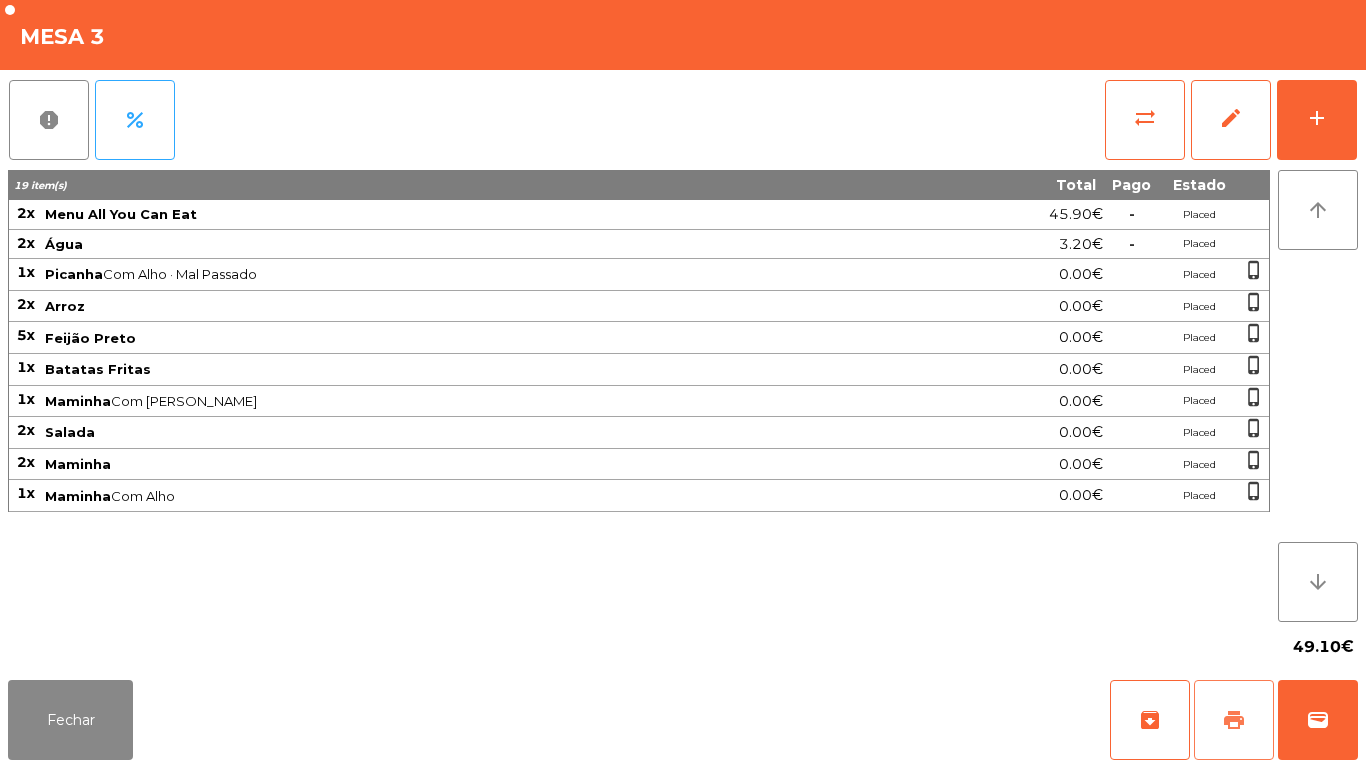 click on "print" 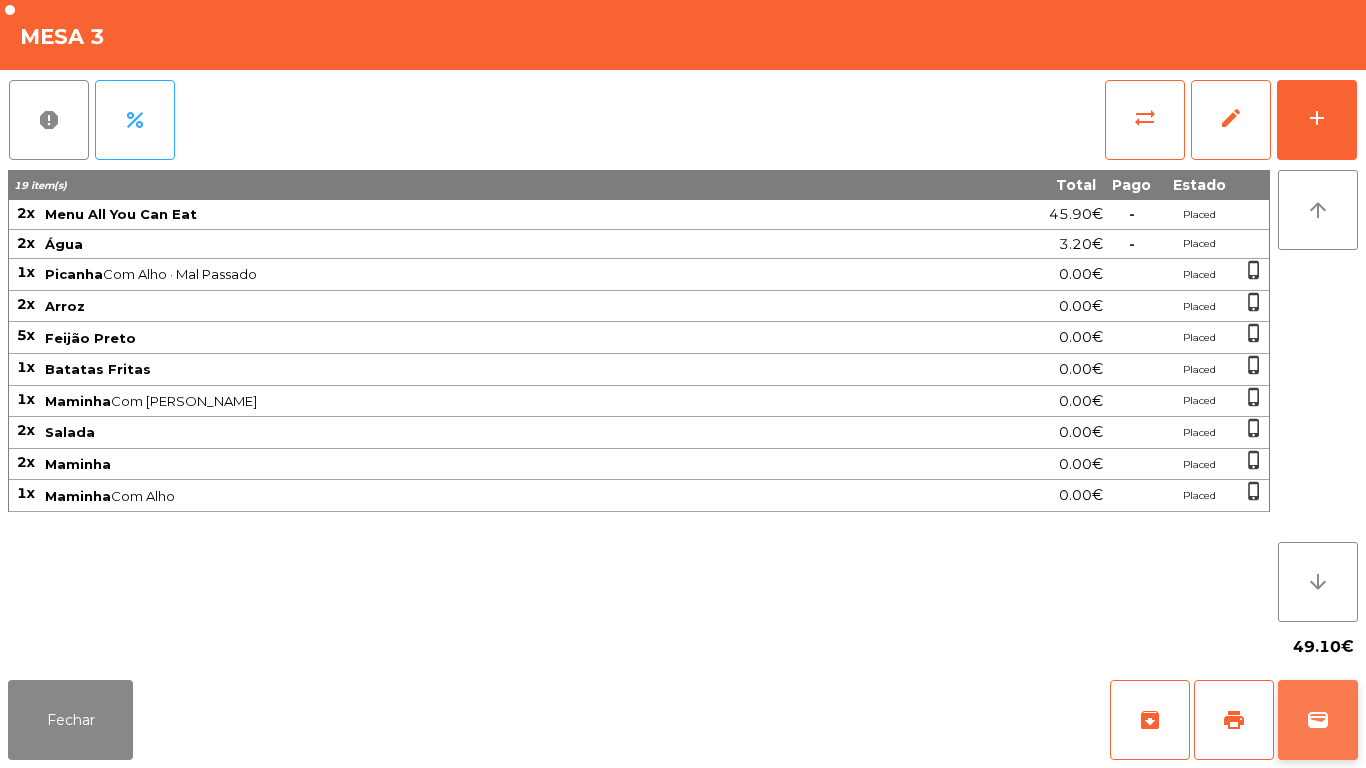 click on "wallet" 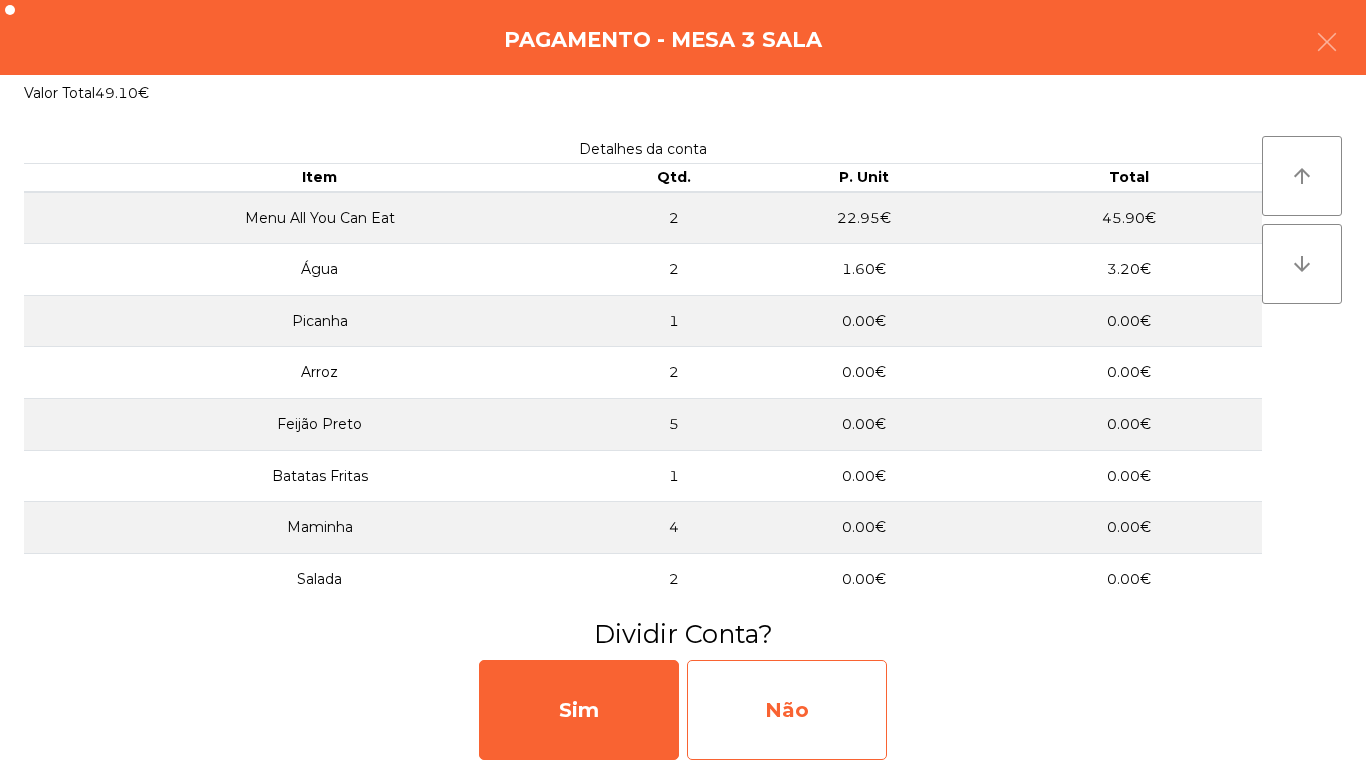 click on "Não" 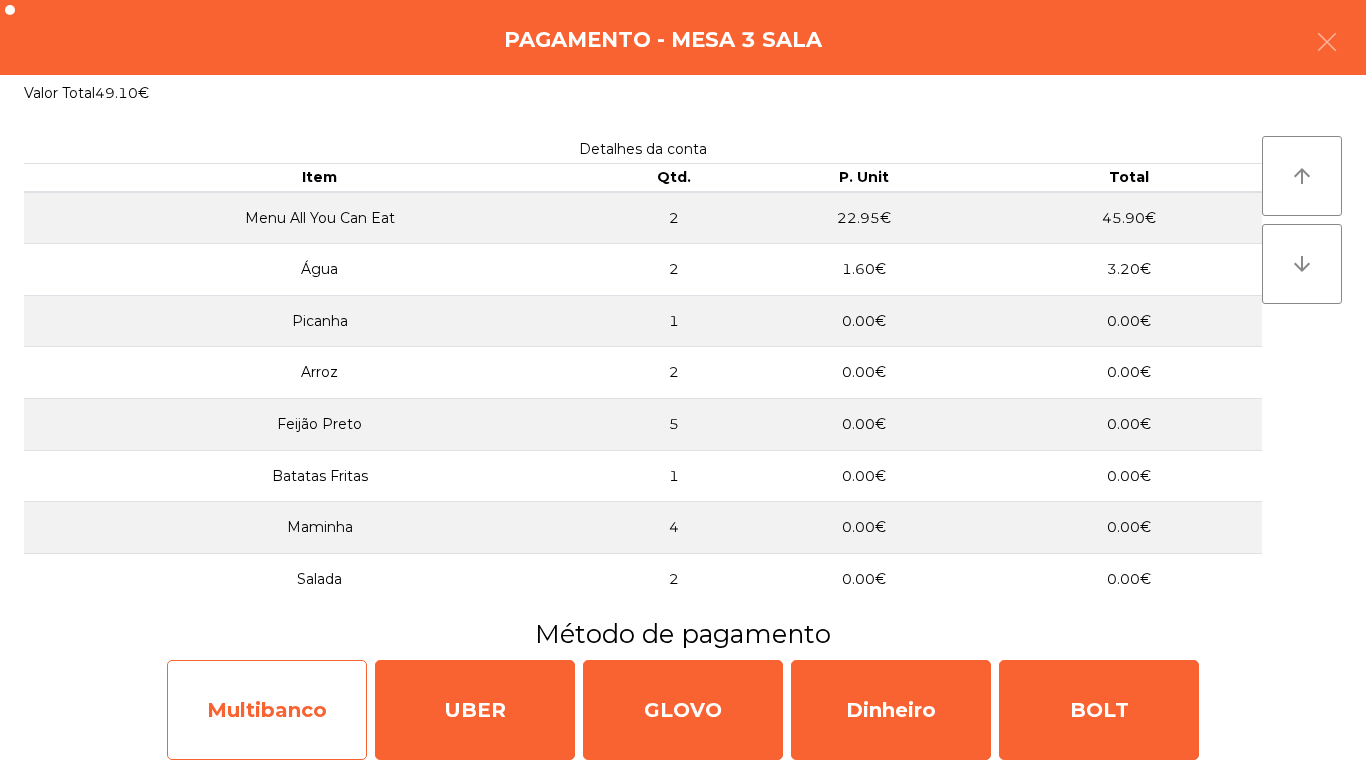 click on "Multibanco" 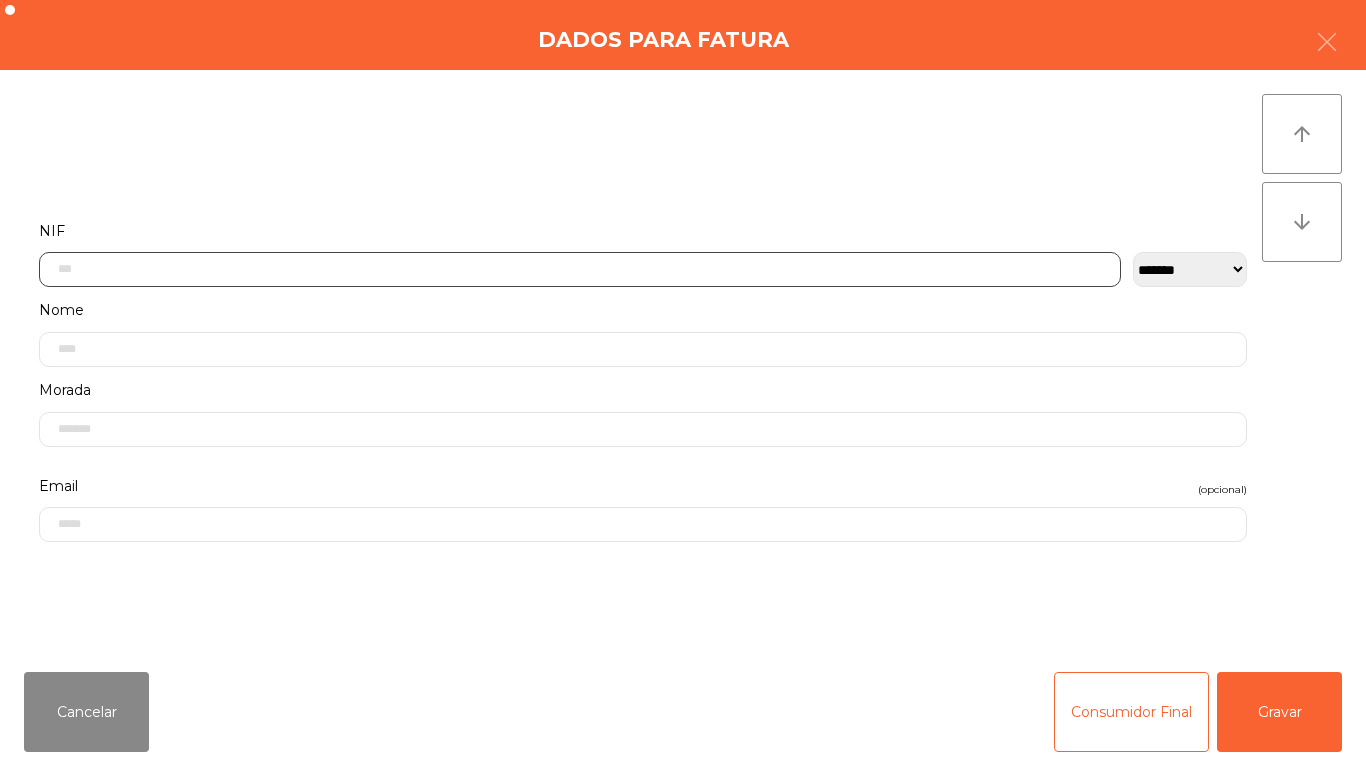 click 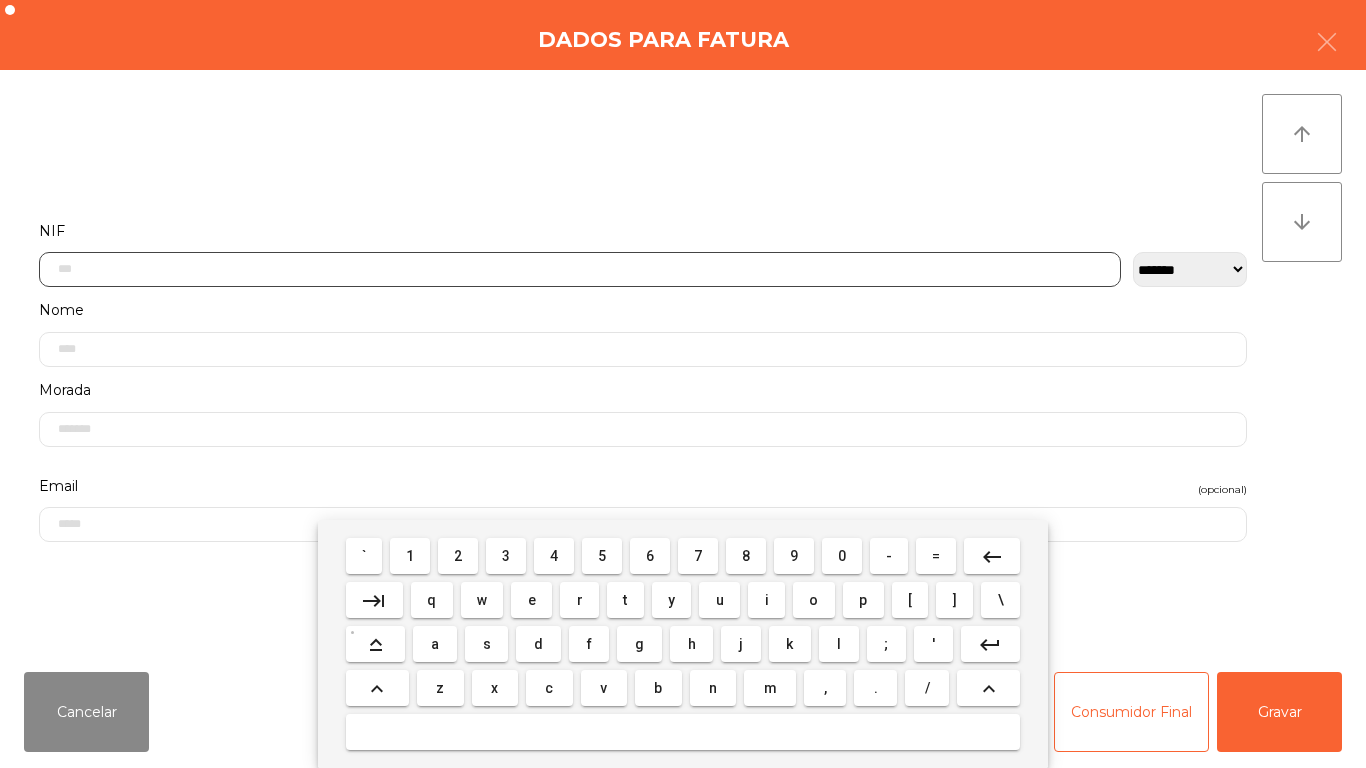 scroll, scrollTop: 122, scrollLeft: 0, axis: vertical 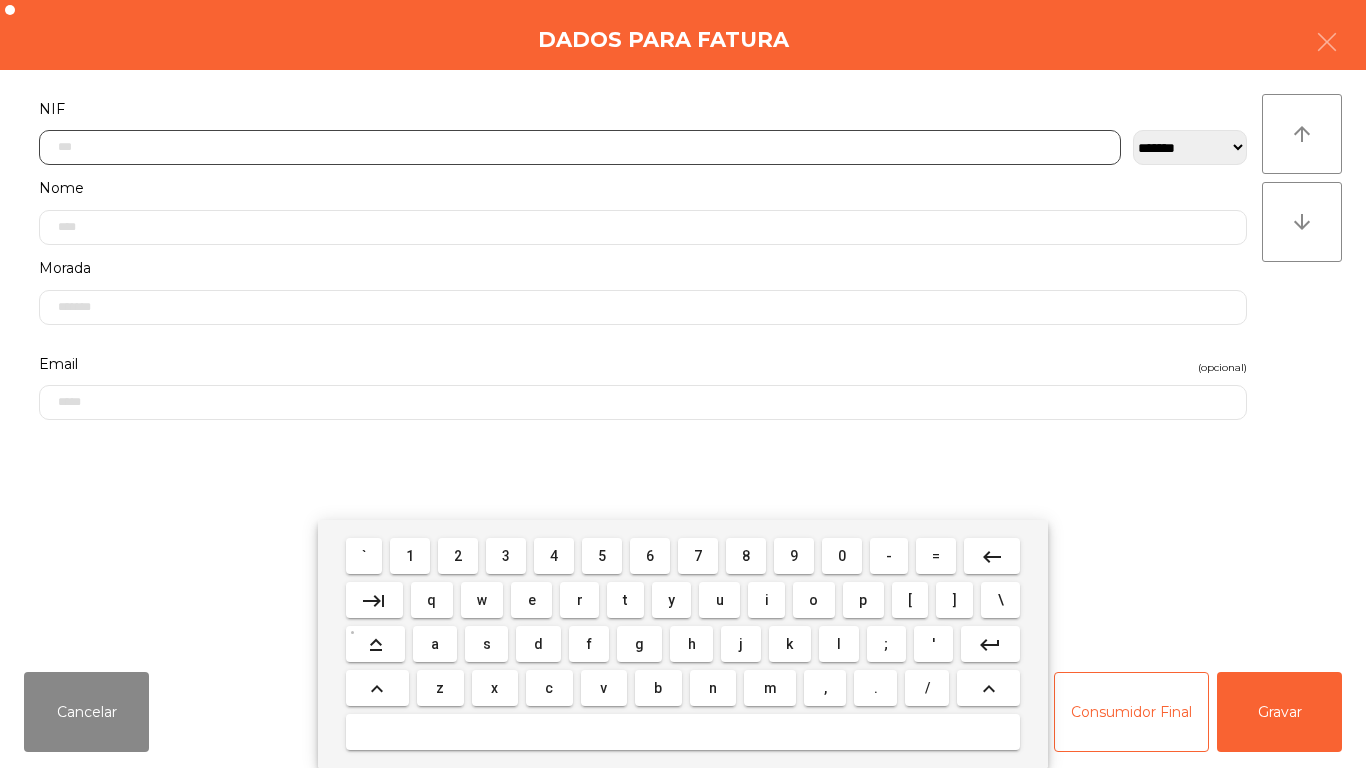 click on "2" at bounding box center [458, 556] 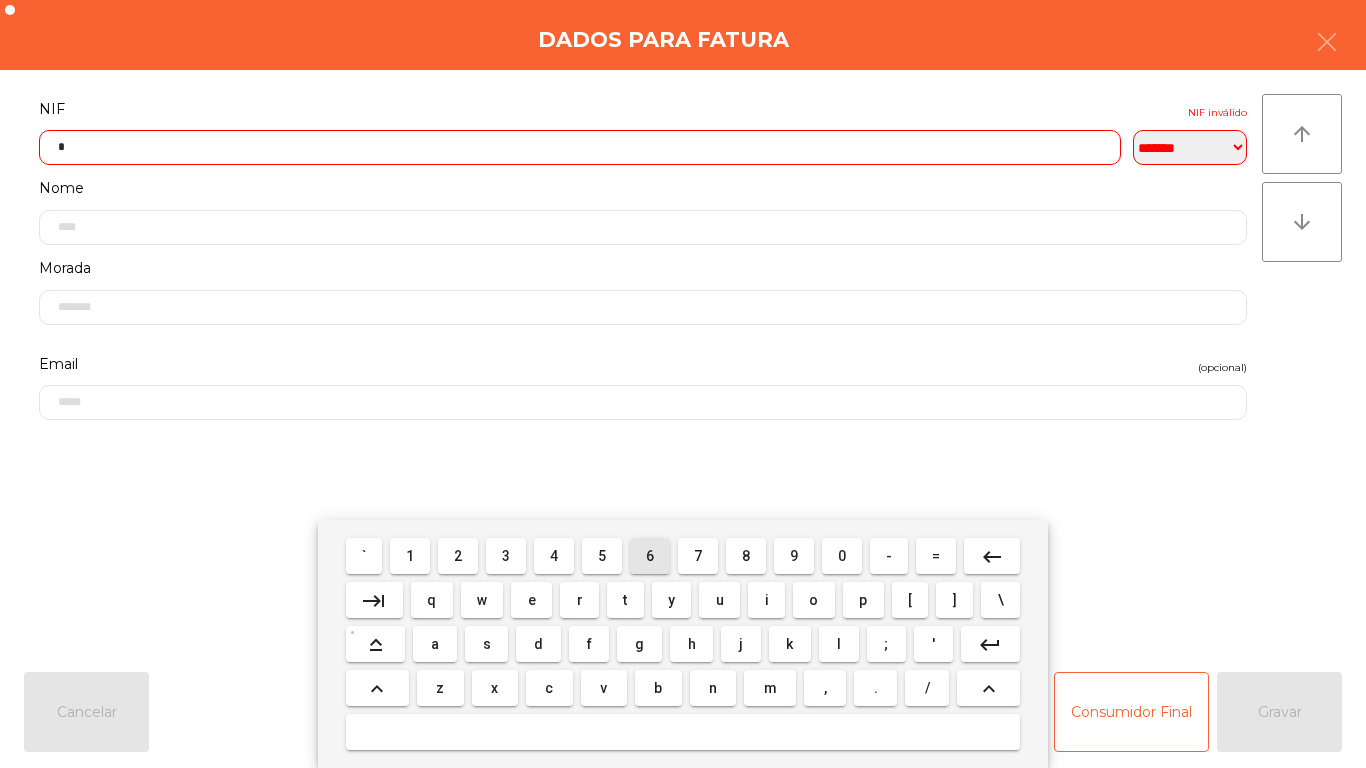 click on "6" at bounding box center [650, 556] 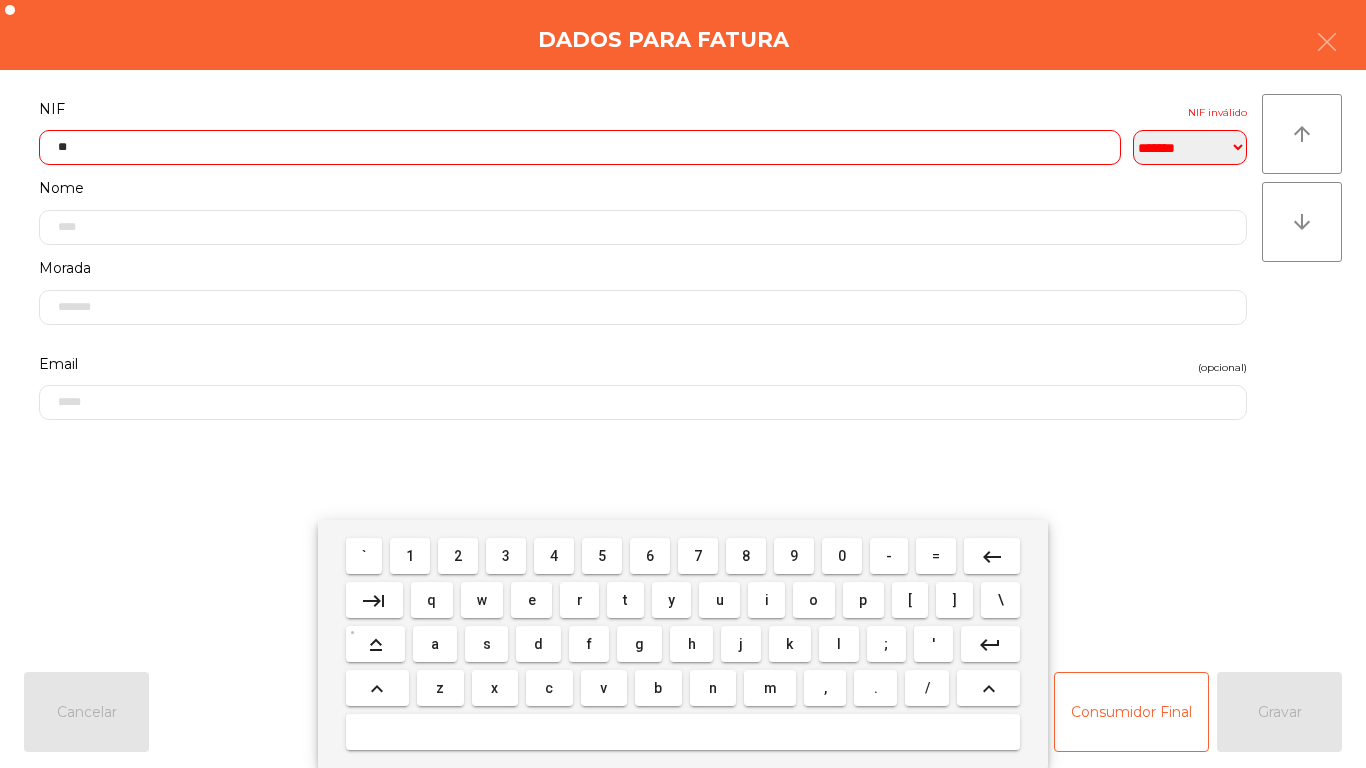 click on "3" at bounding box center [506, 556] 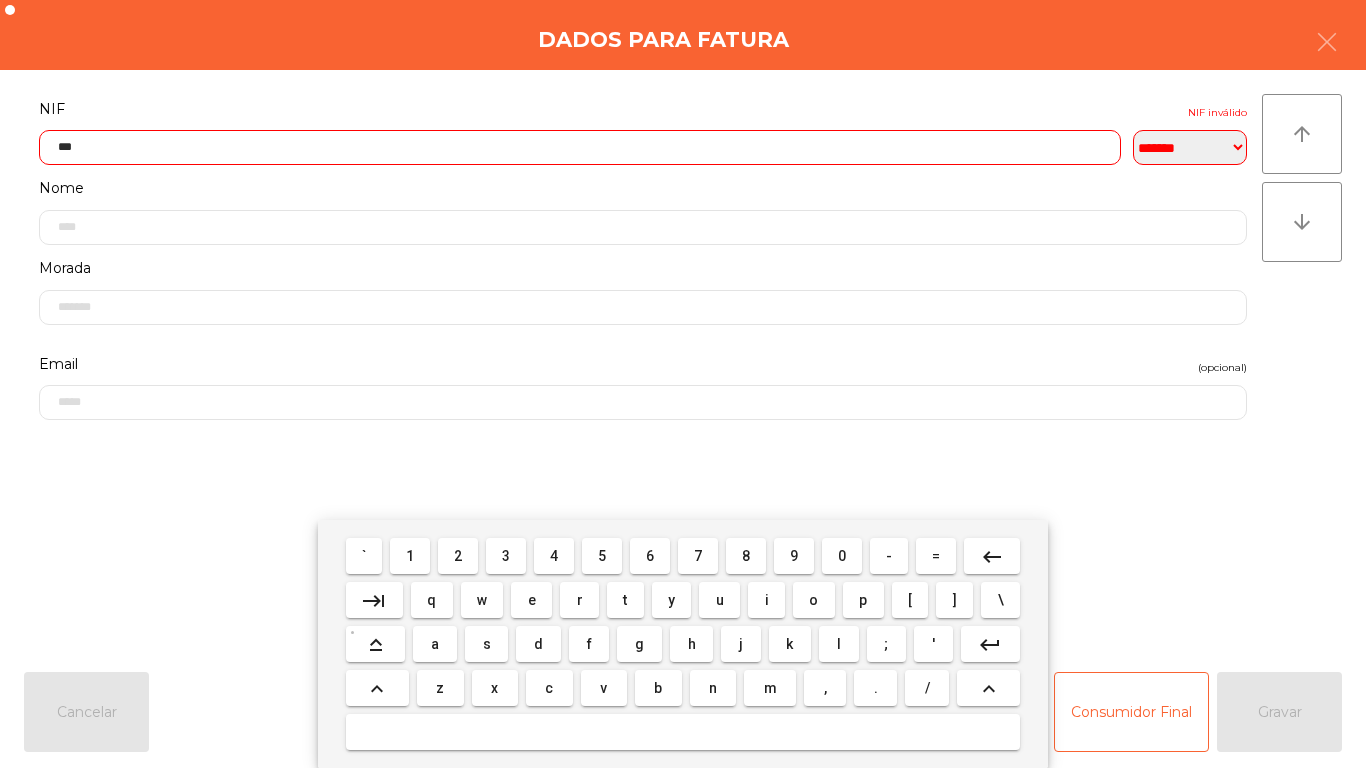 click on "4" at bounding box center (554, 556) 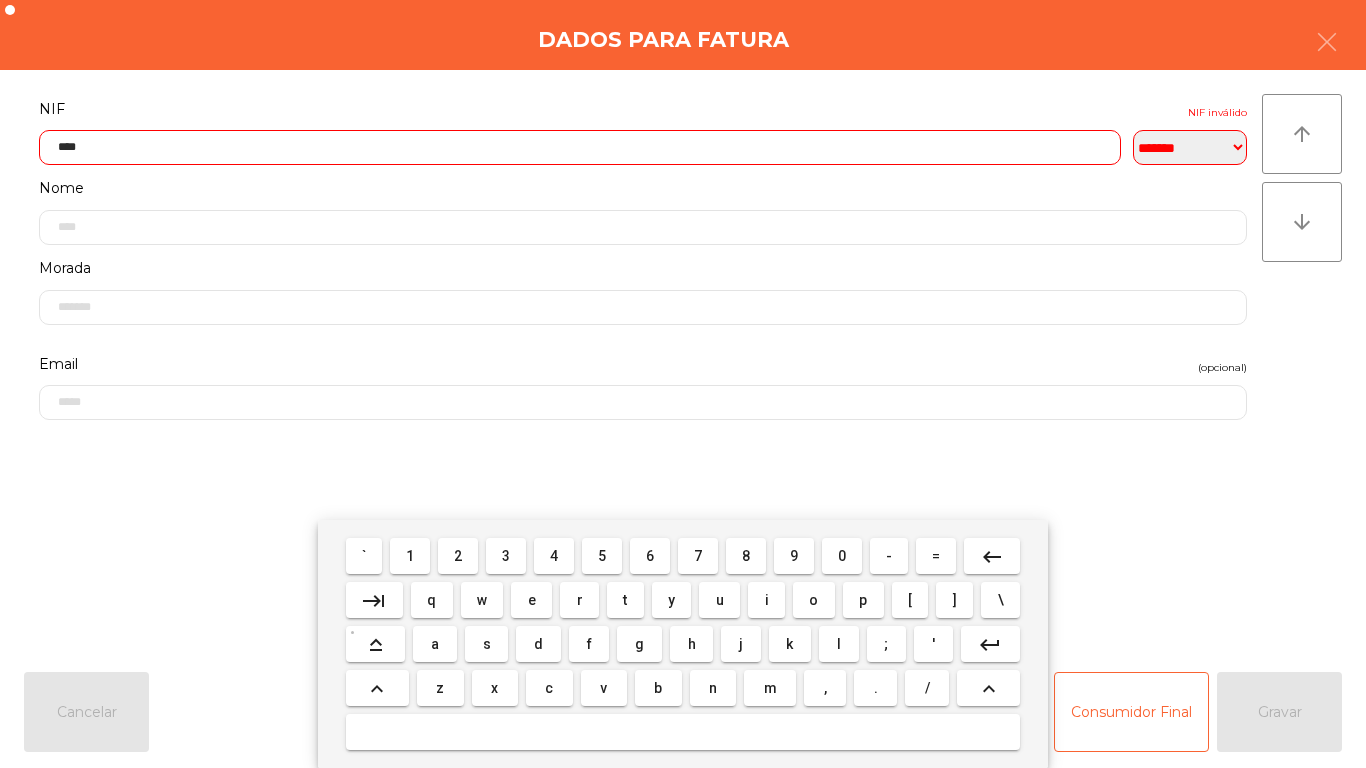 click on "0" at bounding box center (842, 556) 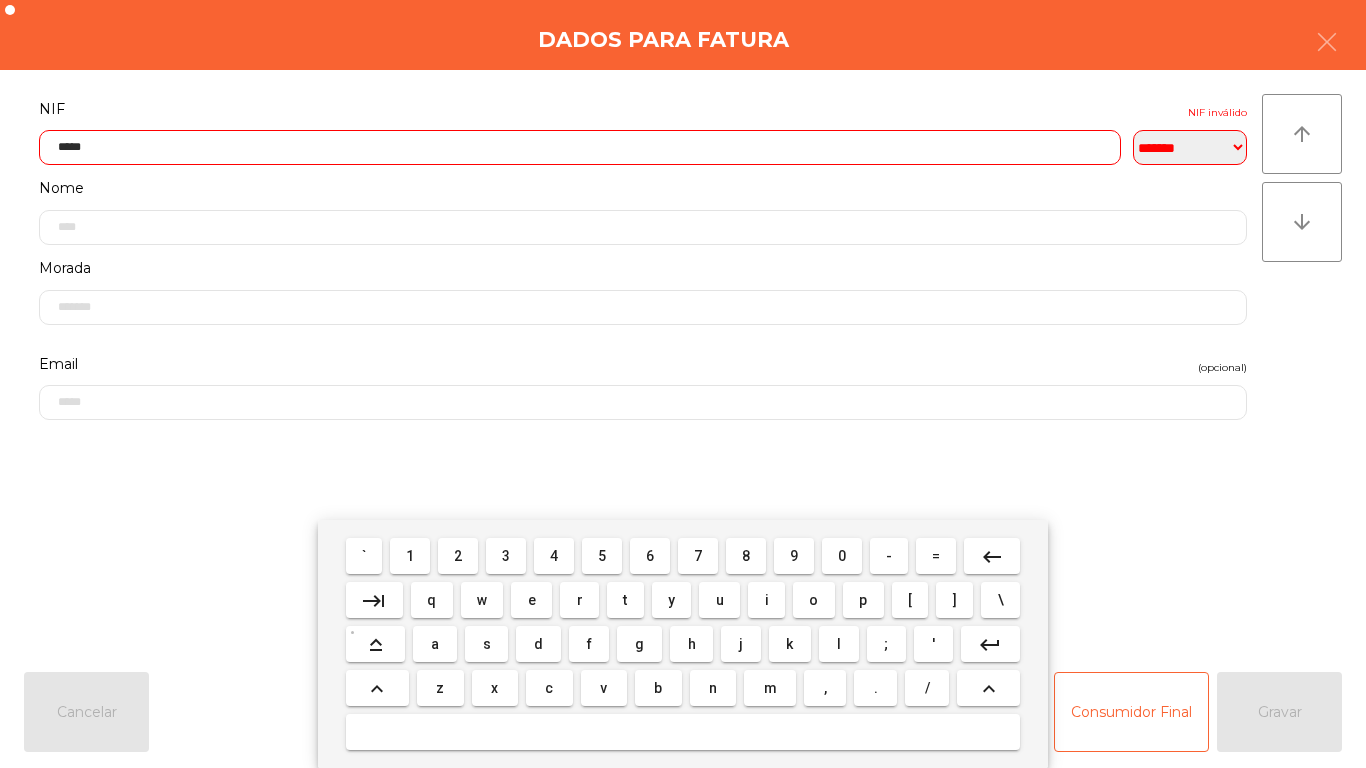 click on "5" at bounding box center [602, 556] 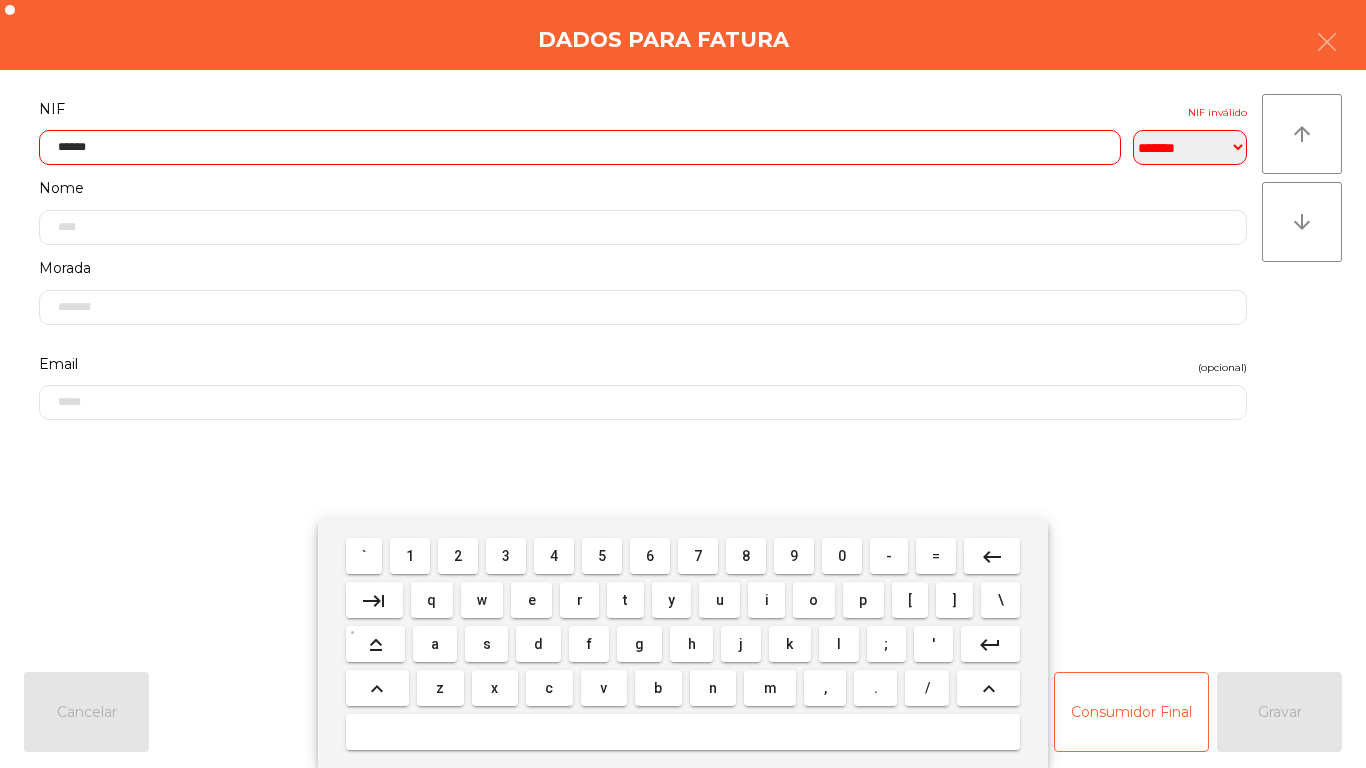 click on "0" at bounding box center [842, 556] 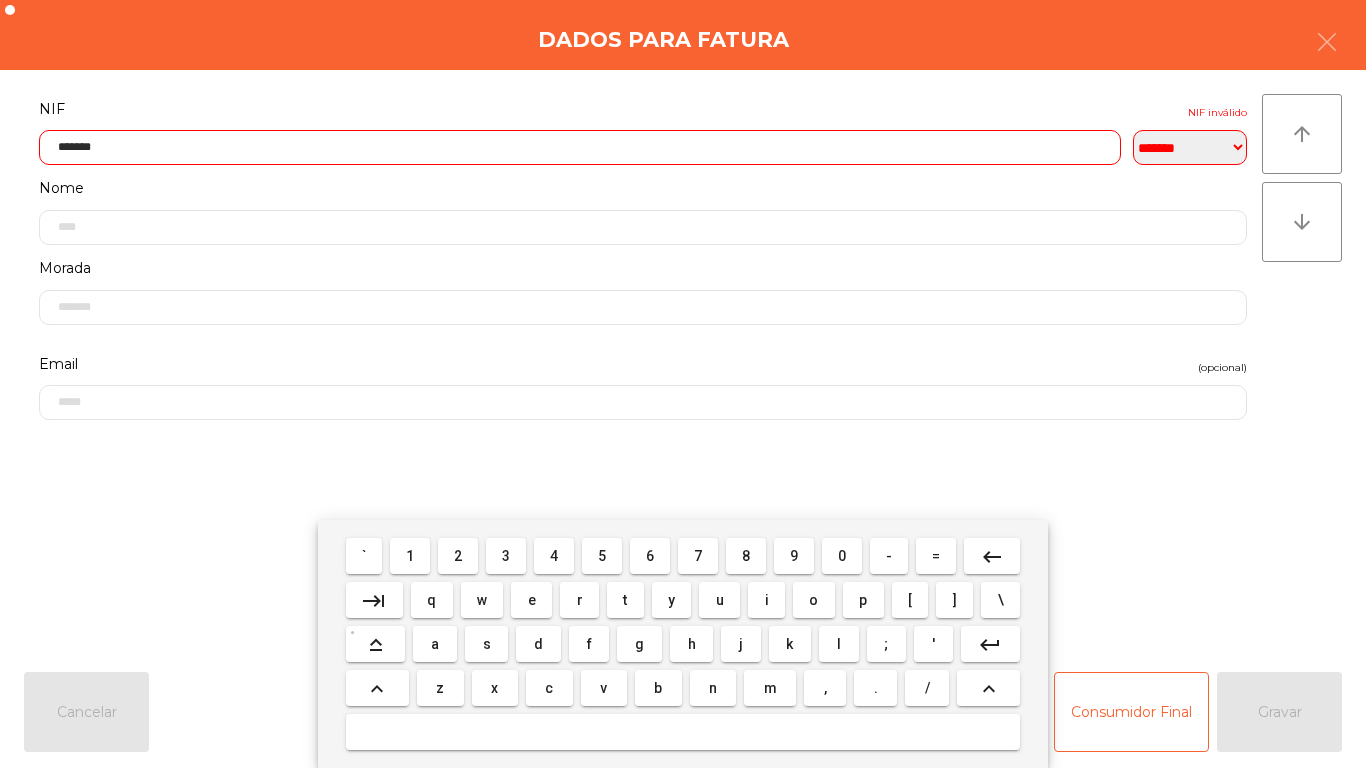 click on "5" at bounding box center (602, 556) 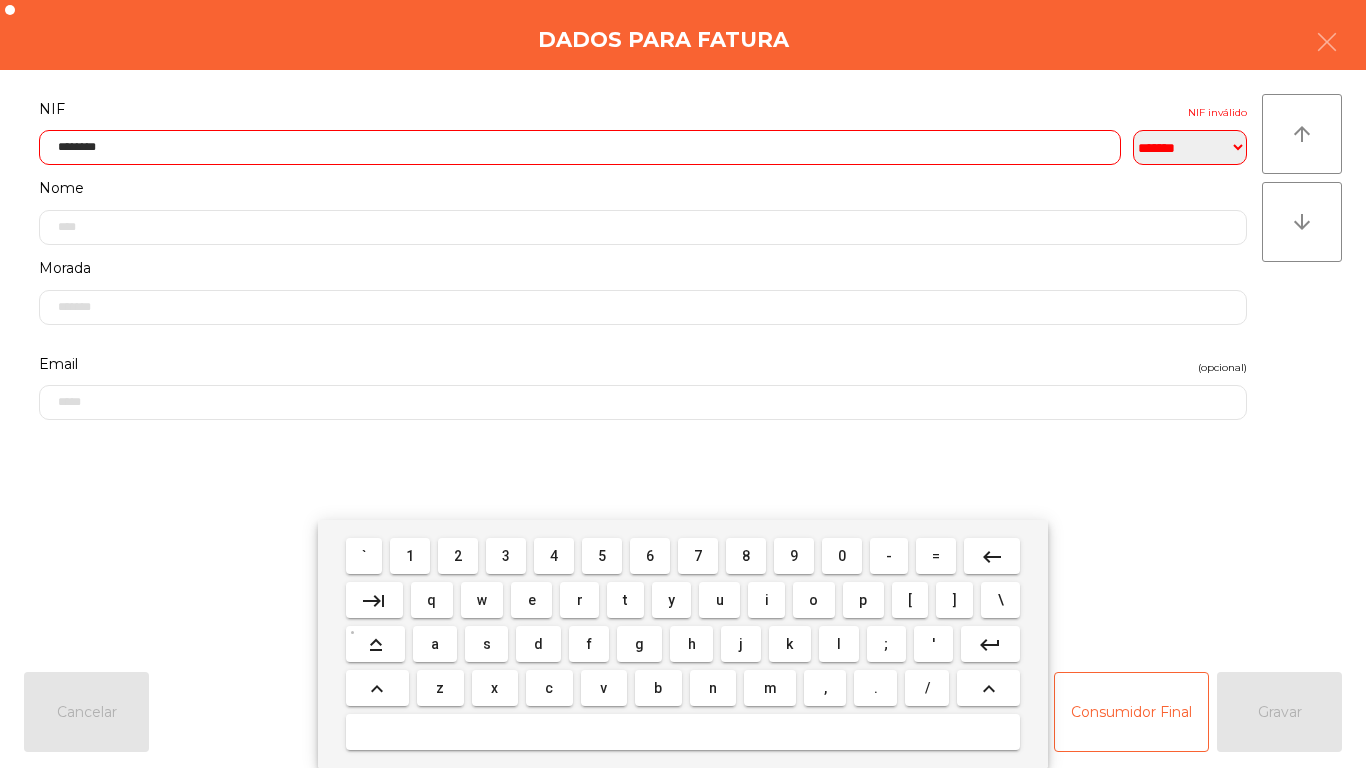 click on "2" at bounding box center (458, 556) 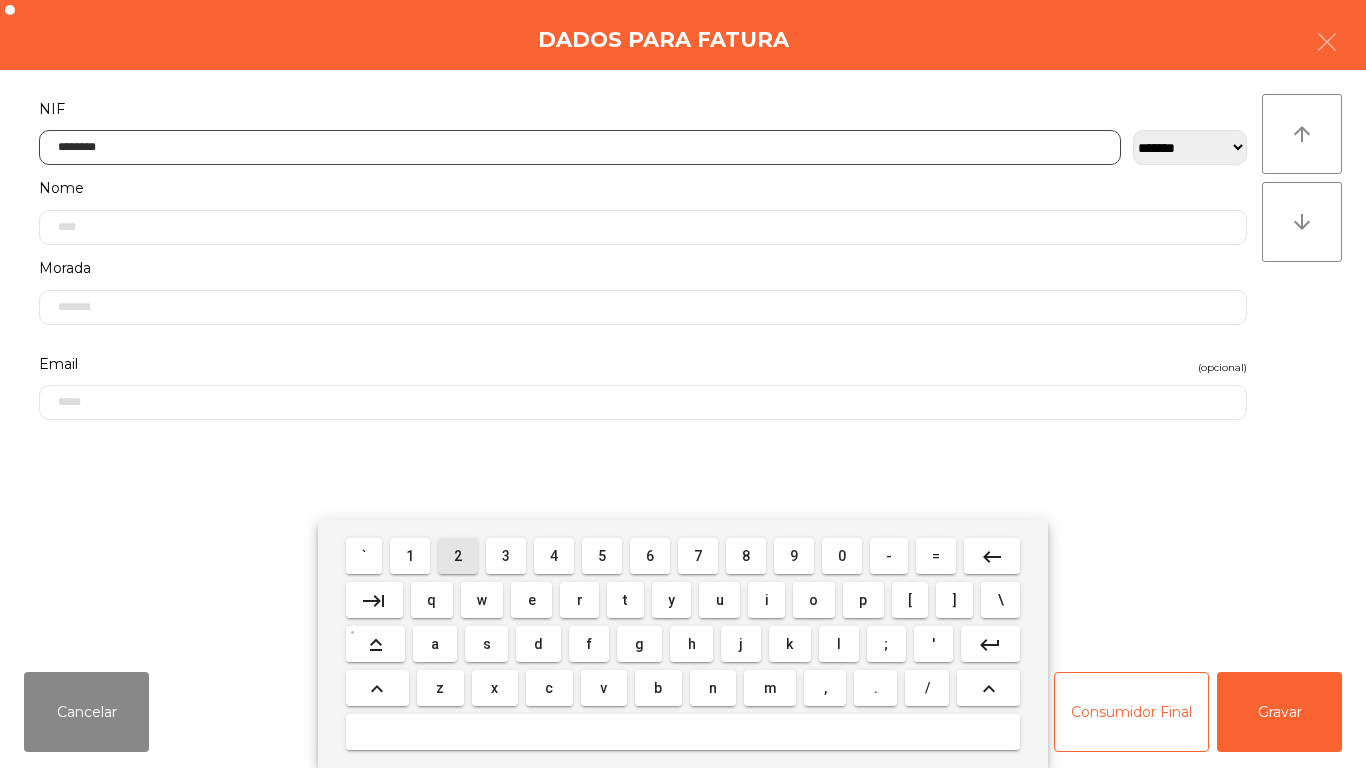 type on "*********" 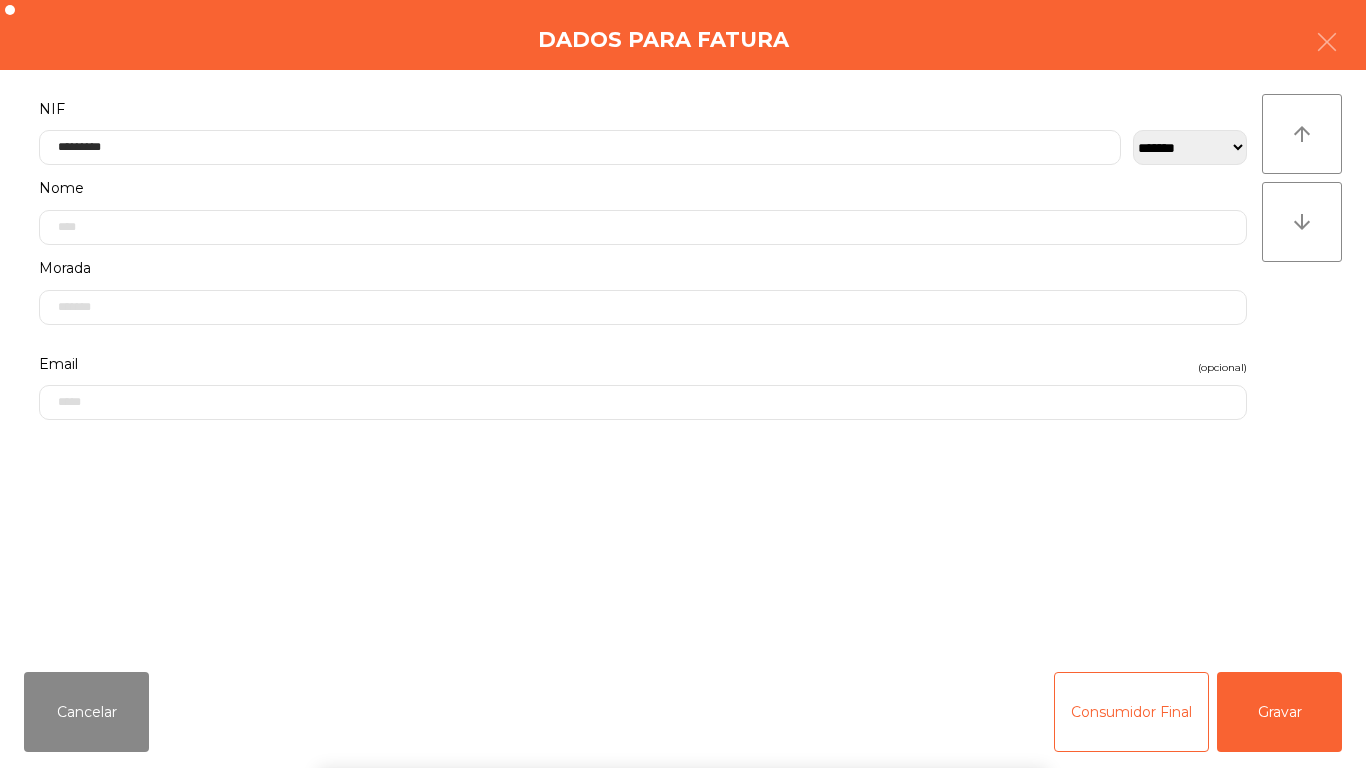 click on "` 1 2 3 4 5 6 7 8 9 0 - = keyboard_backspace keyboard_tab q w e r t y u i o p [ ] \ keyboard_capslock a s d f g h j k l ; ' keyboard_return keyboard_arrow_up z x c v b n m , . / keyboard_arrow_up" at bounding box center (683, 644) 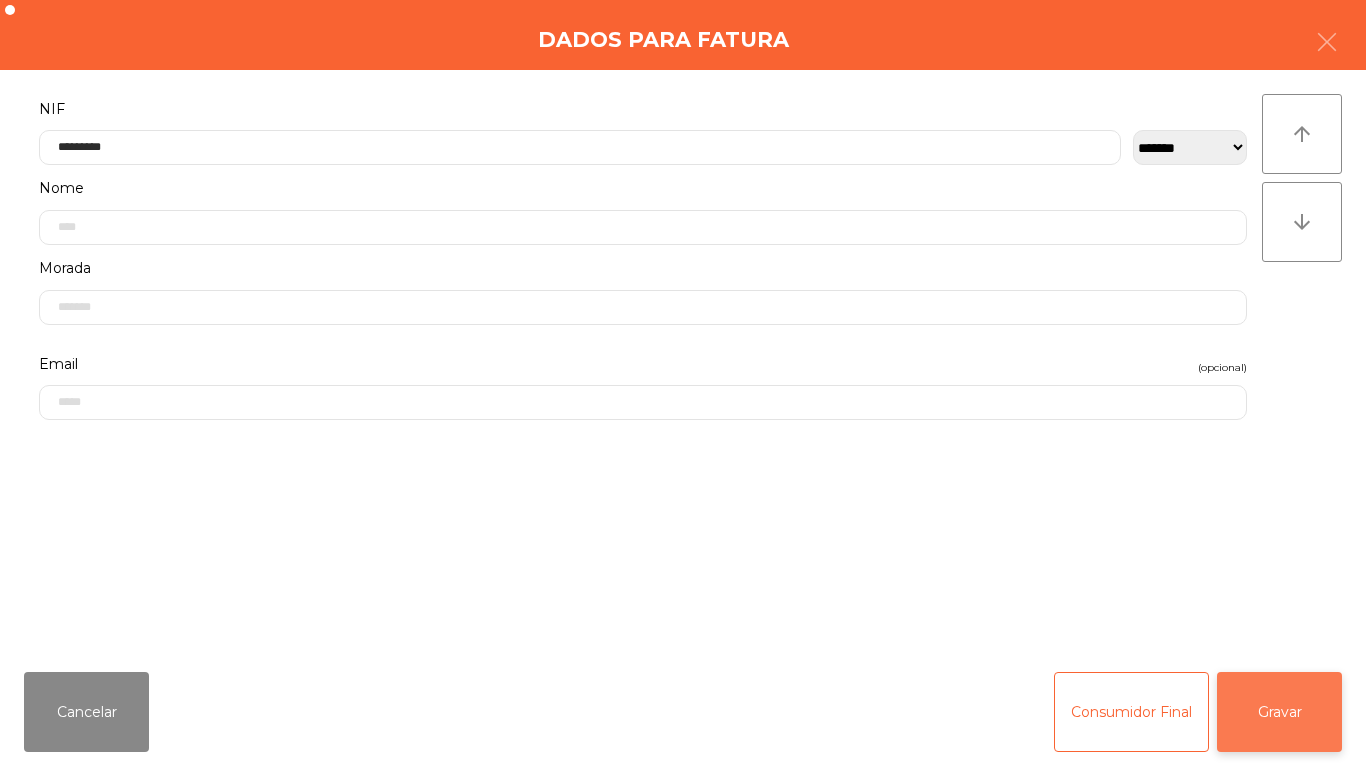 click on "Gravar" 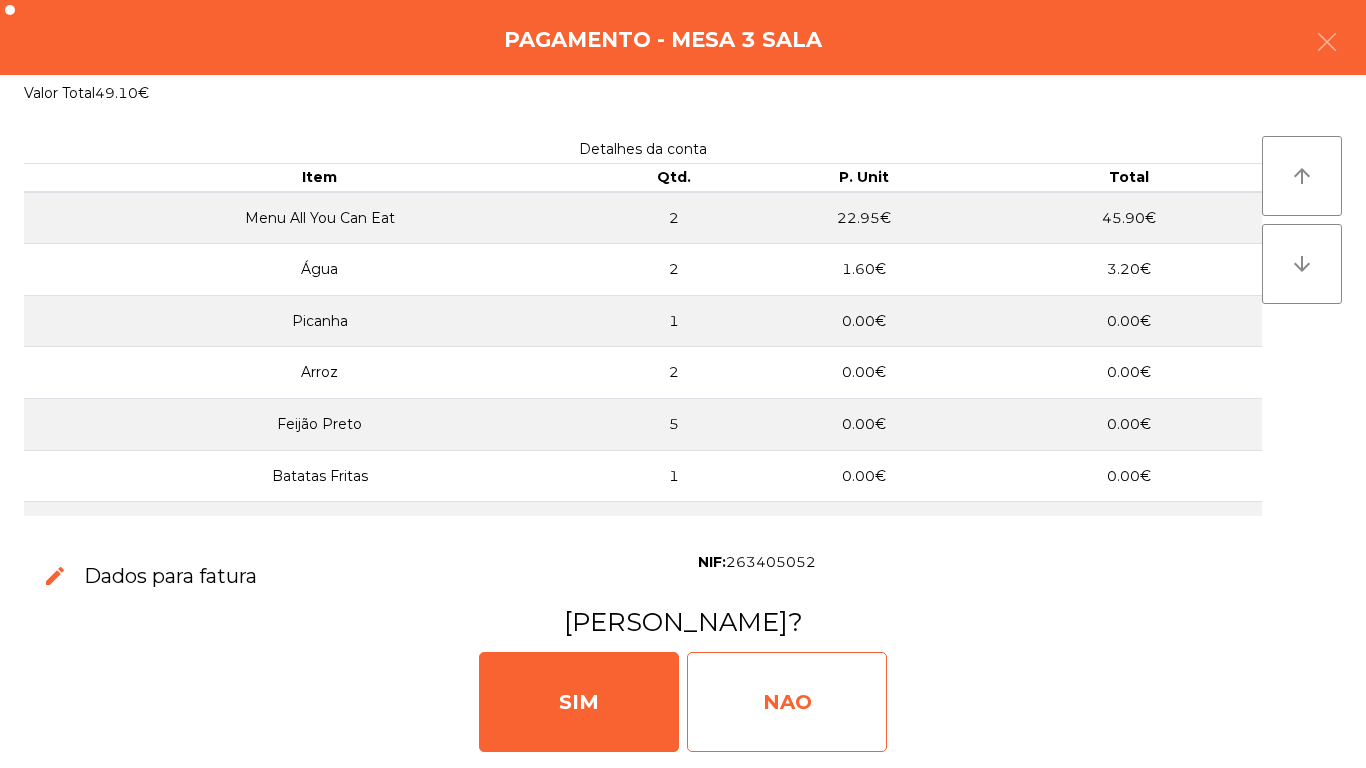 click on "NAO" 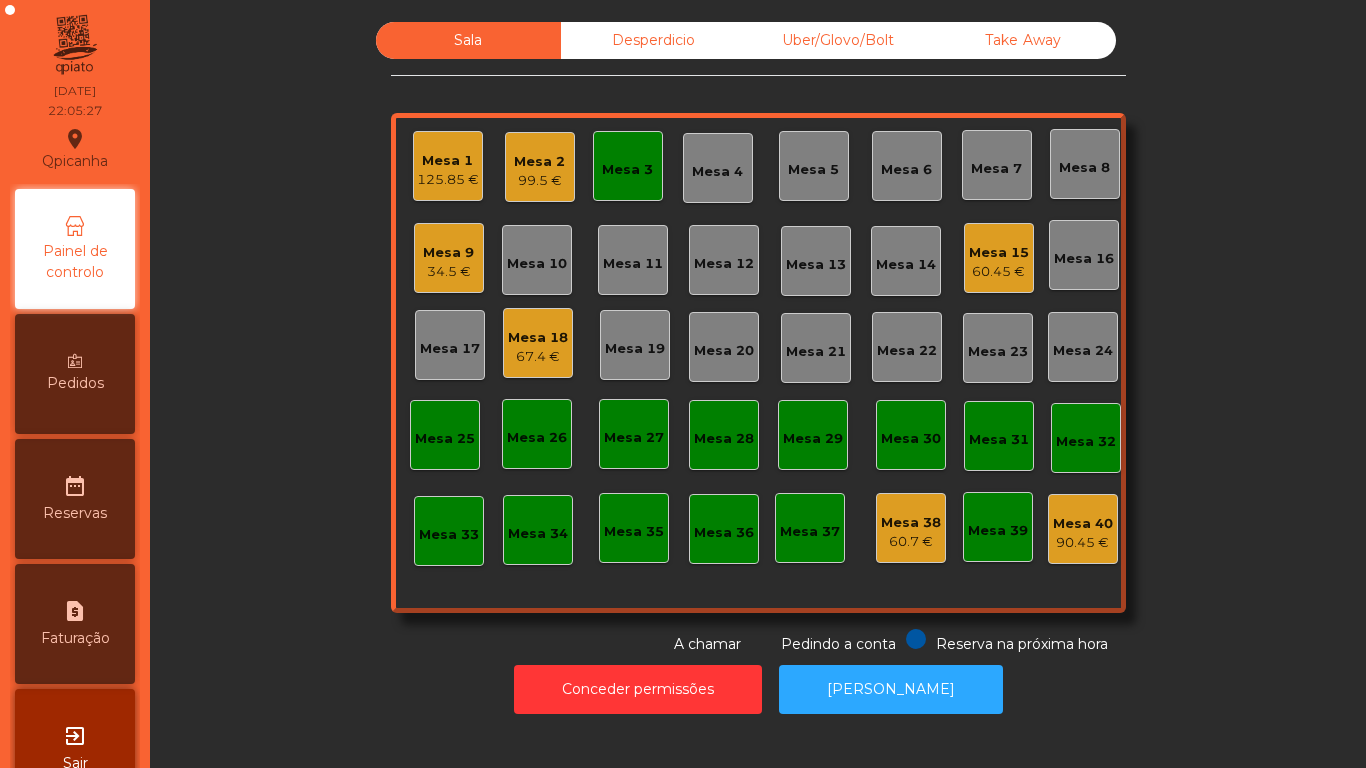 click on "Mesa 9   34.5 €" 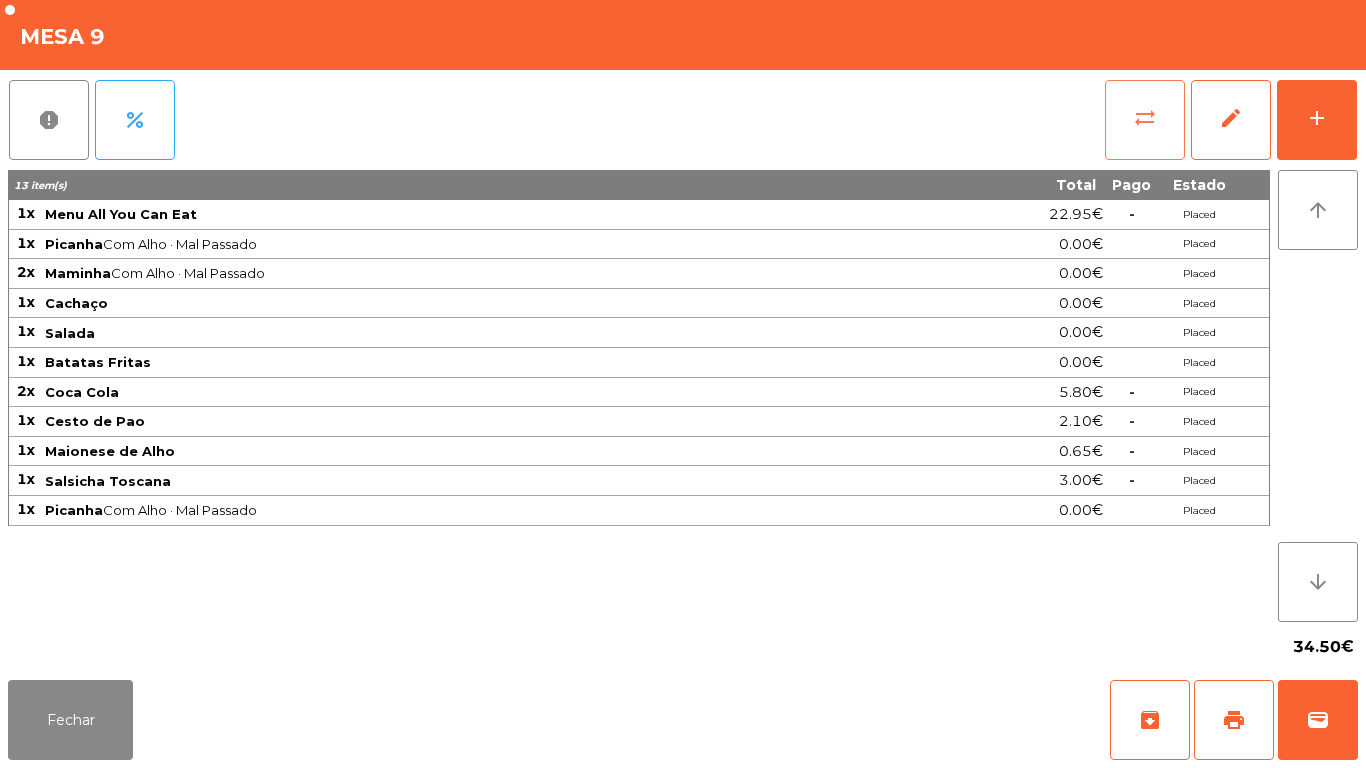 click on "sync_alt" 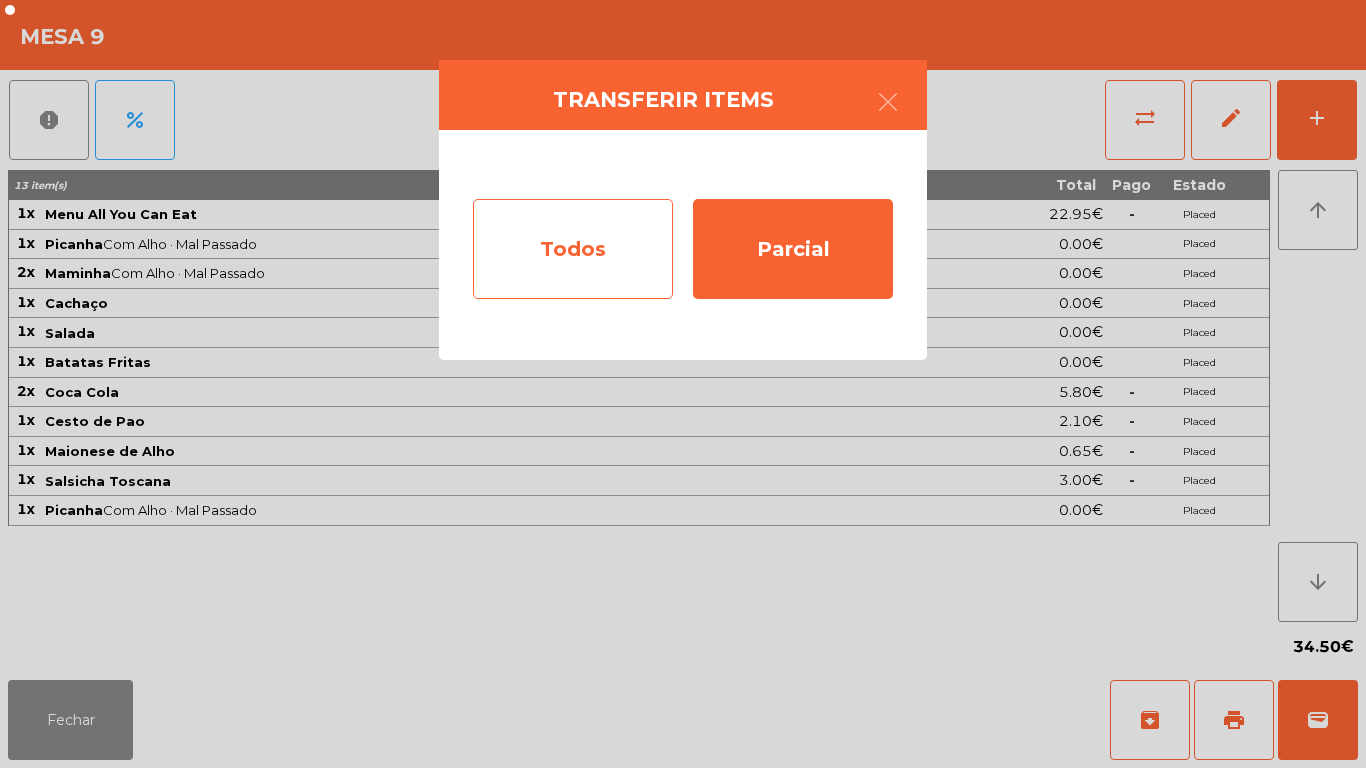 click on "Todos" 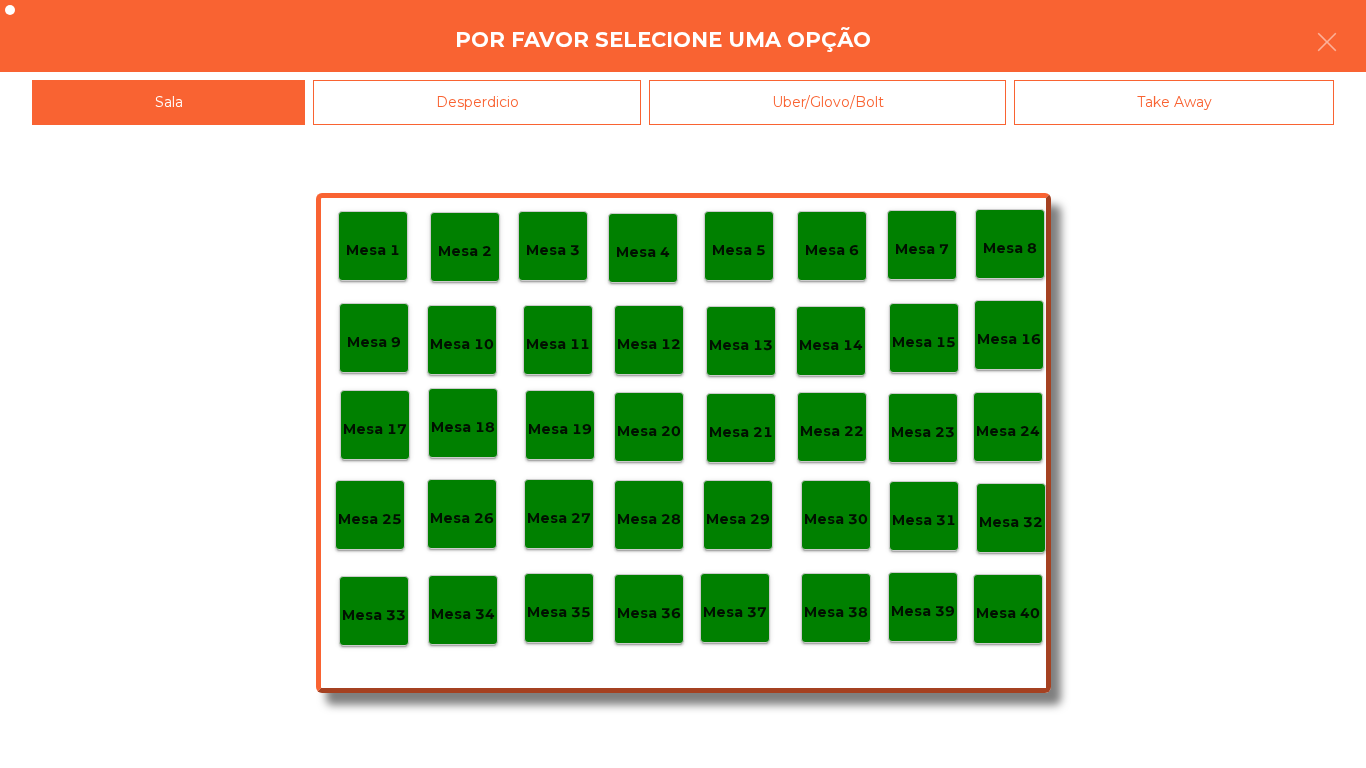 click on "Mesa 40" 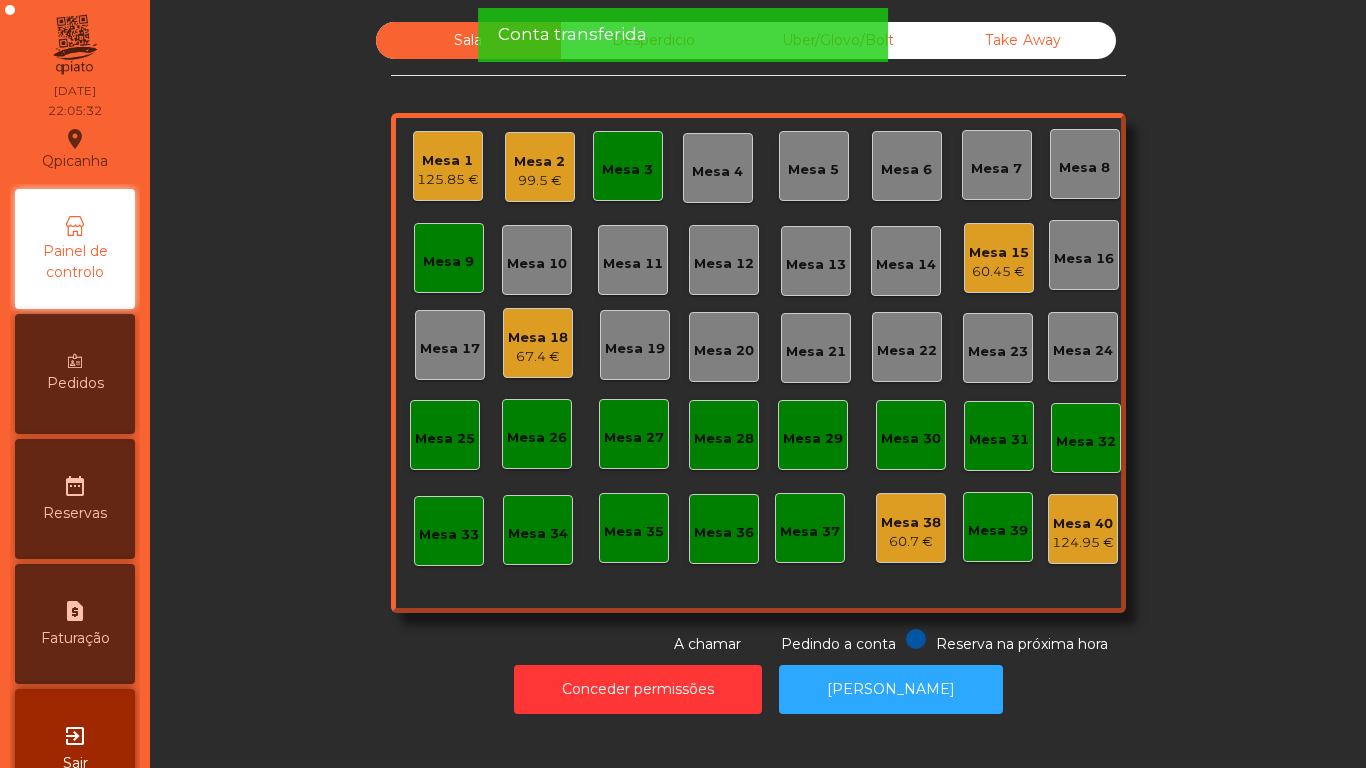 click on "Mesa 3" 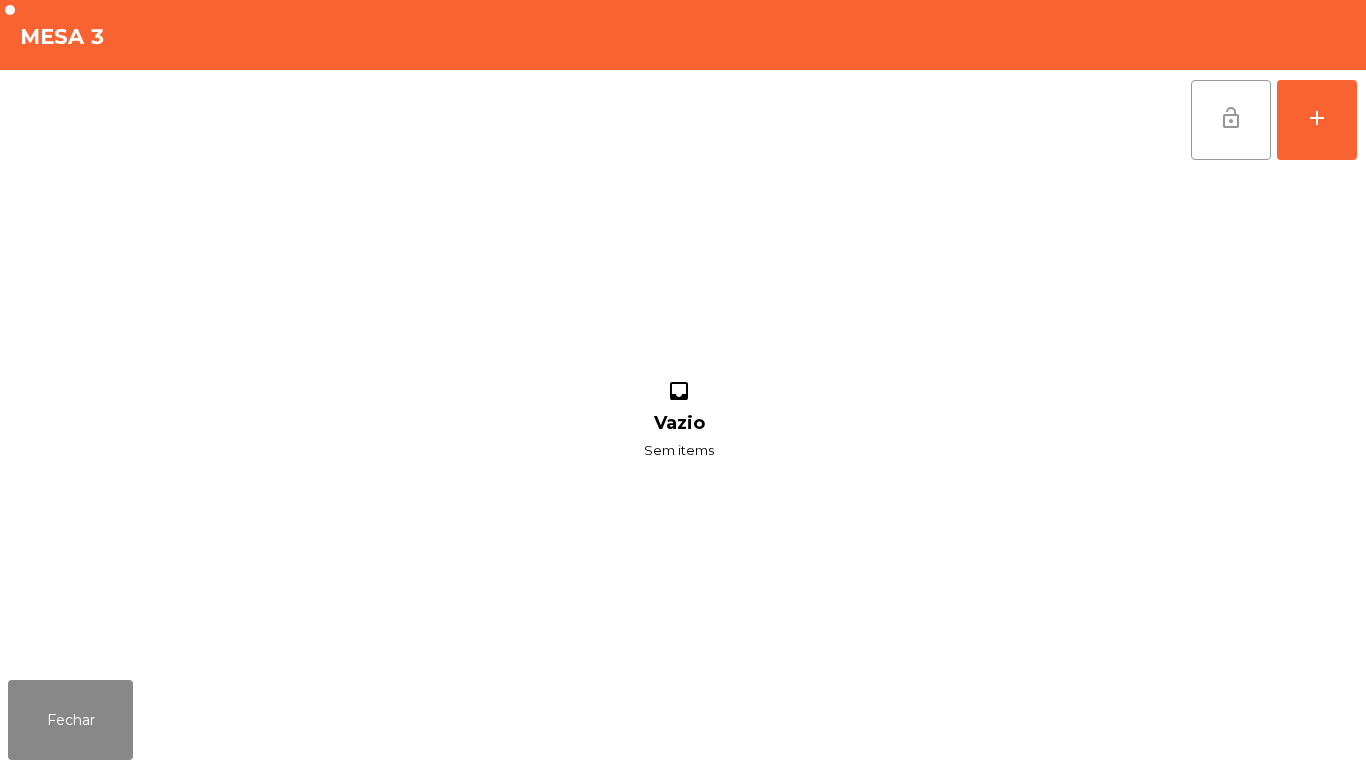 click on "lock_open" 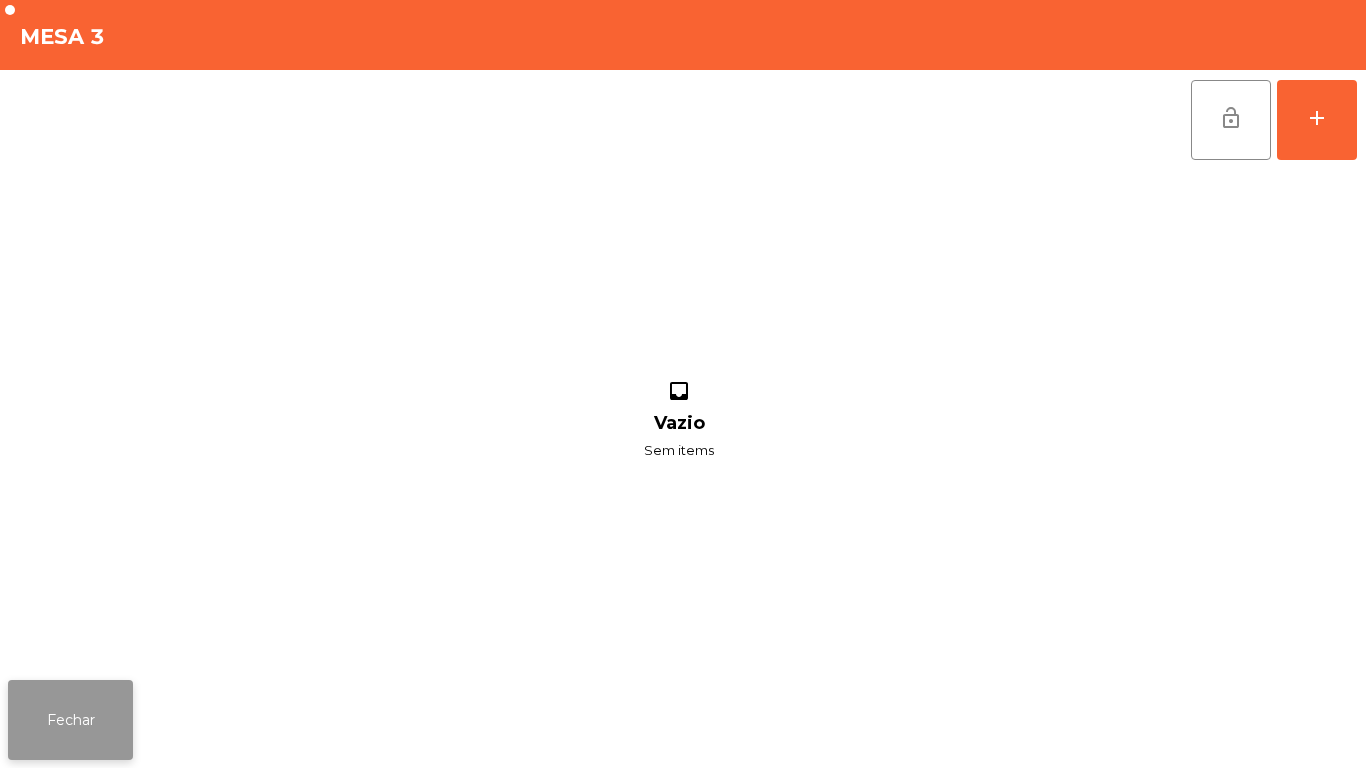 click on "Fechar" 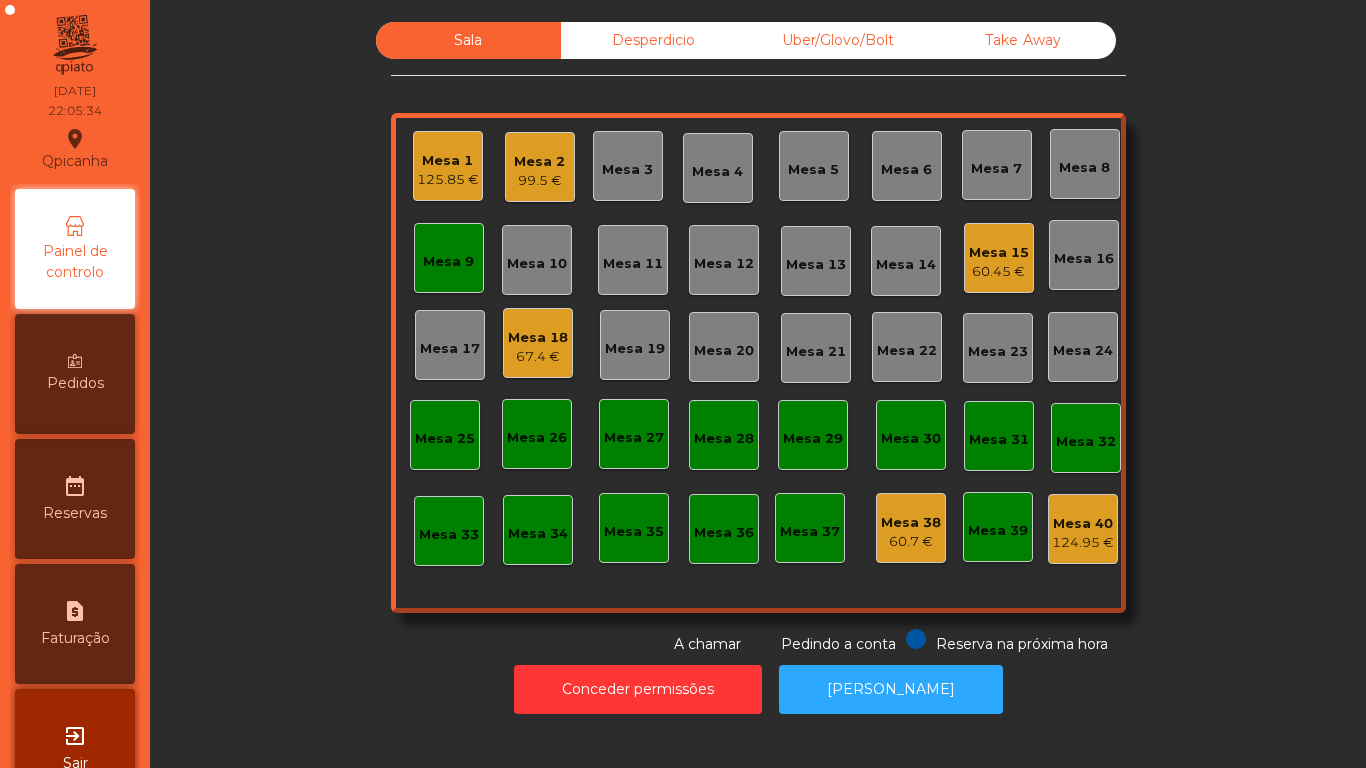 click on "Mesa 9" 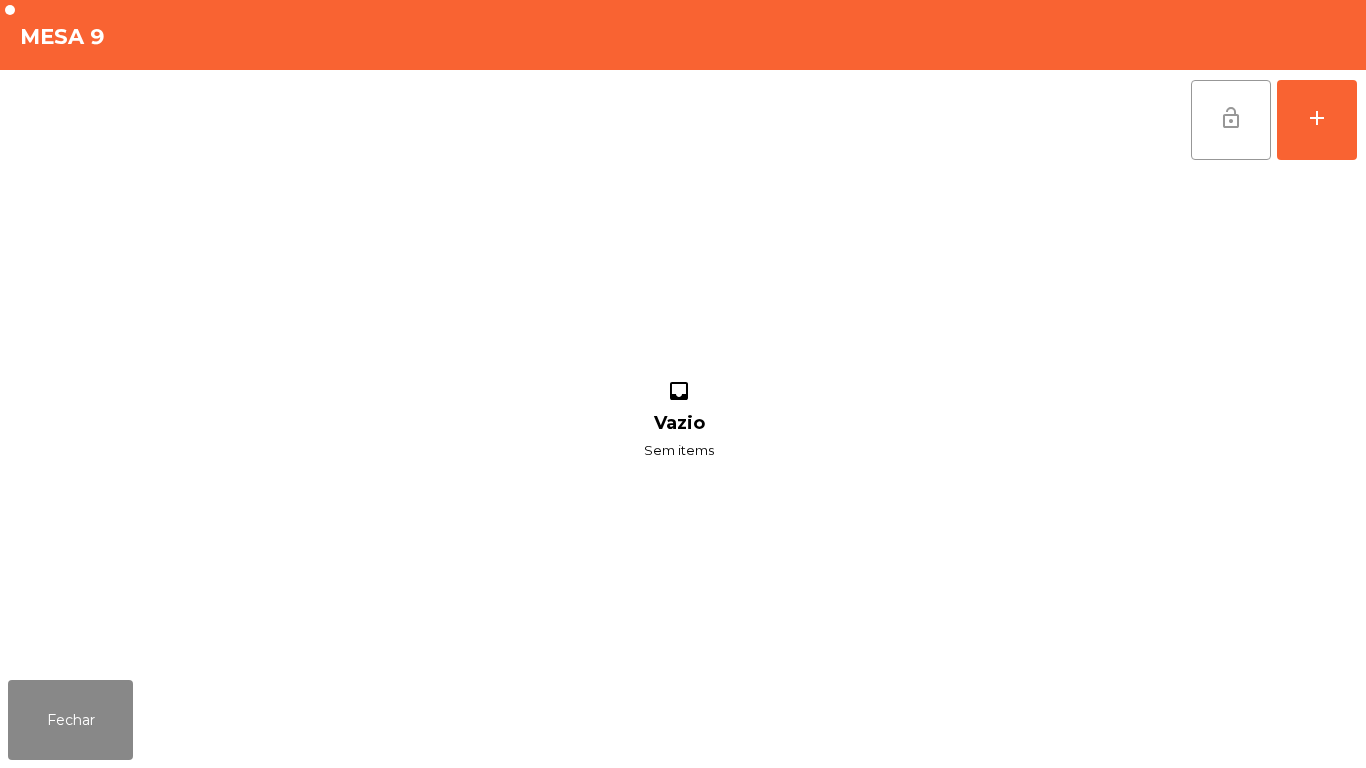 click on "lock_open" 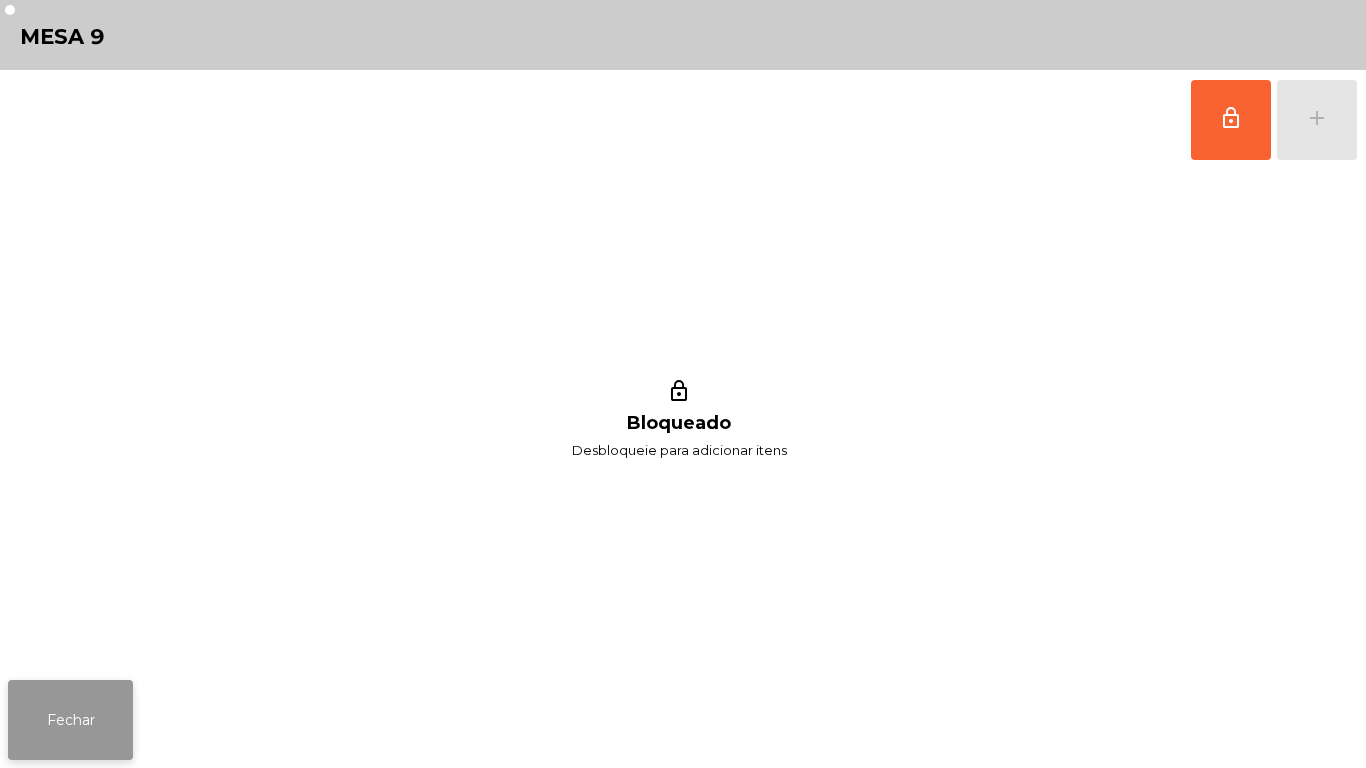 click on "Fechar" 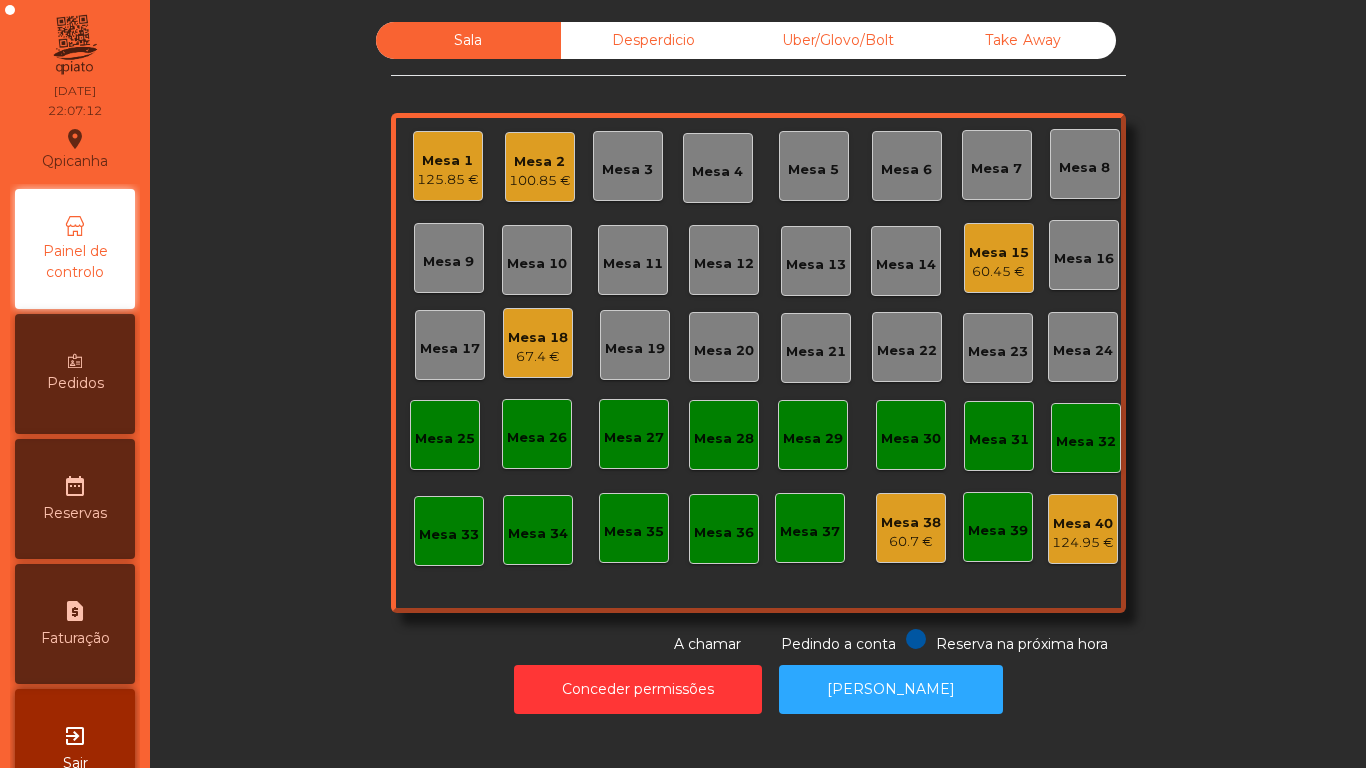 click on "Mesa 2" 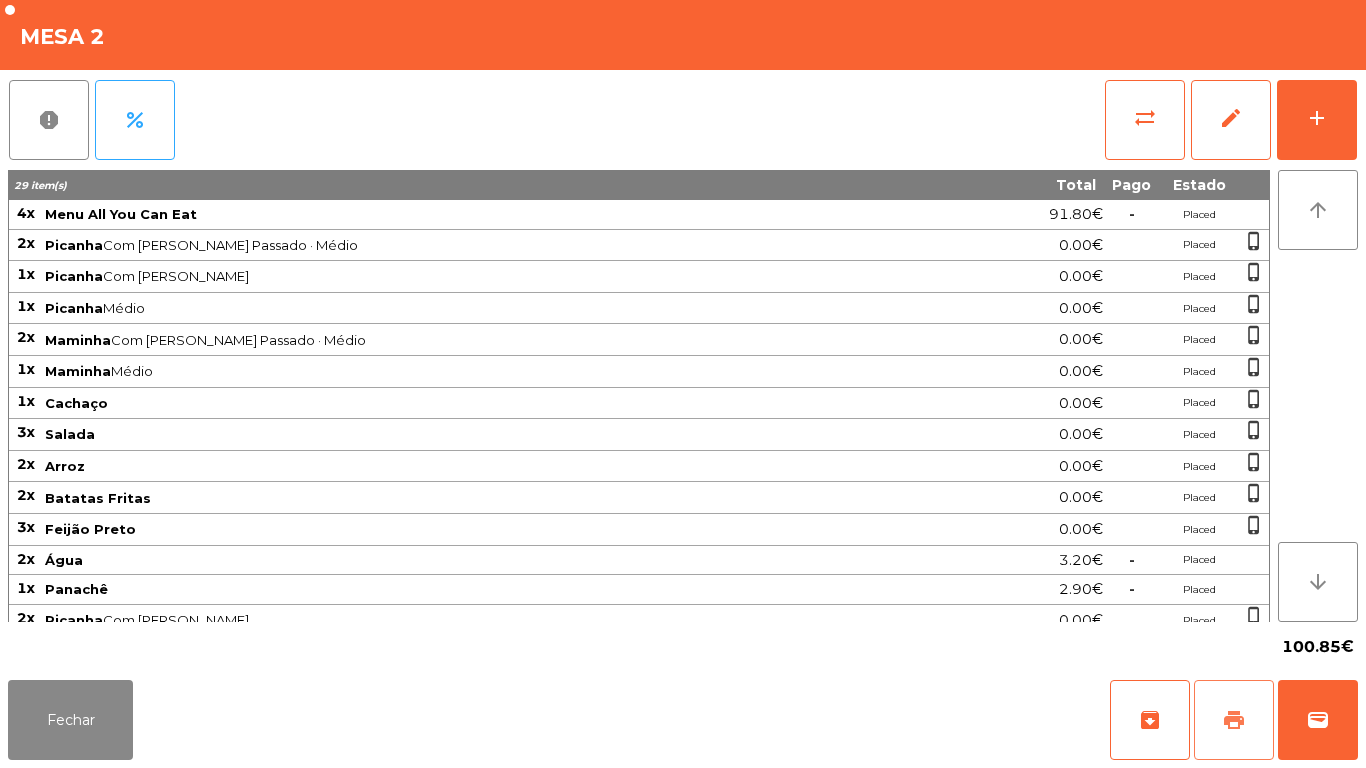 click on "print" 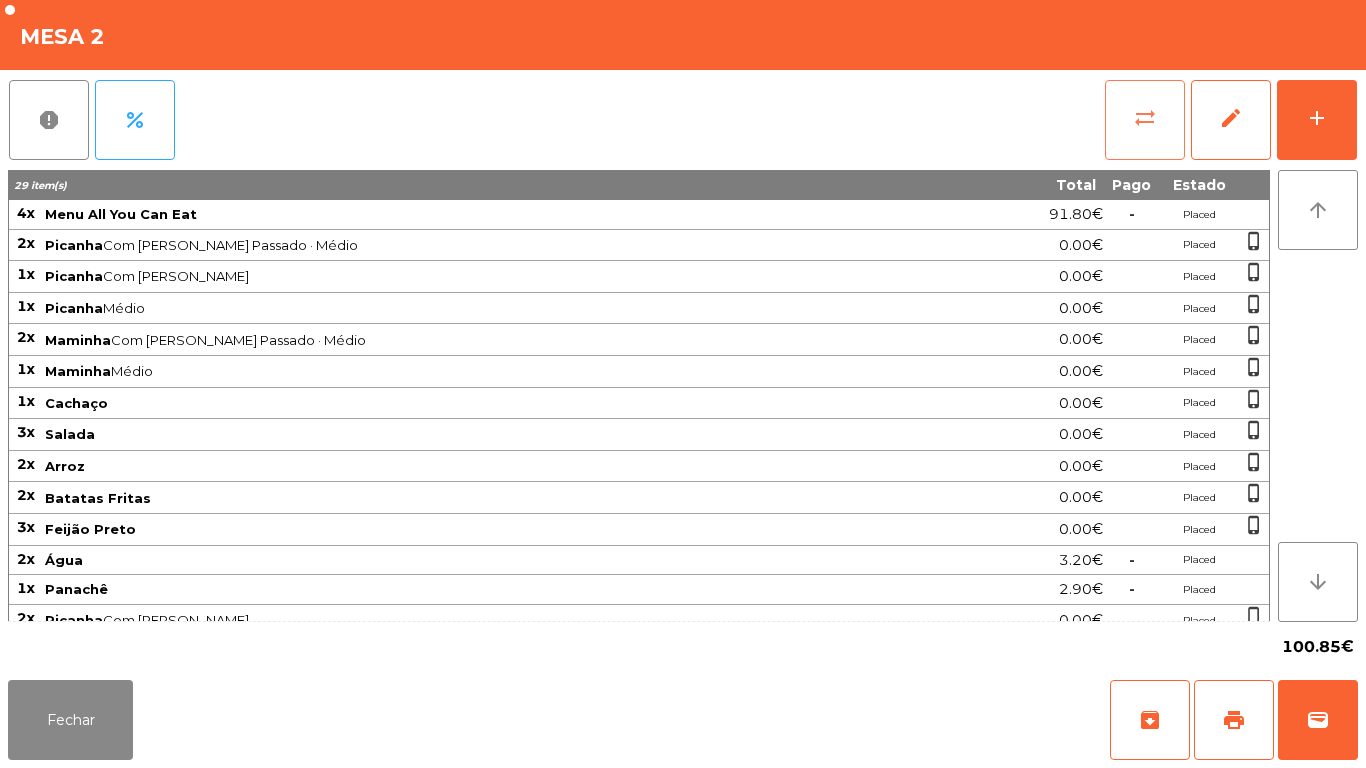 click on "sync_alt" 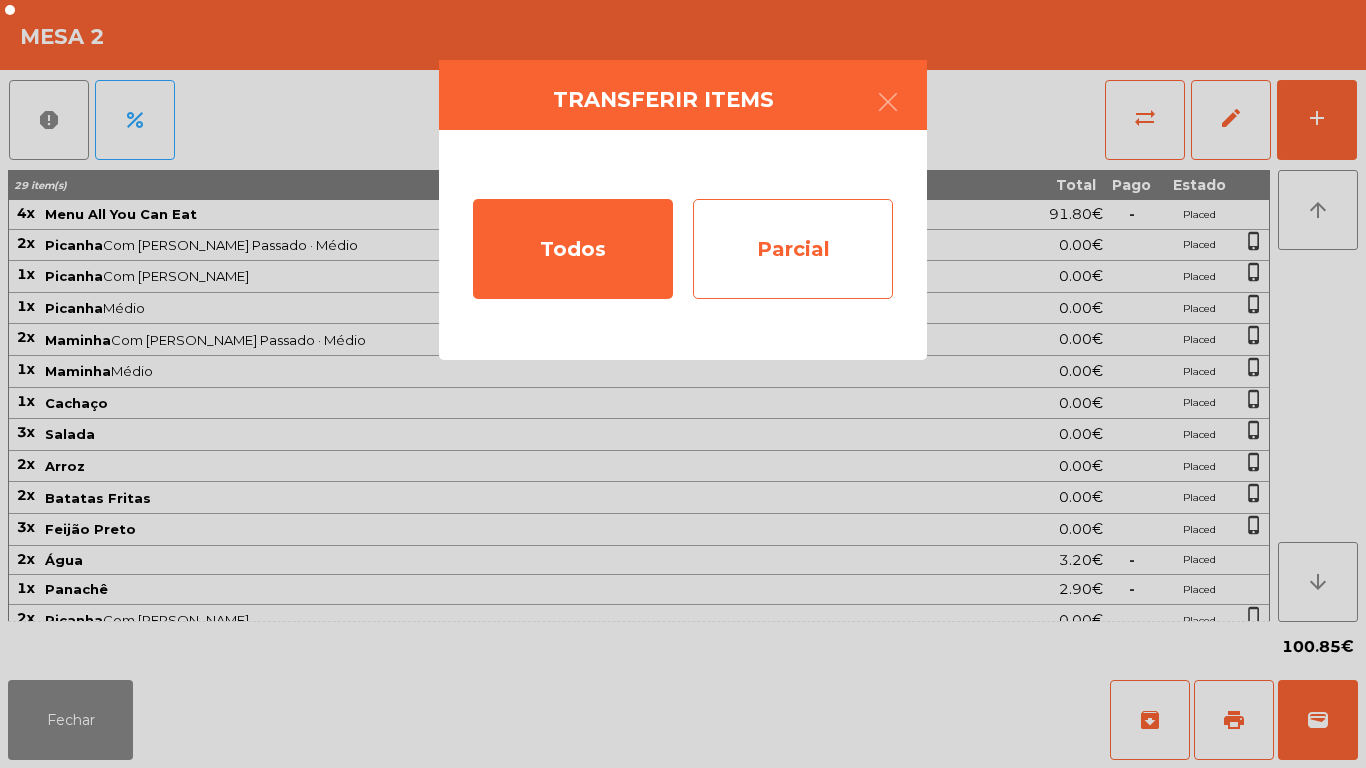 click on "Parcial" 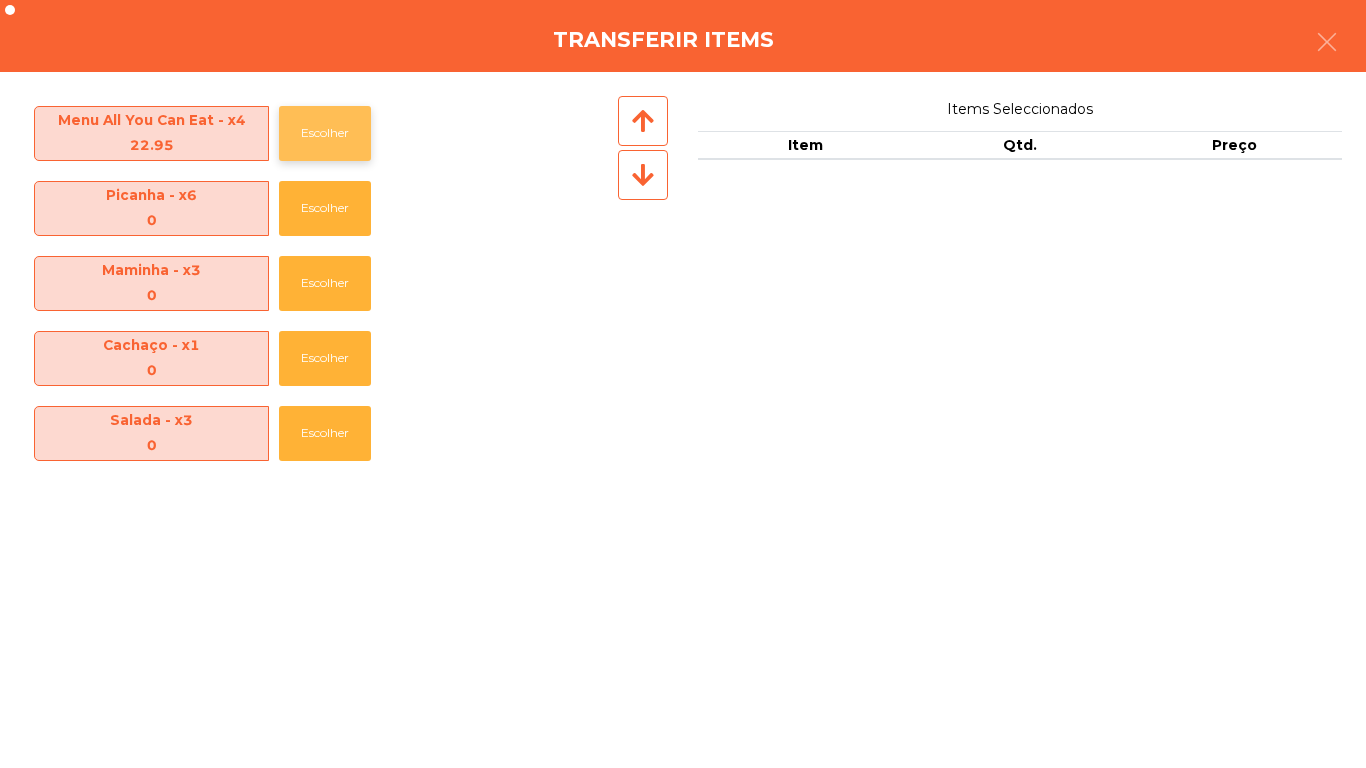 click on "Escolher" 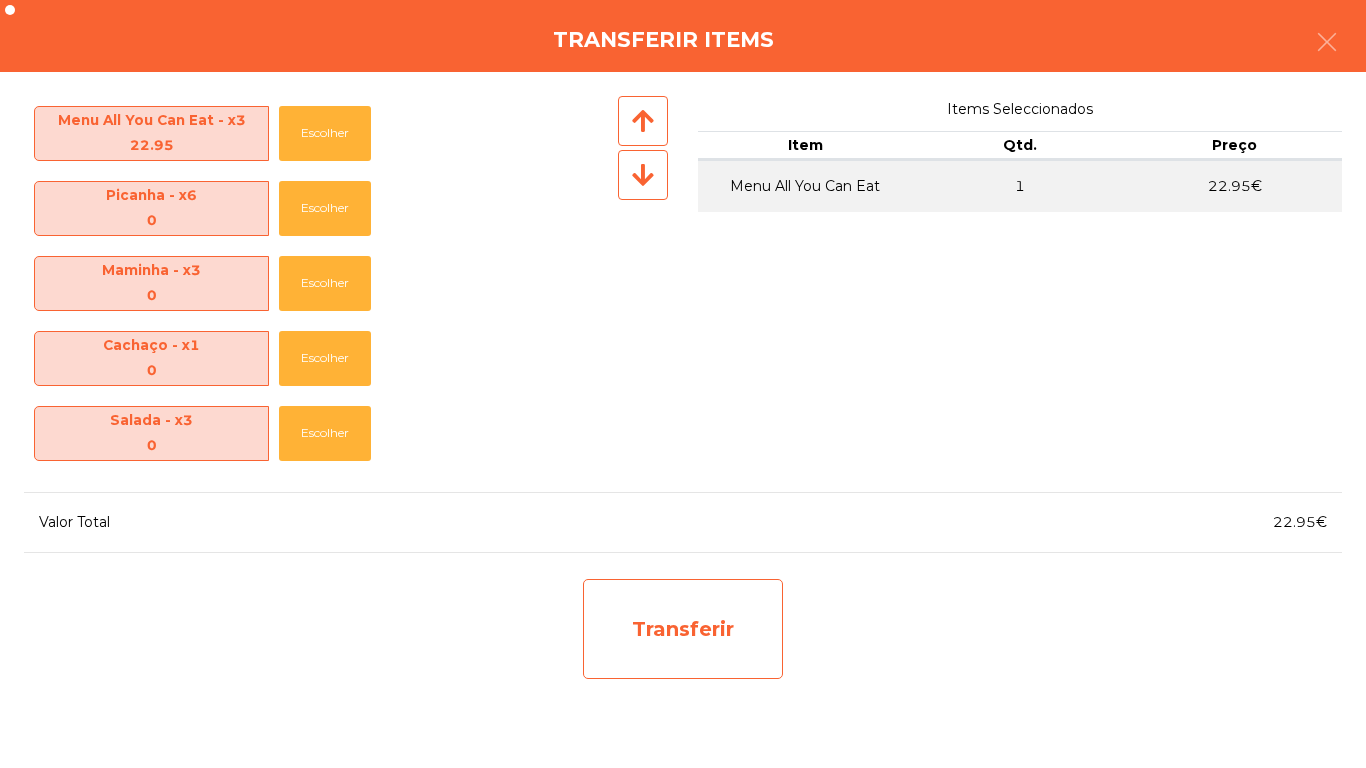 click on "Transferir" 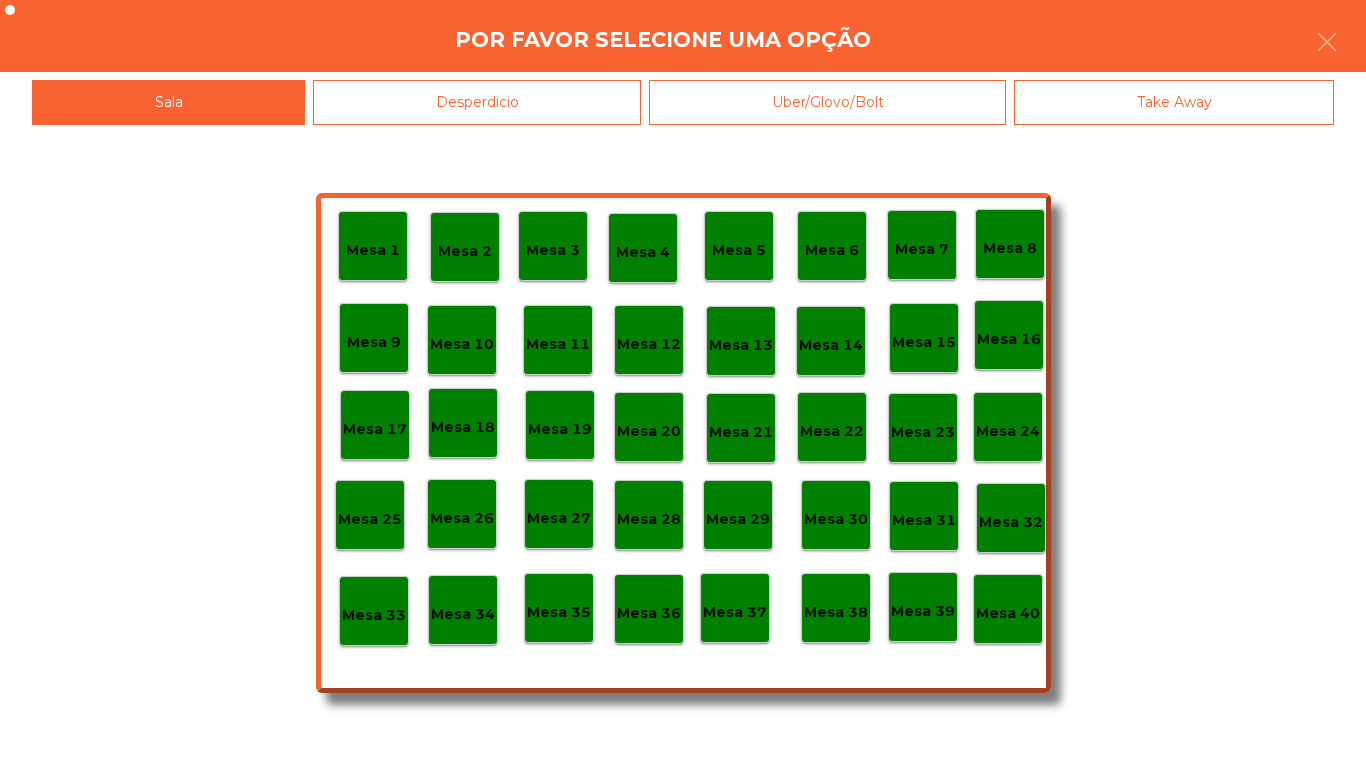 click on "Mesa 2" 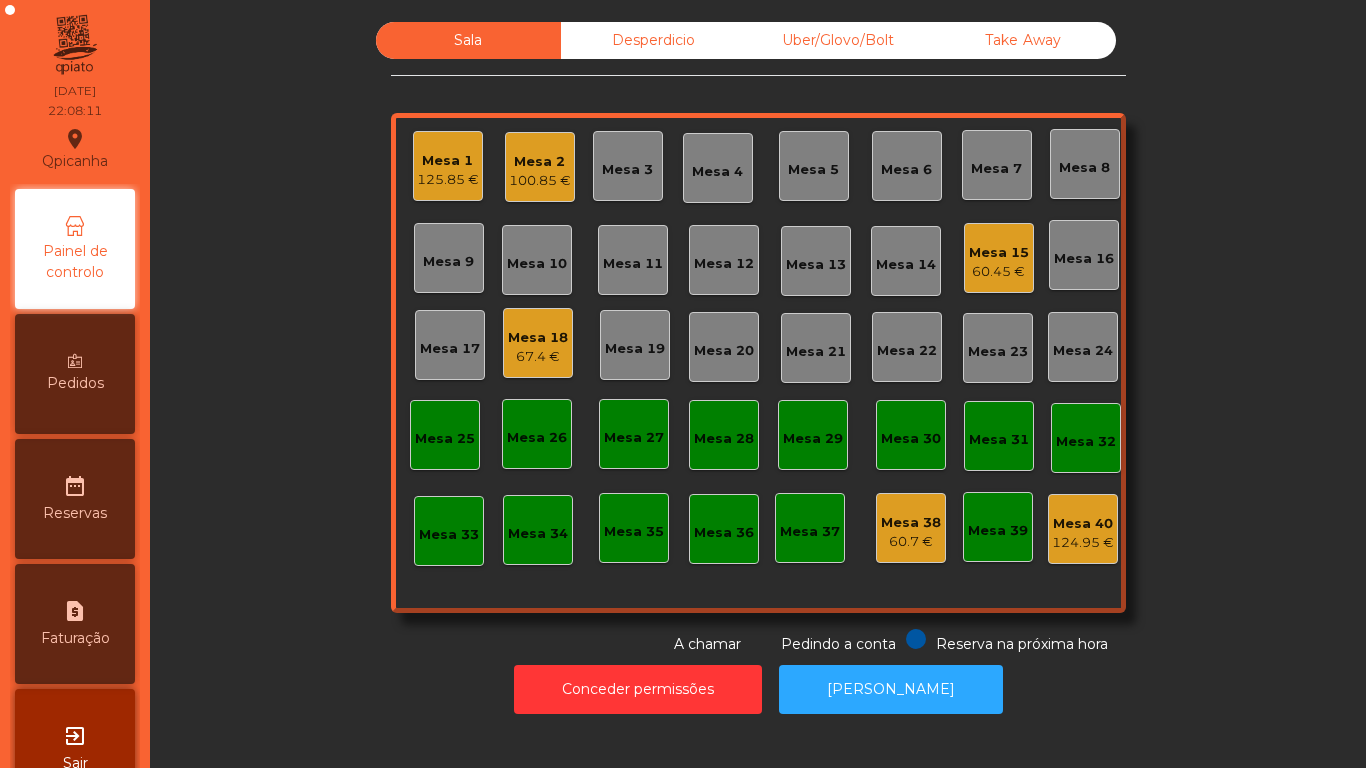 click on "100.85 €" 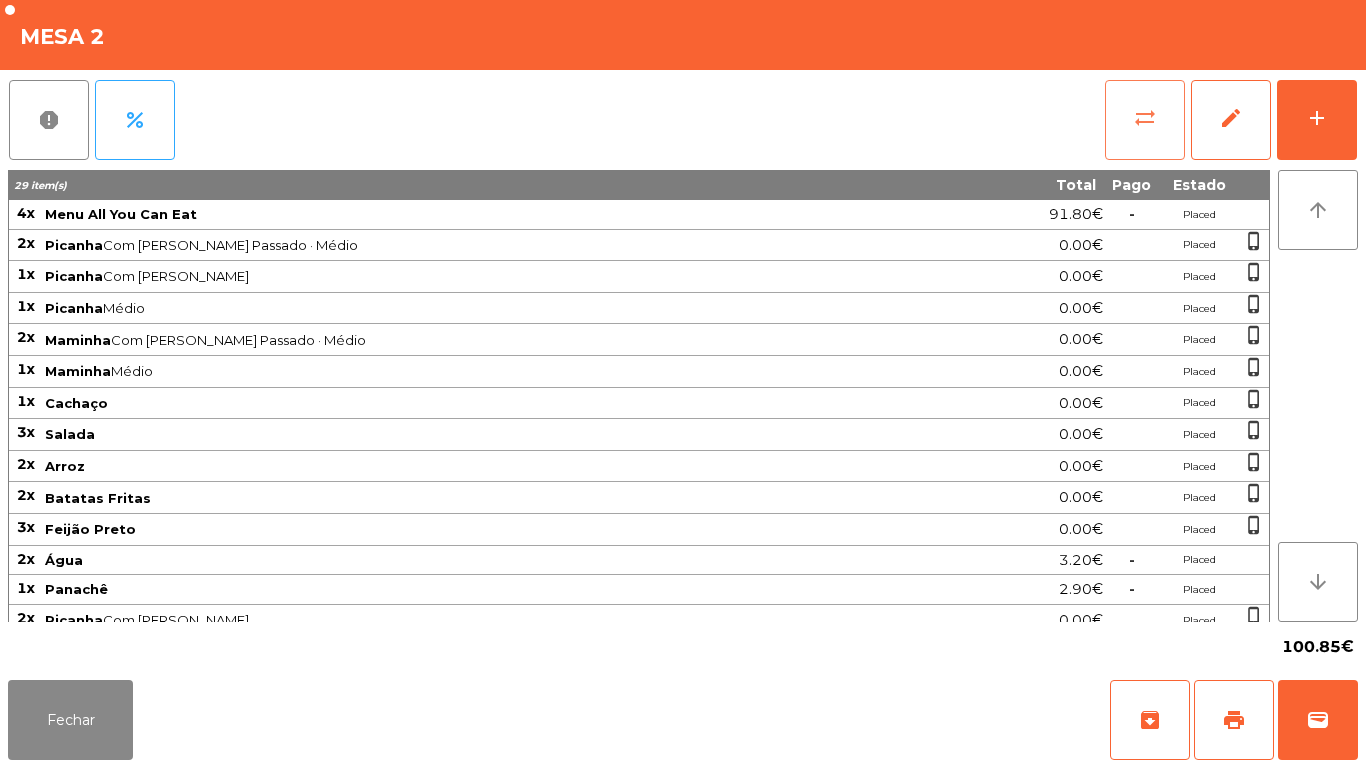 click on "sync_alt" 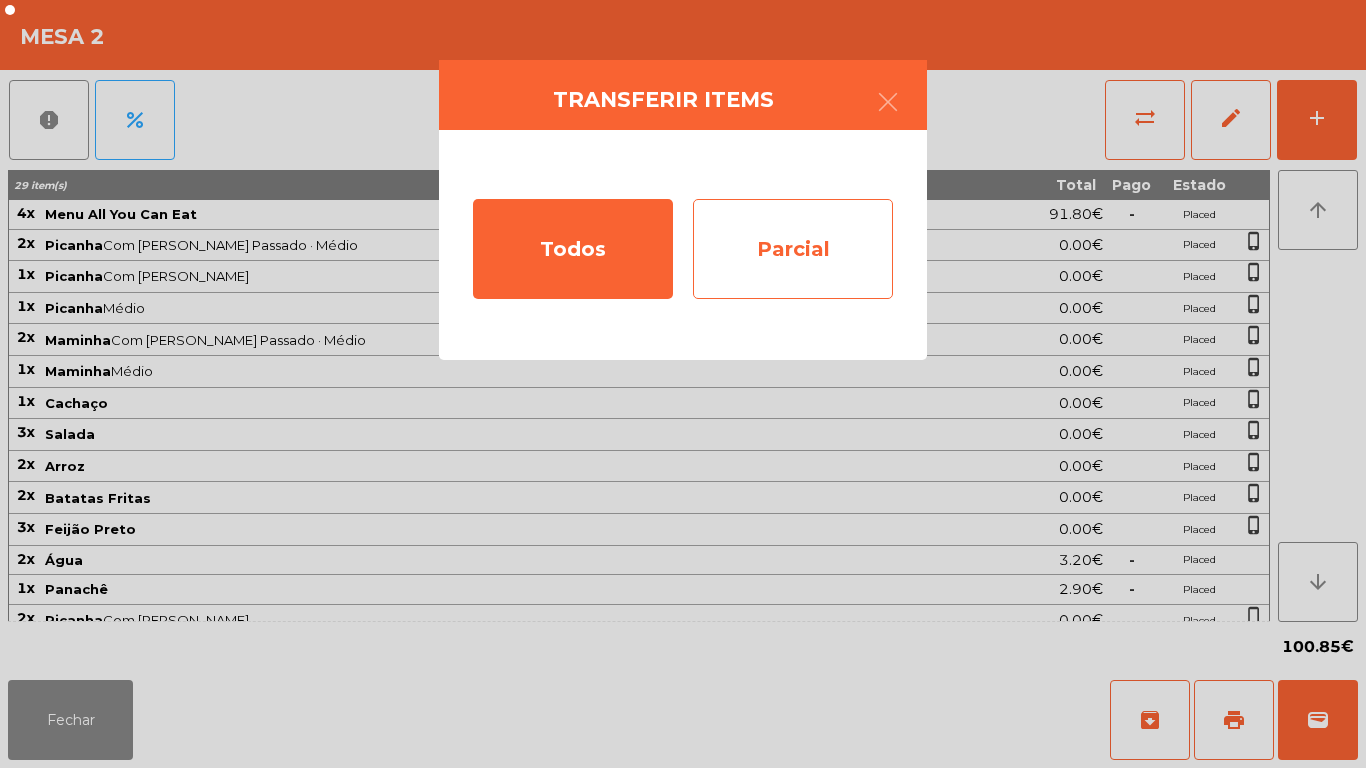 click on "Parcial" 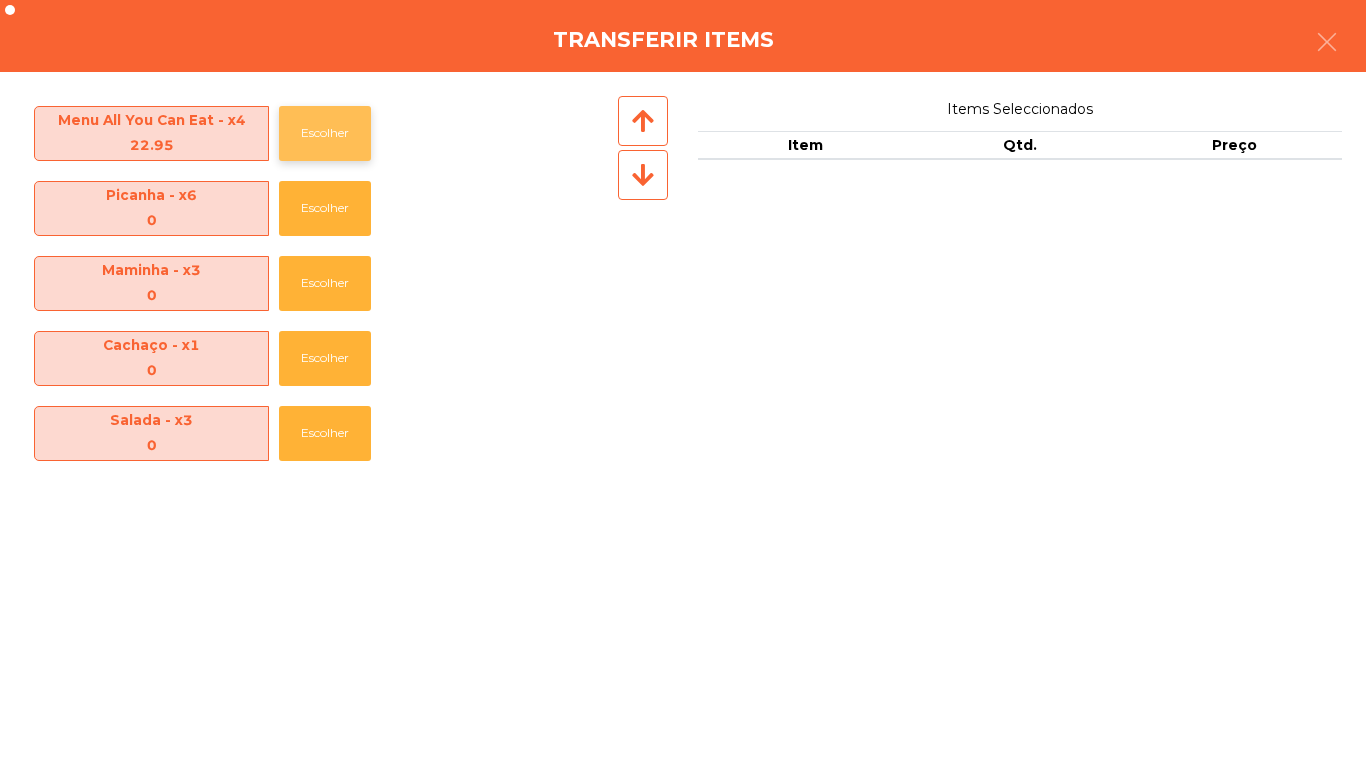 click on "Escolher" 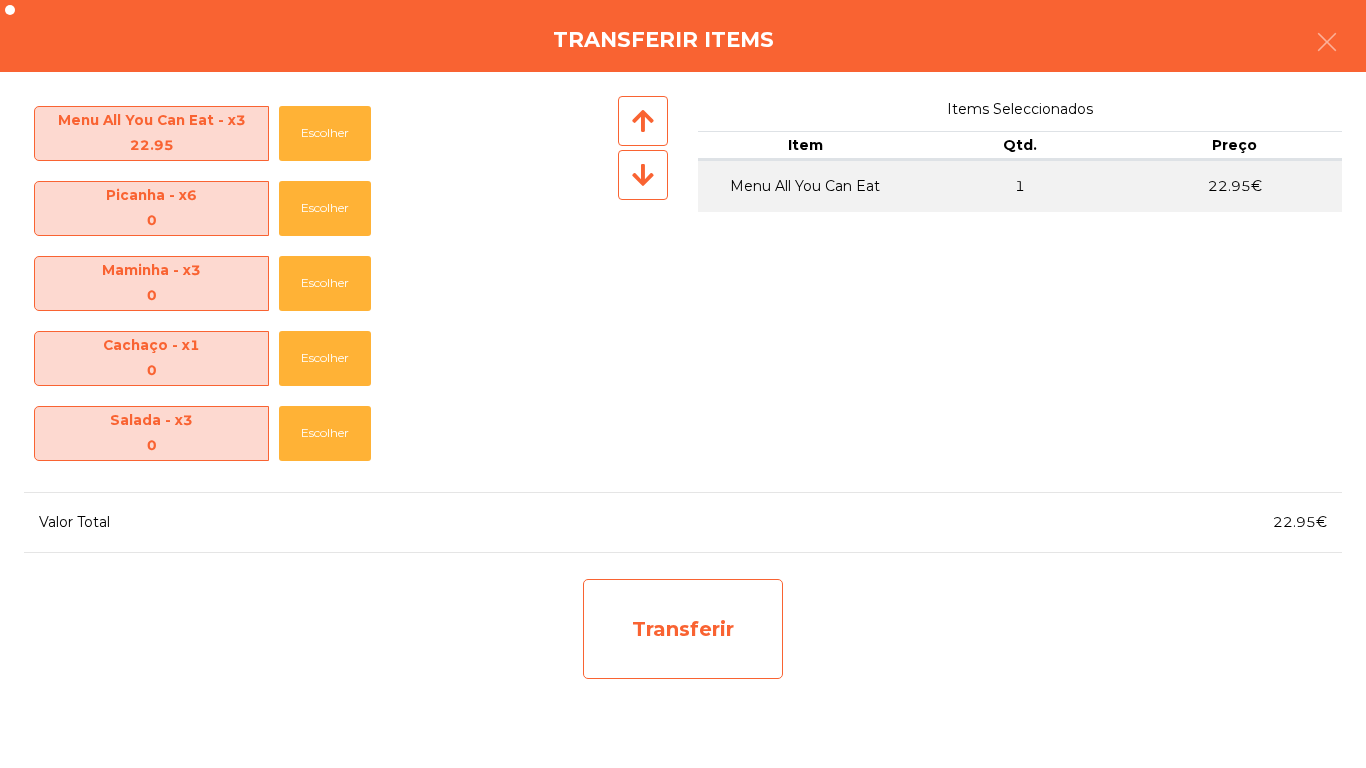 click on "Transferir" 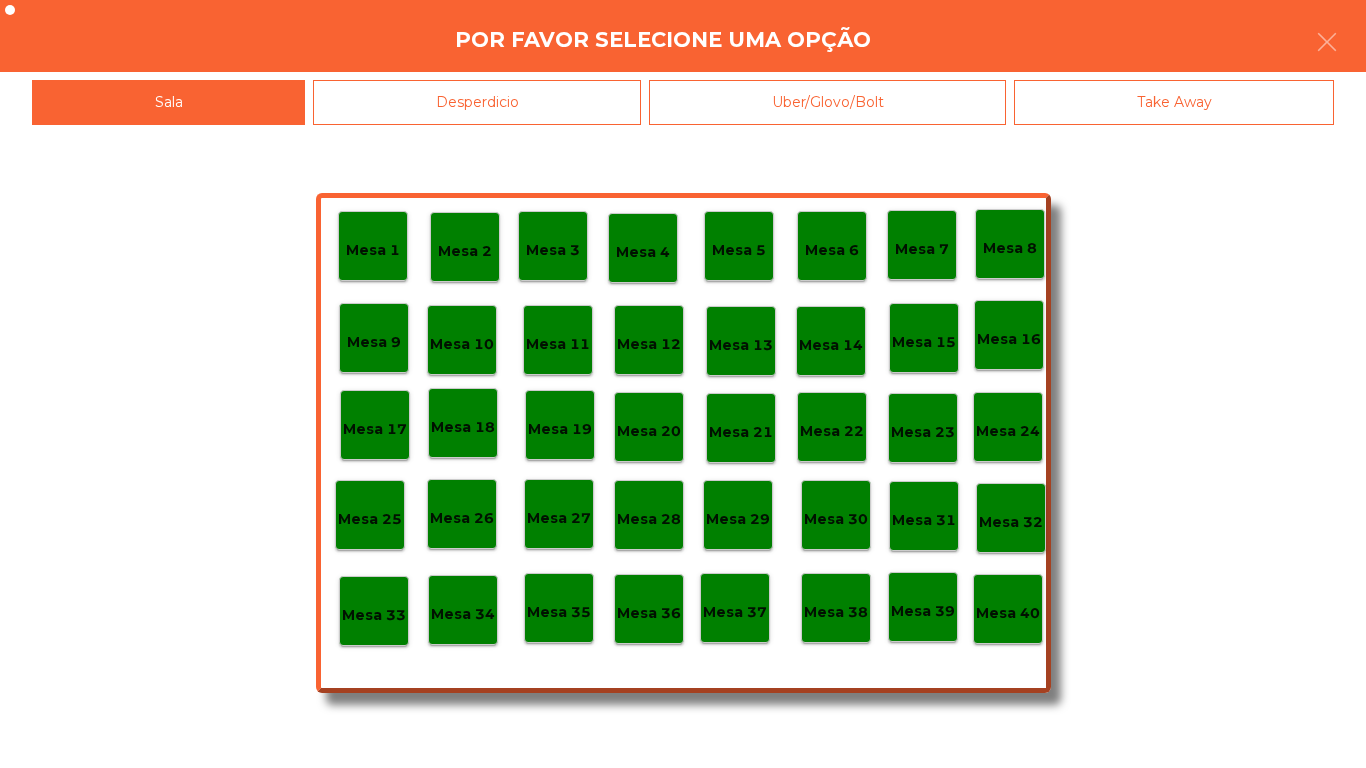 click on "Desperdicio" 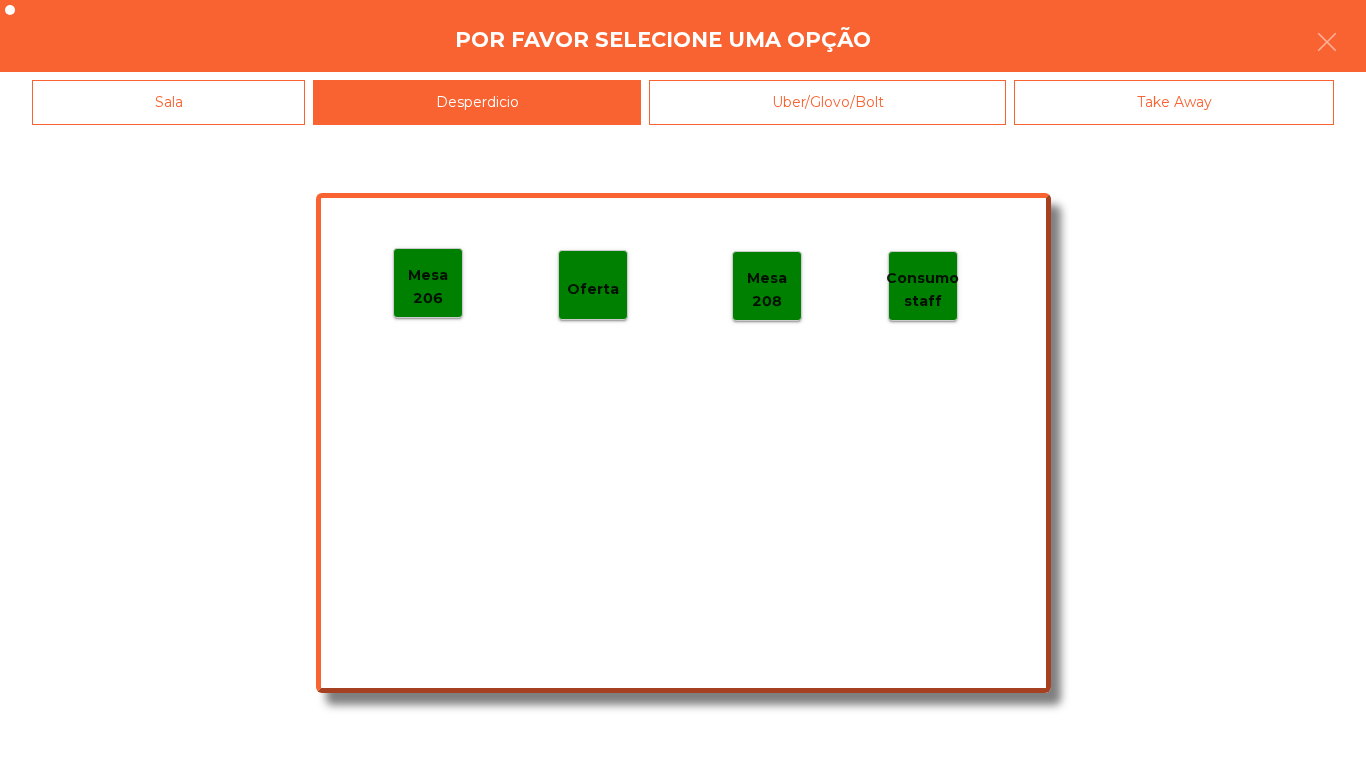 click on "Mesa 206" 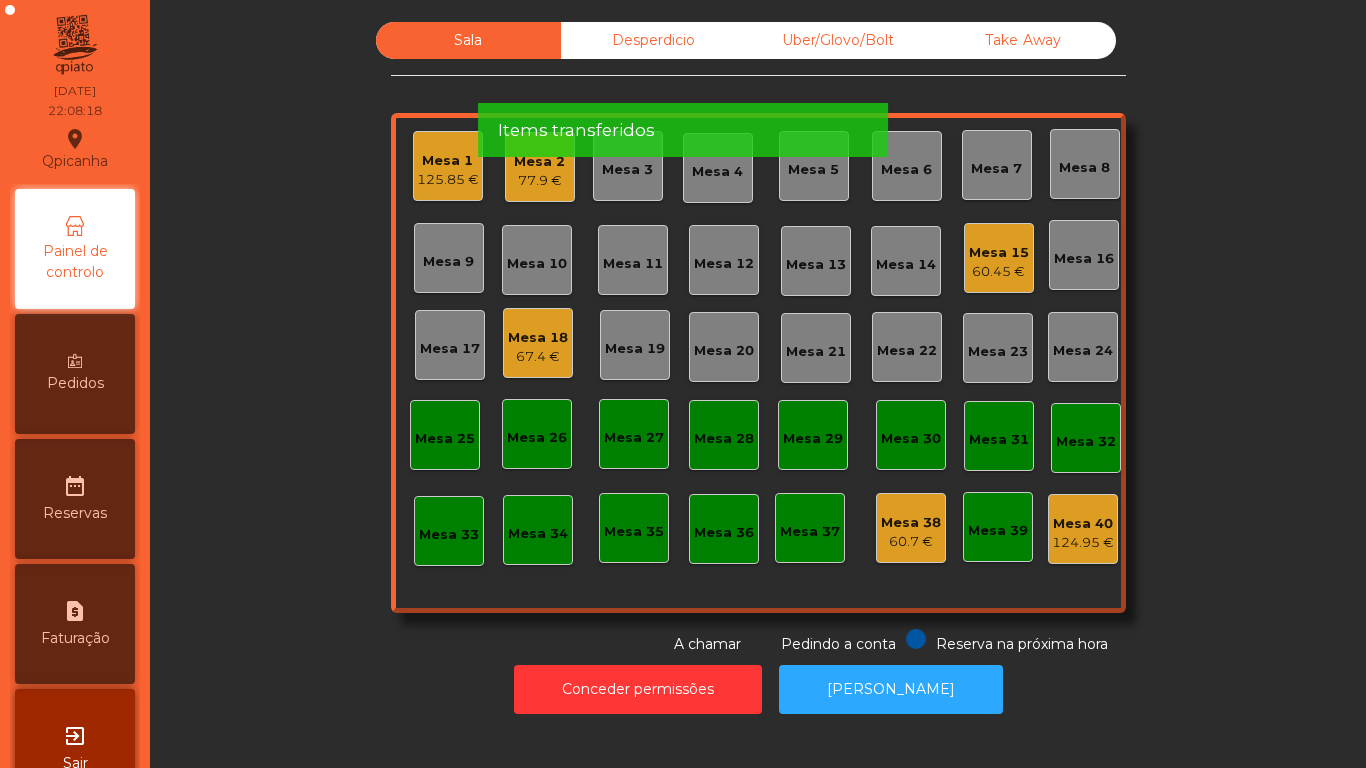 click on "77.9 €" 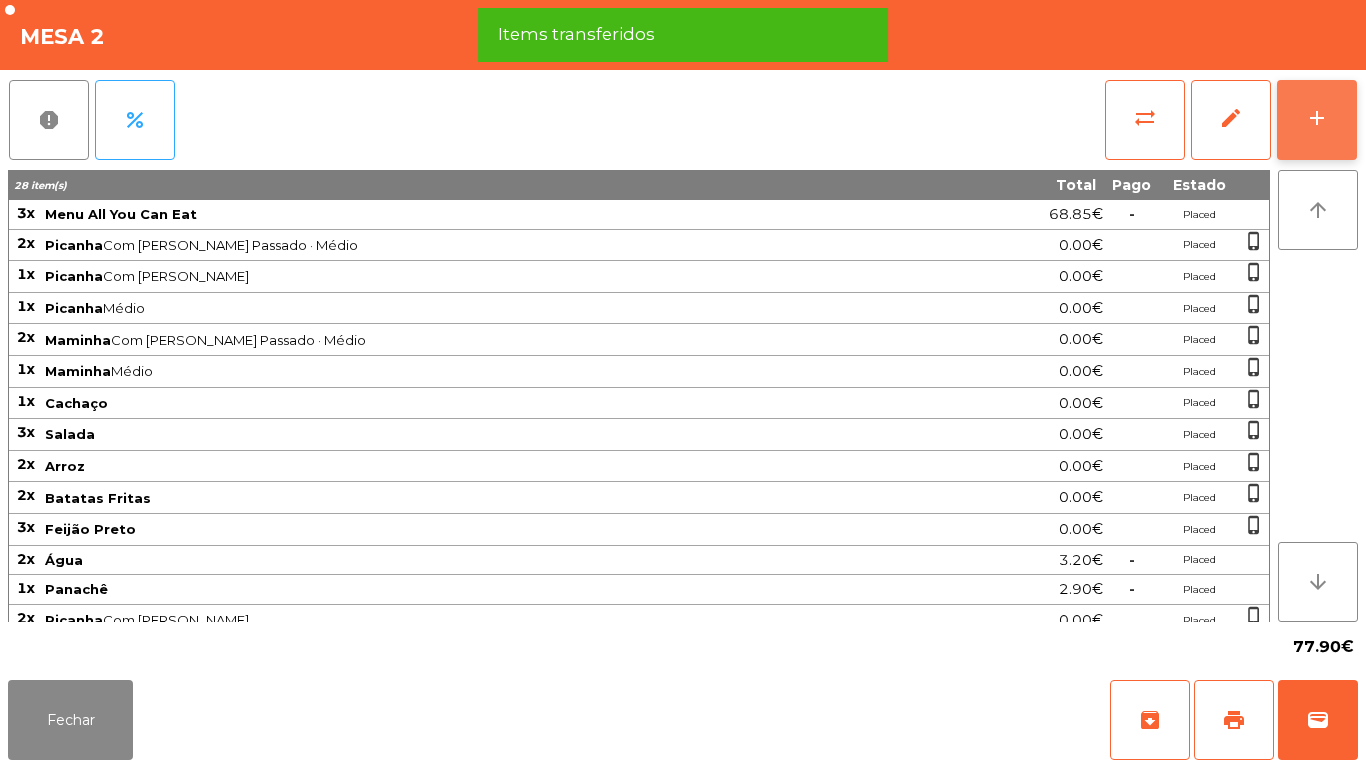 click on "add" 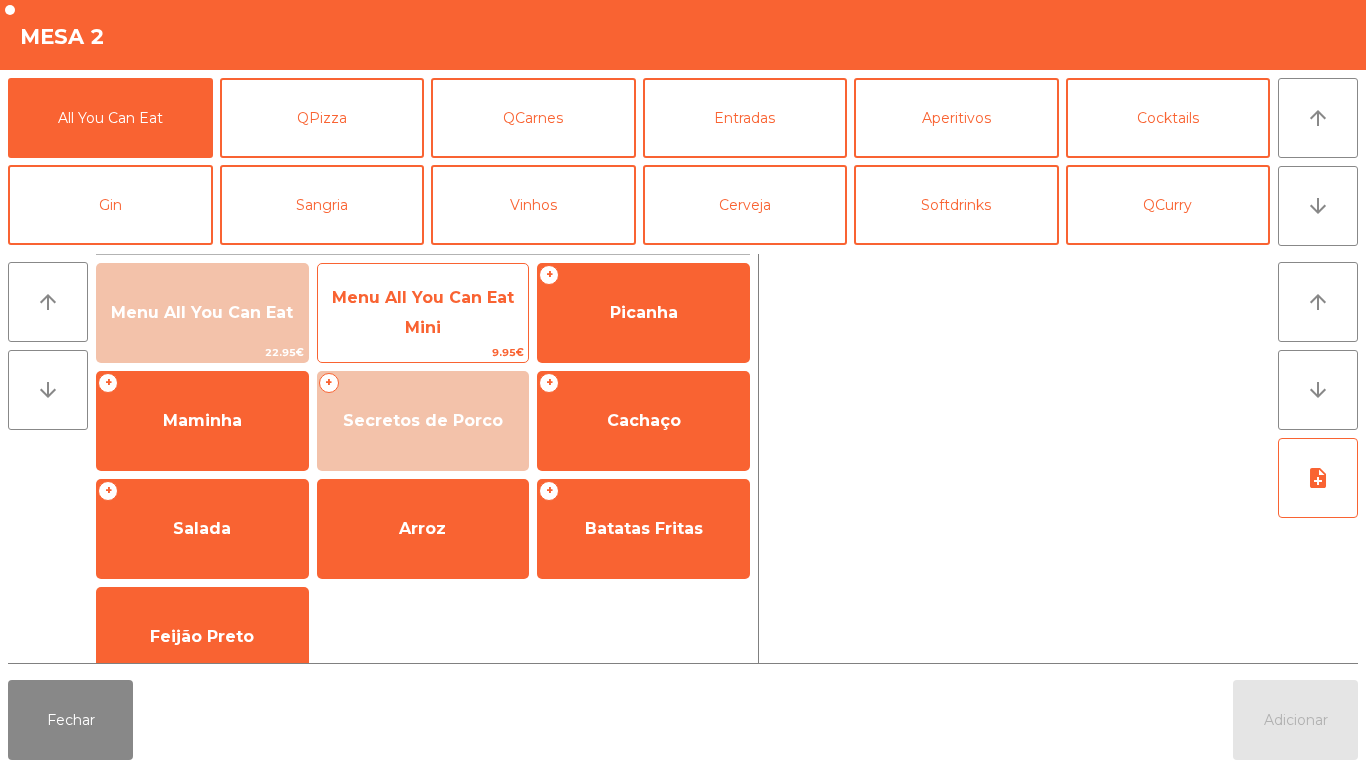 click on "Menu All You Can Eat Mini" 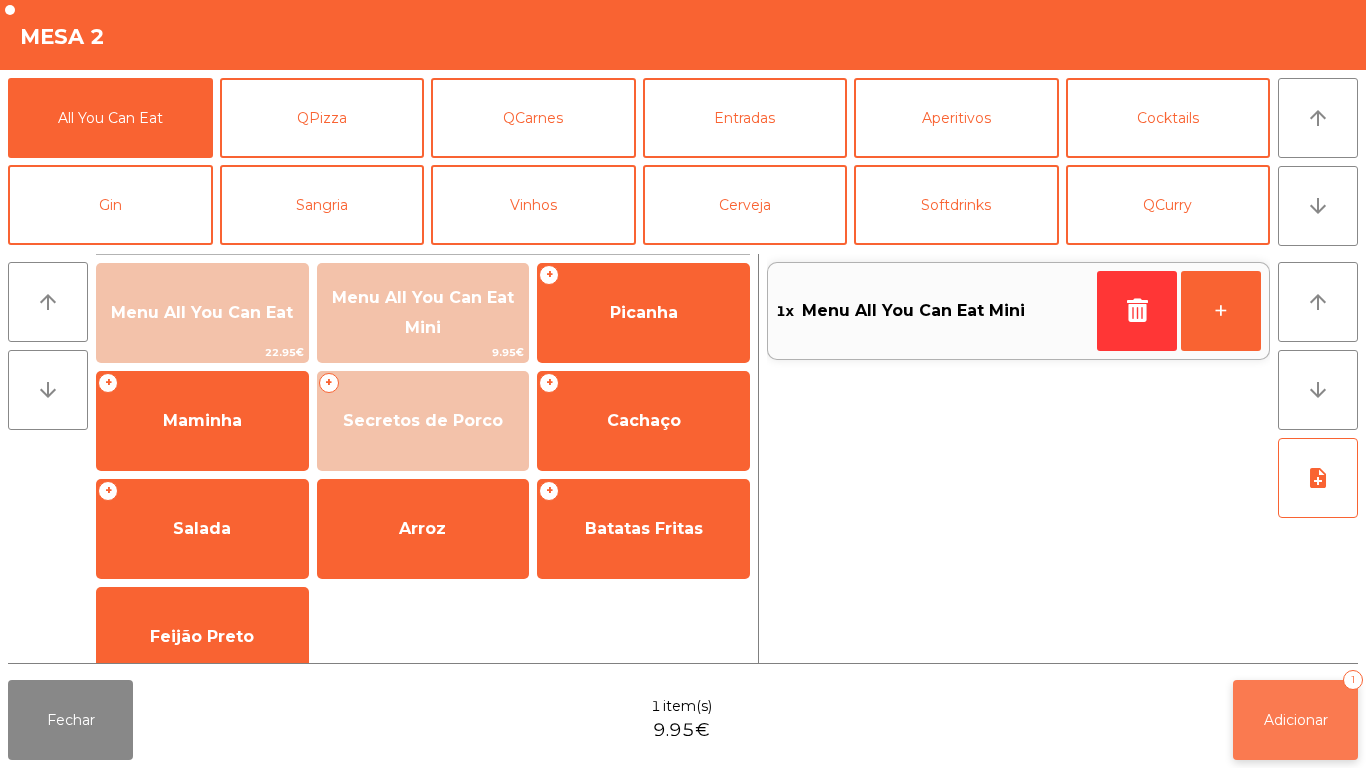 click on "Adicionar   1" 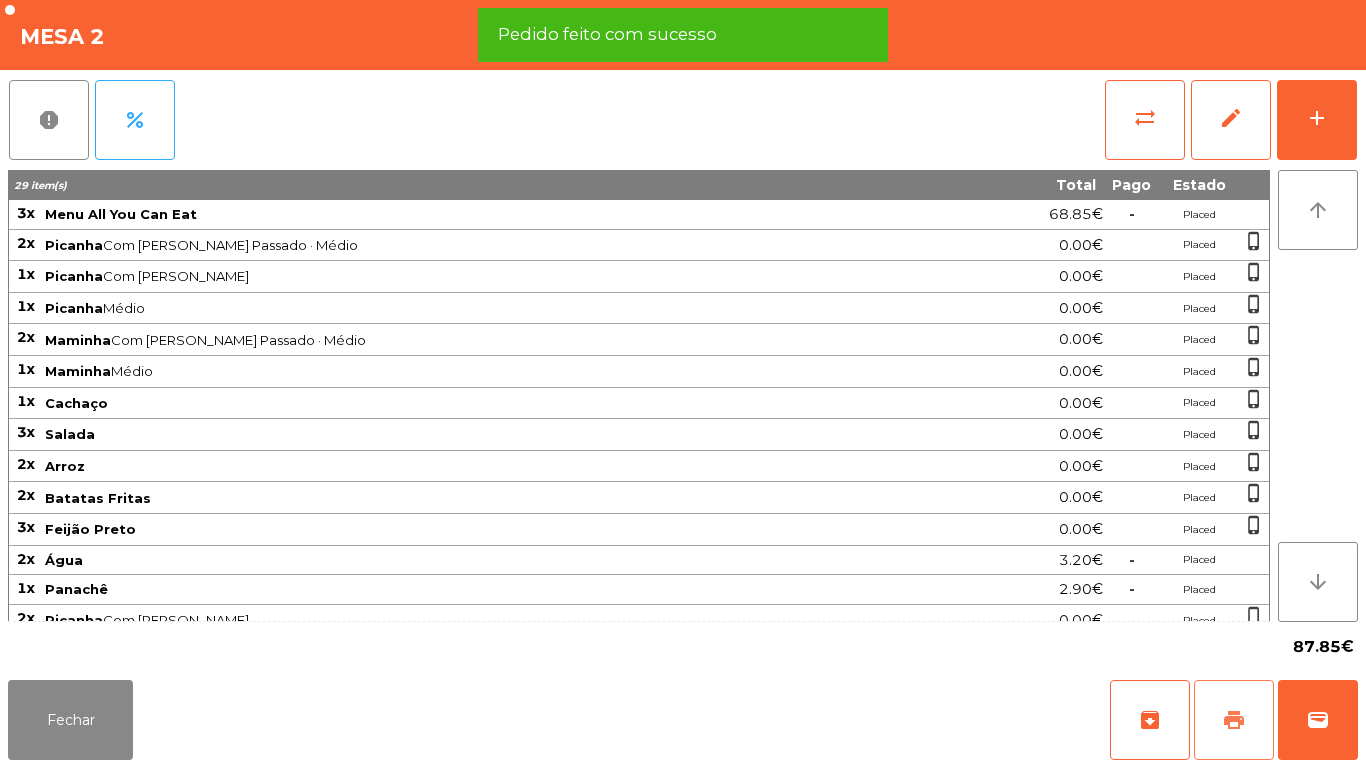 click on "print" 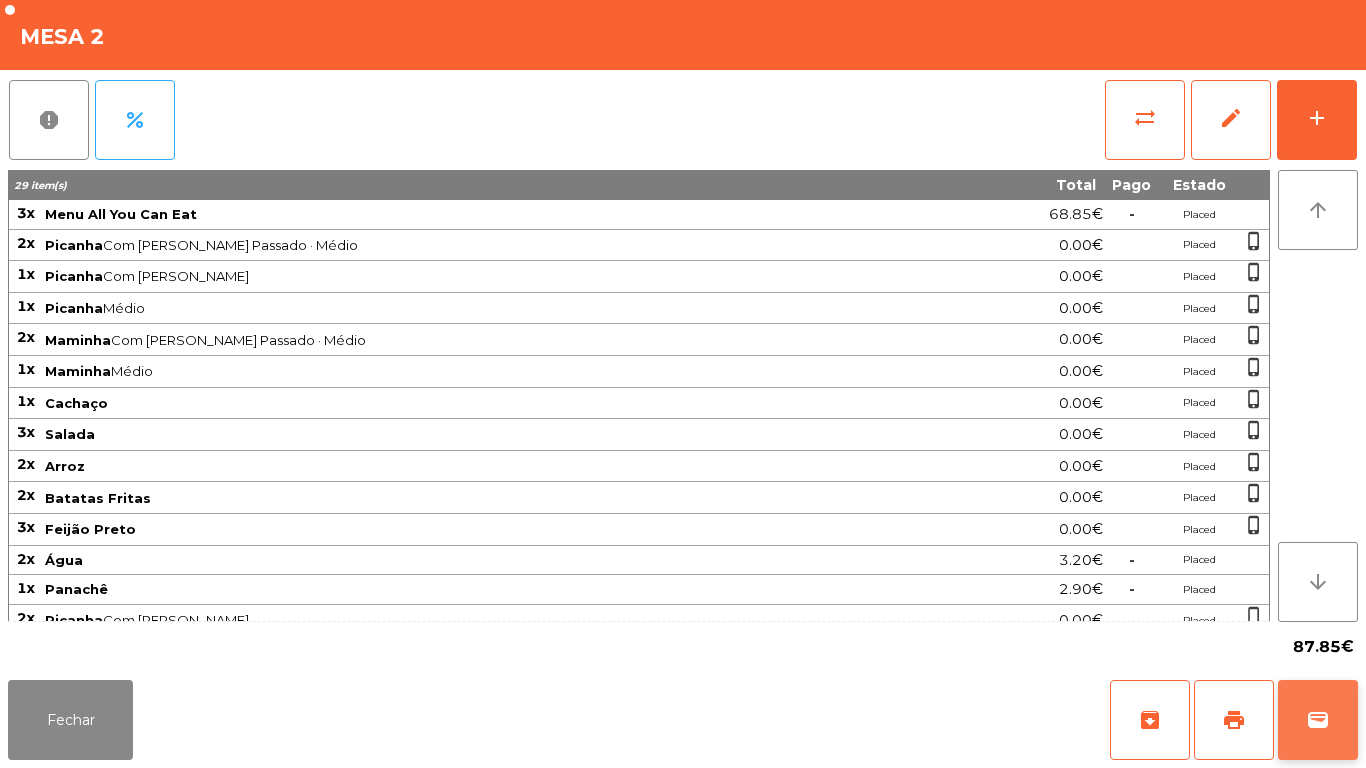 click on "wallet" 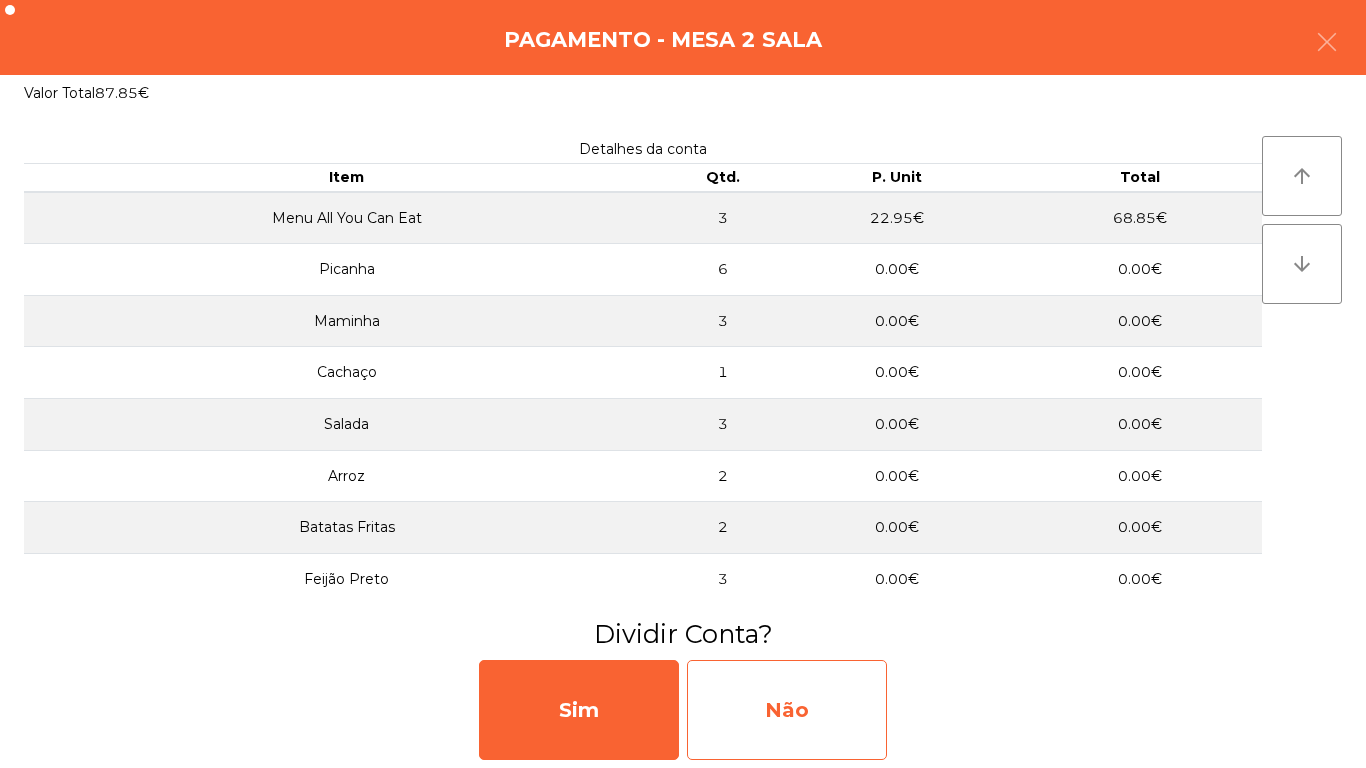 click on "Não" 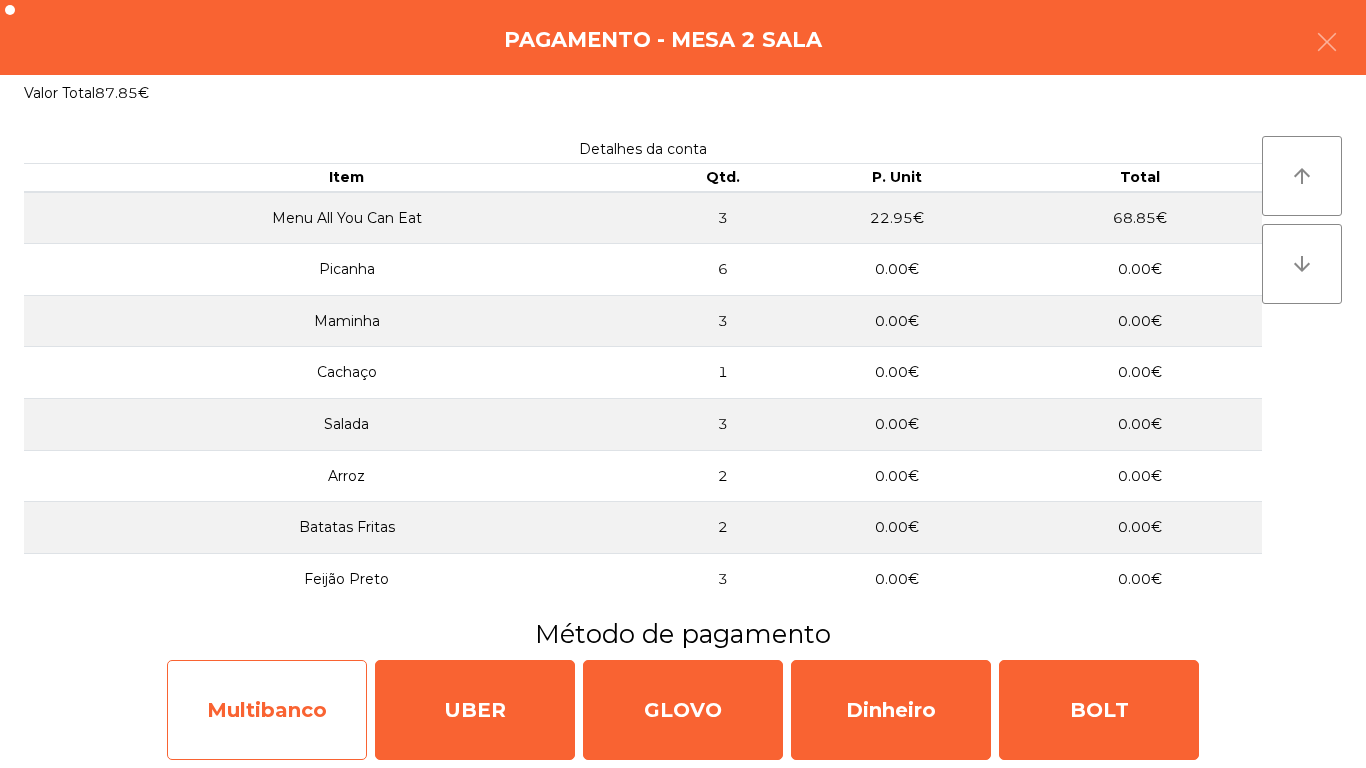click on "Multibanco" 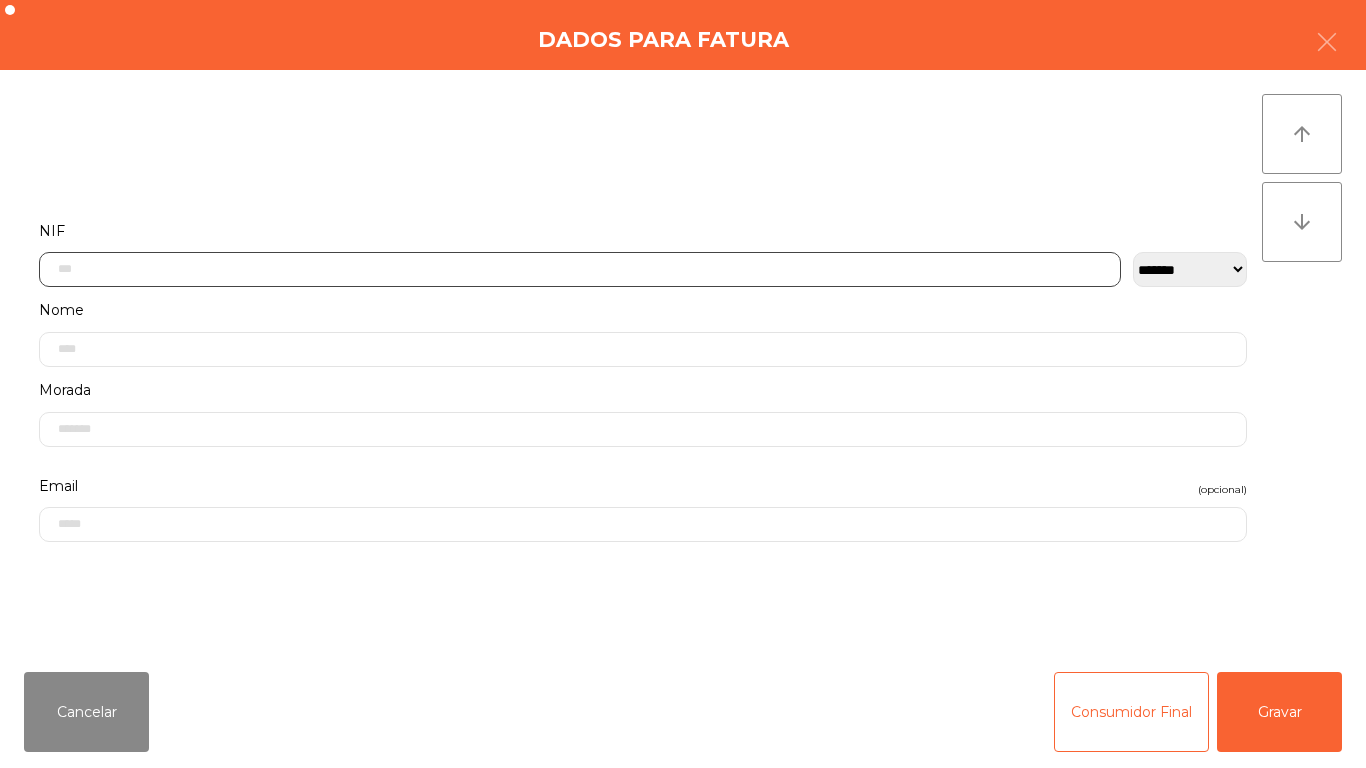 click 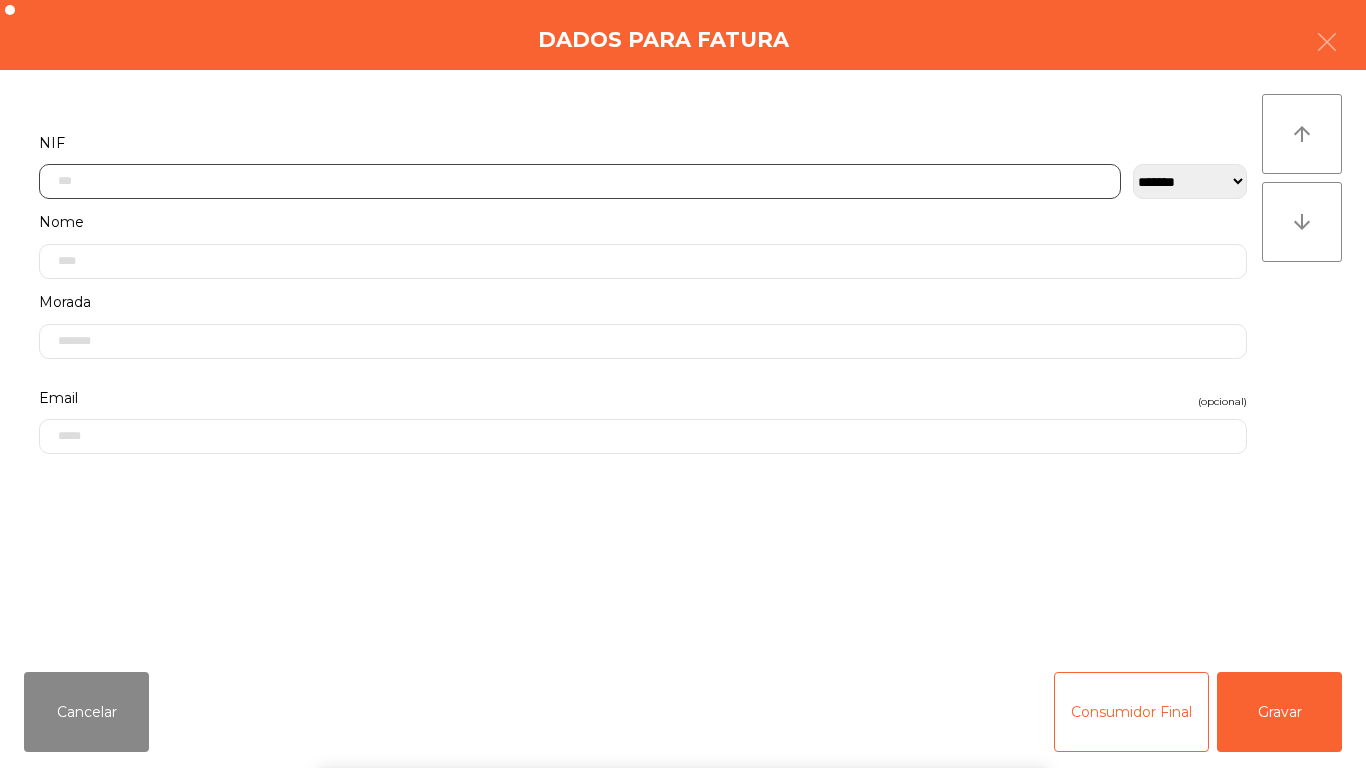 scroll, scrollTop: 122, scrollLeft: 0, axis: vertical 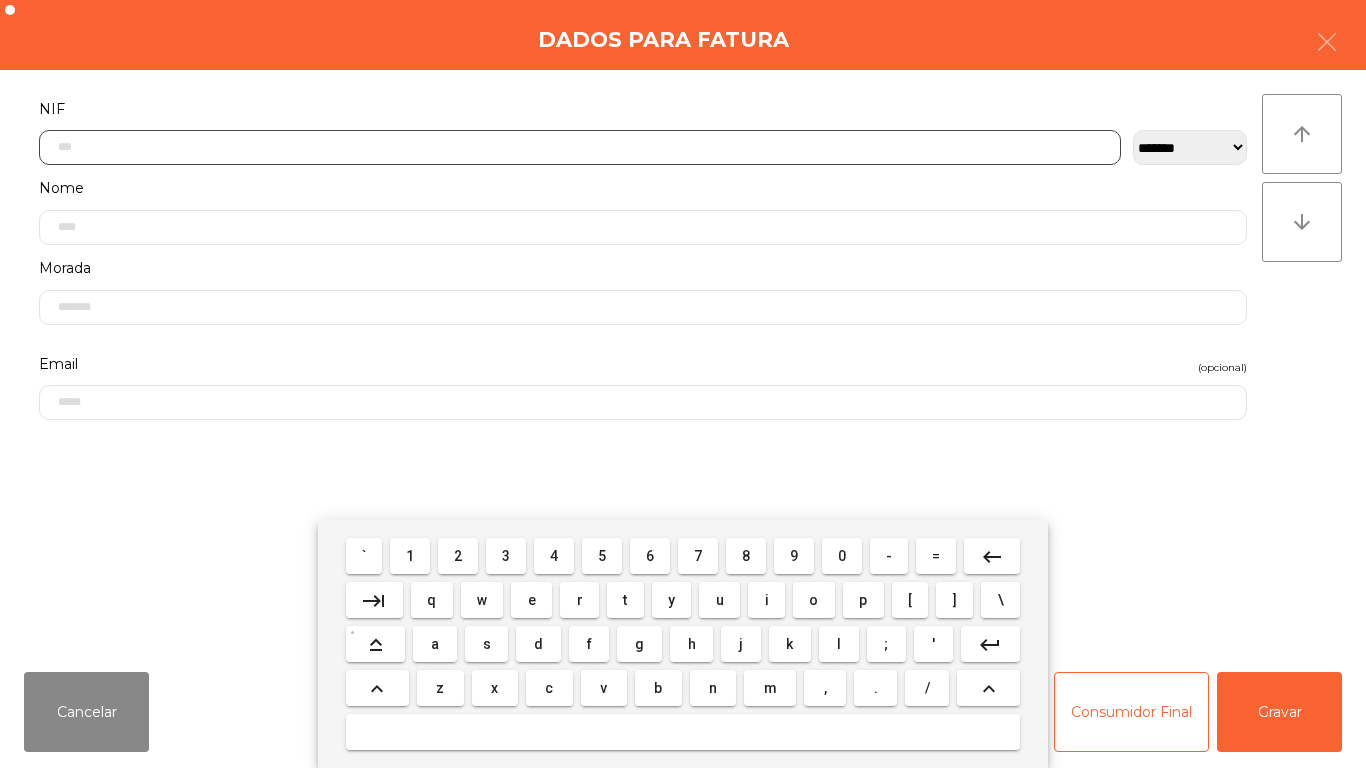 click on "5" at bounding box center (602, 556) 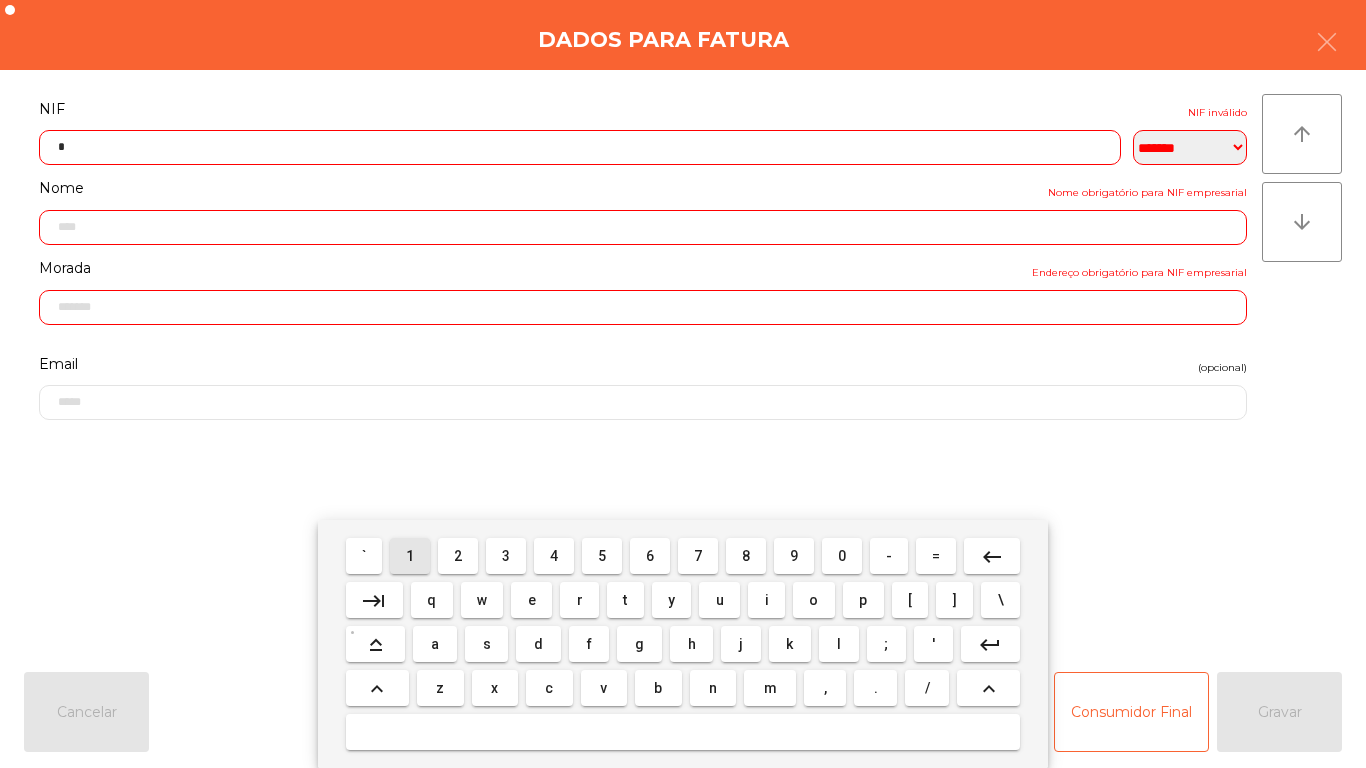 click on "1" at bounding box center [410, 556] 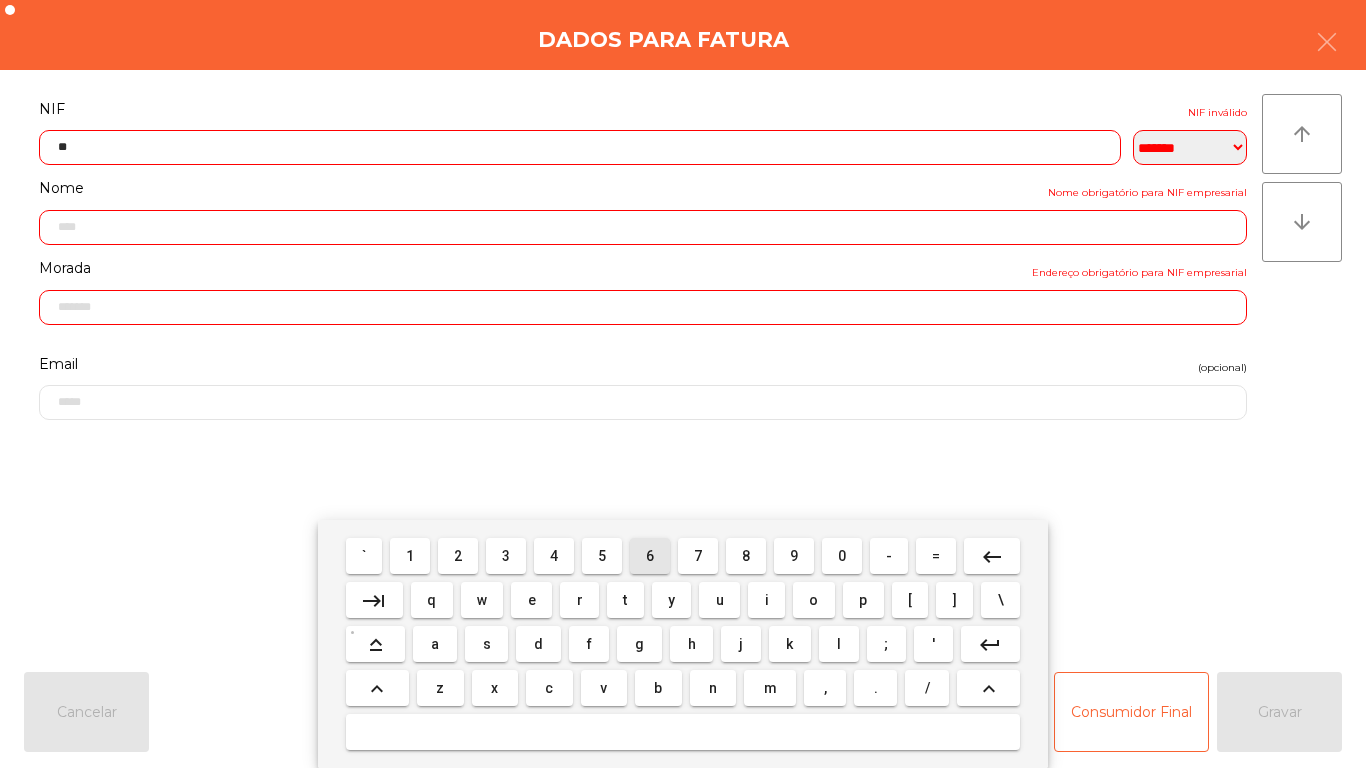 click on "6" at bounding box center (650, 556) 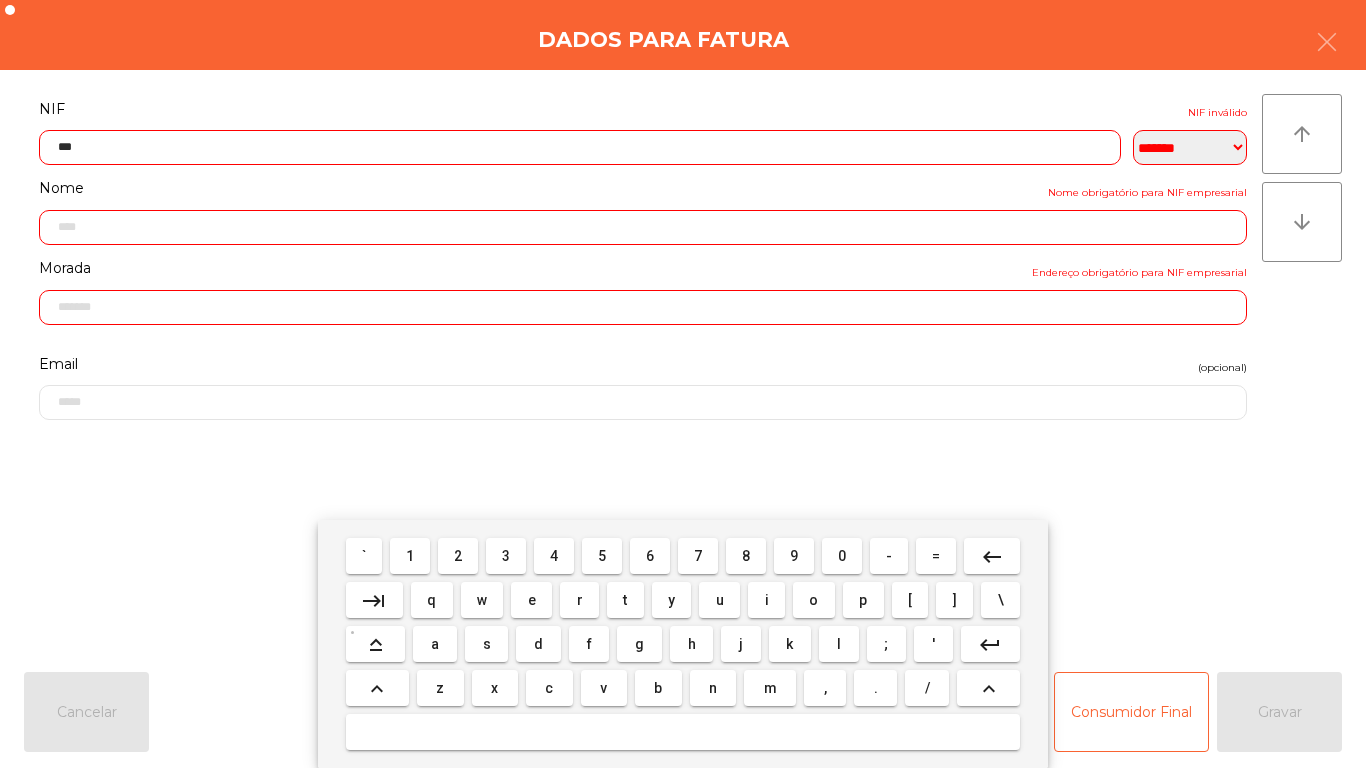 click on "4" at bounding box center [554, 556] 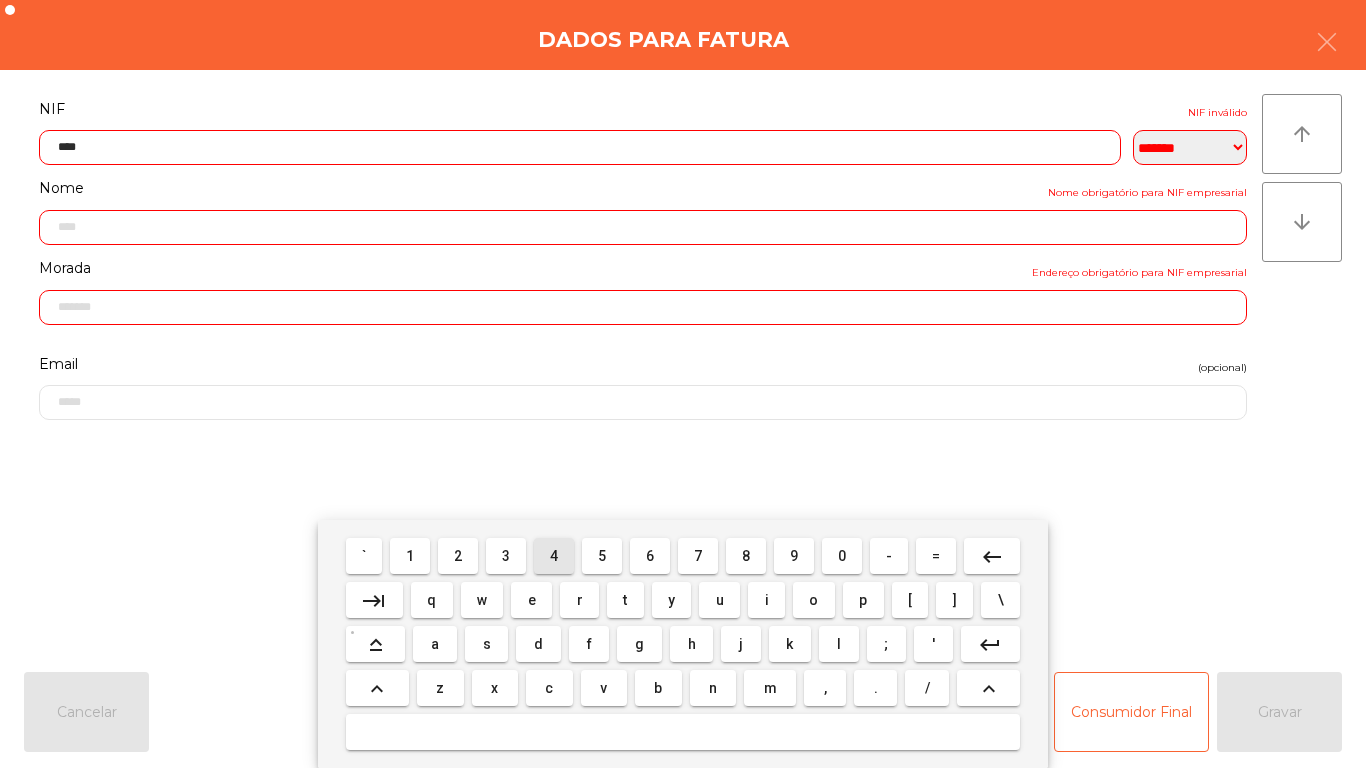 click on "4" at bounding box center (554, 556) 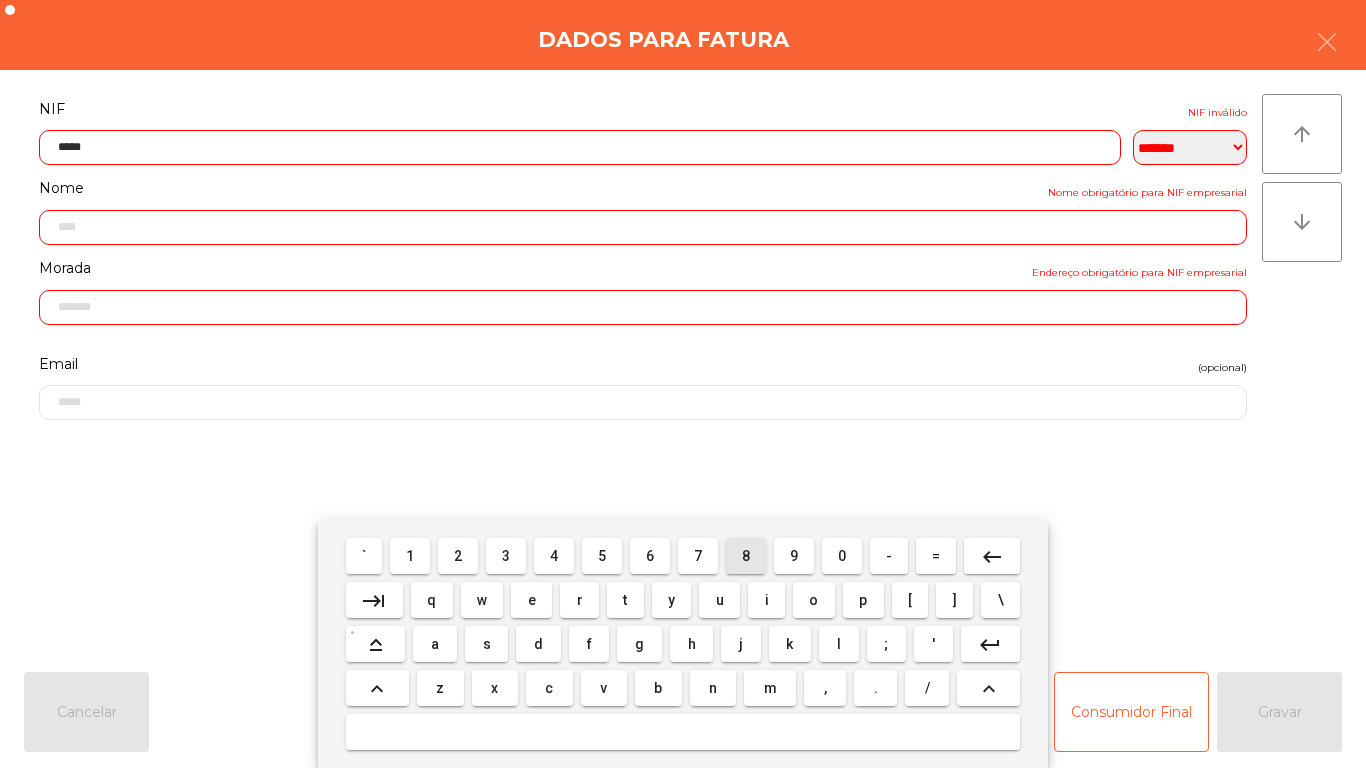 click on "8" at bounding box center [746, 556] 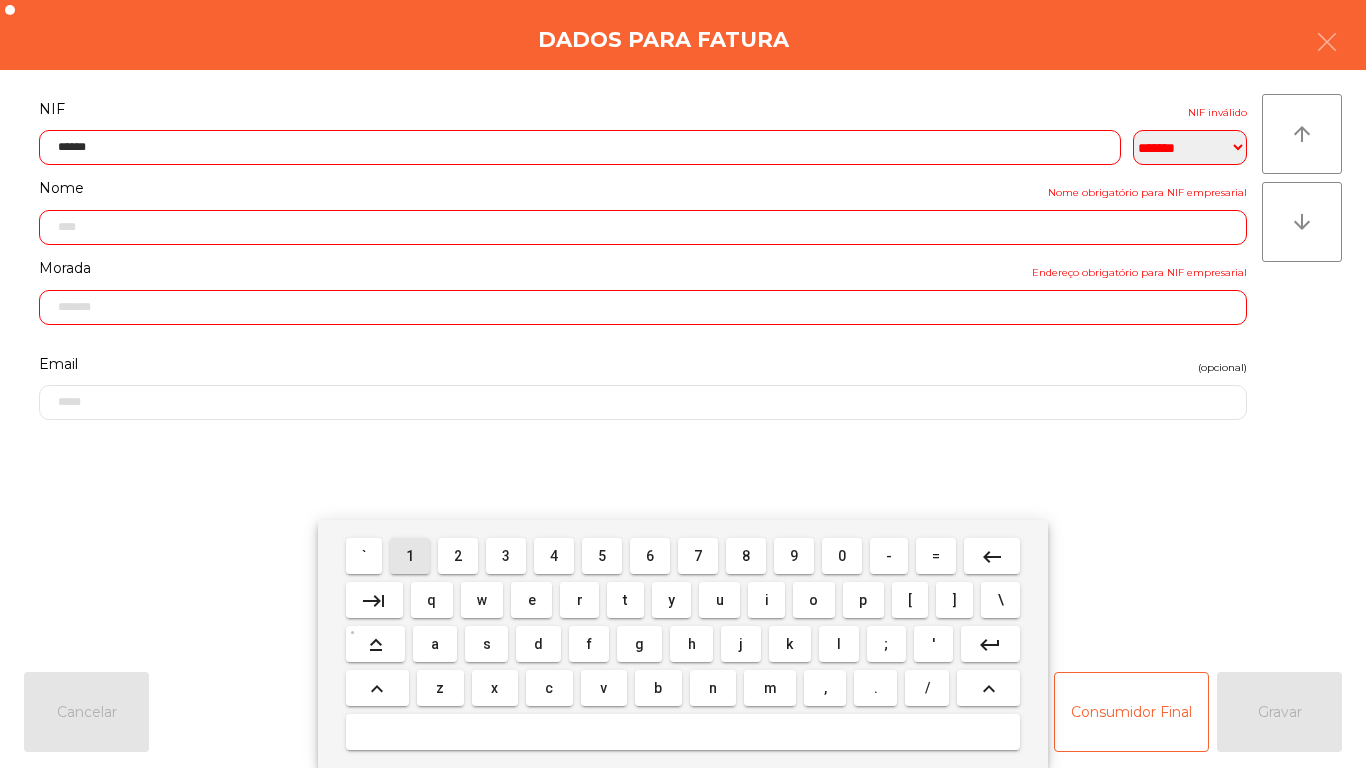 click on "1" at bounding box center [410, 556] 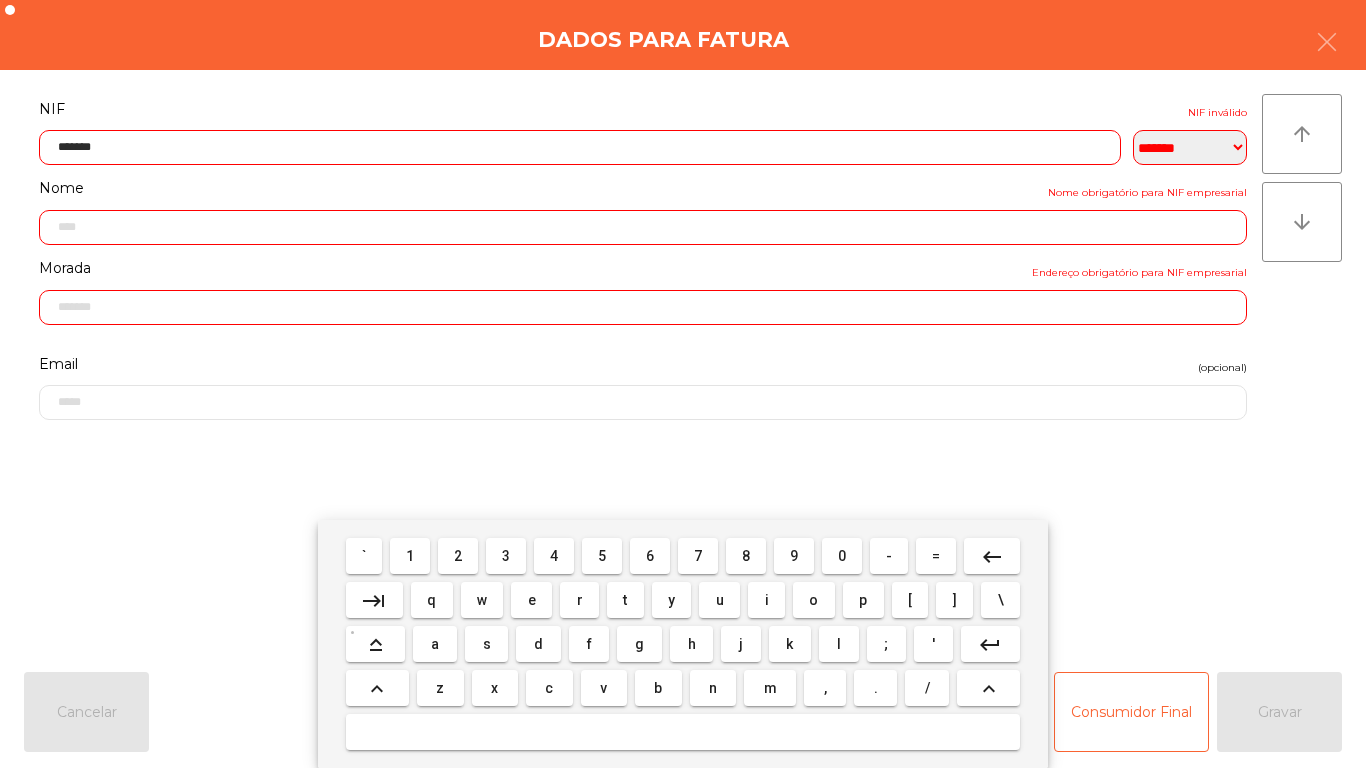 click on "0" at bounding box center [842, 556] 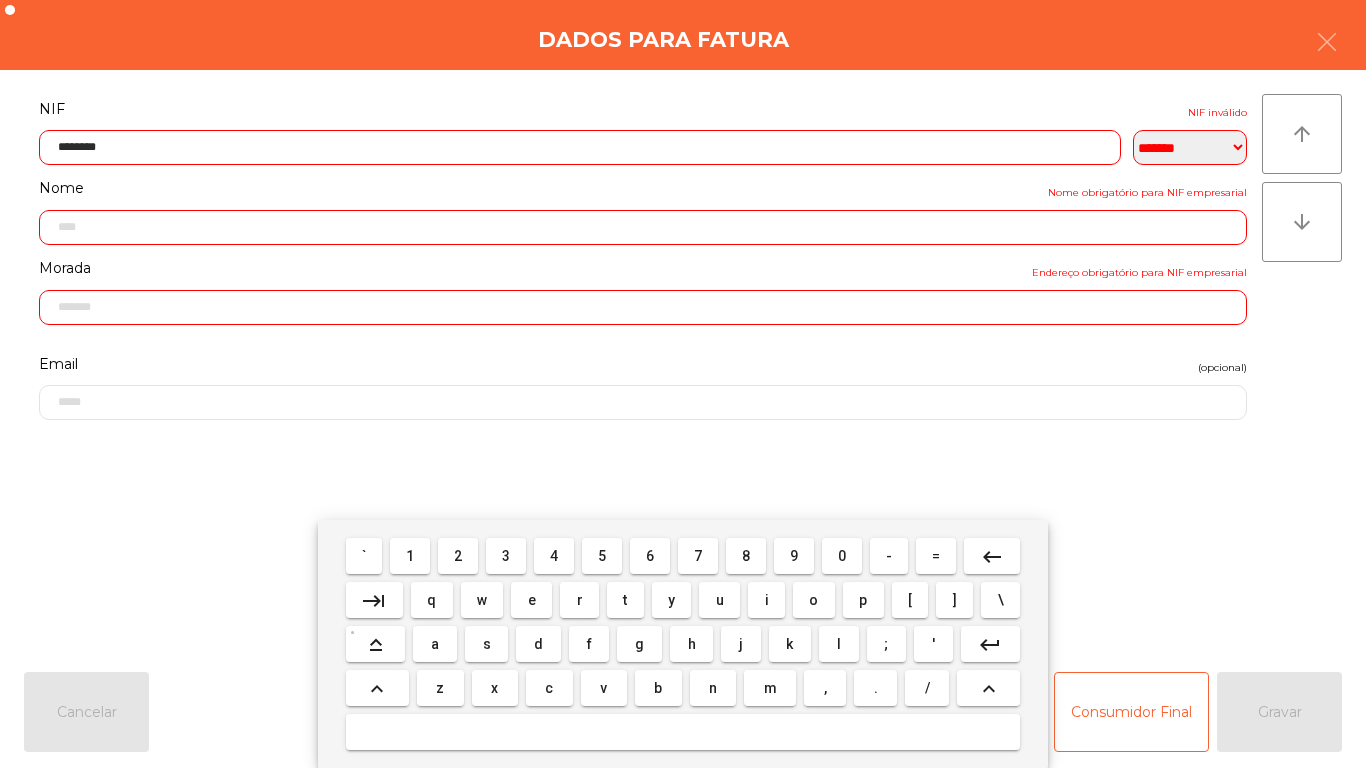 click on "2" at bounding box center (458, 556) 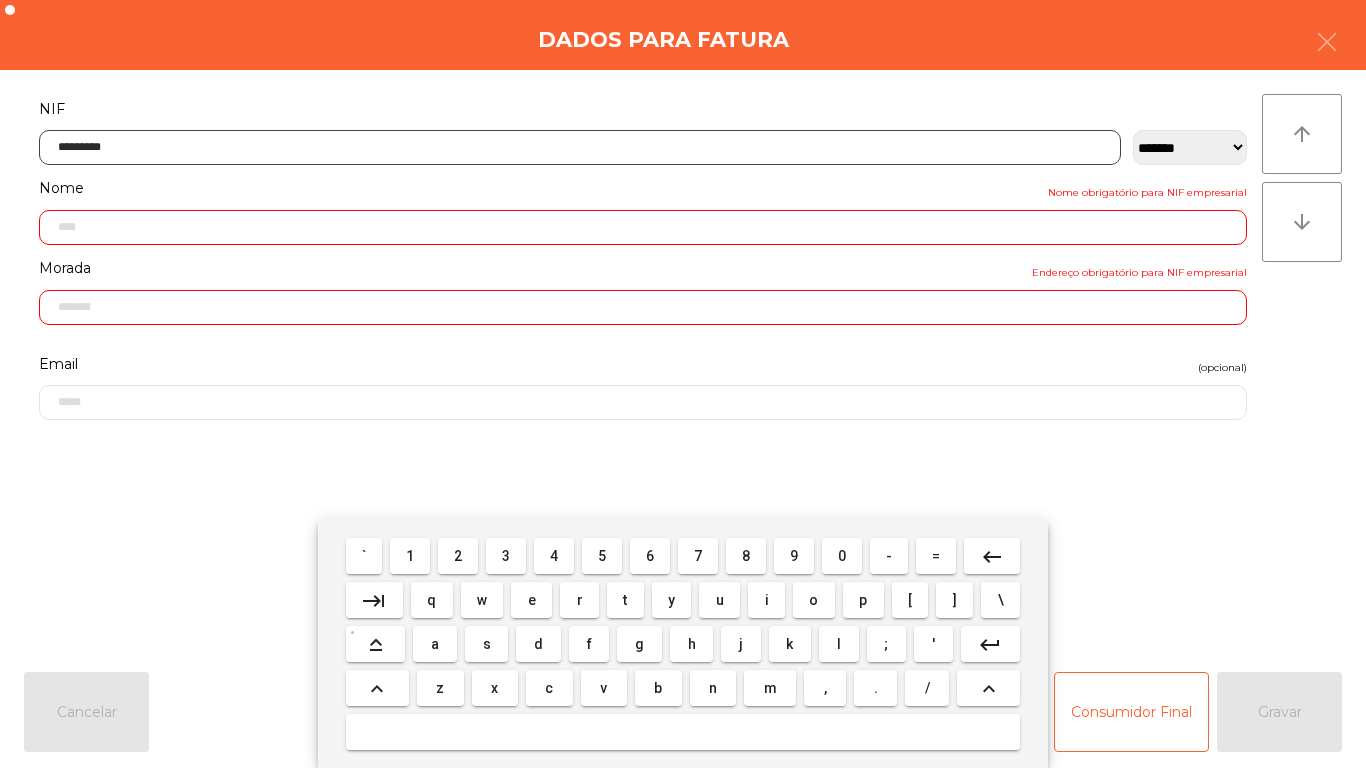 type on "**********" 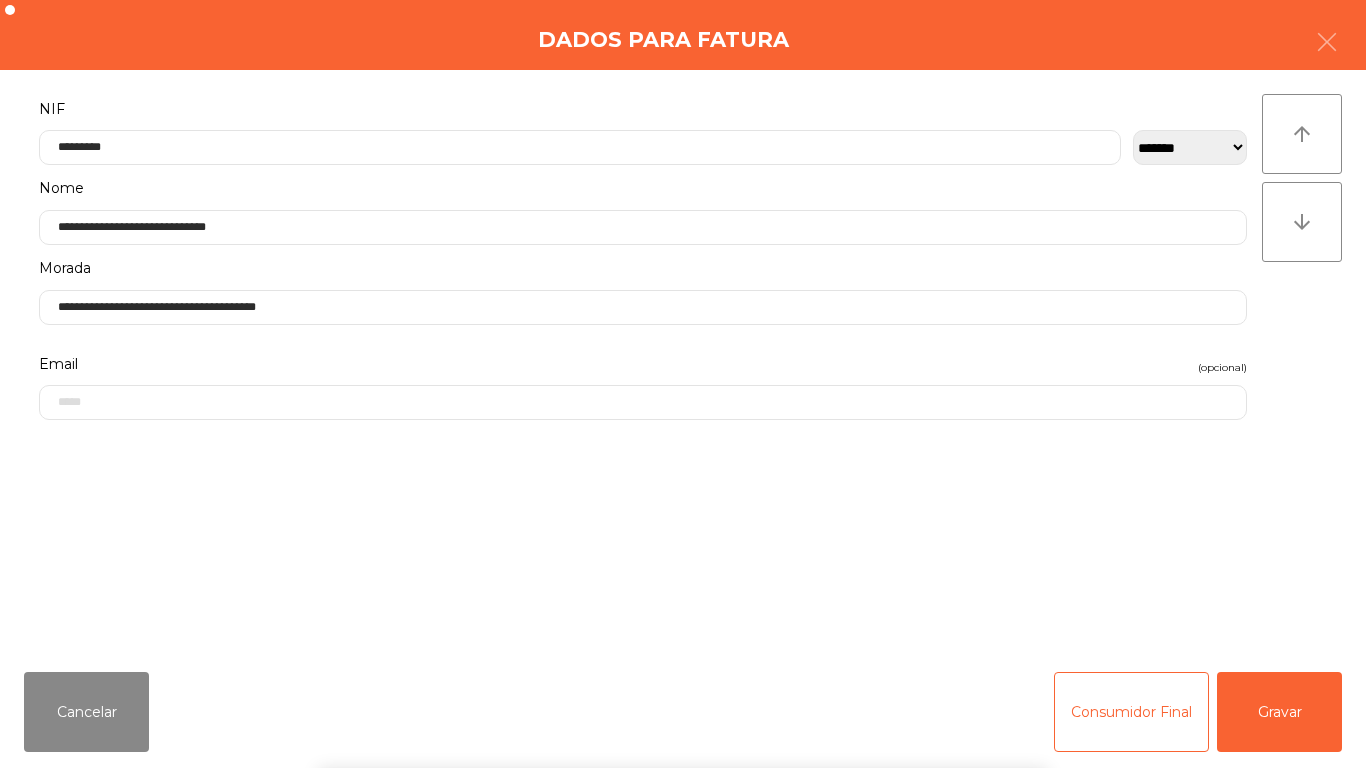 click on "` 1 2 3 4 5 6 7 8 9 0 - = keyboard_backspace keyboard_tab q w e r t y u i o p [ ] \ keyboard_capslock a s d f g h j k l ; ' keyboard_return keyboard_arrow_up z x c v b n m , . / keyboard_arrow_up" at bounding box center [683, 644] 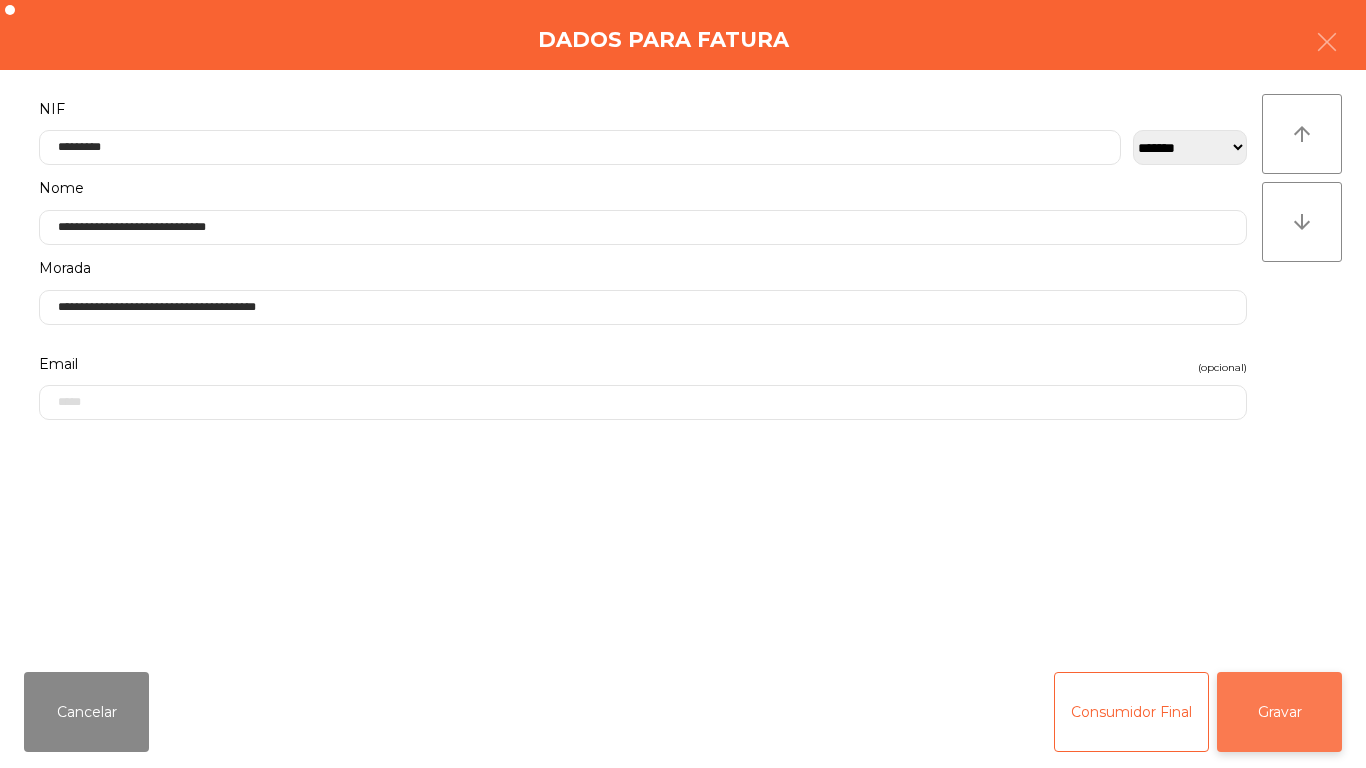 click on "Gravar" 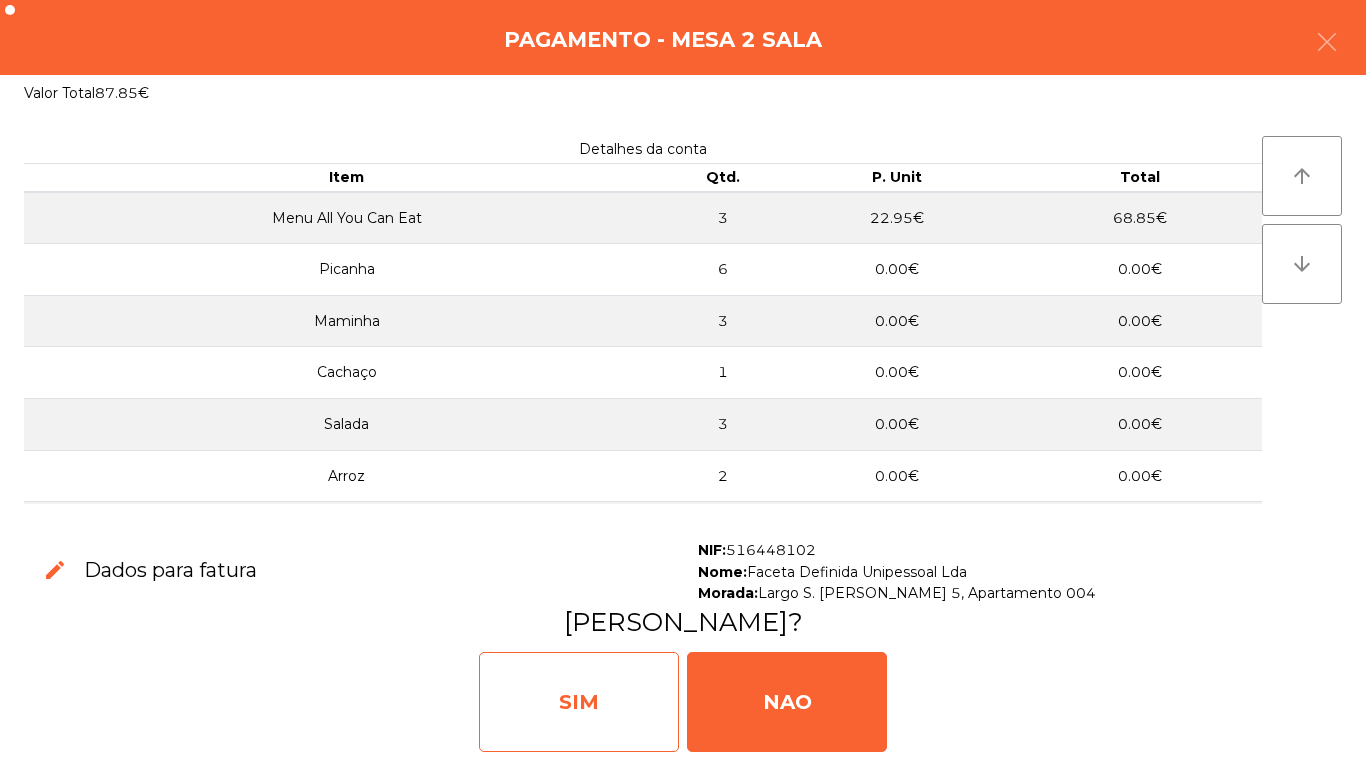 click on "SIM" 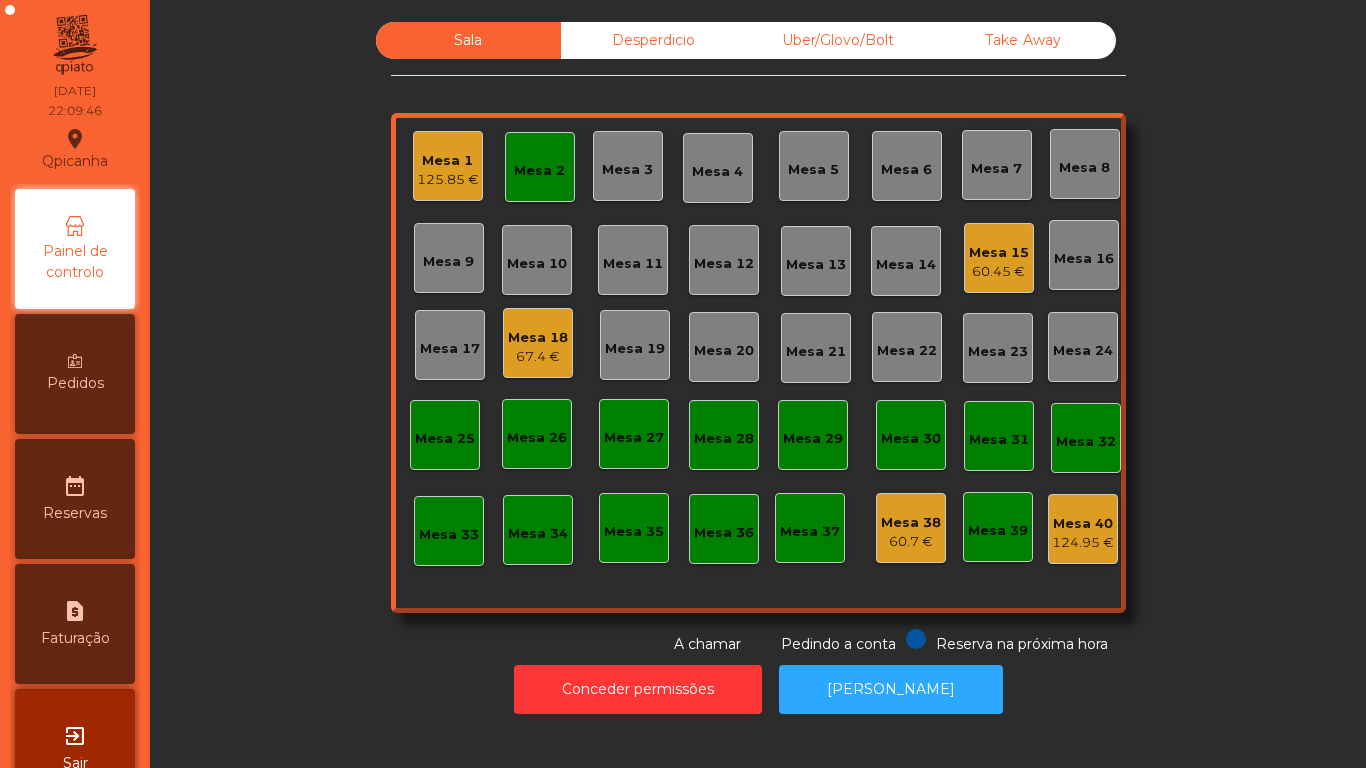 click on "Mesa 2" 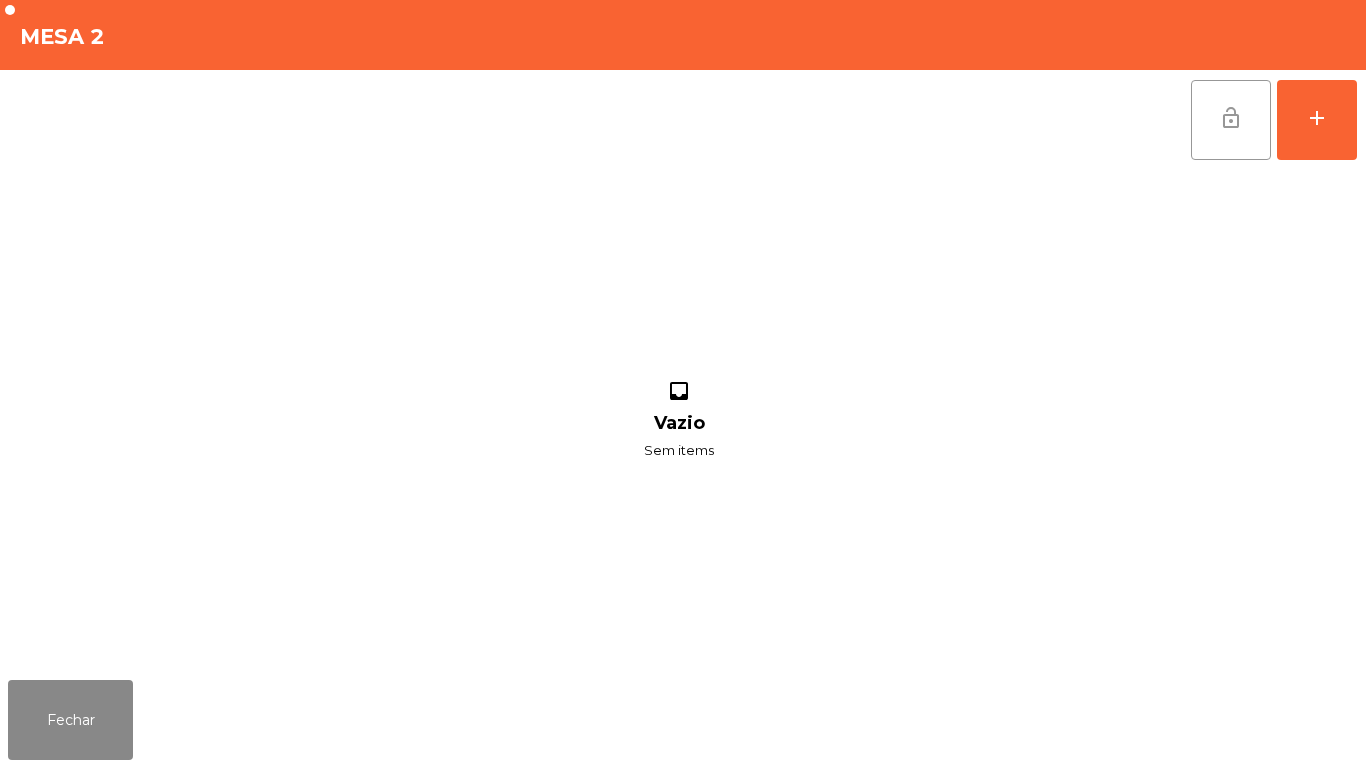 click on "lock_open" 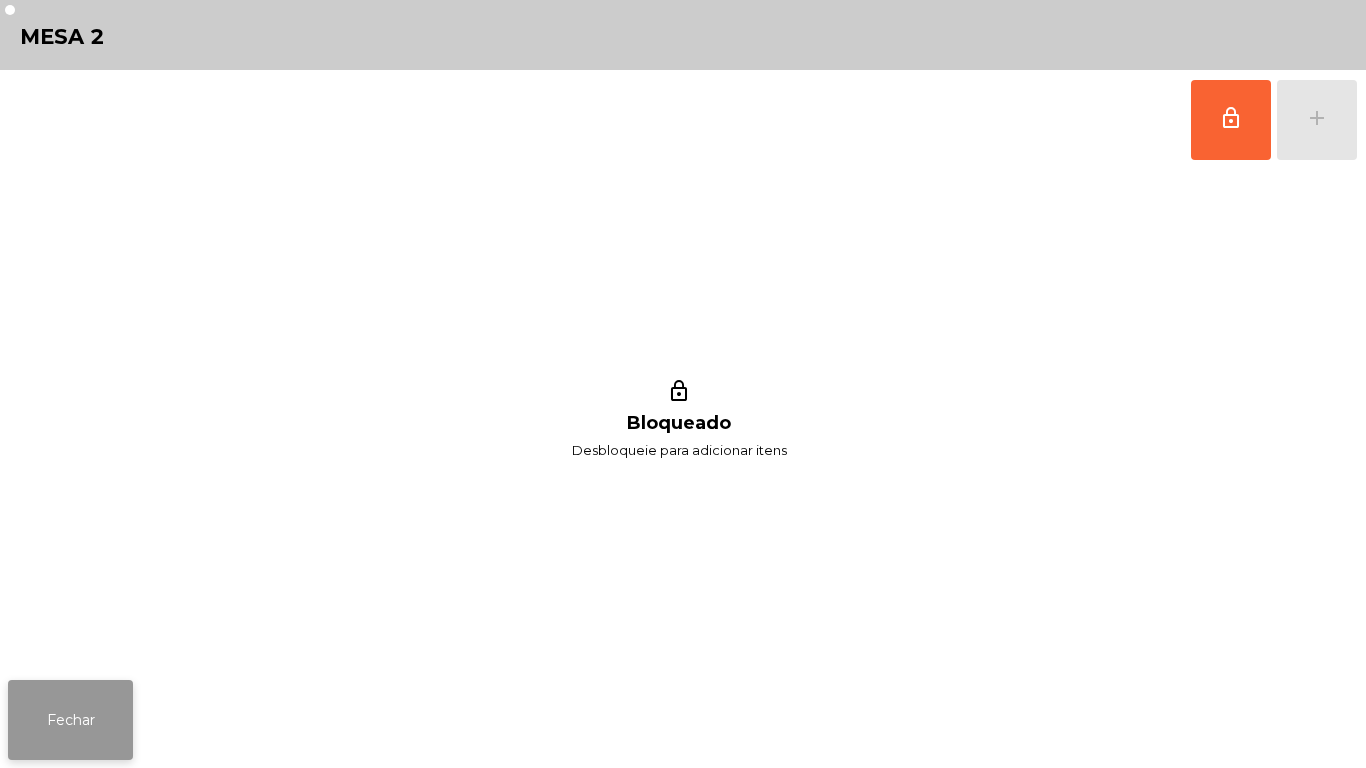 click on "Fechar" 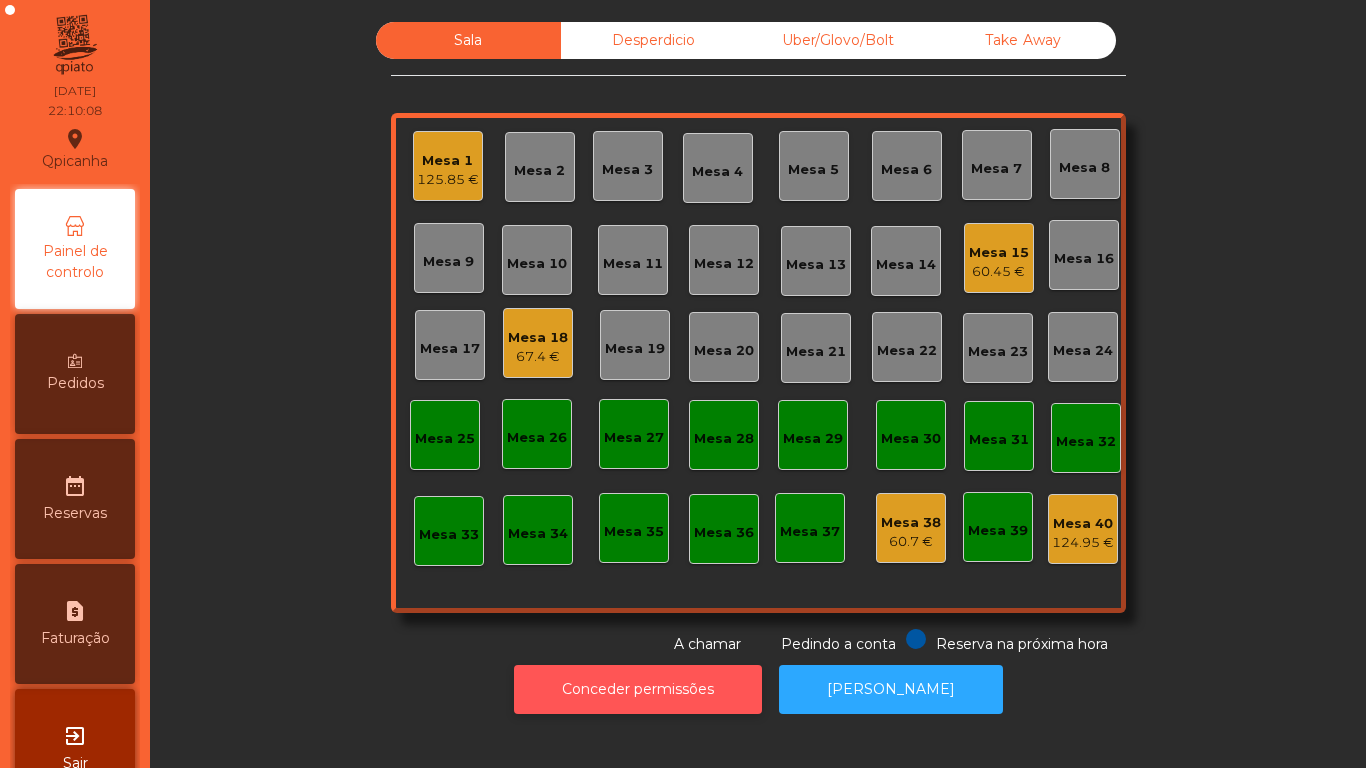 click on "Conceder permissões" 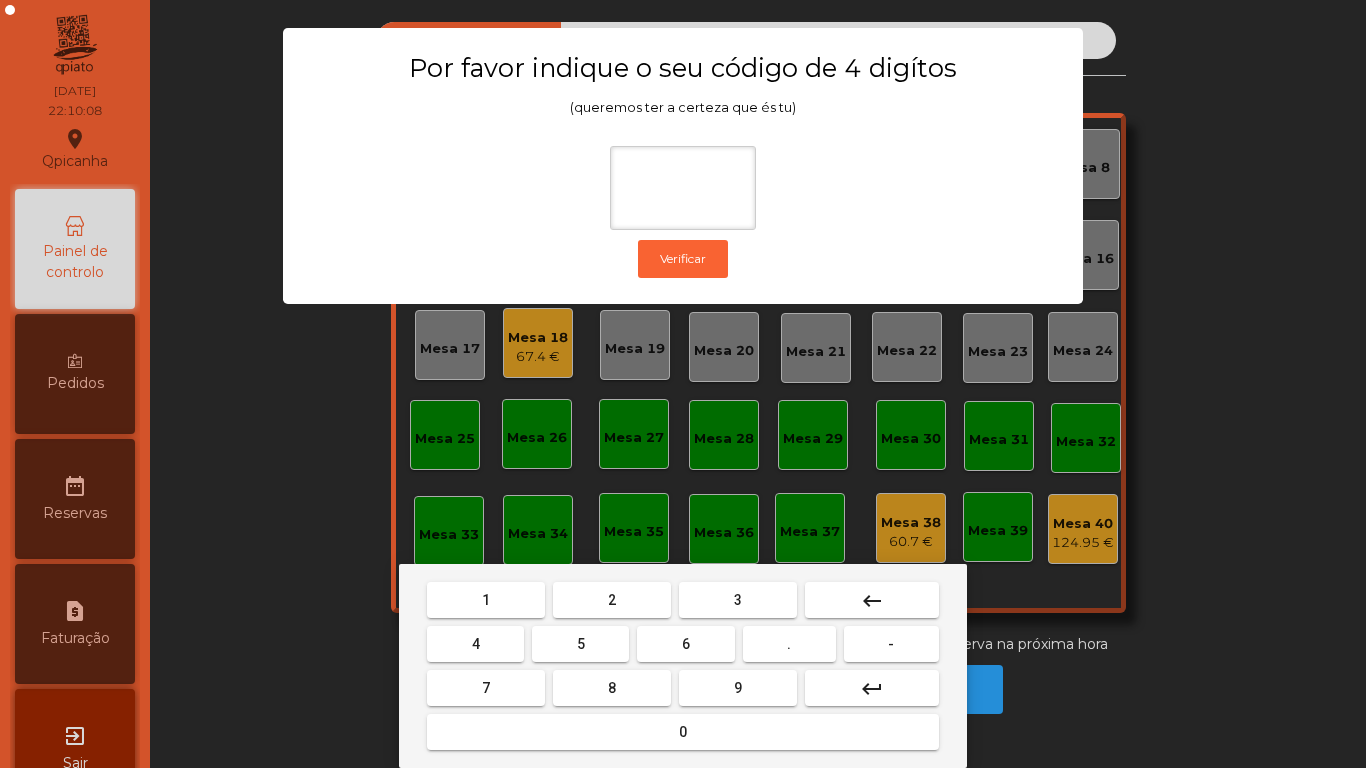 click on "1" at bounding box center (486, 600) 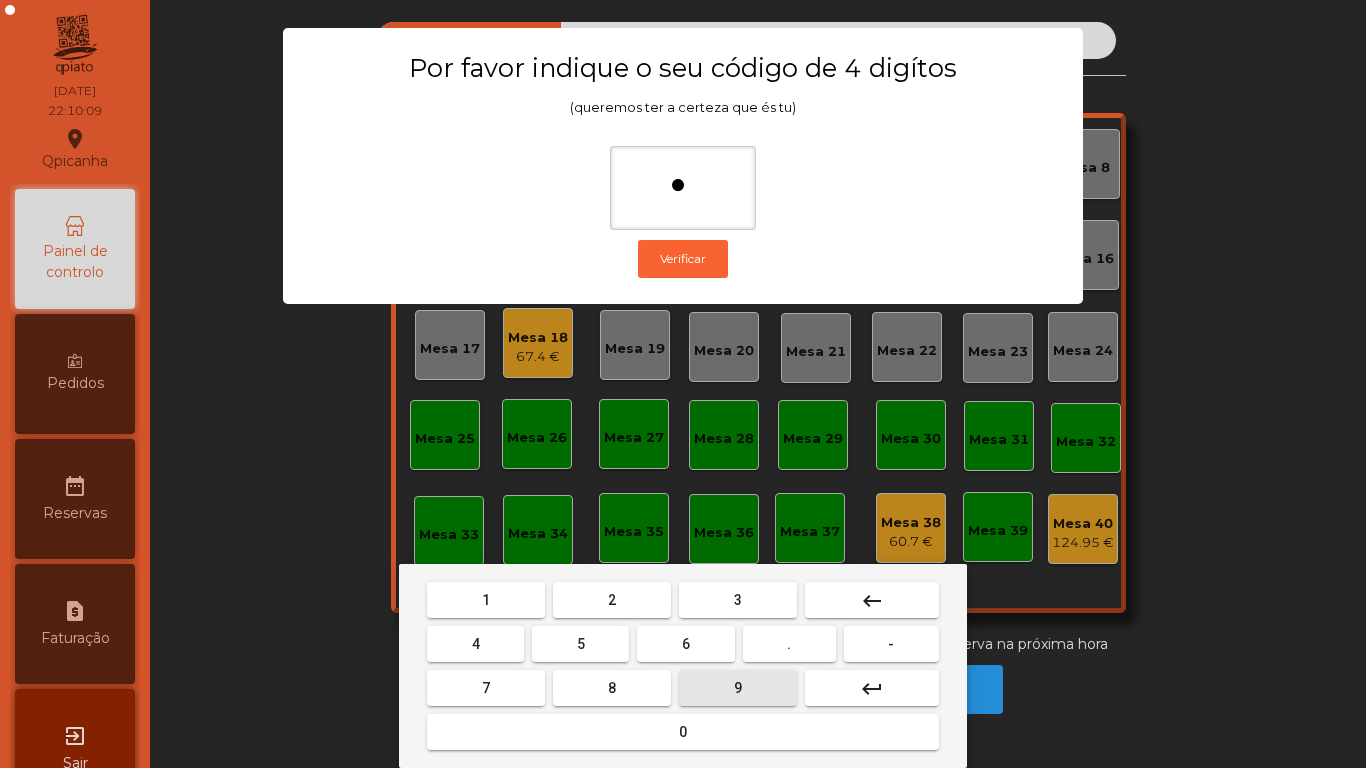 click on "9" at bounding box center [738, 688] 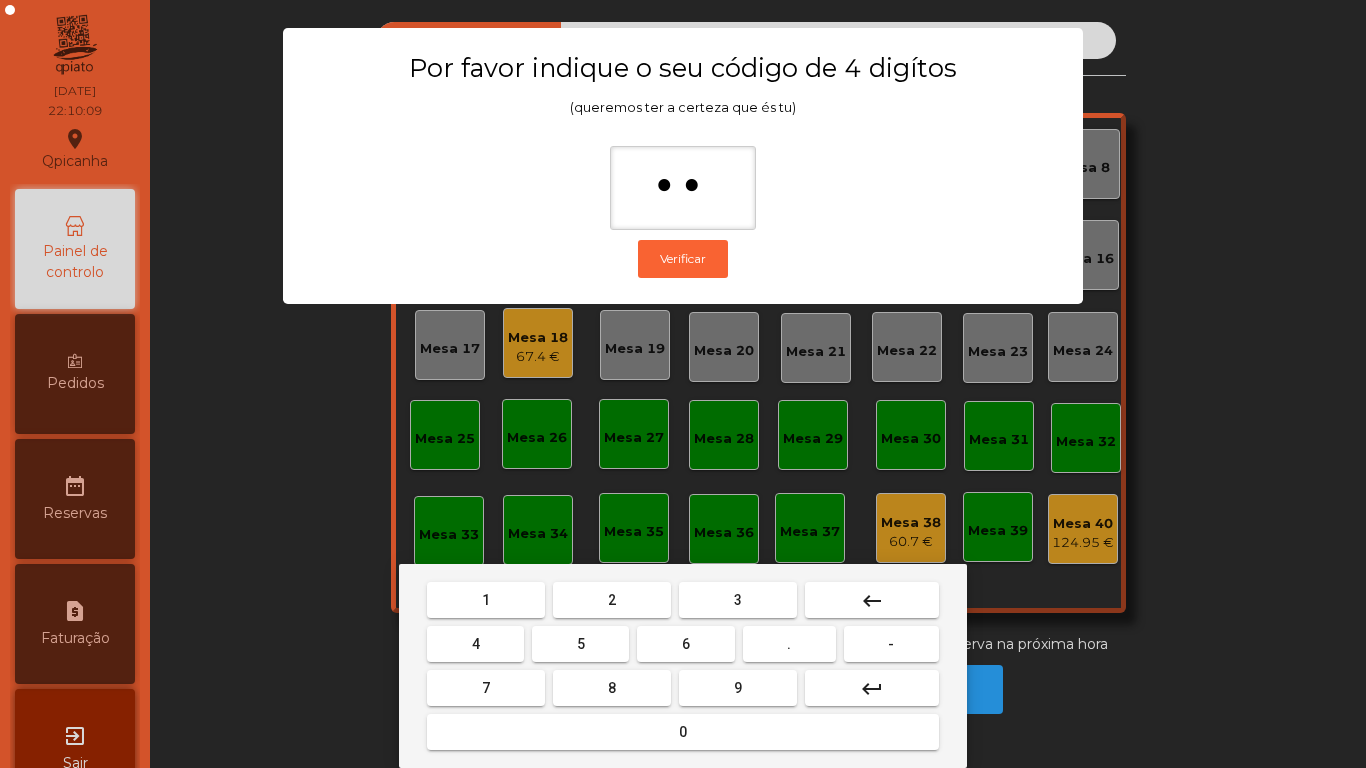 click on "4" at bounding box center (476, 644) 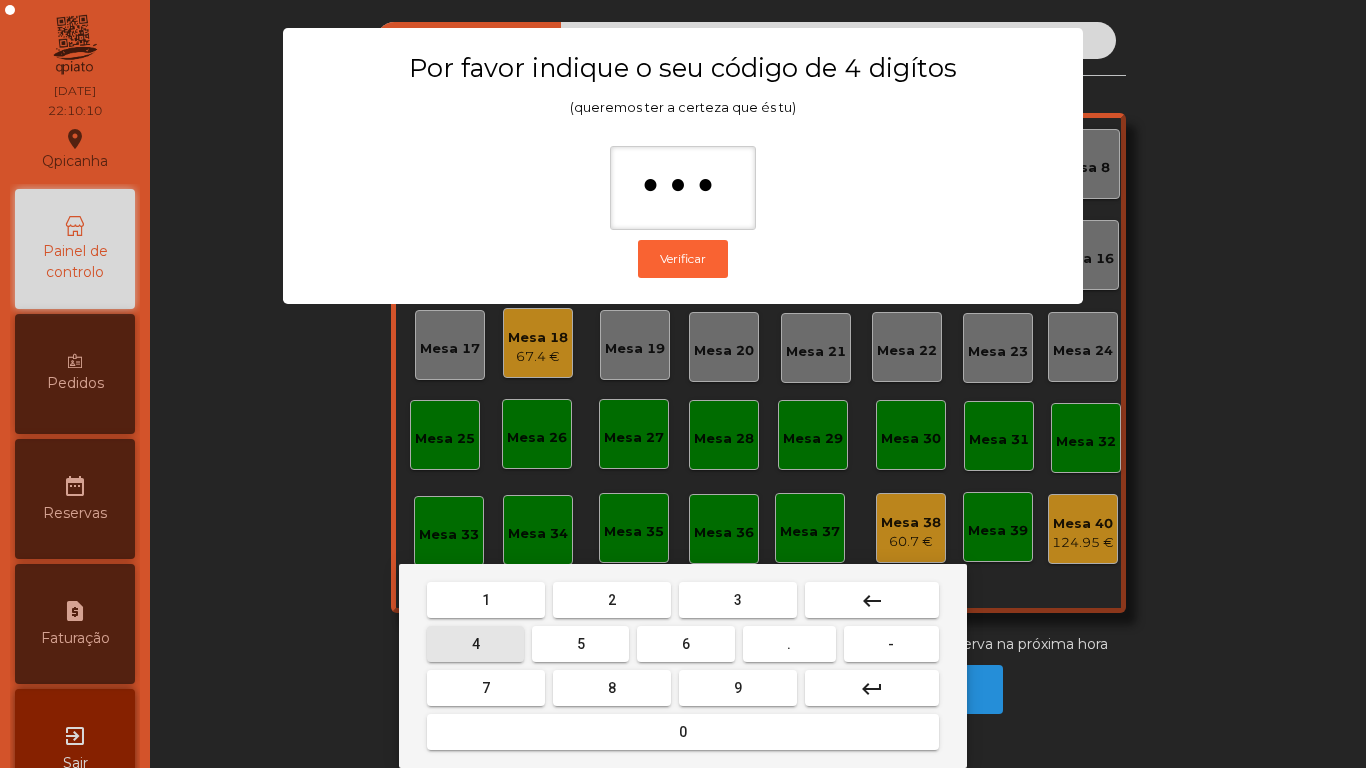click on "0" at bounding box center [683, 732] 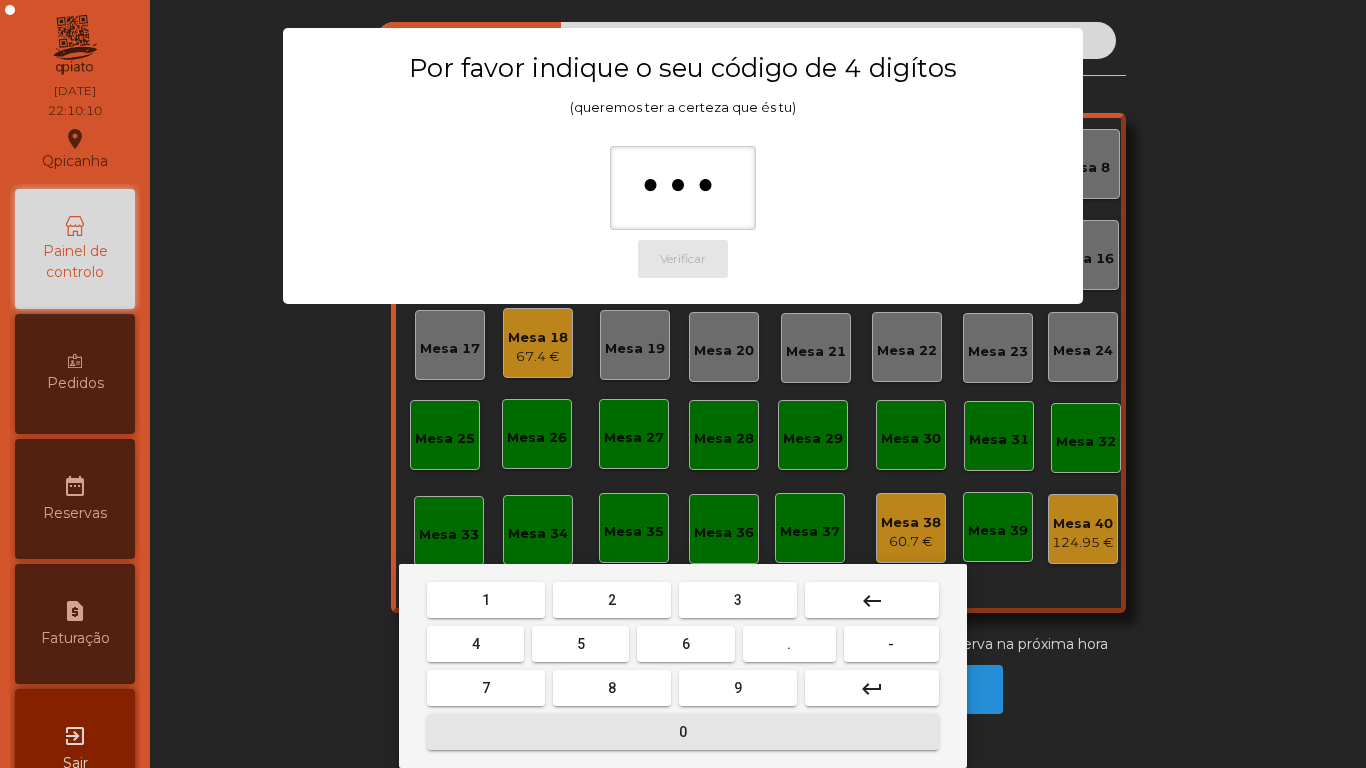 type on "****" 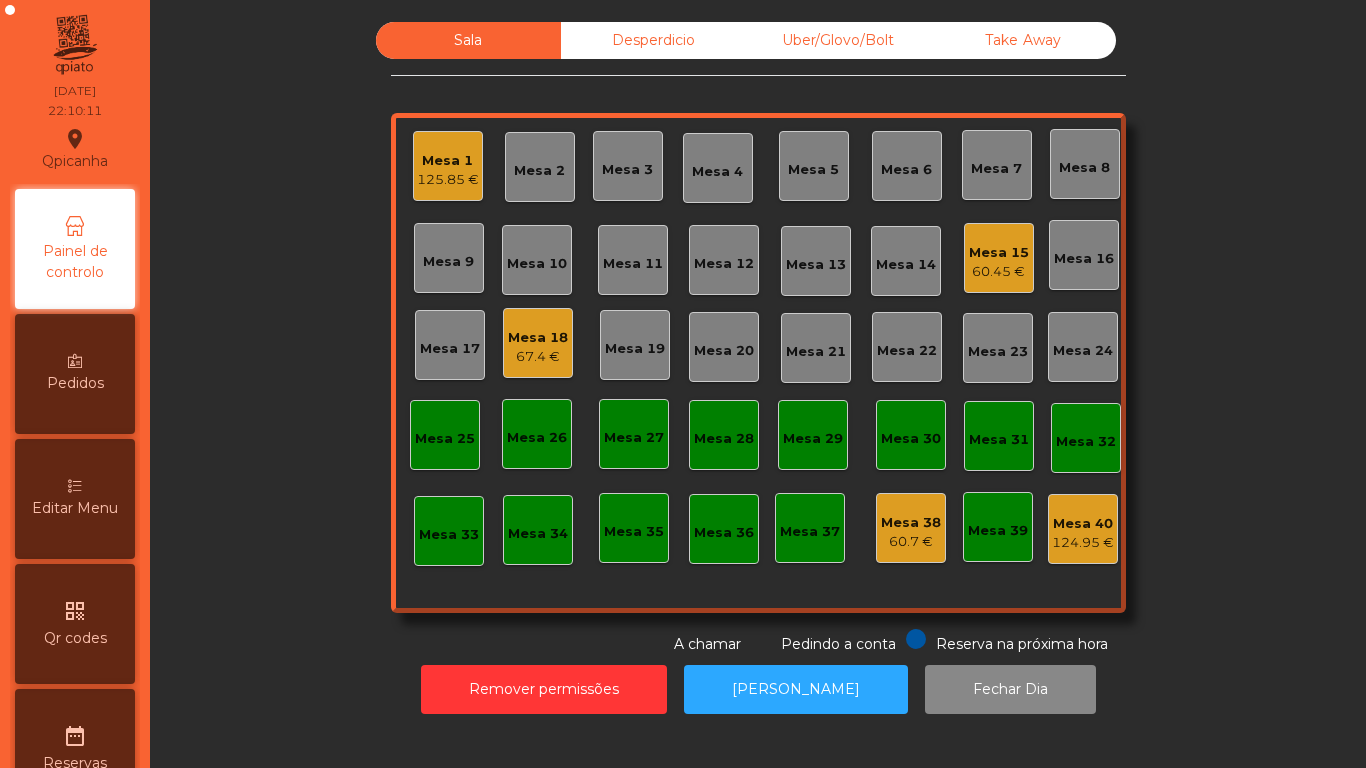 click on "Desperdicio" 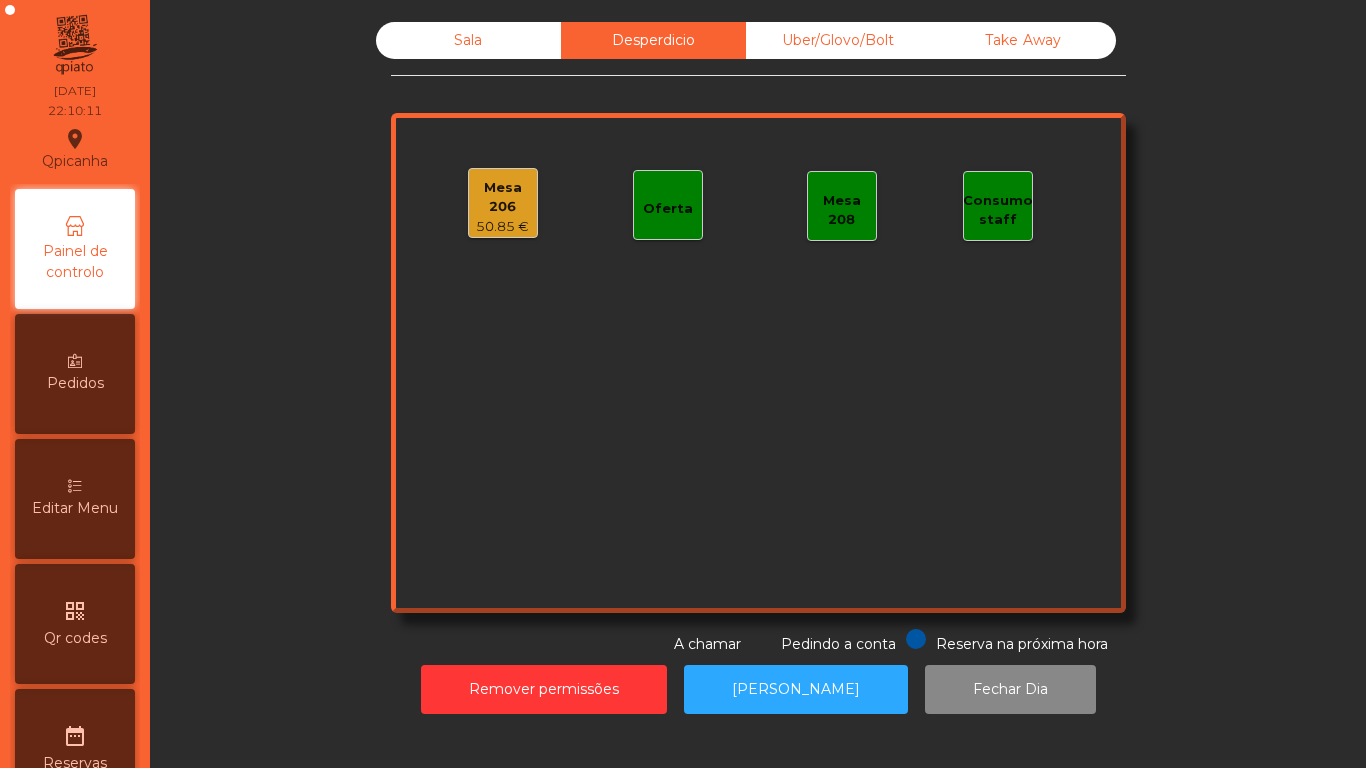click on "50.85 €" 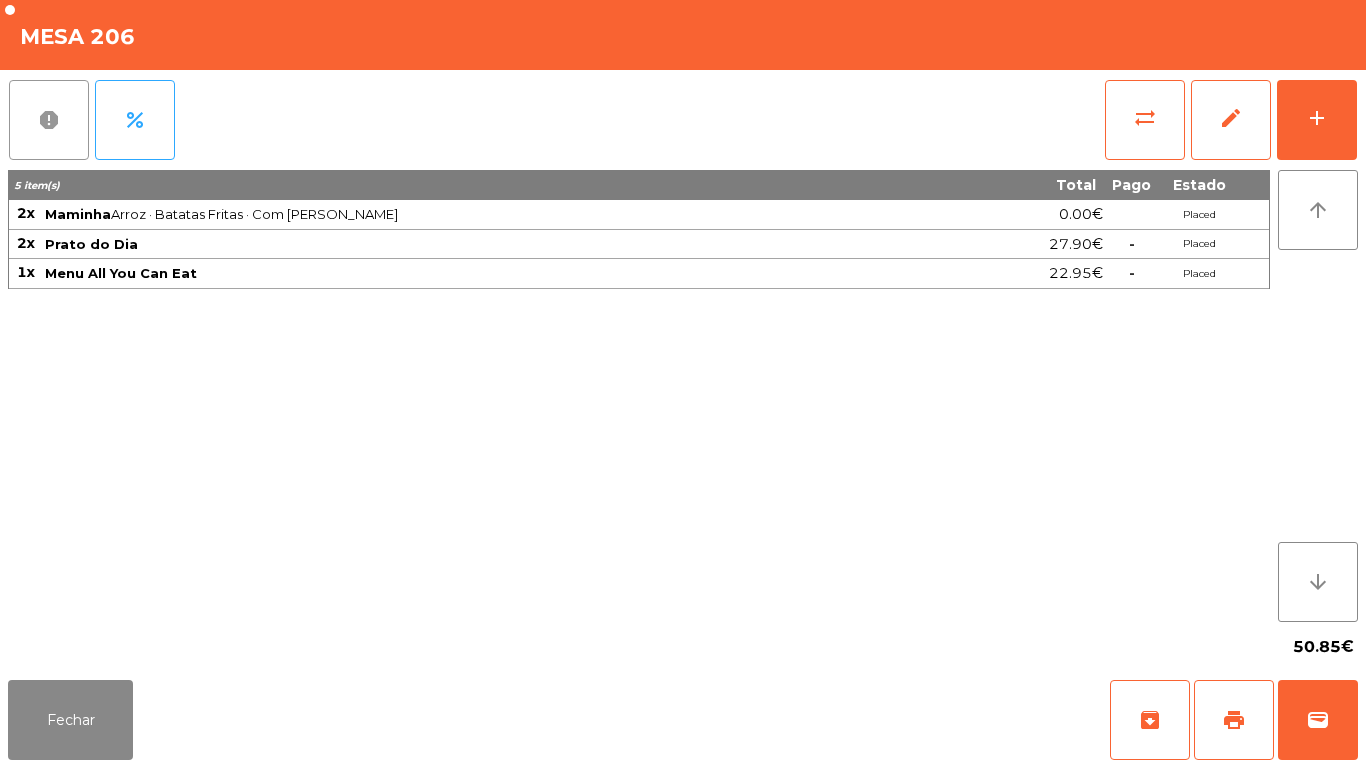 click on "report" 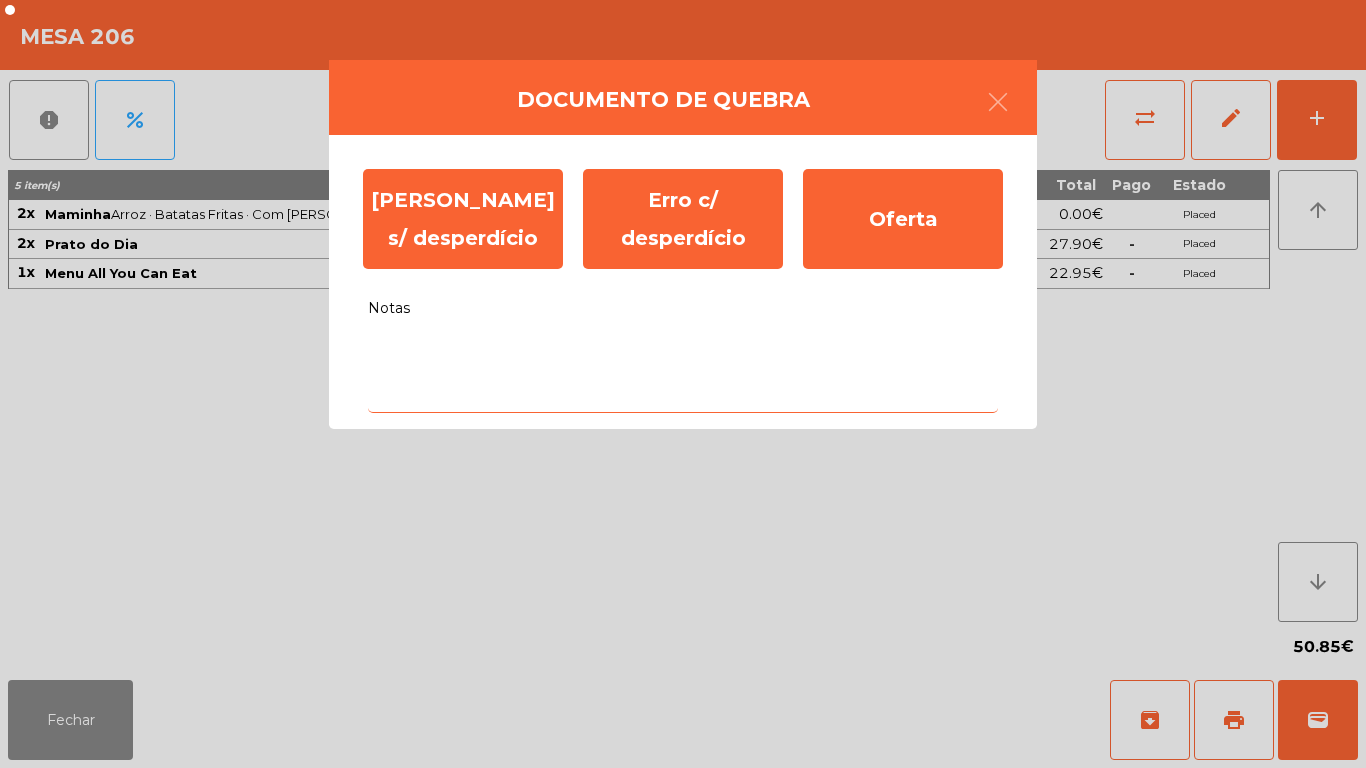 click on "Notas" at bounding box center [683, 371] 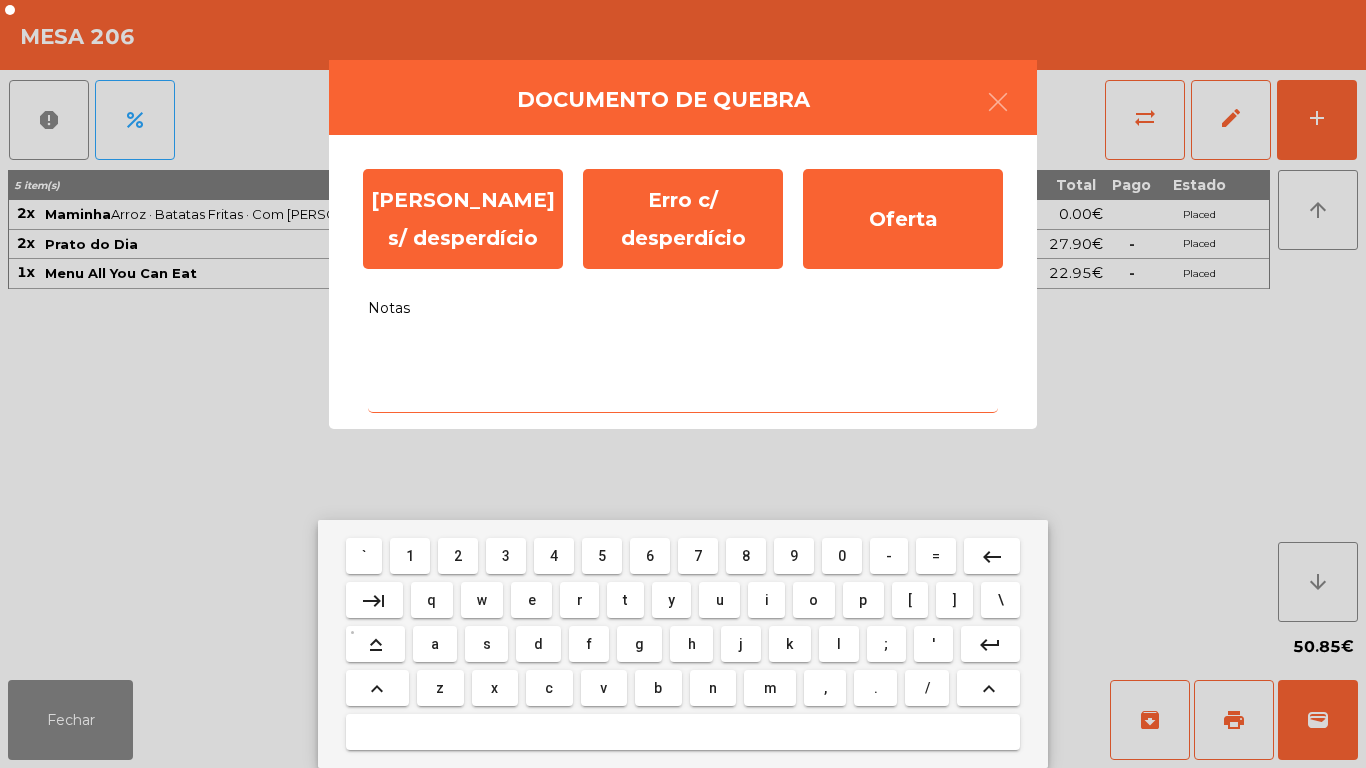 click on "s" at bounding box center (487, 644) 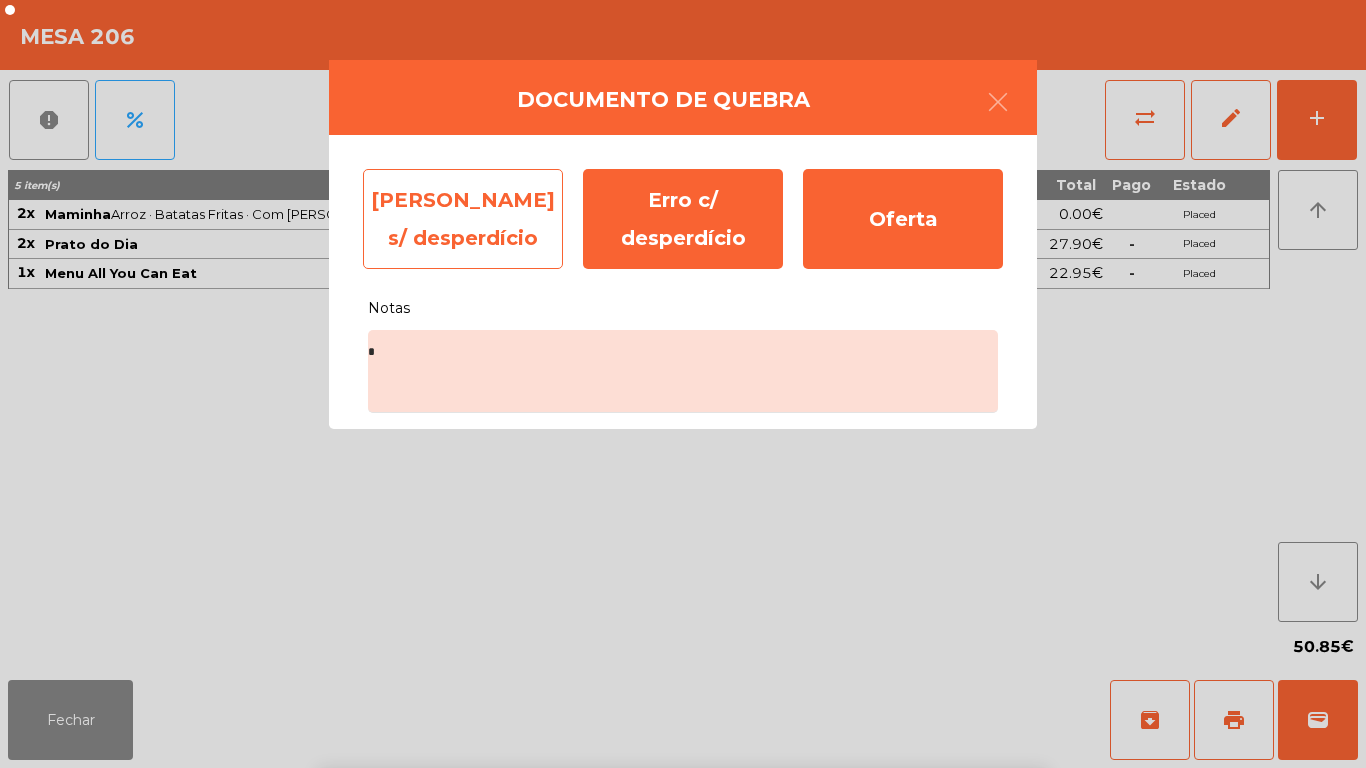 click on "[PERSON_NAME] s/ desperdício" 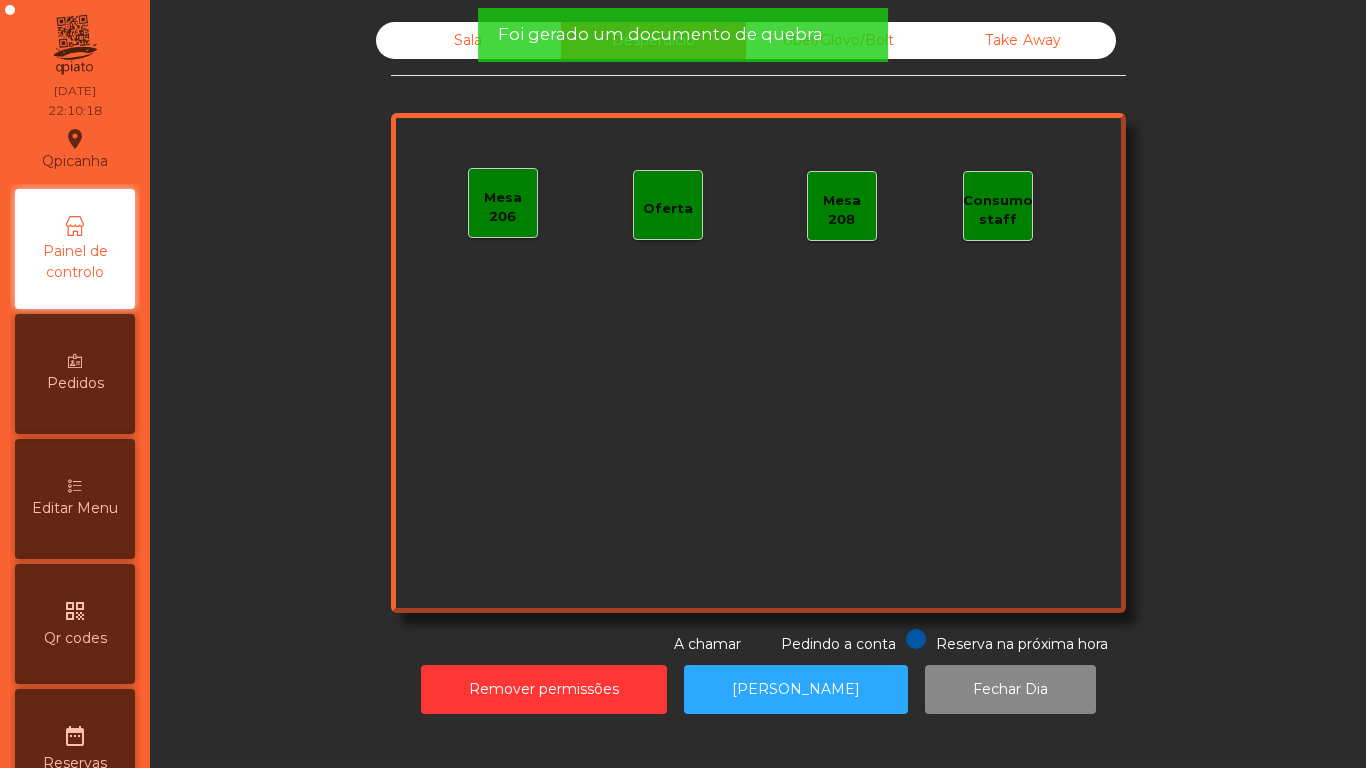 click on "Sala" 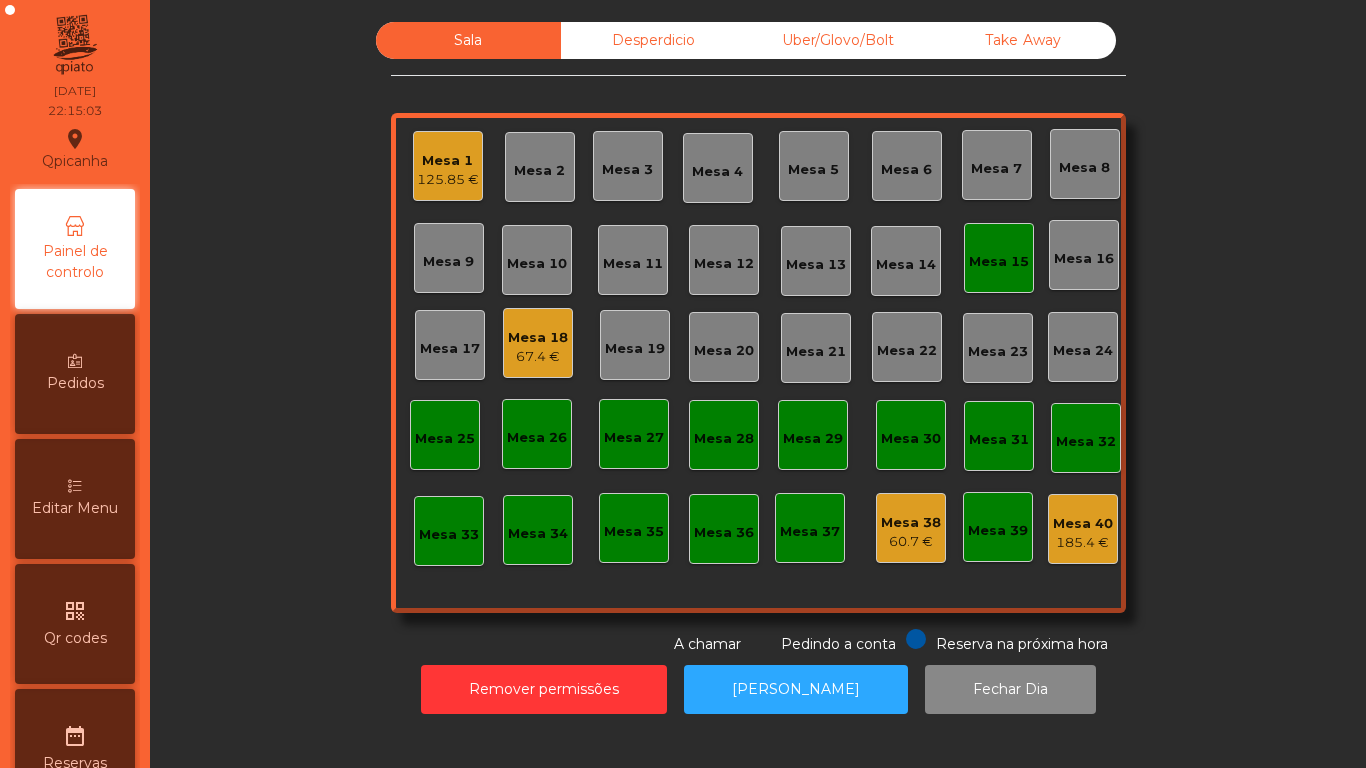 click on "Mesa 15" 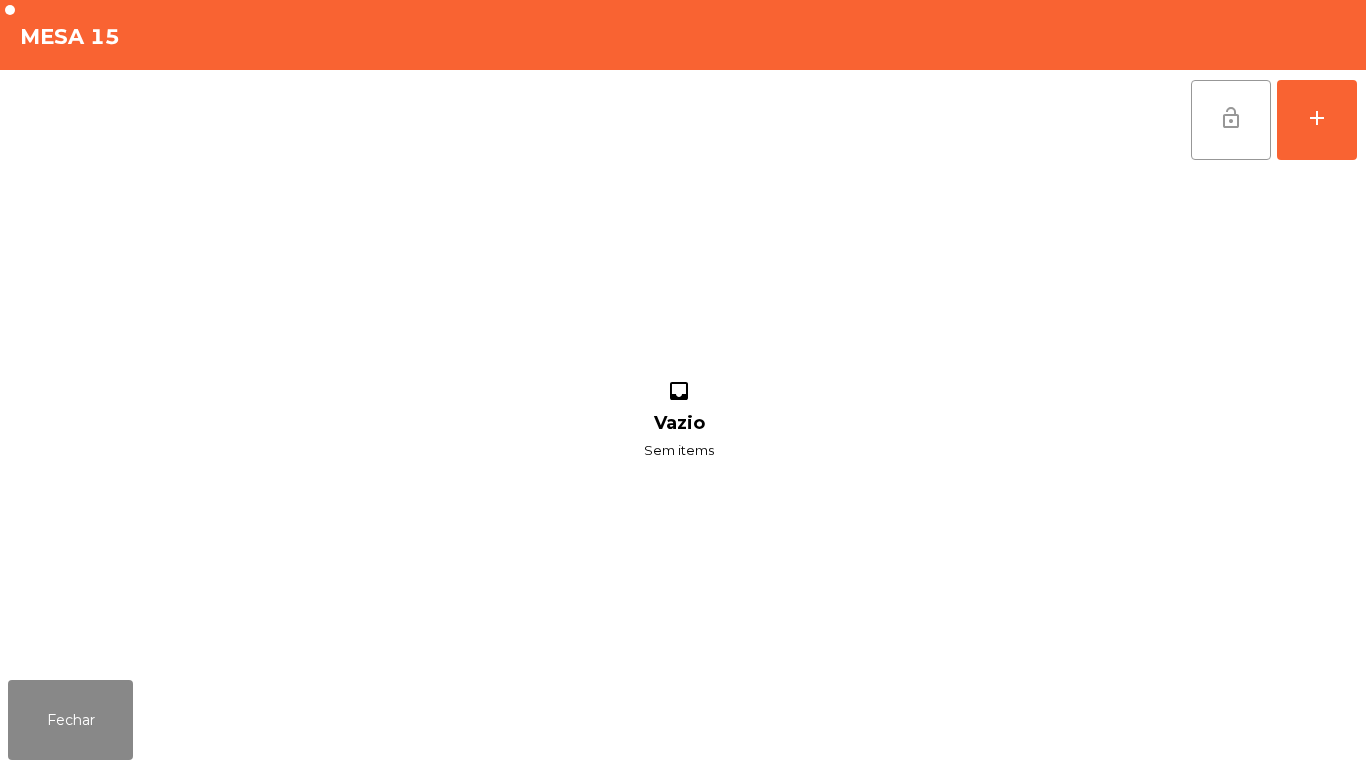 click on "lock_open" 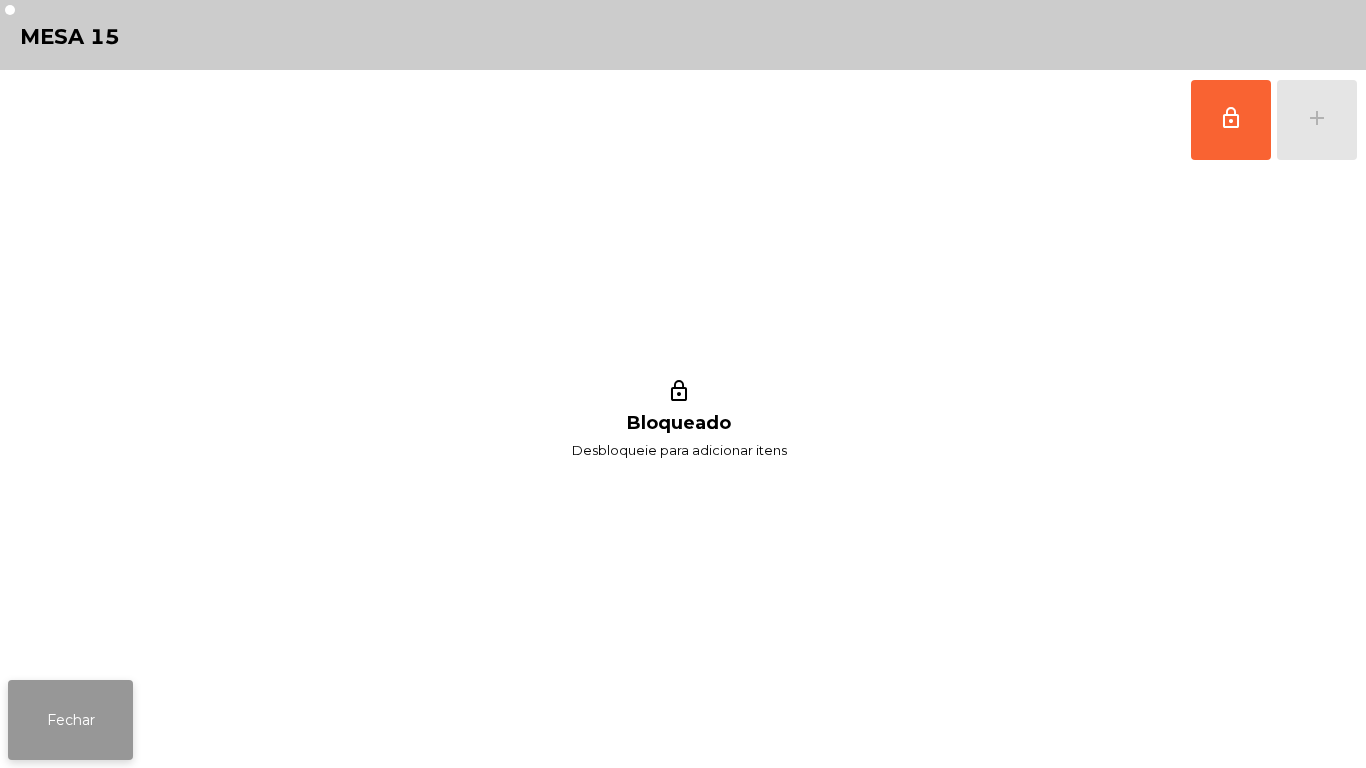 click on "Fechar" 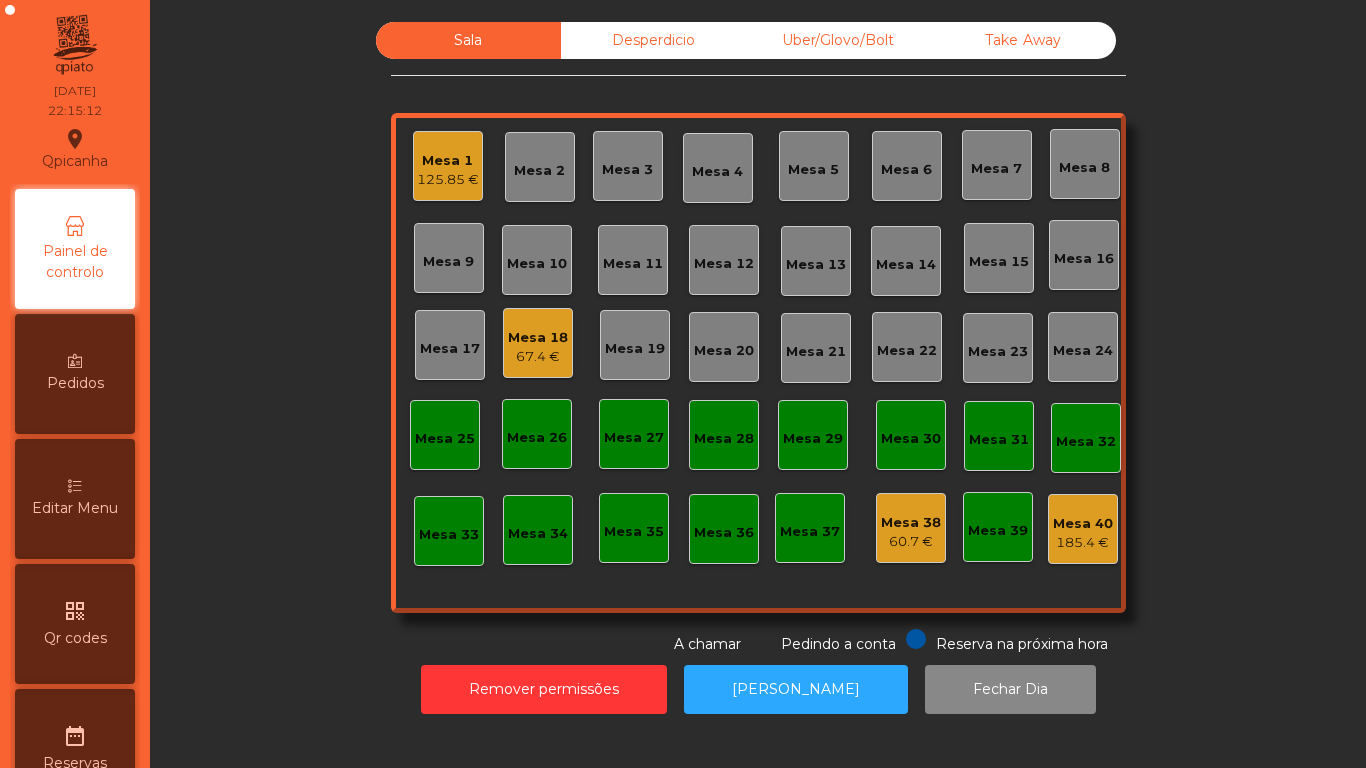 click on "Mesa 1" 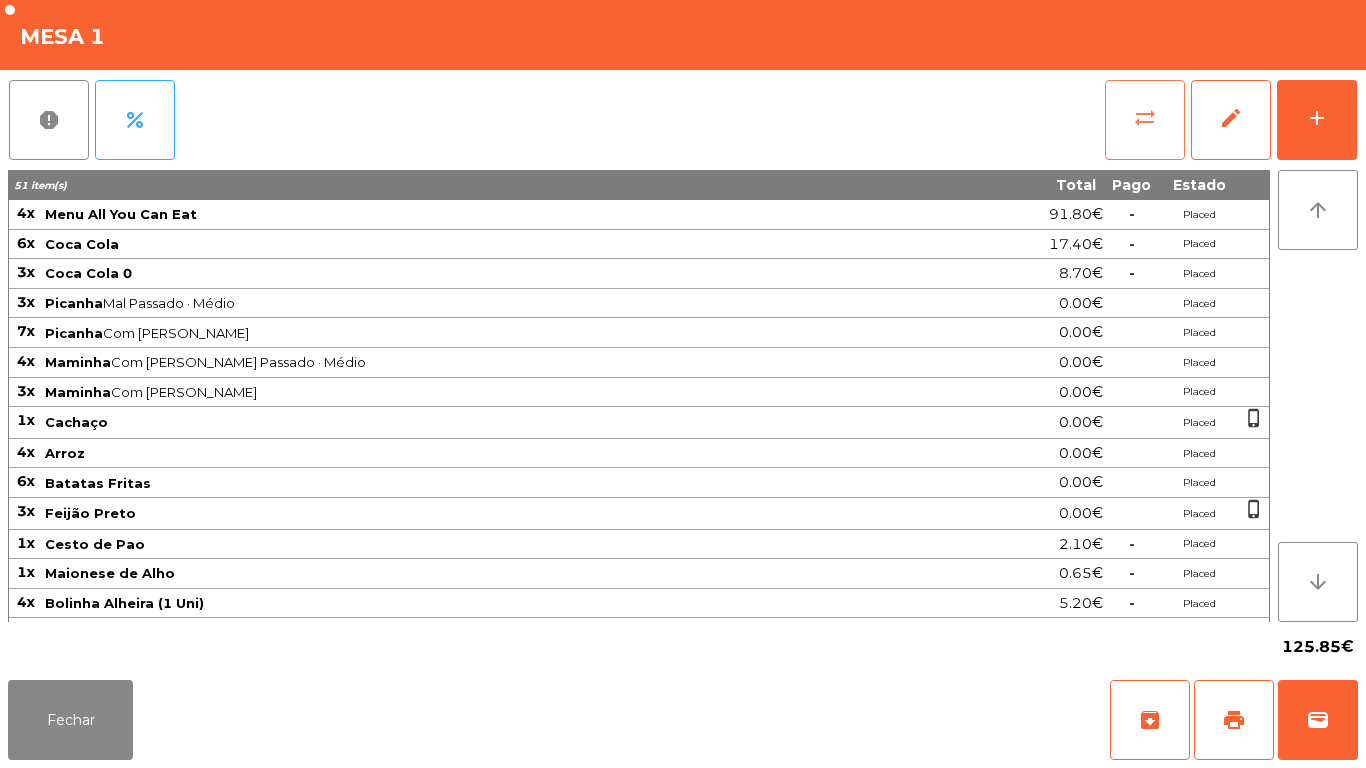 click on "sync_alt" 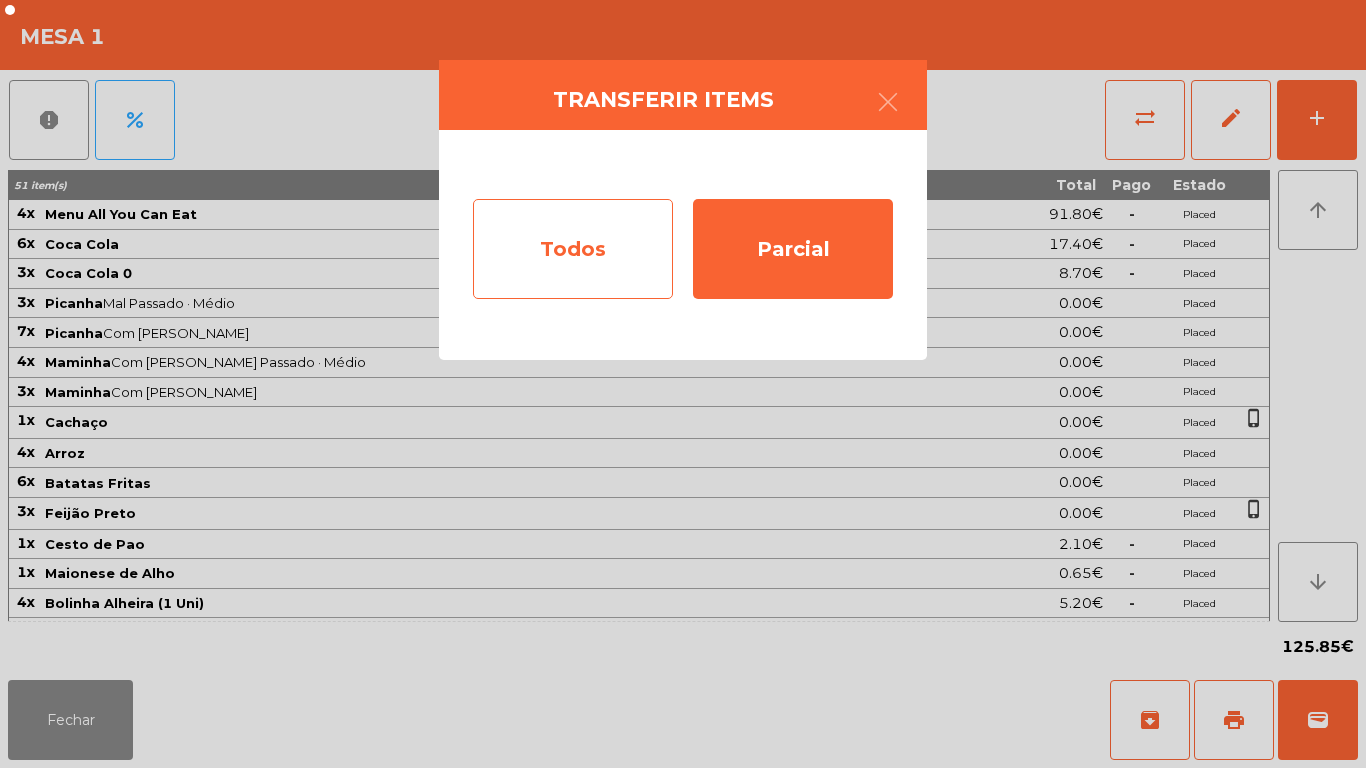 click on "Todos" 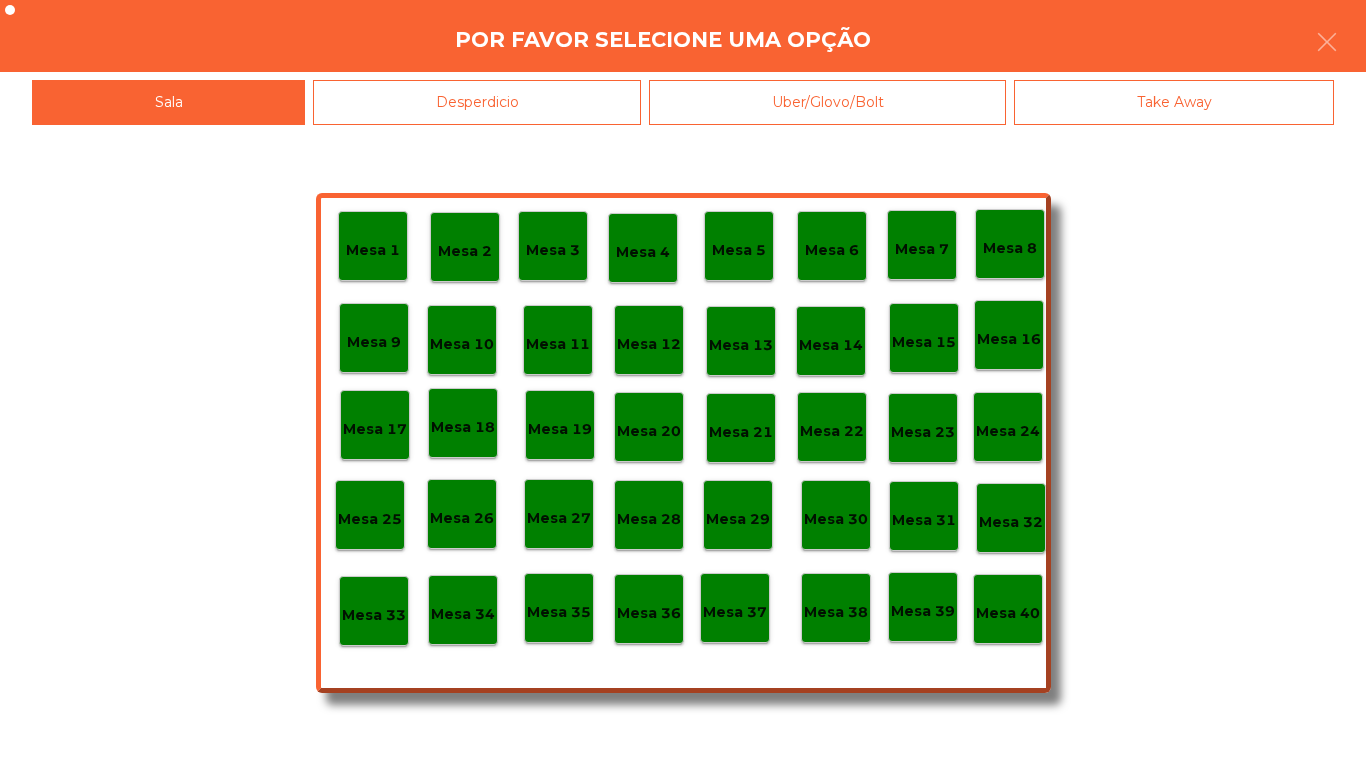 click on "Mesa 40" 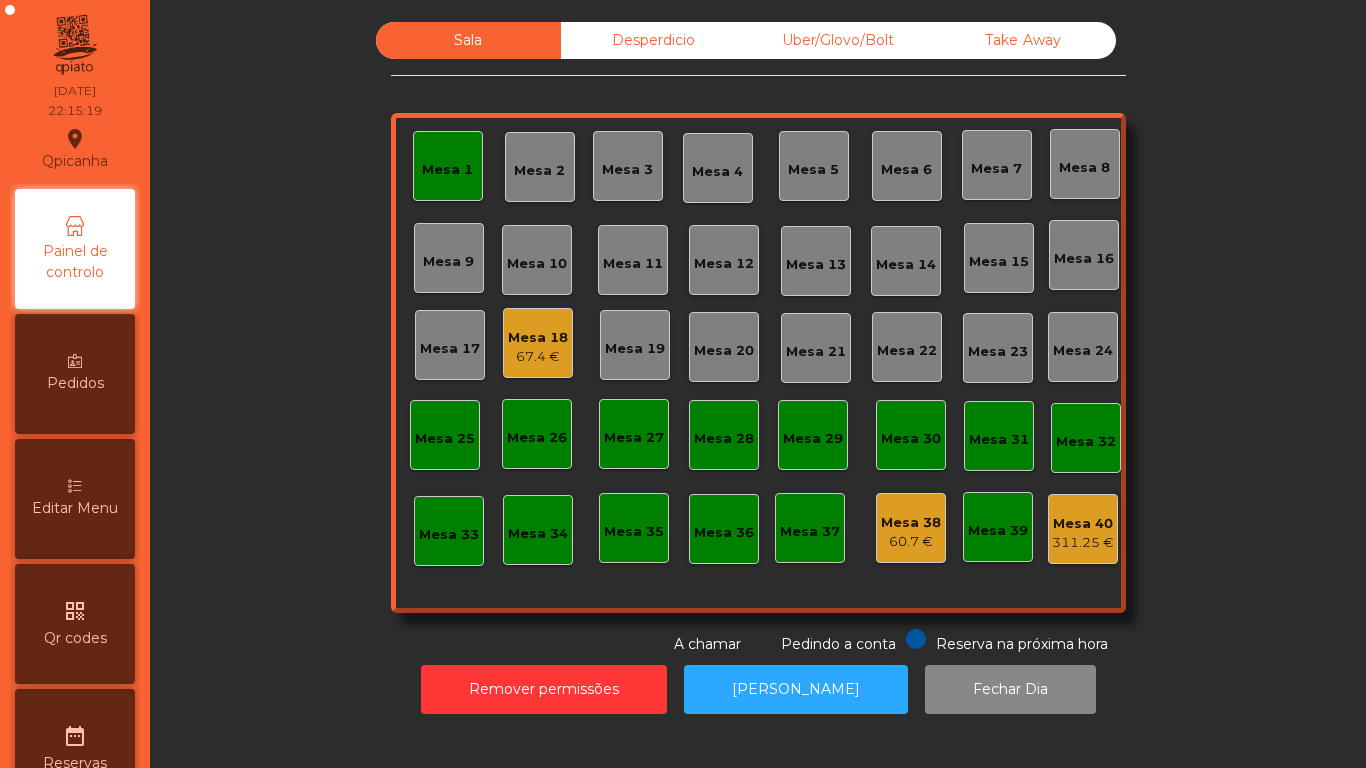 click on "Mesa 1" 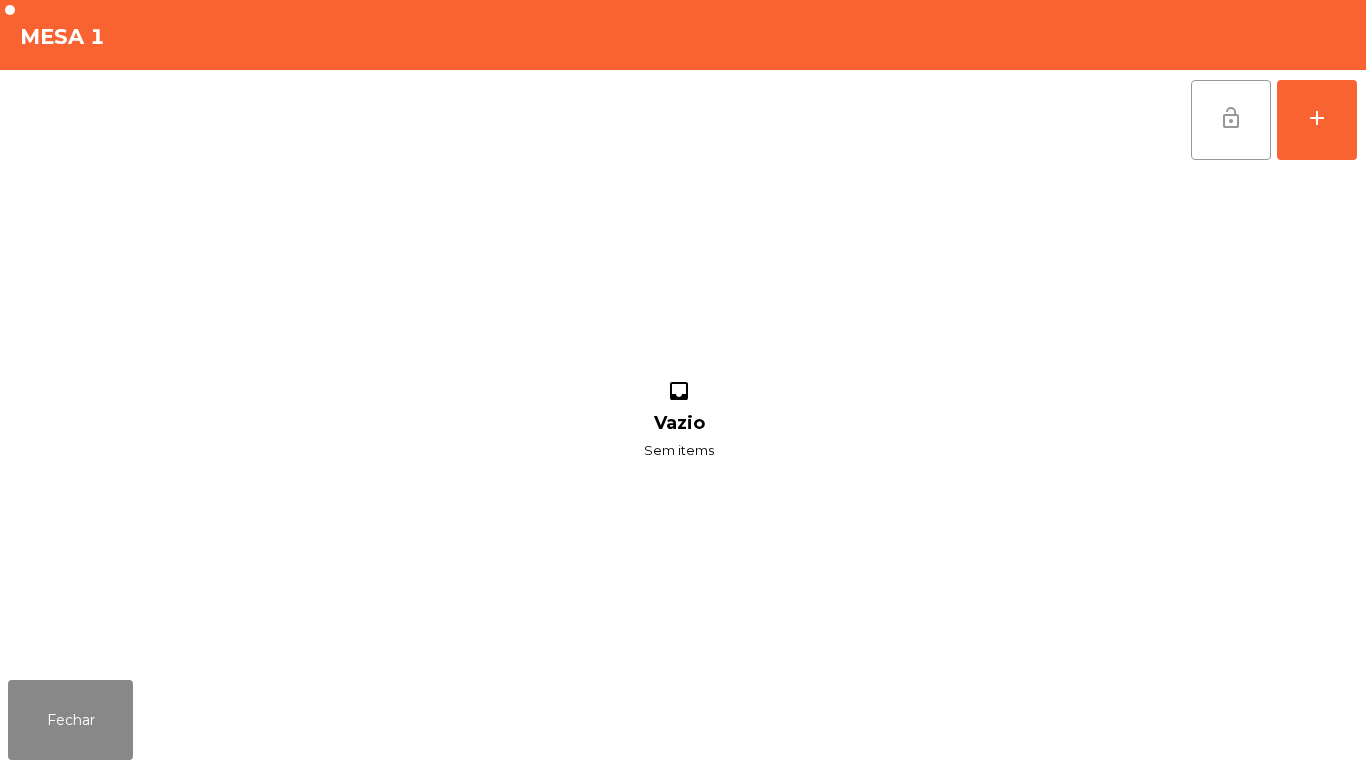 click on "lock_open" 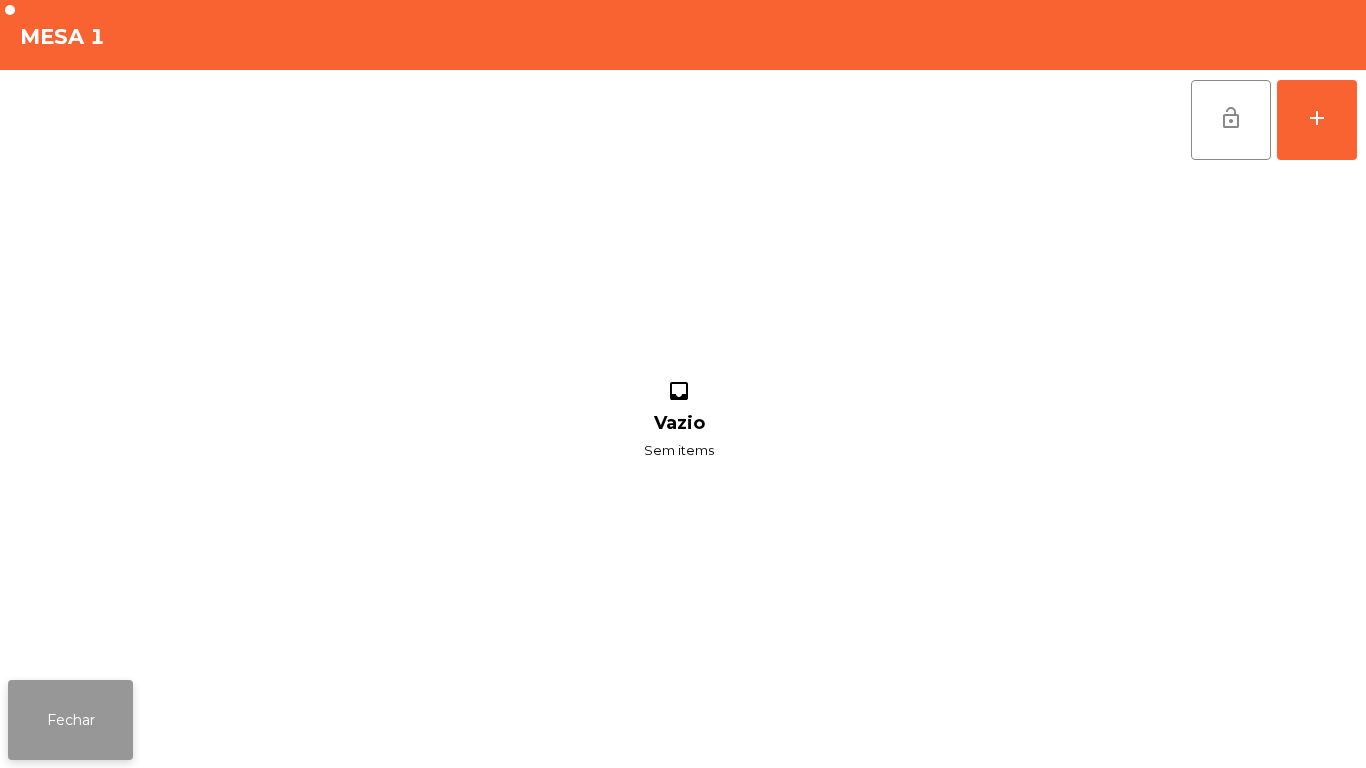 click on "Fechar" 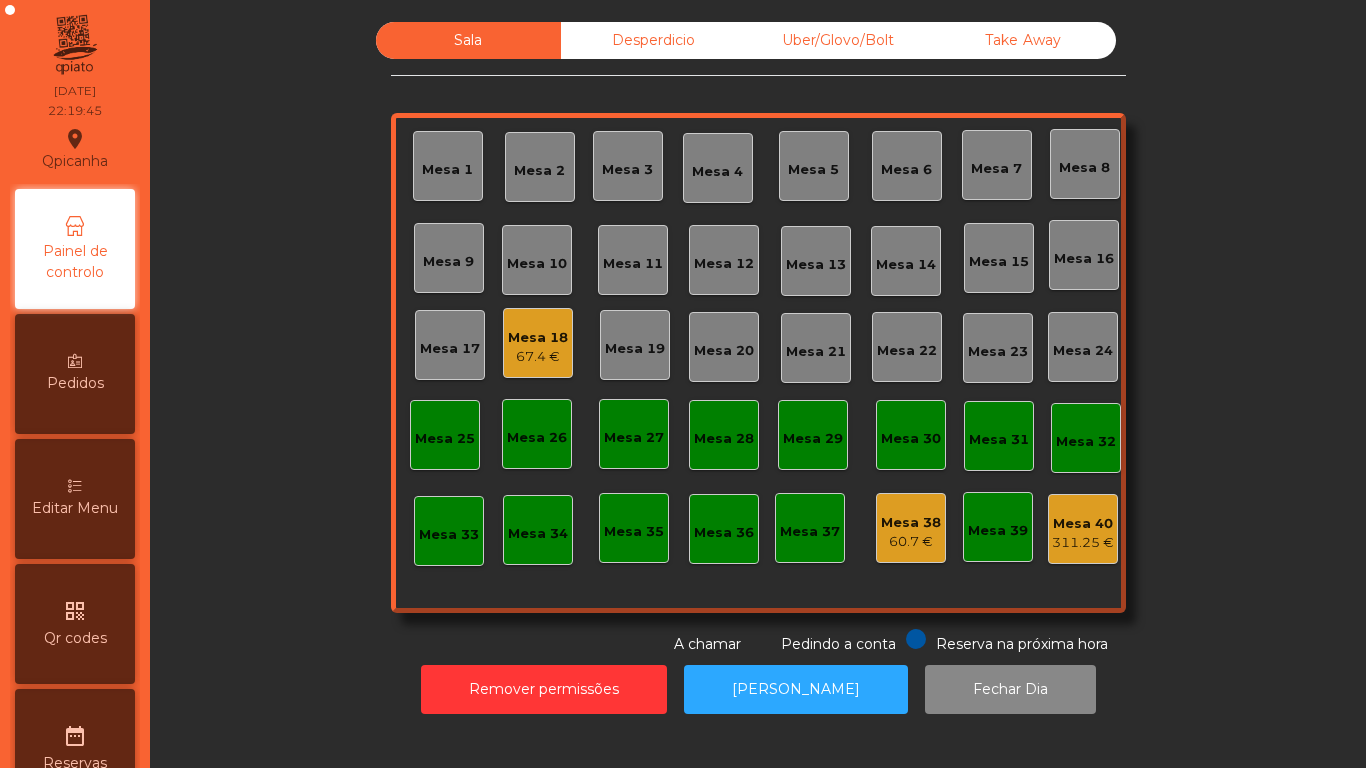 click on "67.4 €" 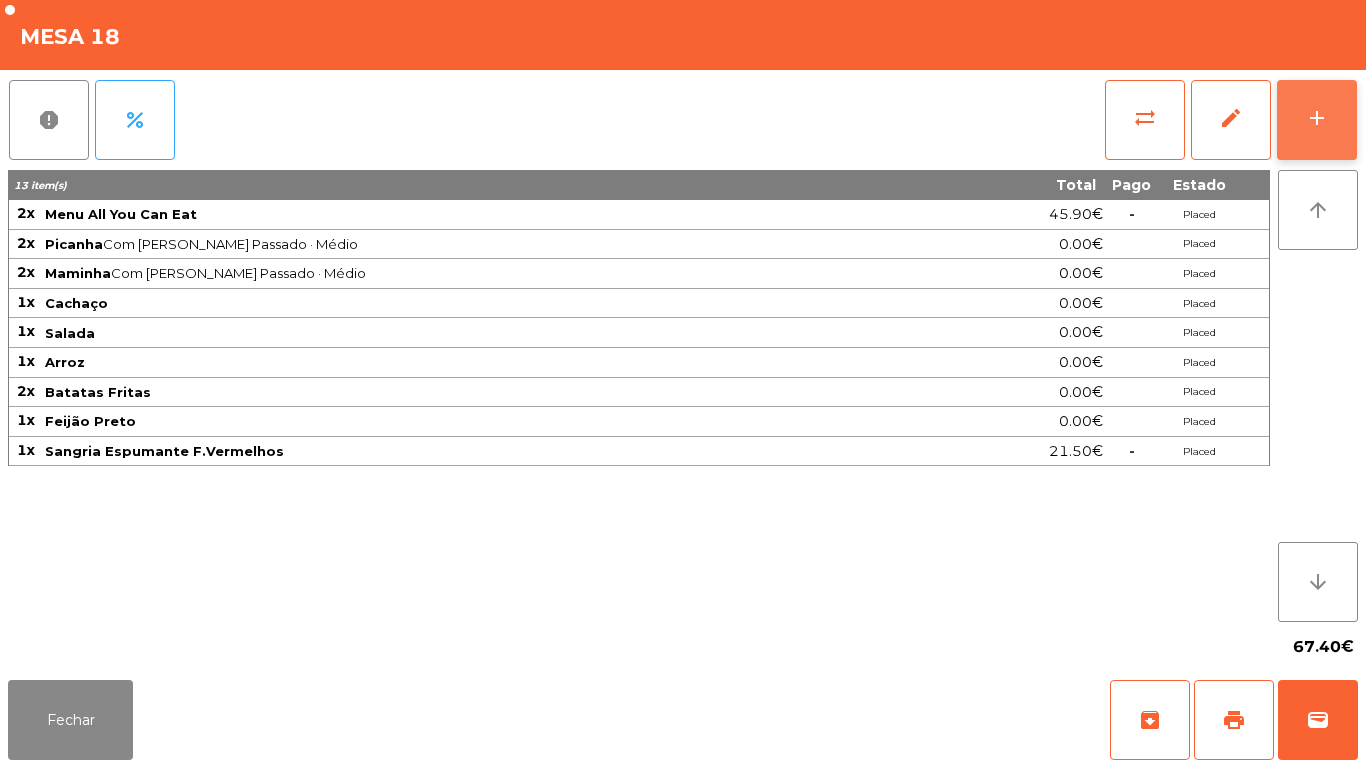 click on "add" 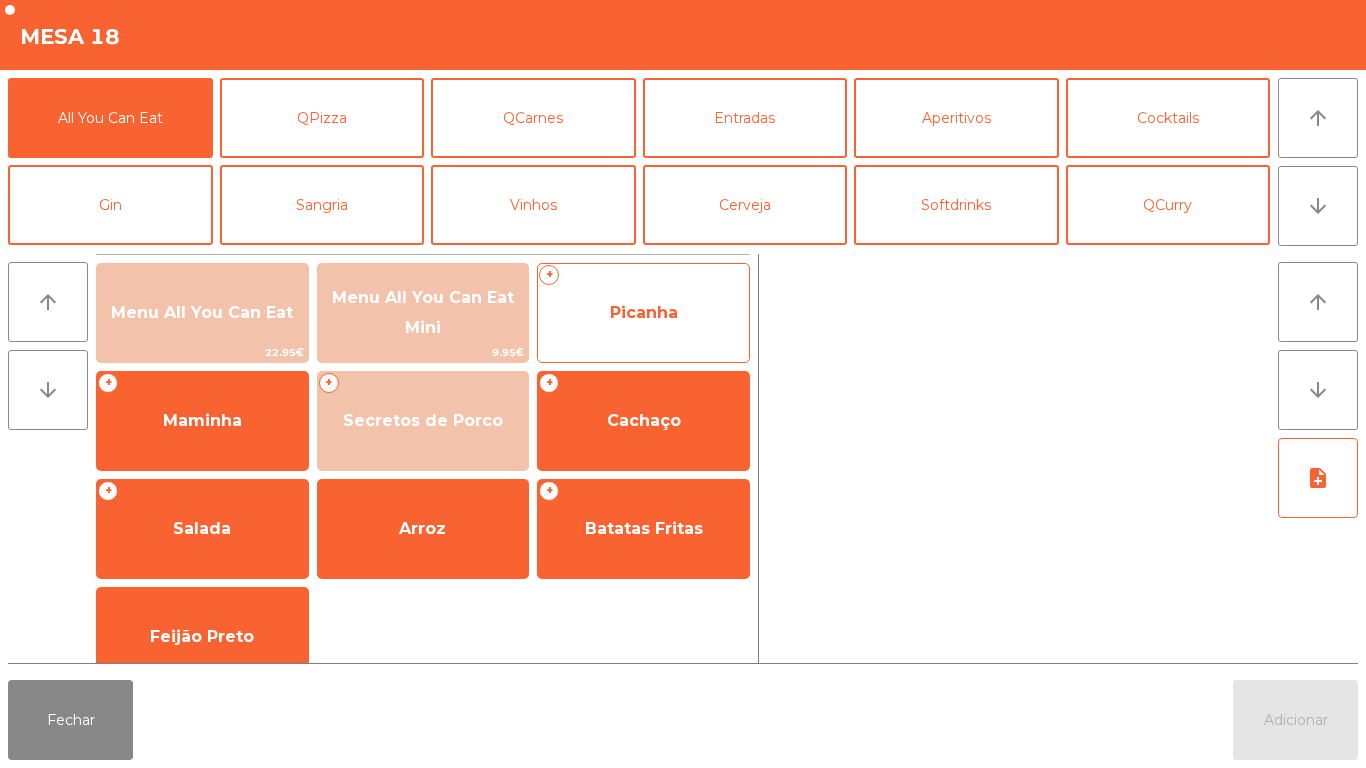 click on "Picanha" 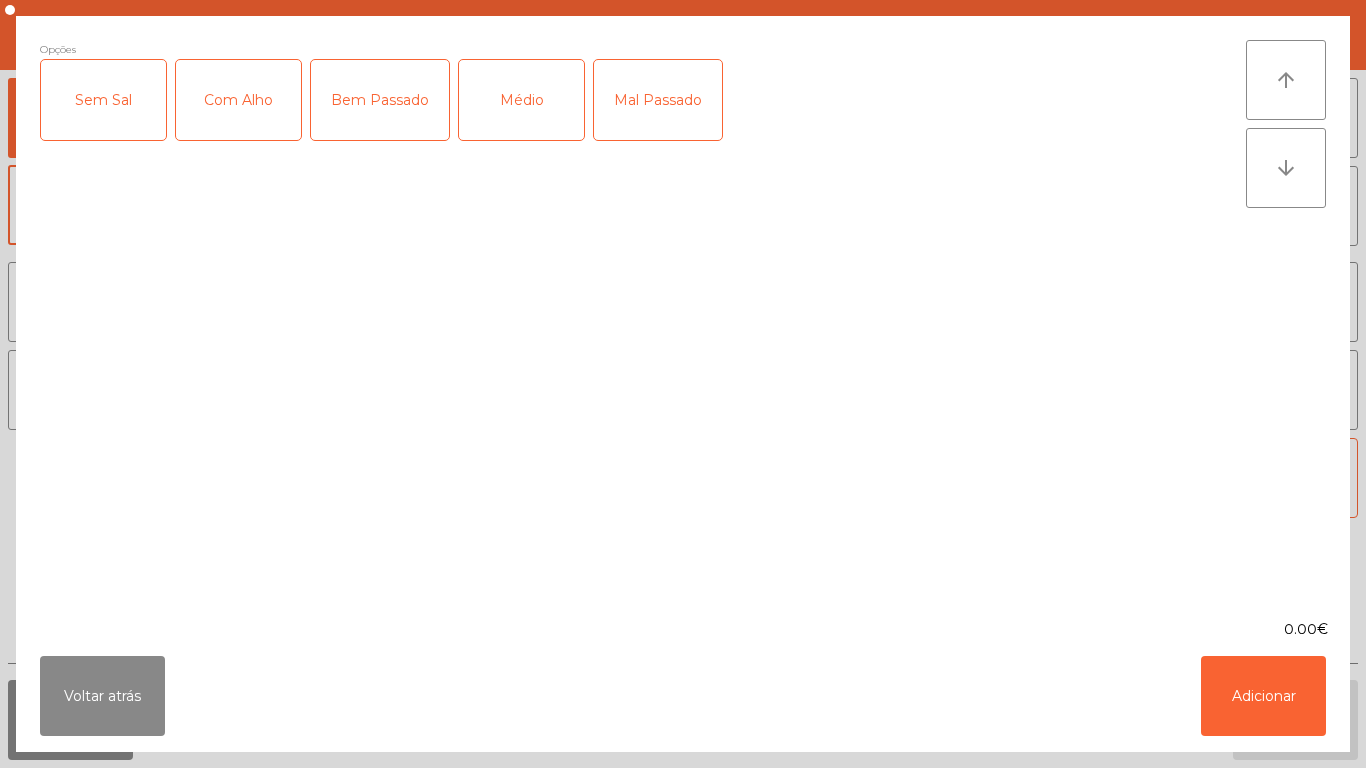 click on "Com Alho" 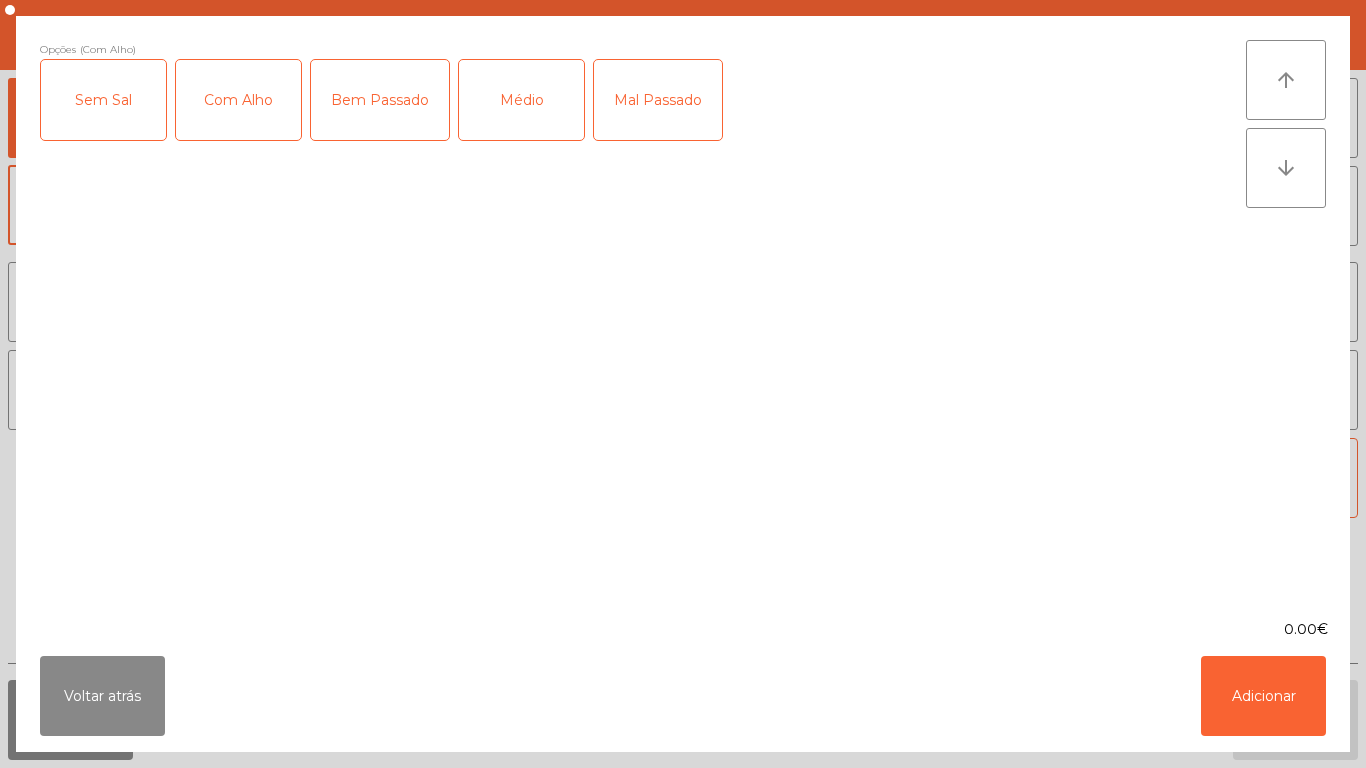 click on "Médio" 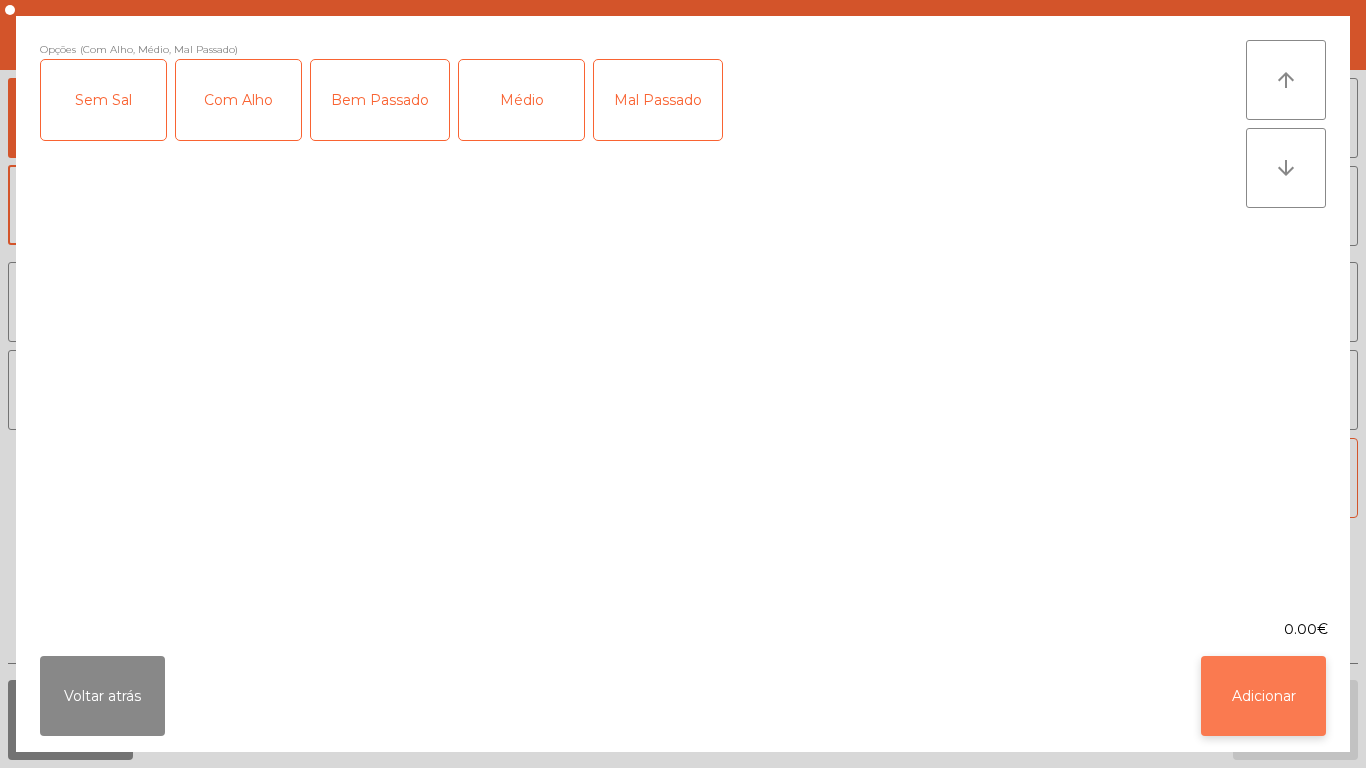 click on "Adicionar" 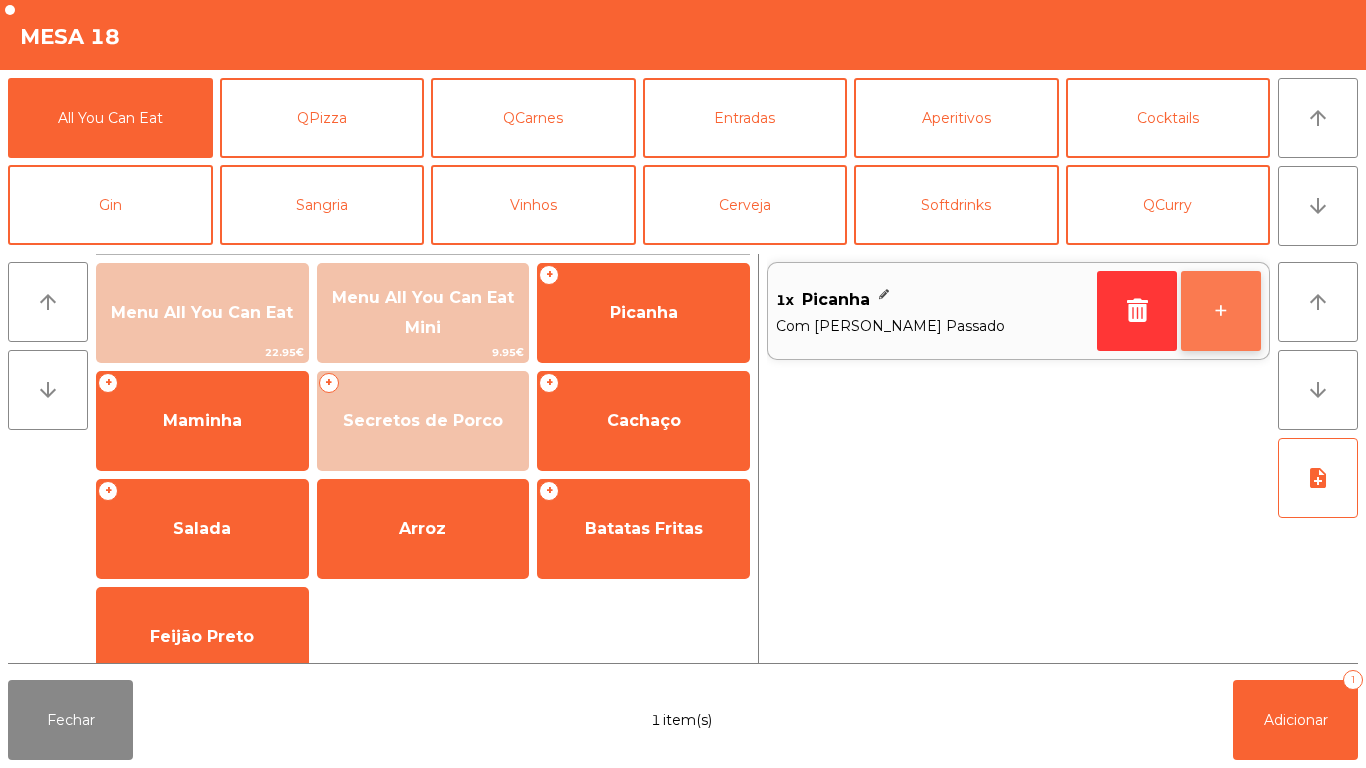 click on "+" 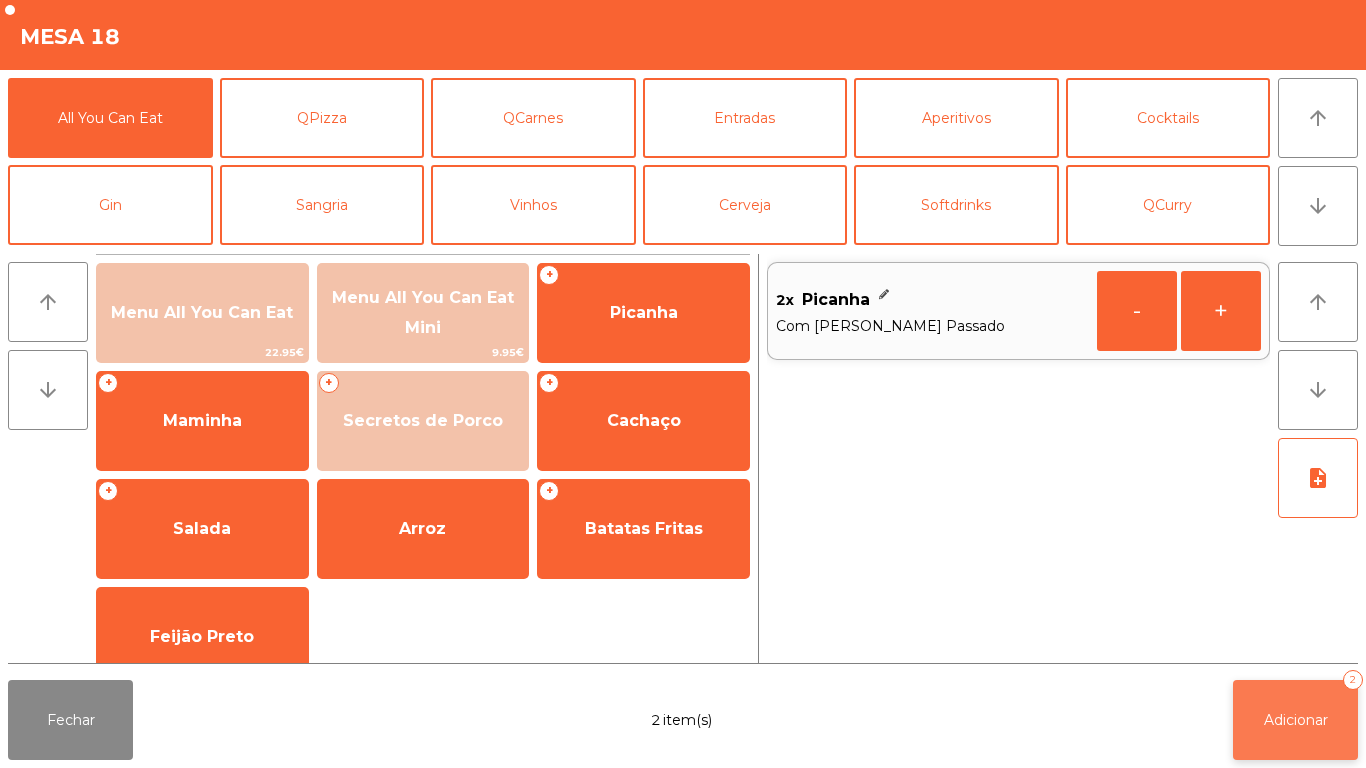 click on "Adicionar" 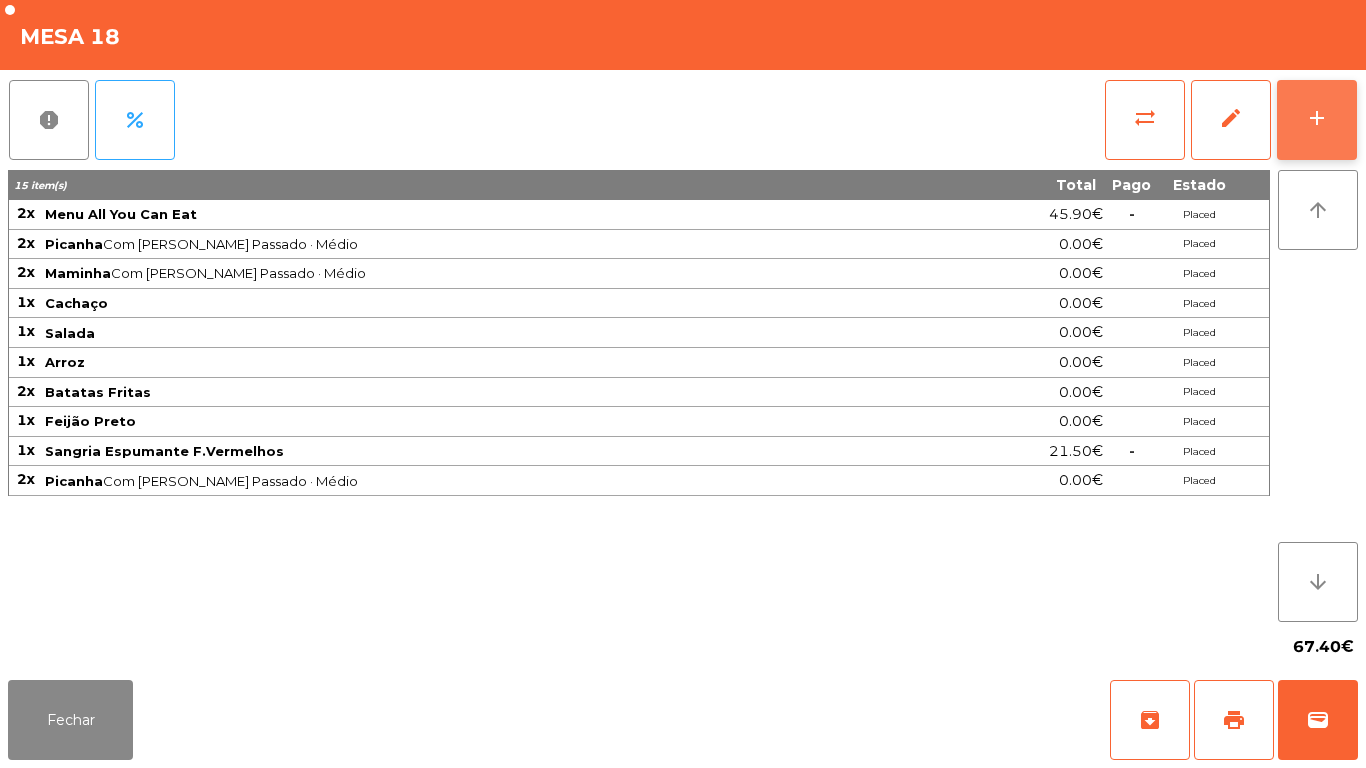 click on "add" 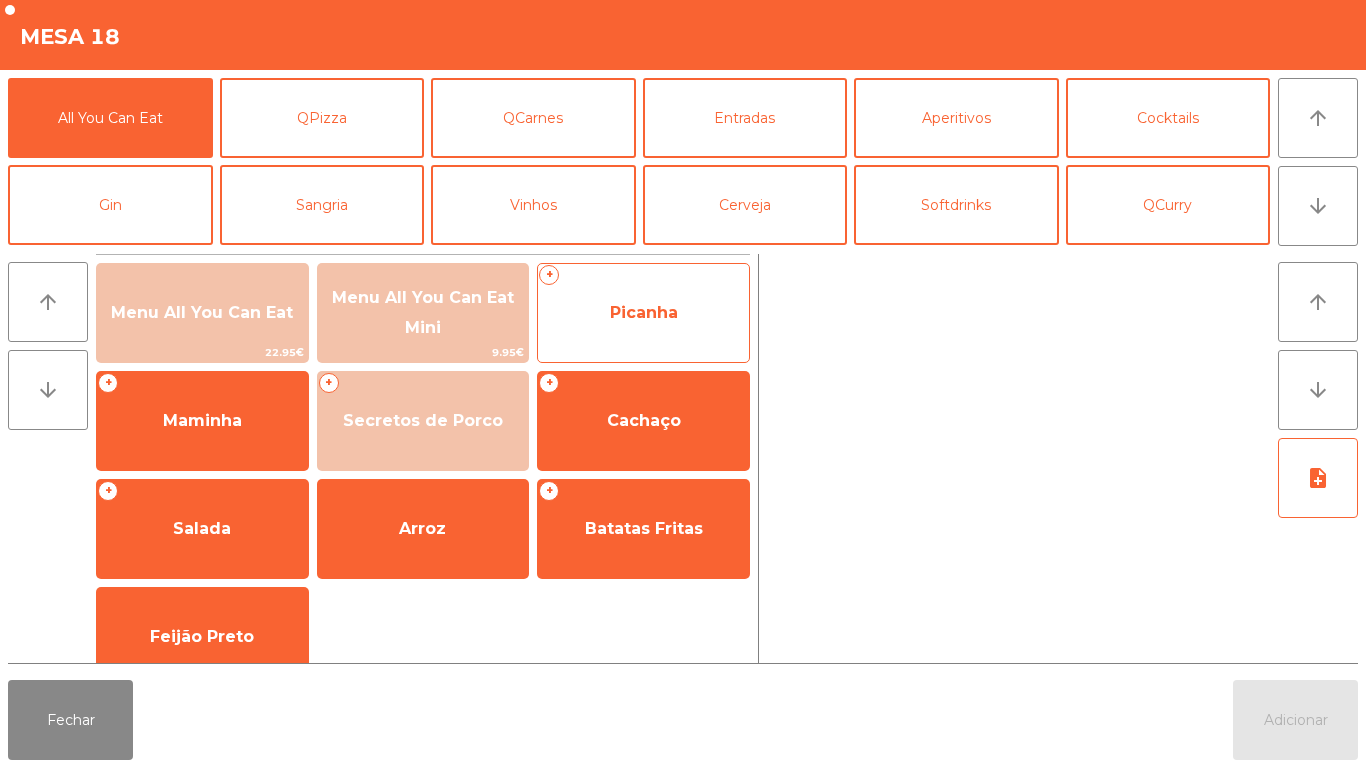 click on "Picanha" 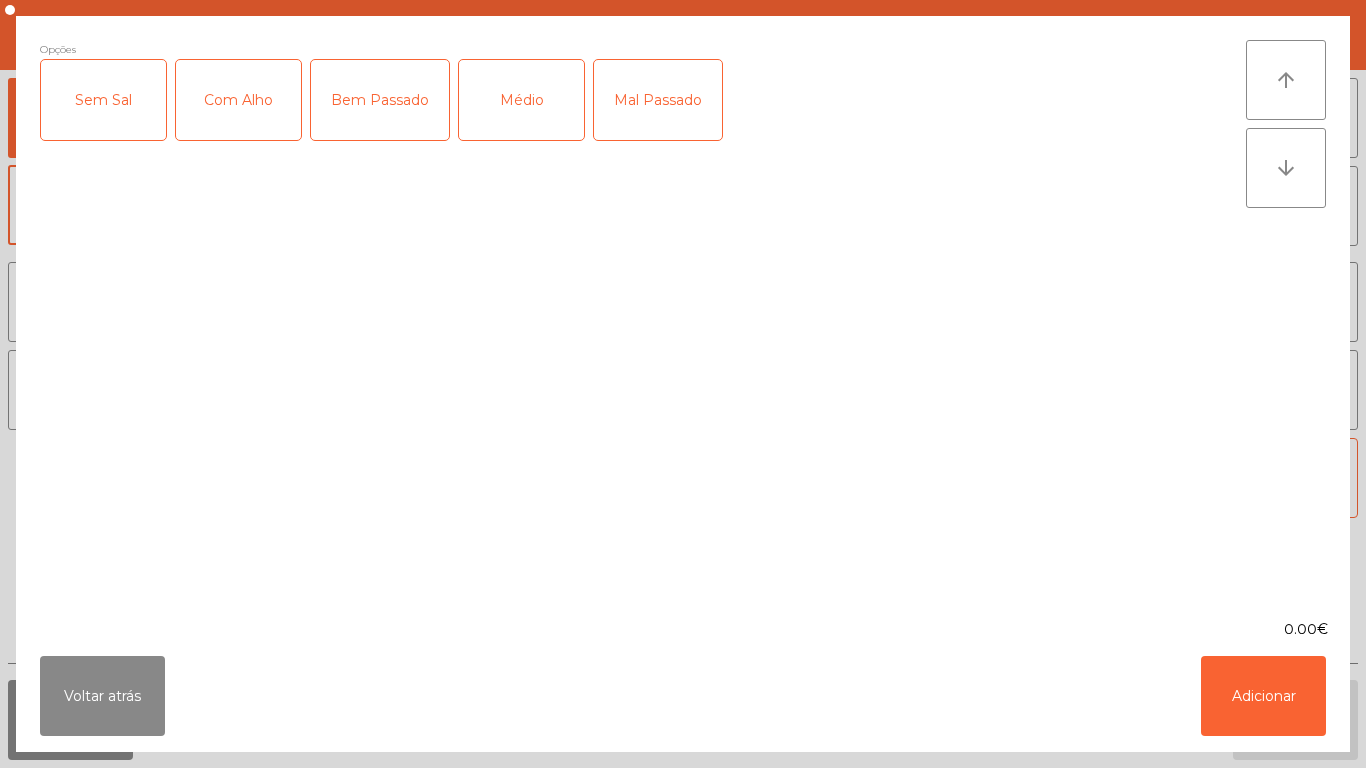click on "Com Alho" 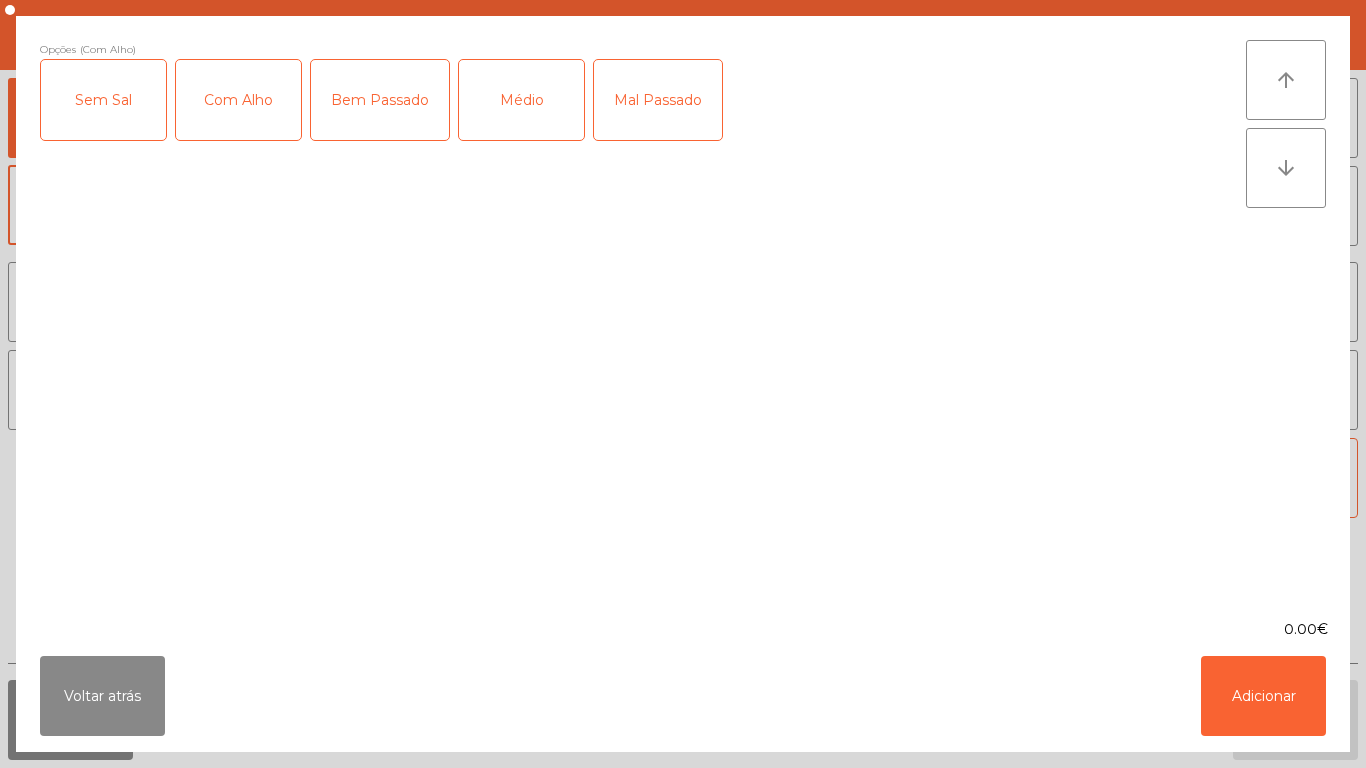 click on "Médio" 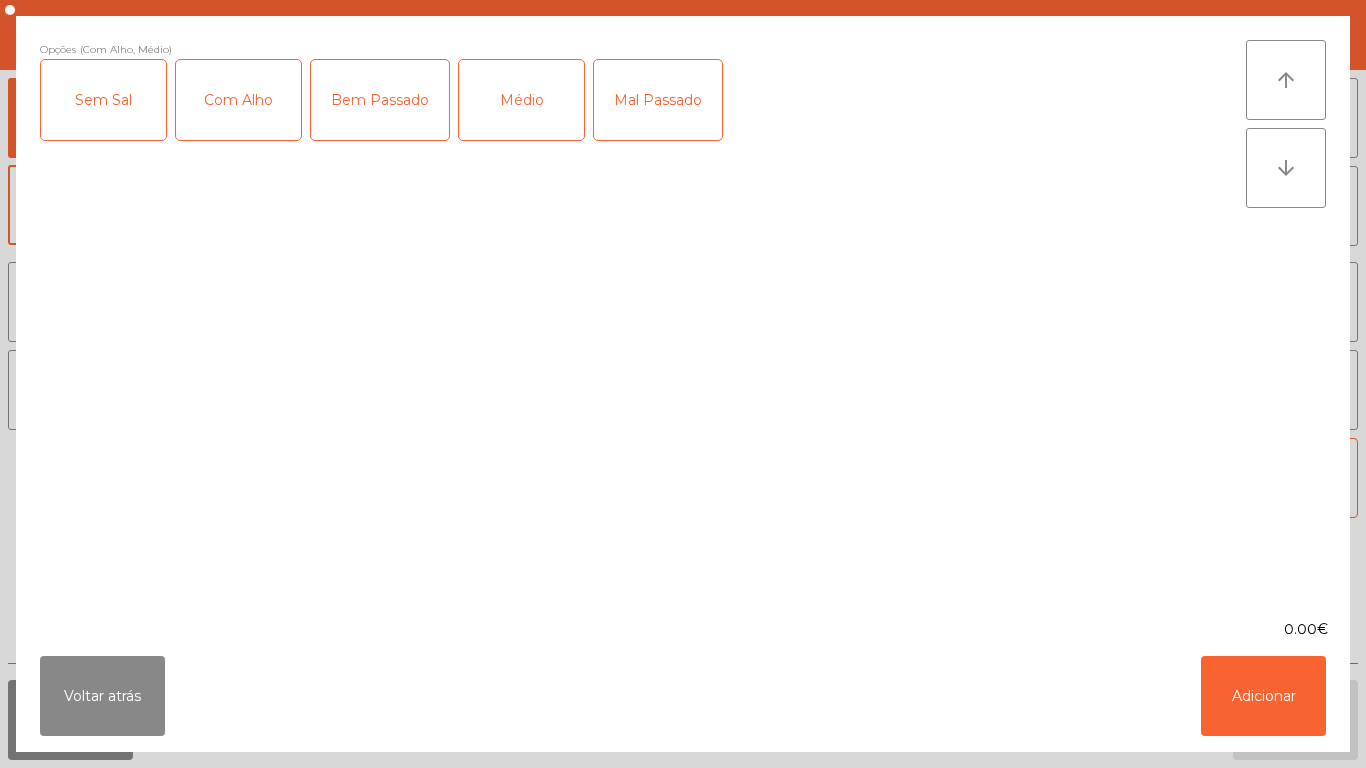 click on "Mal Passado" 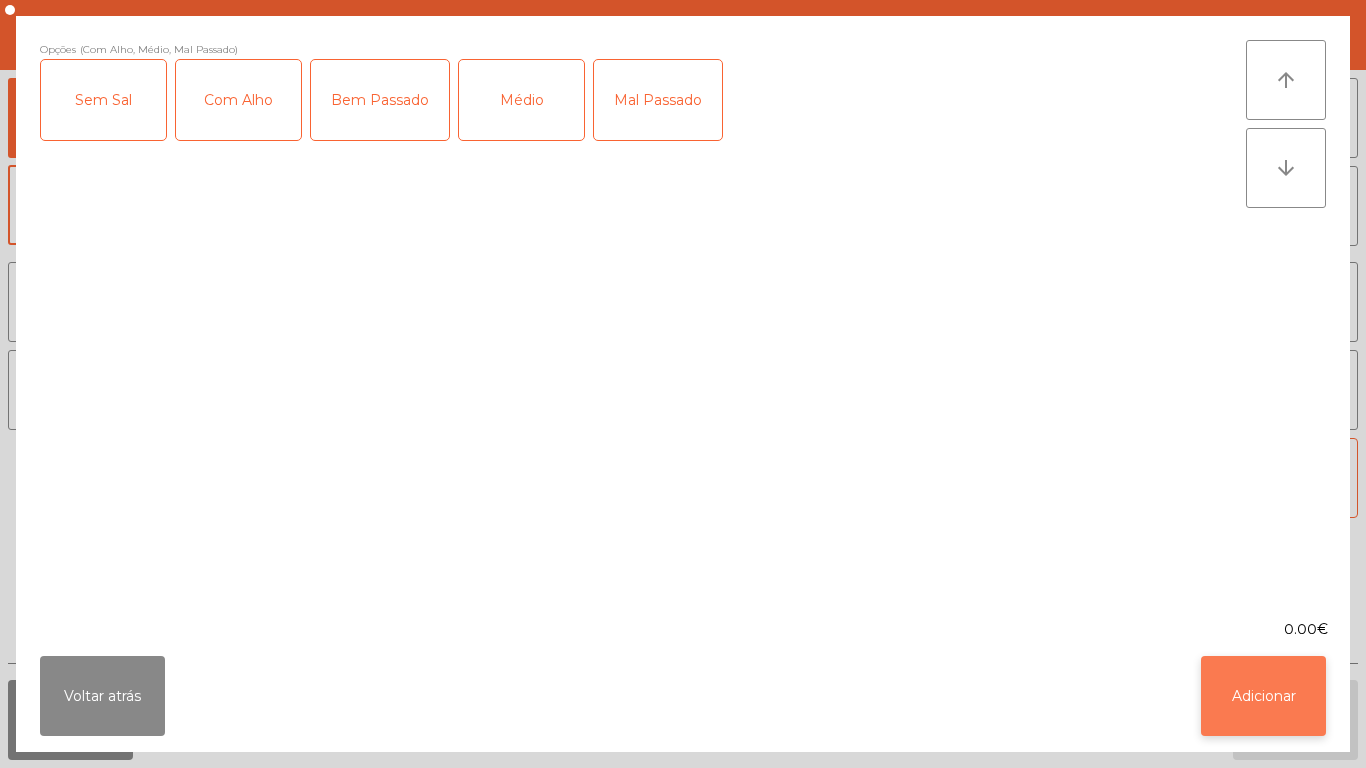 click on "Adicionar" 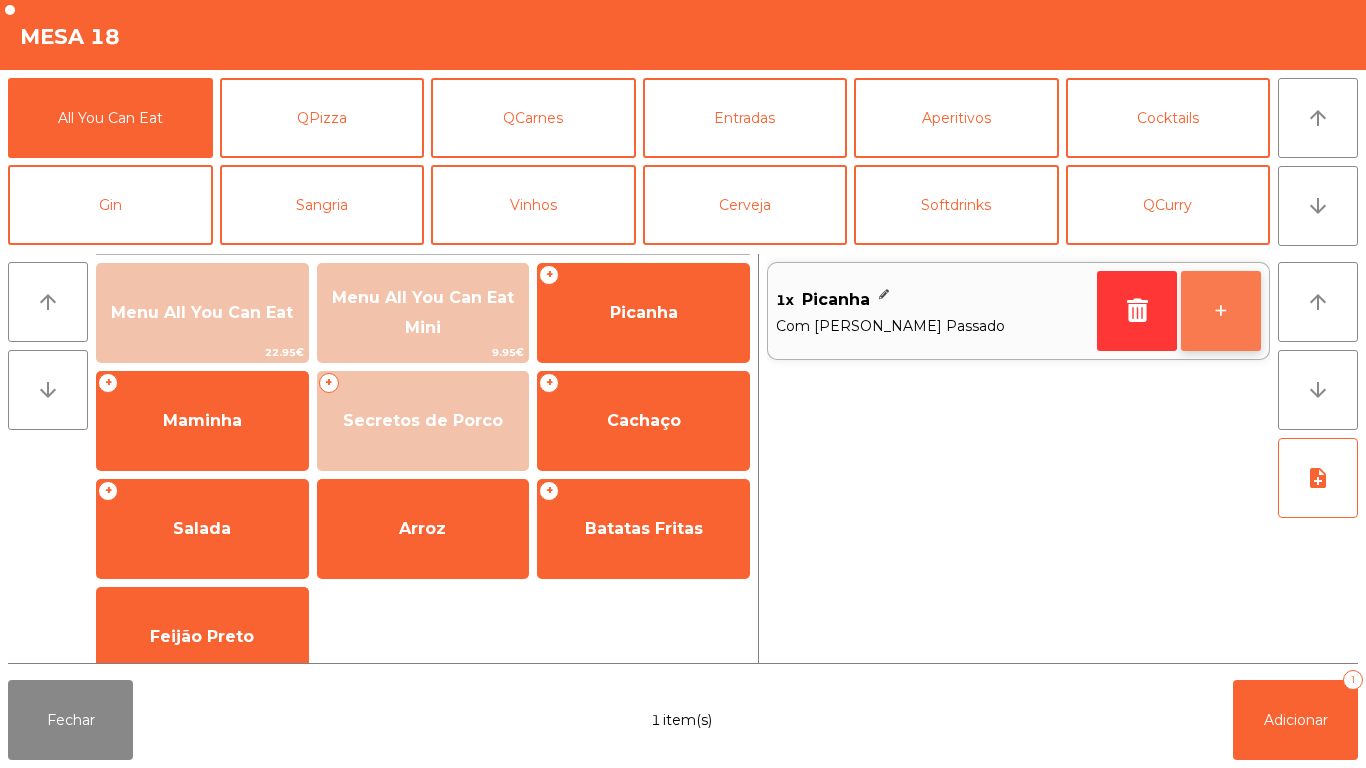 click on "+" 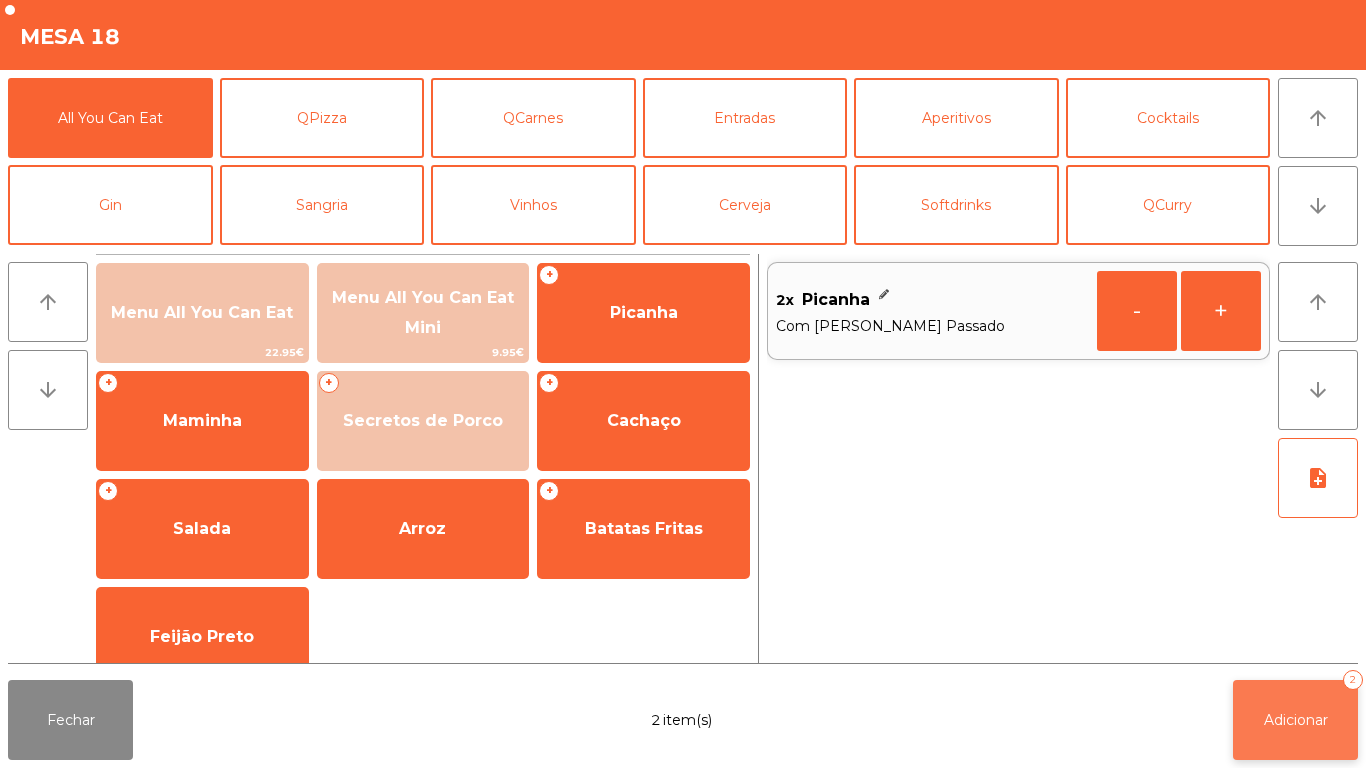 click on "Adicionar   2" 